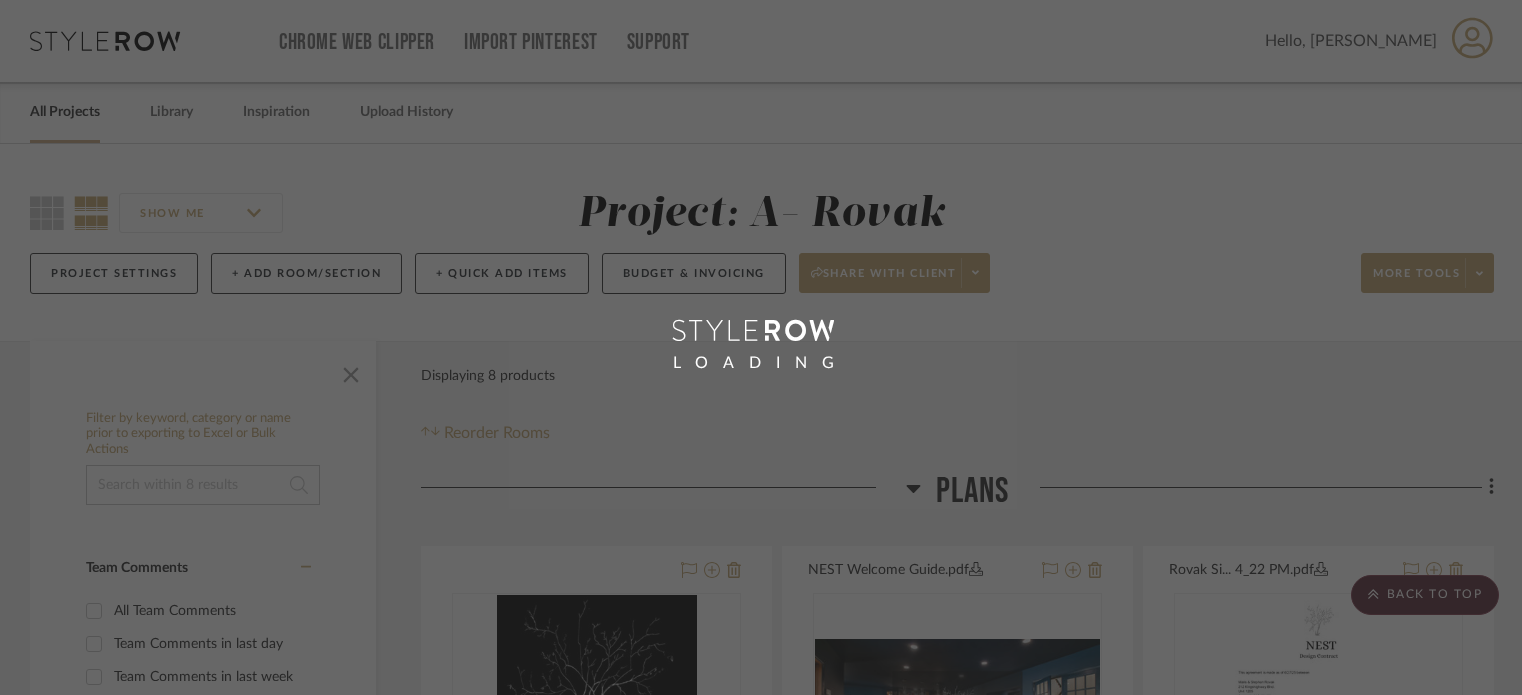 scroll, scrollTop: 1428, scrollLeft: 0, axis: vertical 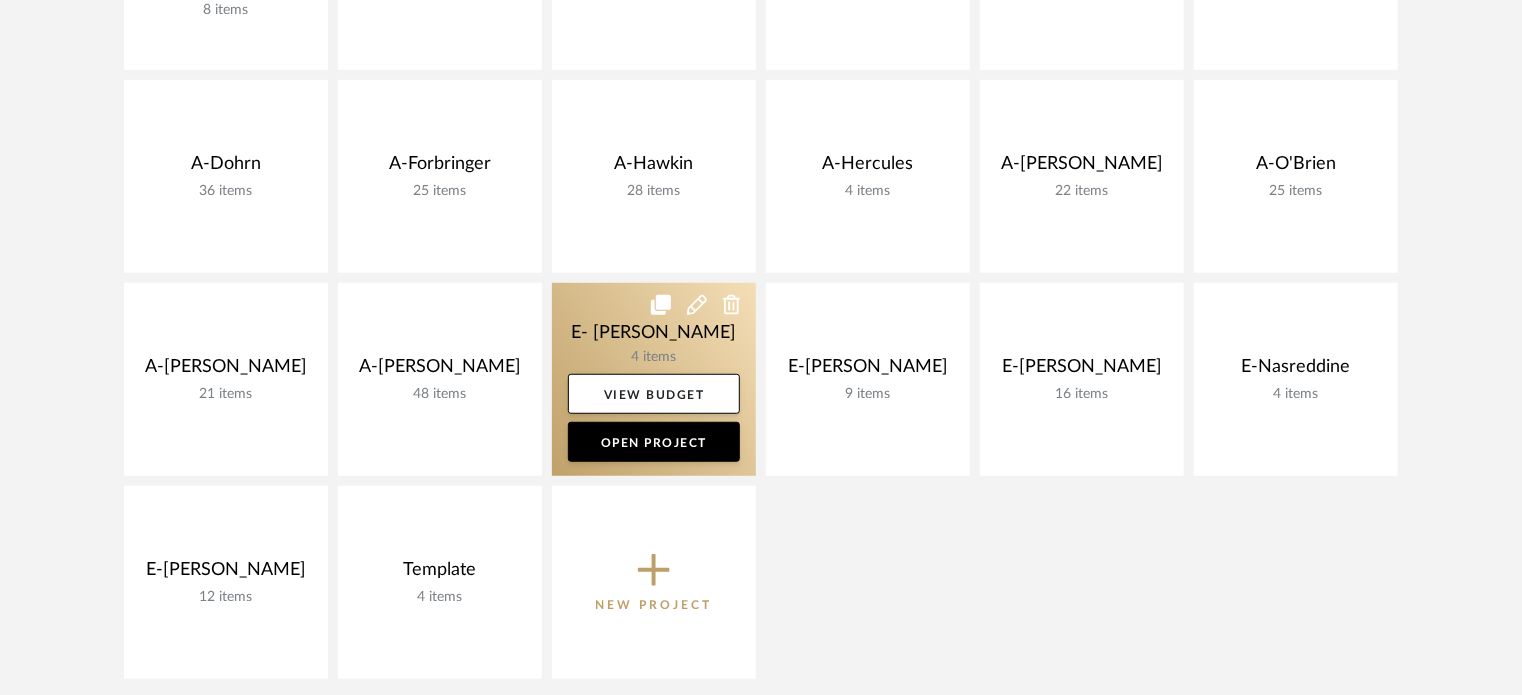 click 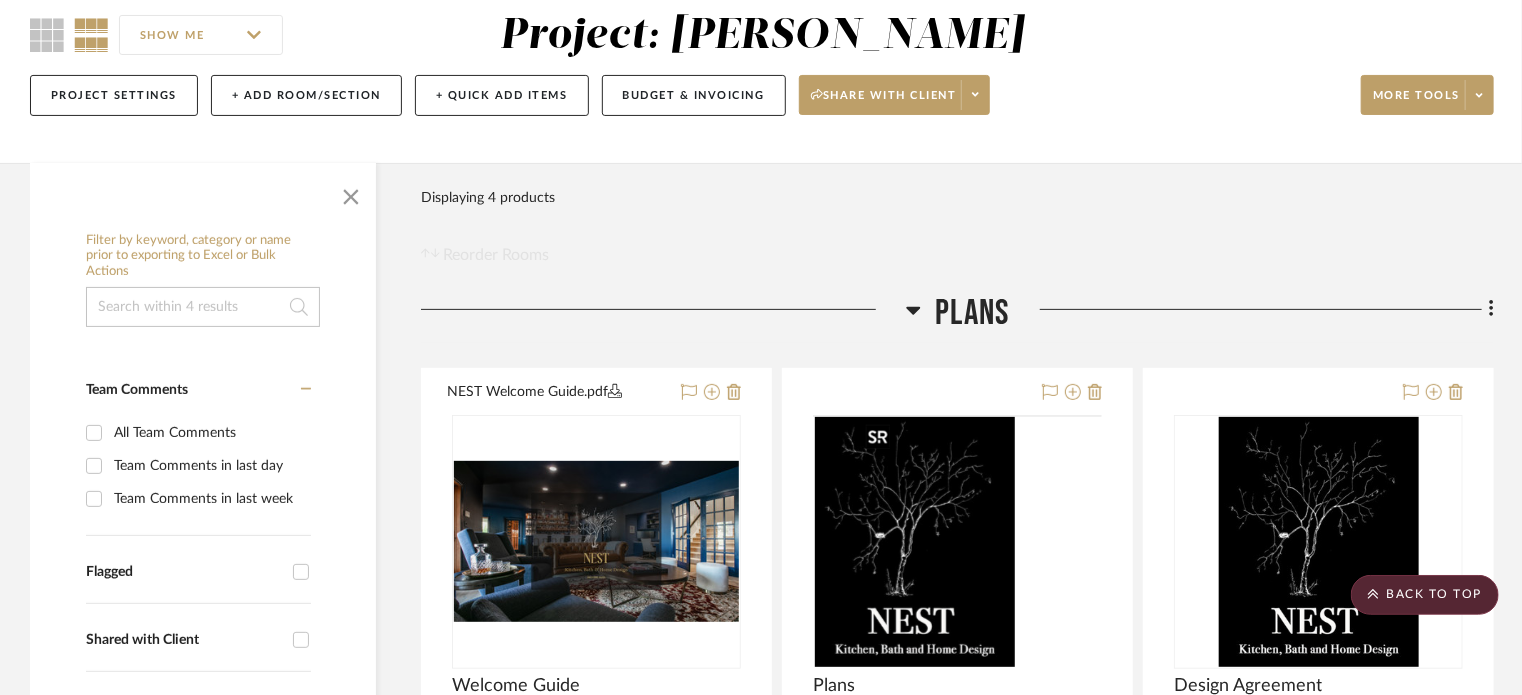 scroll, scrollTop: 147, scrollLeft: 0, axis: vertical 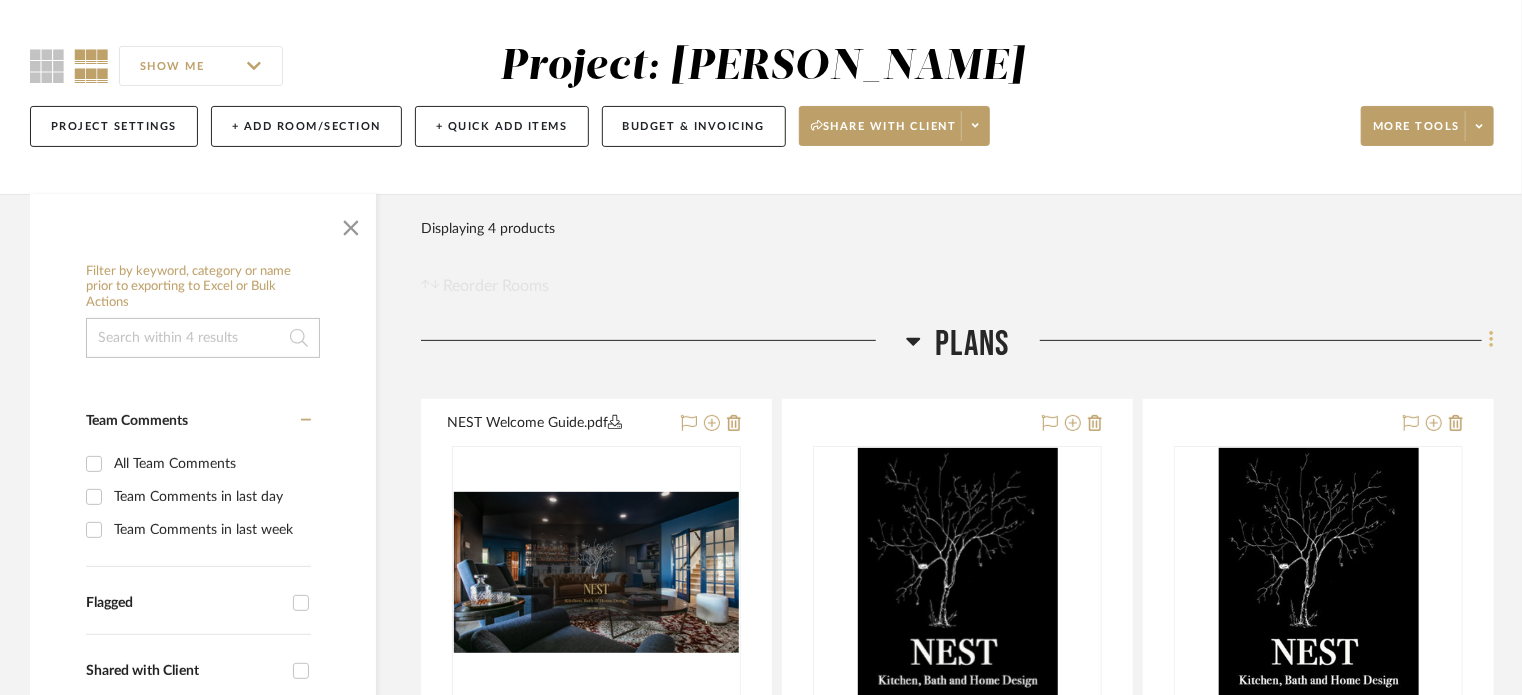 click 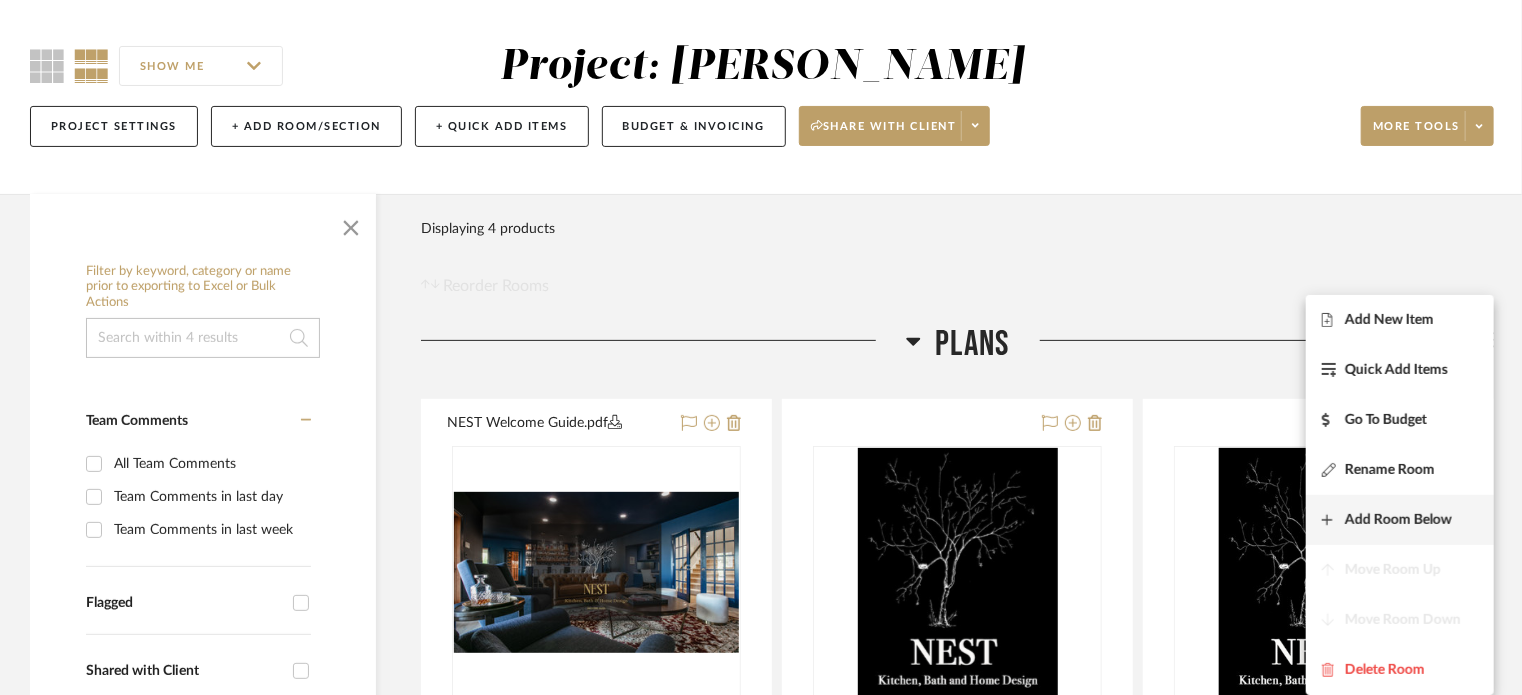 click on "Add Room Below" at bounding box center [1398, 520] 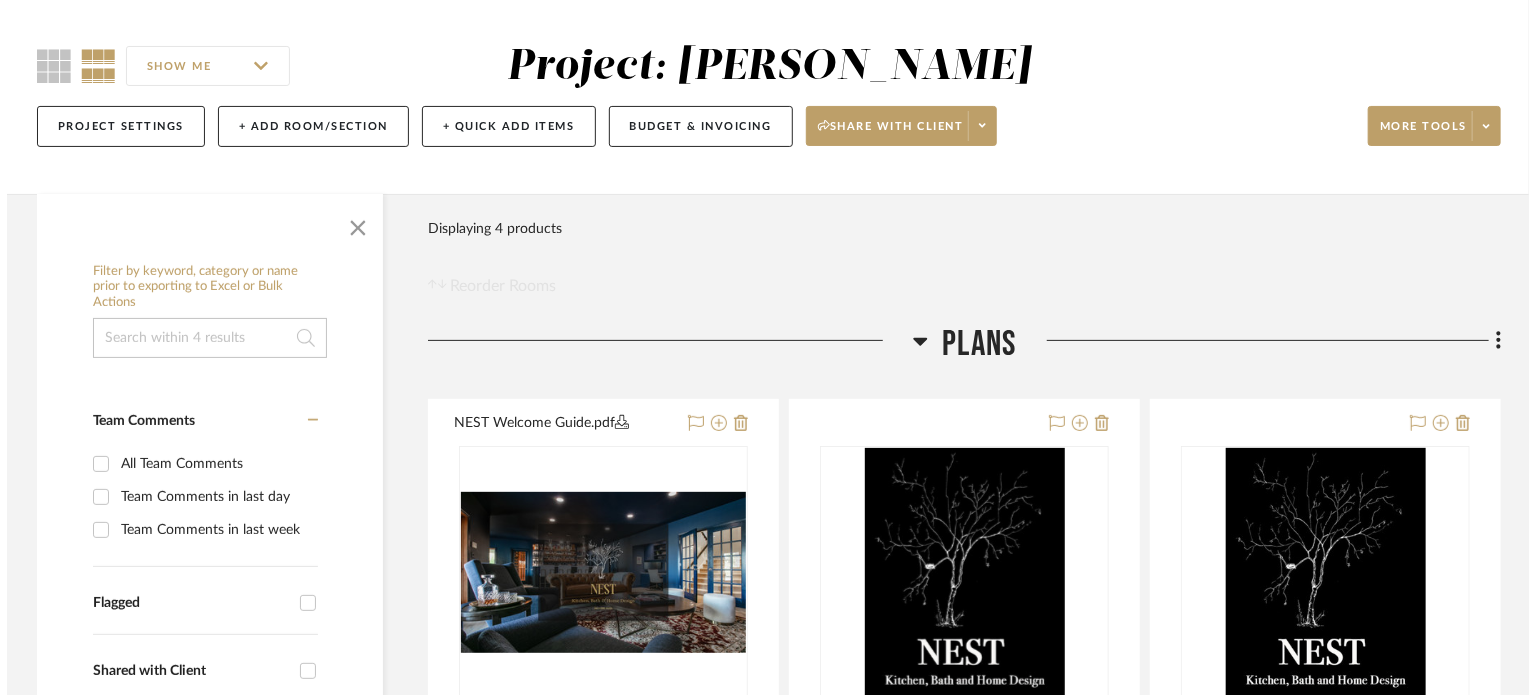 scroll, scrollTop: 0, scrollLeft: 0, axis: both 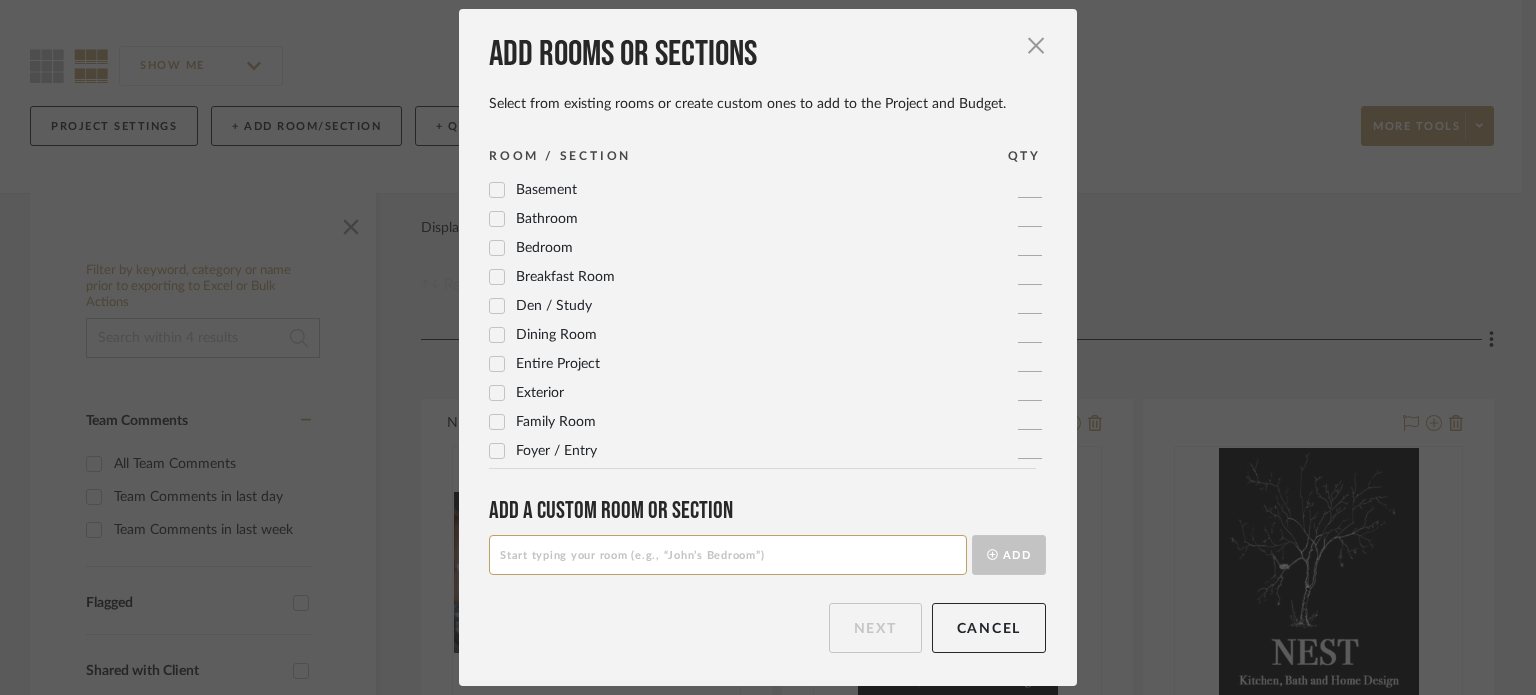 click at bounding box center [728, 555] 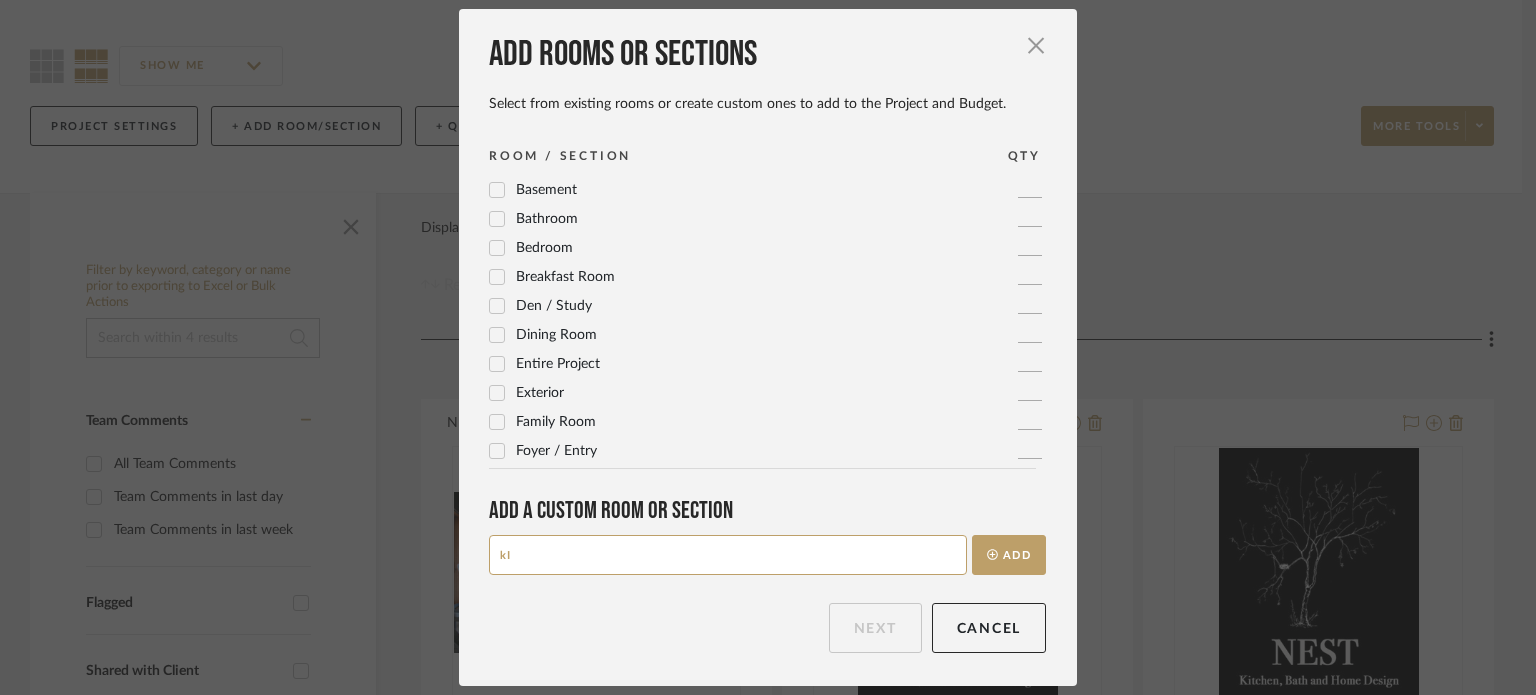type on "k" 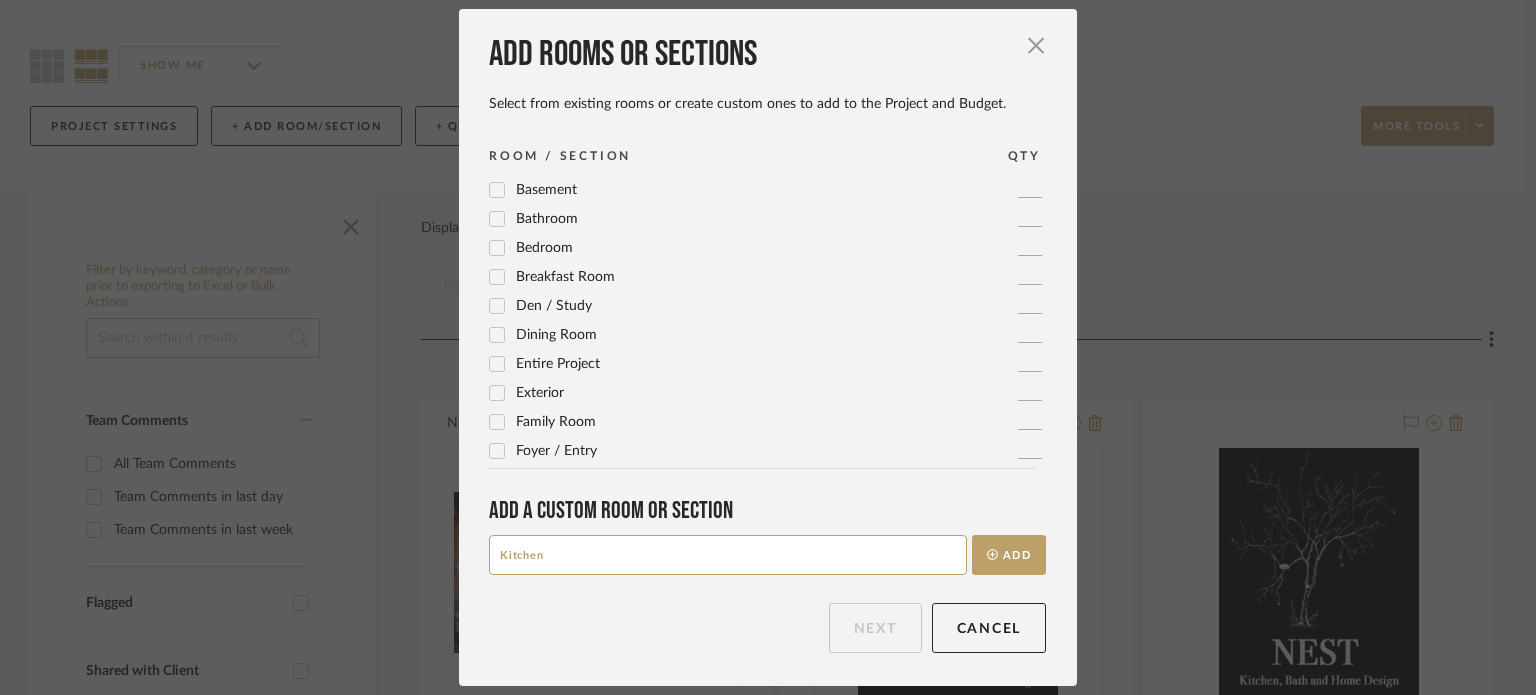 type on "Kitchen" 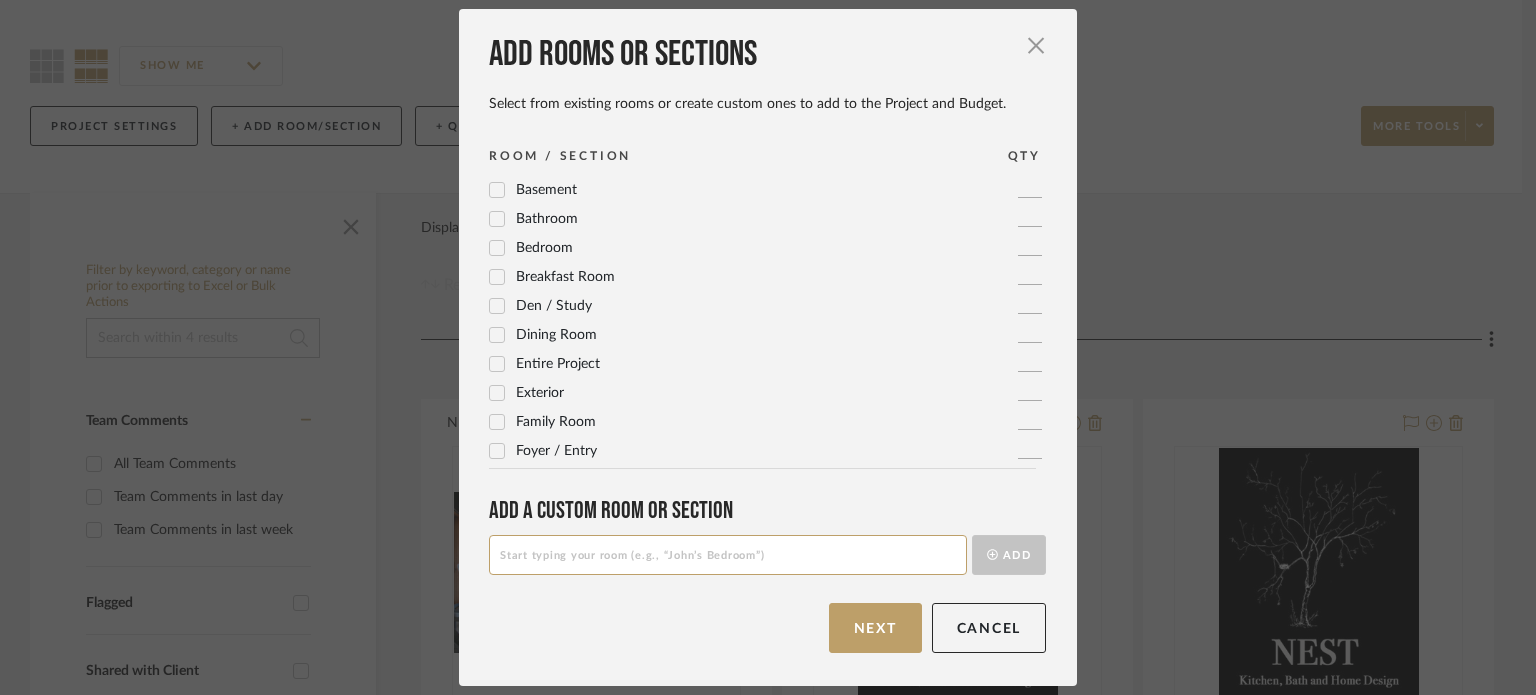 scroll, scrollTop: 522, scrollLeft: 0, axis: vertical 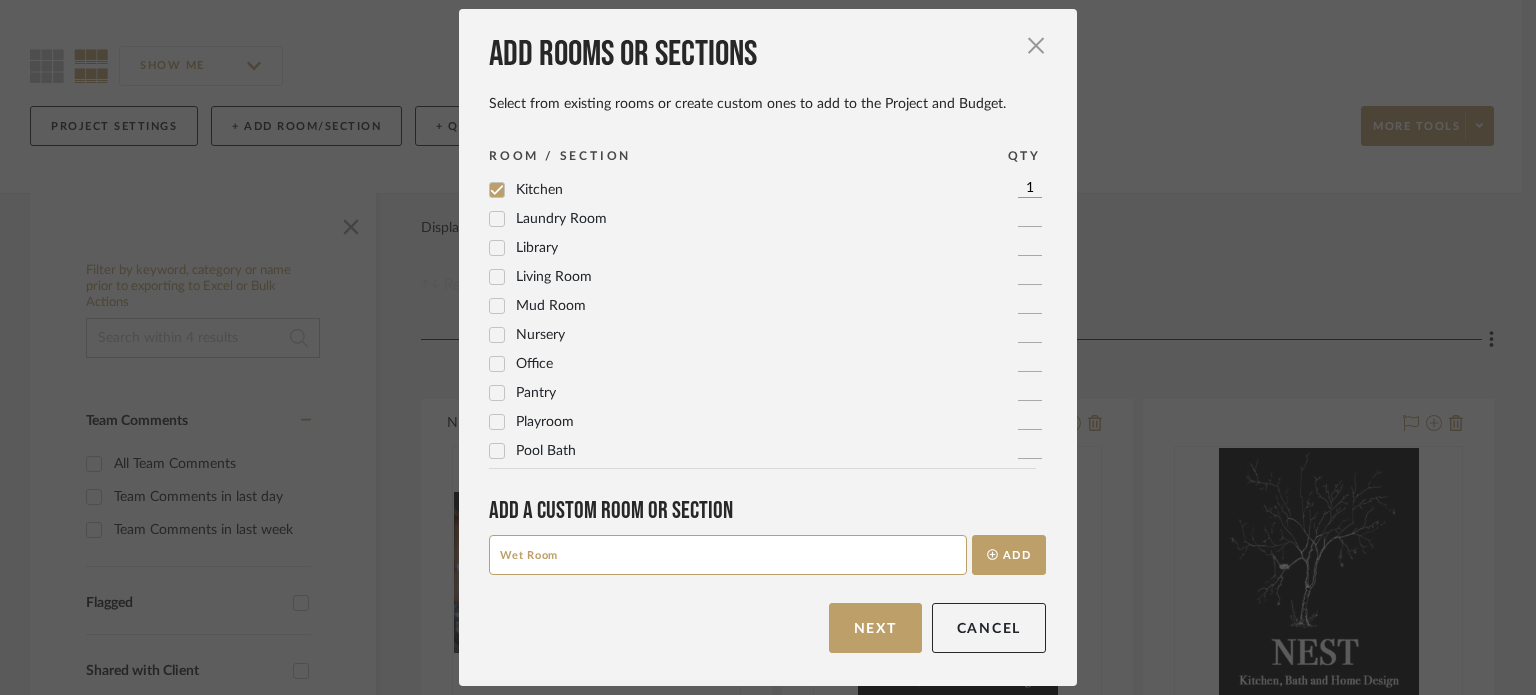 type on "Wet Room" 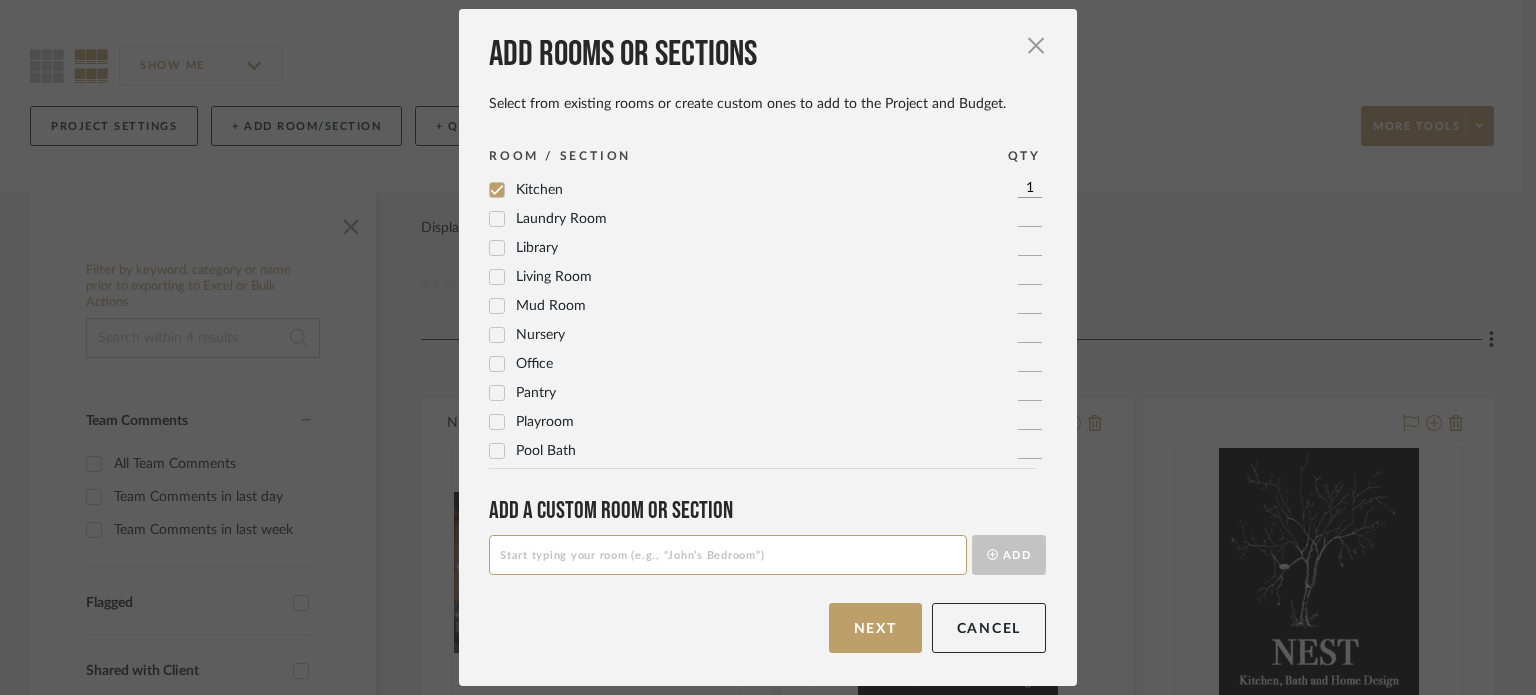 scroll, scrollTop: 0, scrollLeft: 0, axis: both 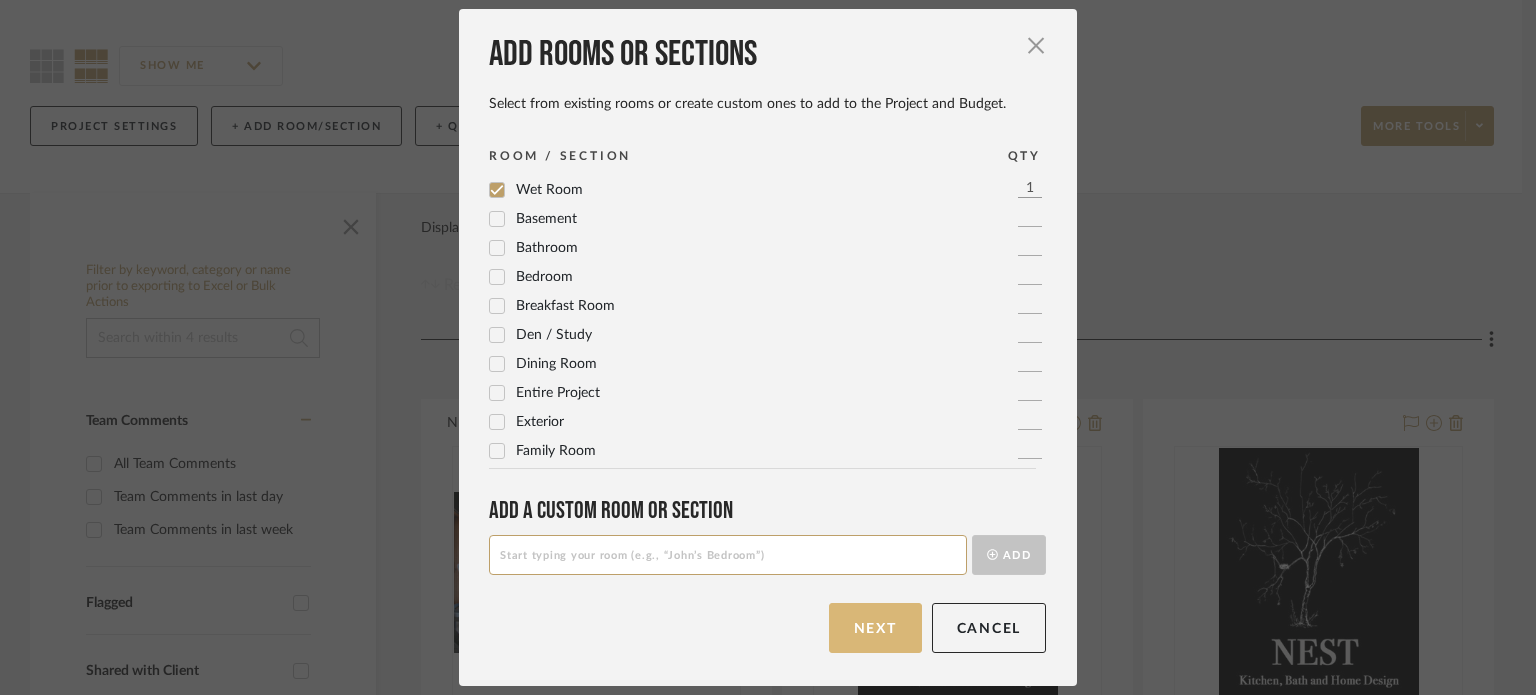 click on "Next" at bounding box center [875, 628] 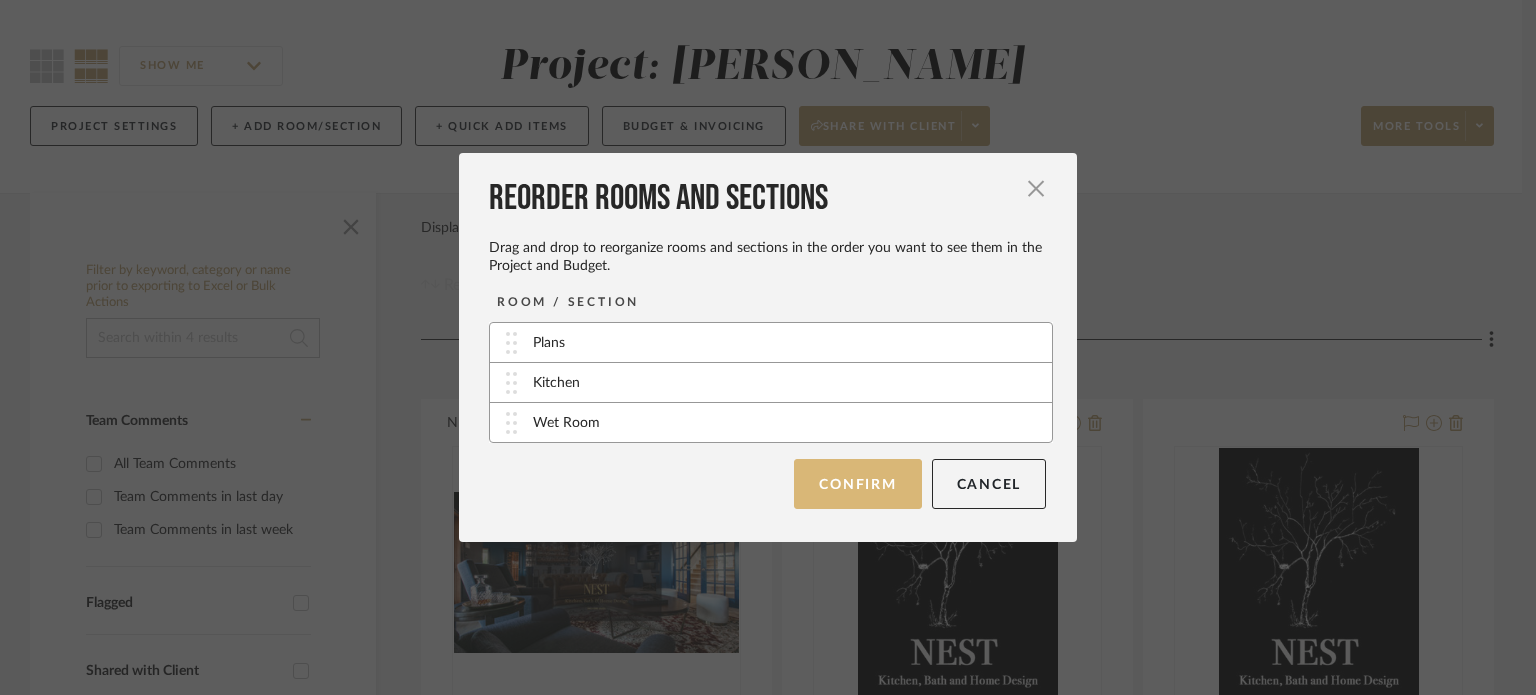 click on "Confirm" at bounding box center [857, 484] 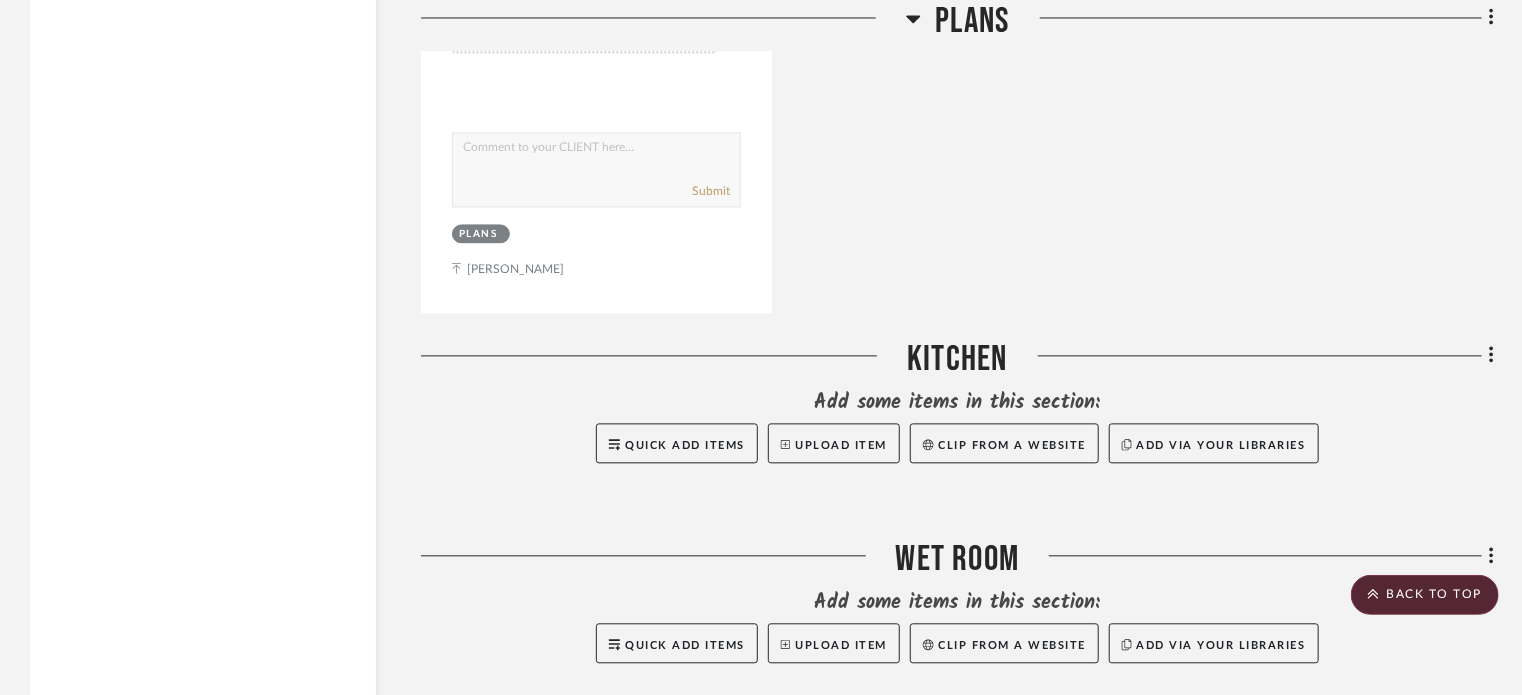 scroll, scrollTop: 1647, scrollLeft: 0, axis: vertical 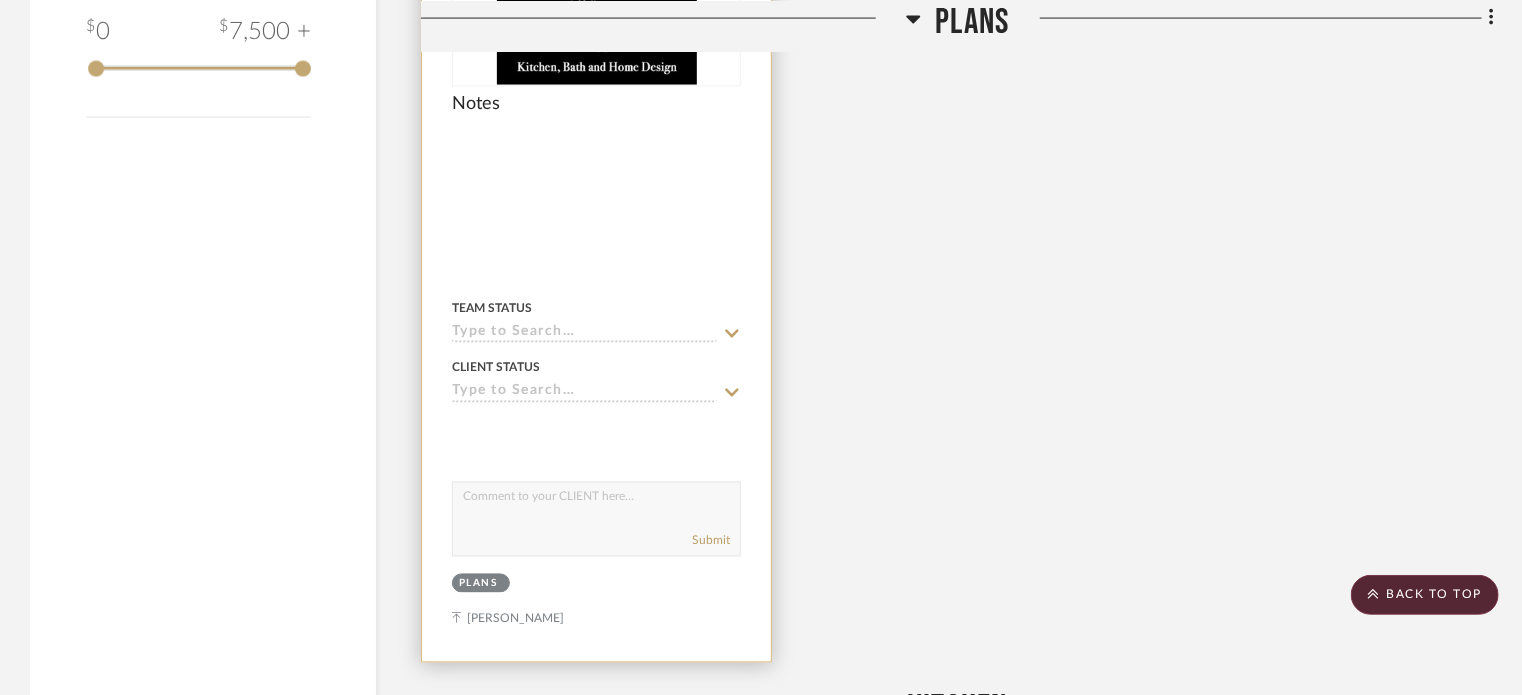 click at bounding box center (596, 224) 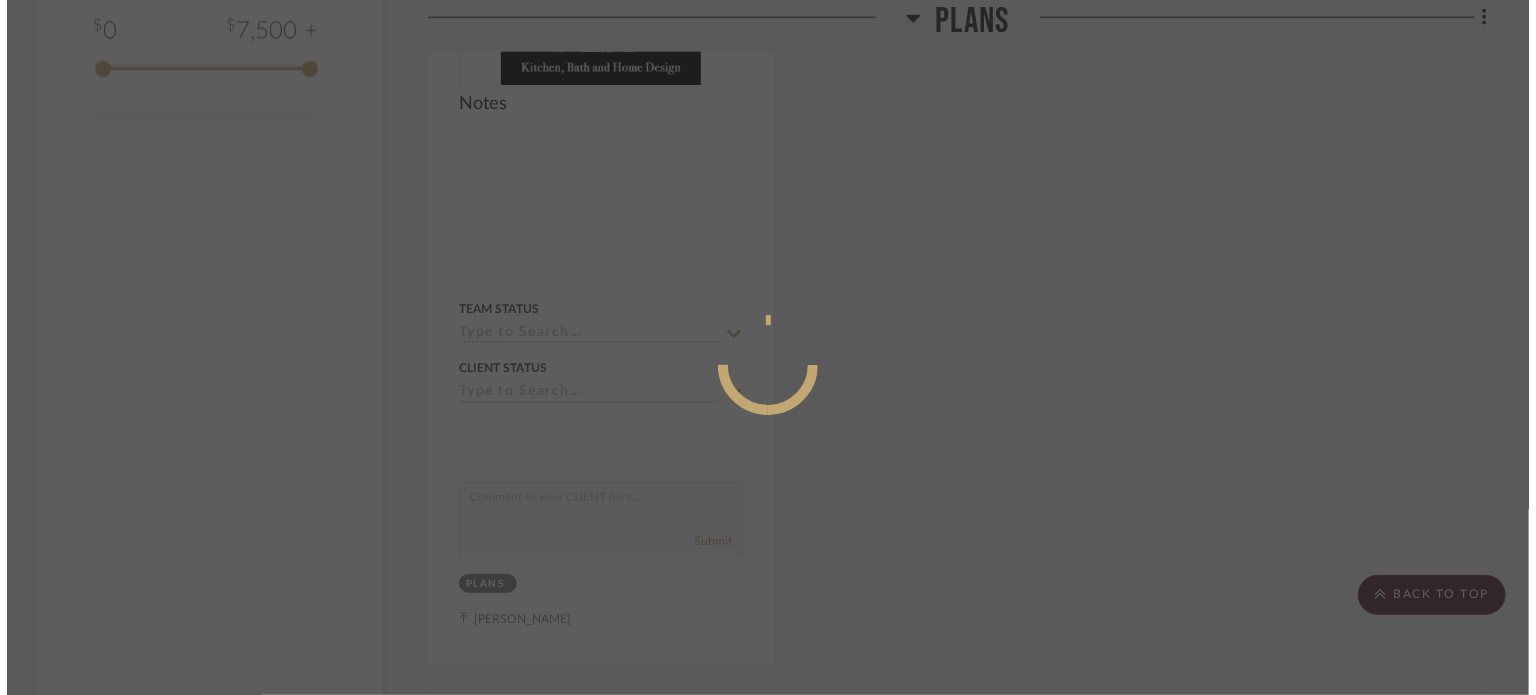 scroll, scrollTop: 0, scrollLeft: 0, axis: both 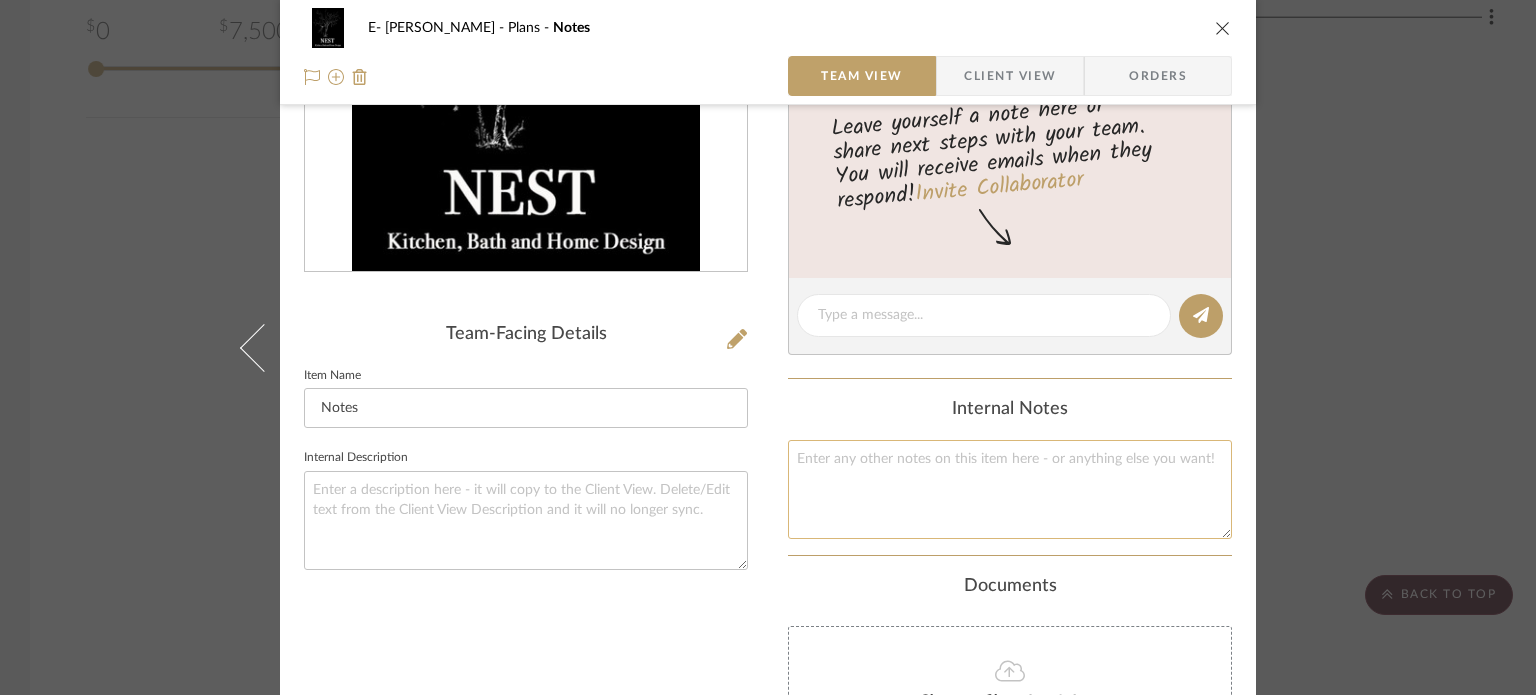click 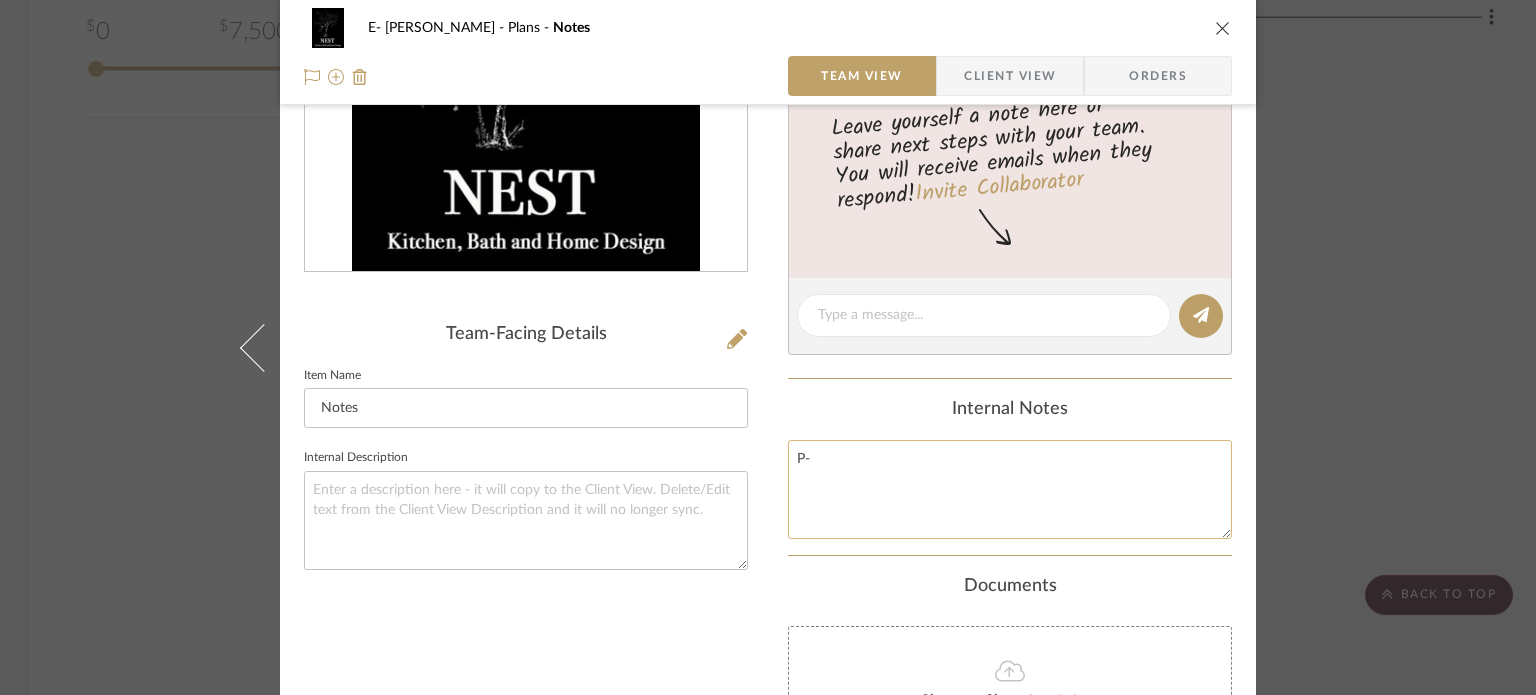 paste on "8,108.1" 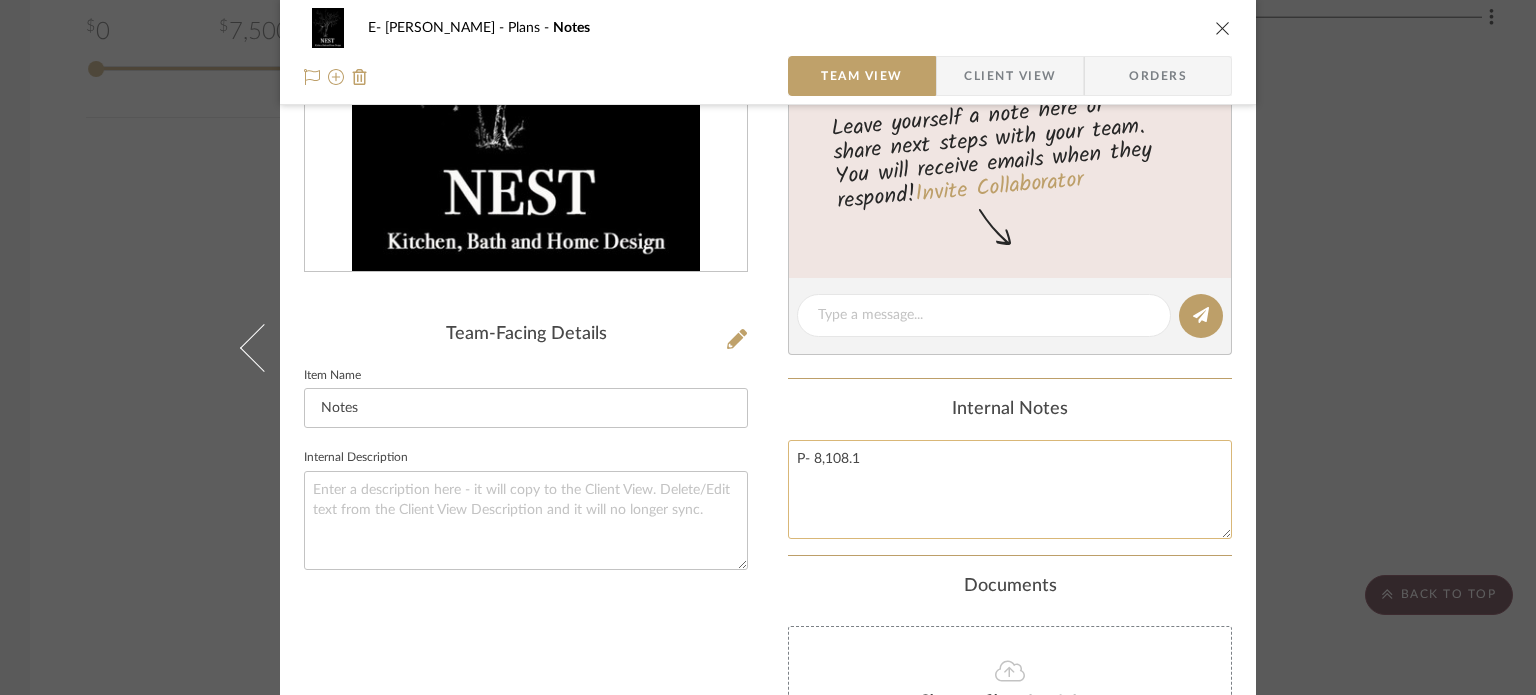click on "P- 8,108.1" 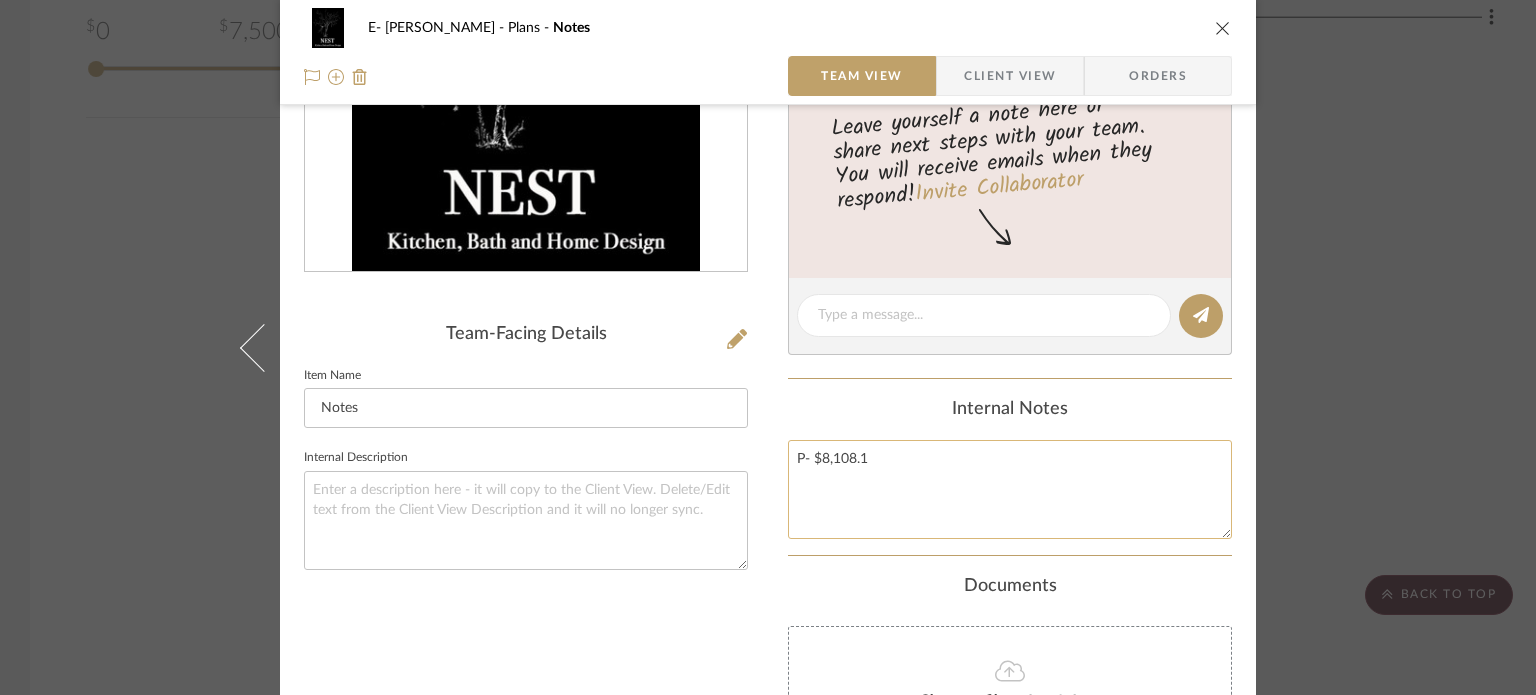 click on "P- $8,108.1" 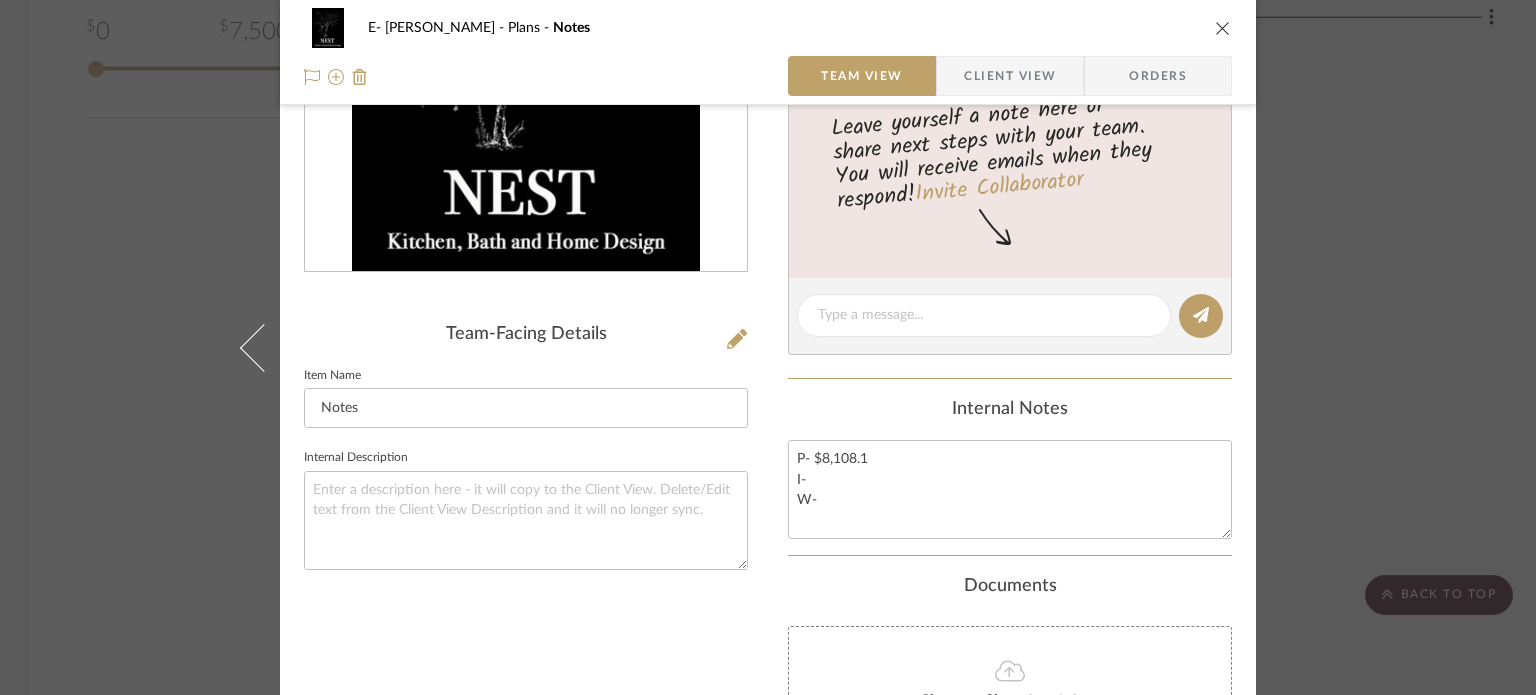 type on "P- $8,108.1
I-
W-" 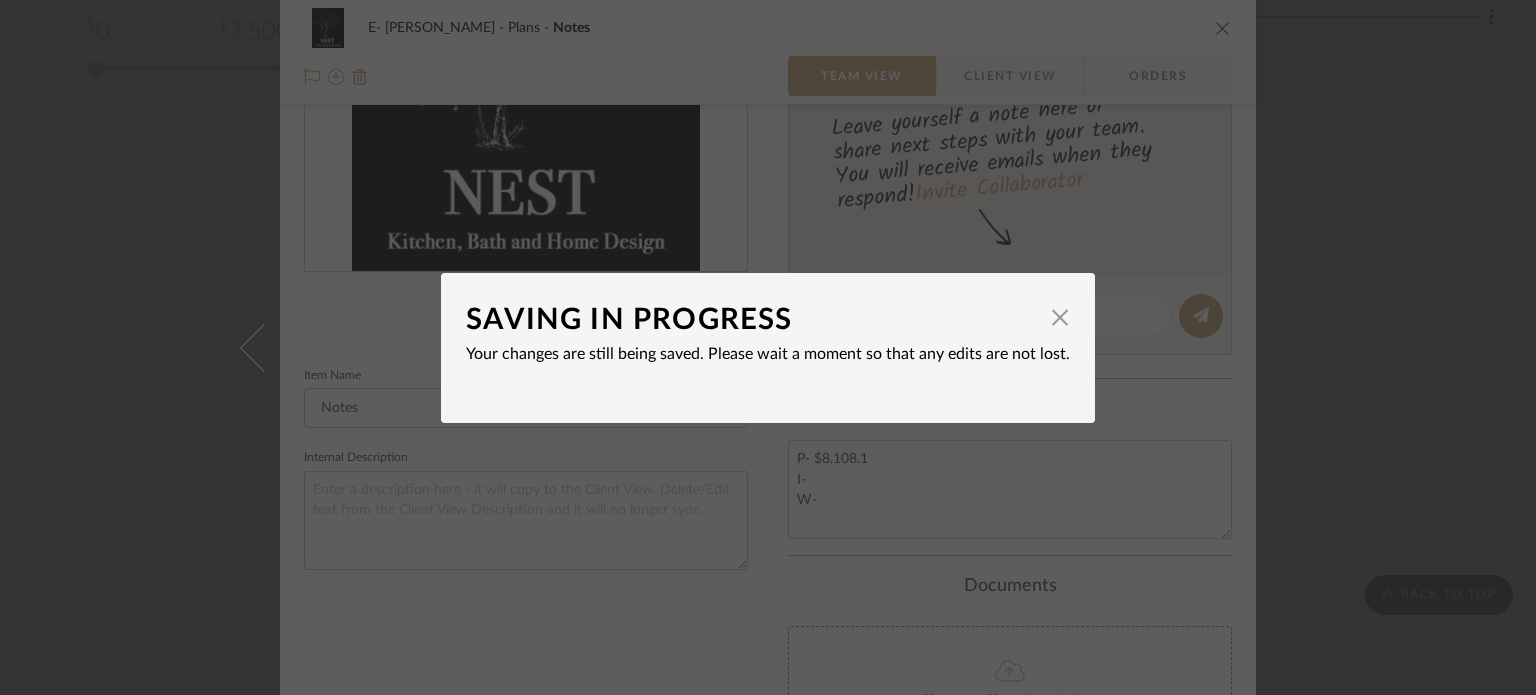 type 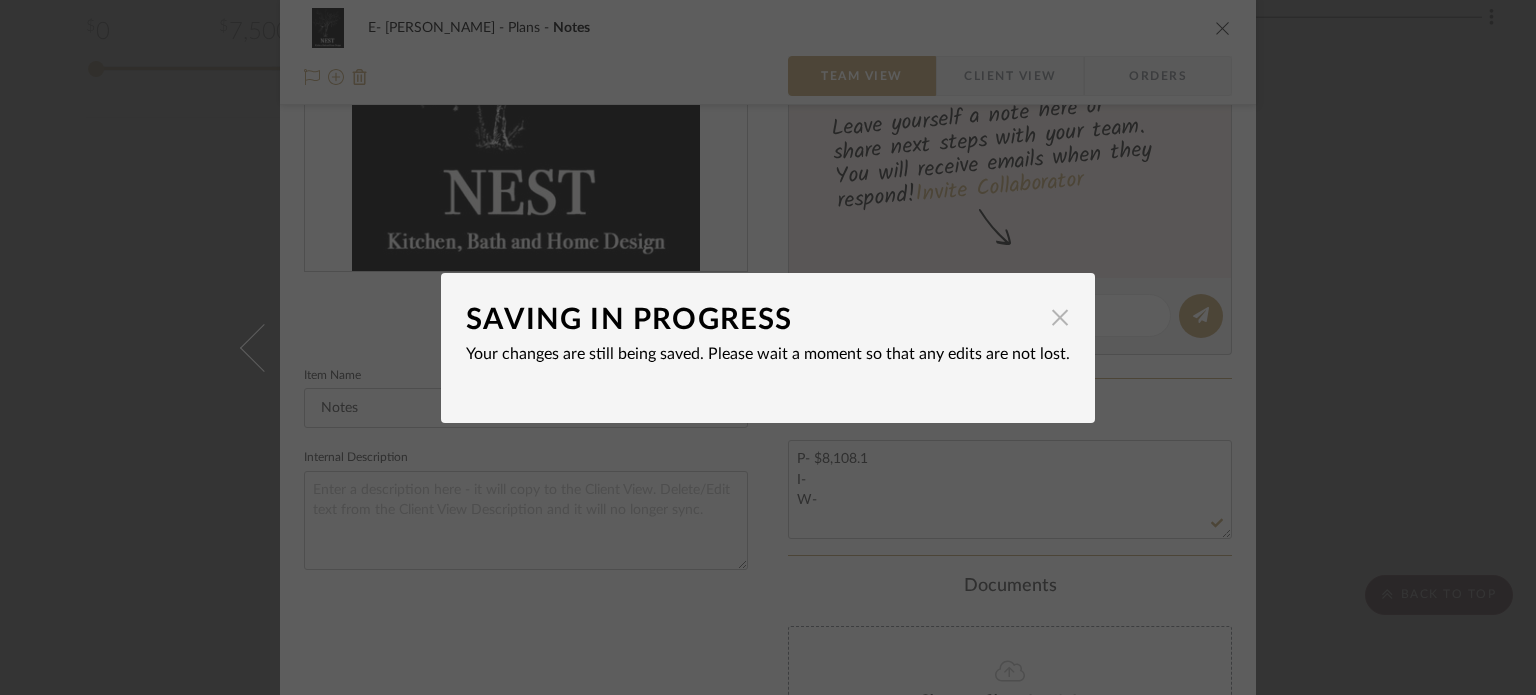 click at bounding box center [1060, 318] 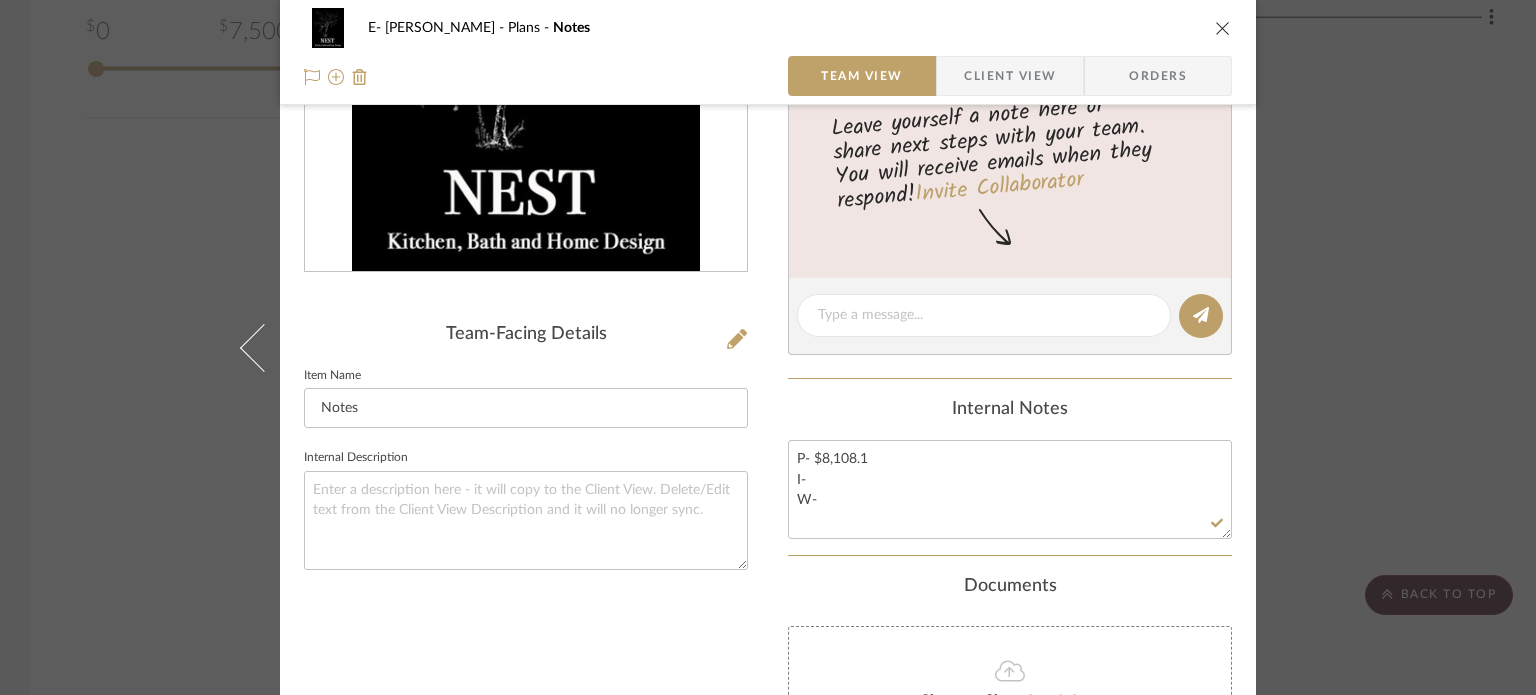 click on "E- Fleming Plans Notes Team View Client View Orders  Team-Facing Details   Item Name  Notes  Internal Description  Content here copies to Client View - confirm visibility there.  Show in Client Dashboard  Team Status Tasks / To-Dos /  team Messaging  Leave yourself a note here or share next steps with your team. You will receive emails when they
respond!  Invite Collaborator Internal Notes P- $8,108.1
I-
W-  Documents  Choose a file  or drag it here. Change Room/Update Quantity  Plans  *To create a new room/section do that from main project page    Shannon Leisure" at bounding box center [768, 339] 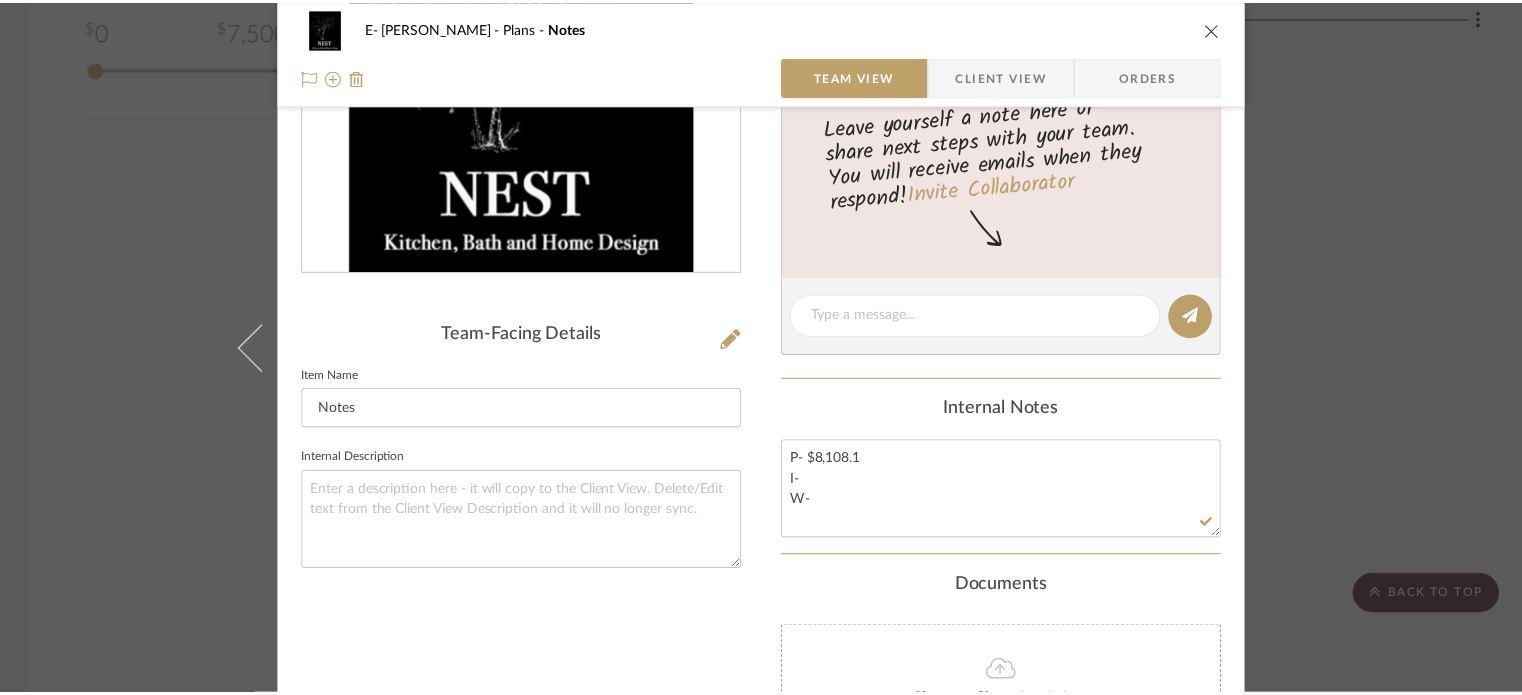 scroll, scrollTop: 1647, scrollLeft: 0, axis: vertical 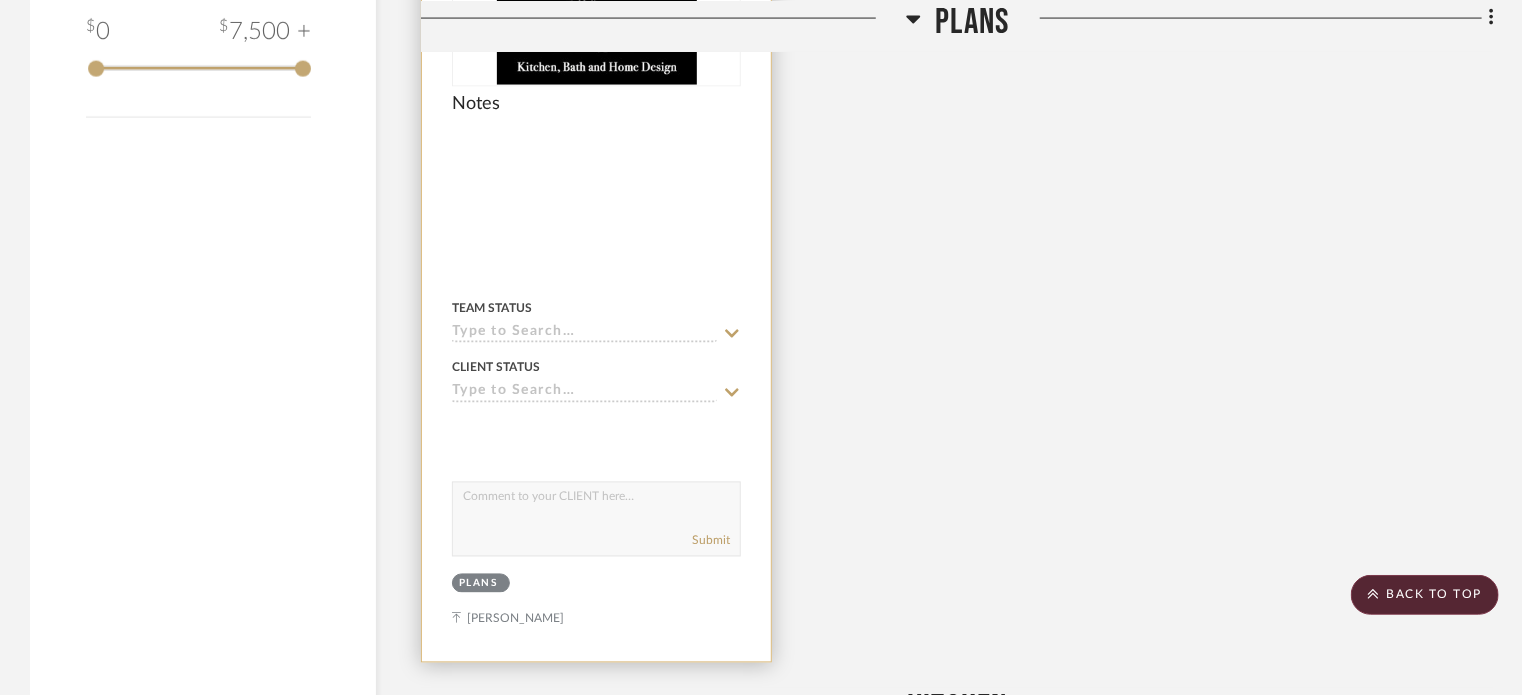 click at bounding box center (596, 224) 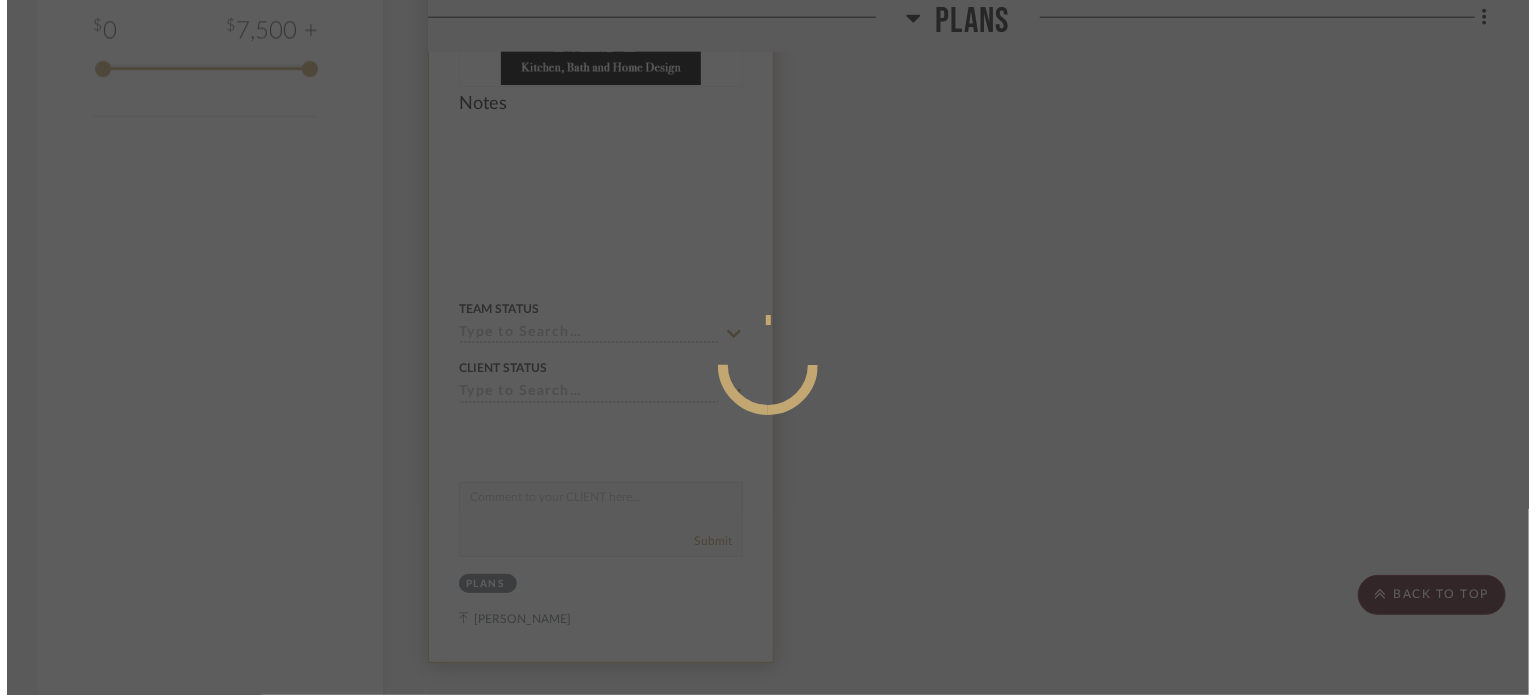 scroll, scrollTop: 0, scrollLeft: 0, axis: both 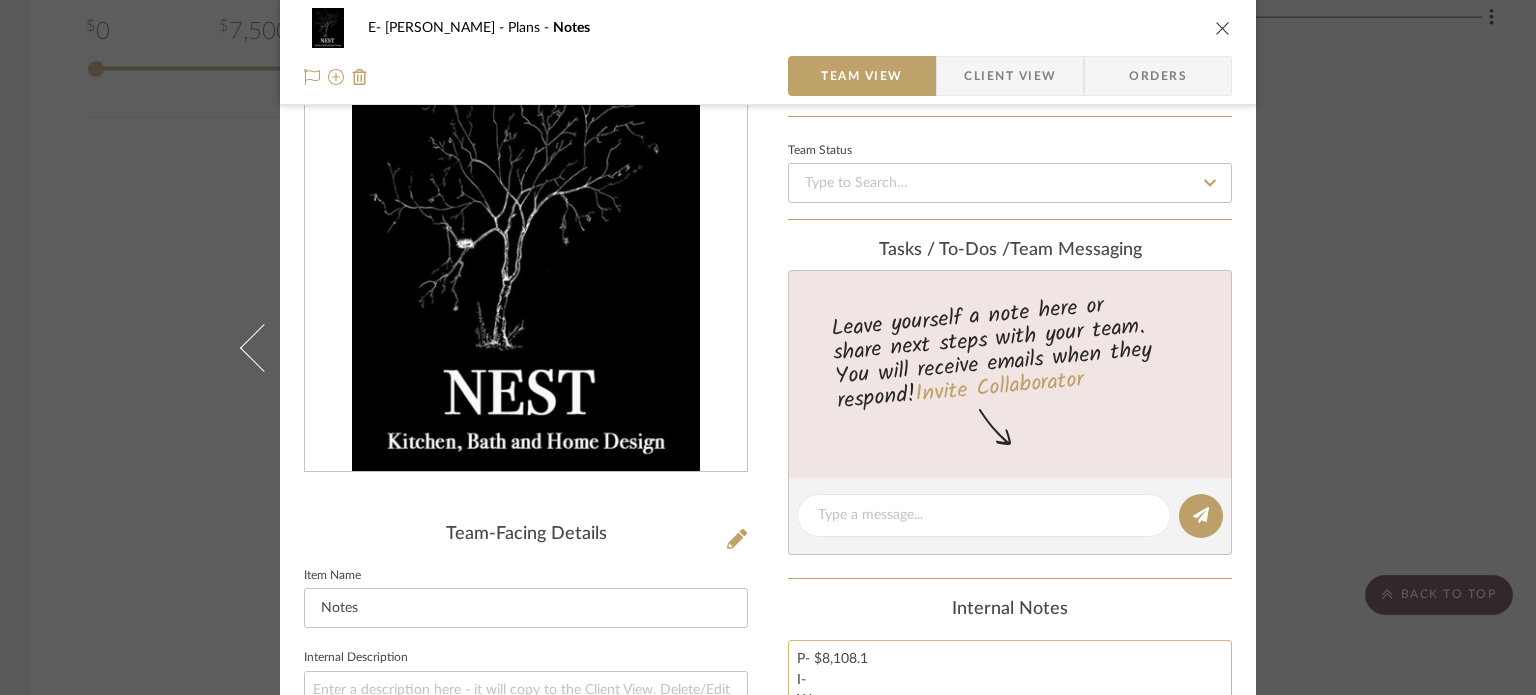 drag, startPoint x: 874, startPoint y: 658, endPoint x: 816, endPoint y: 655, distance: 58.077534 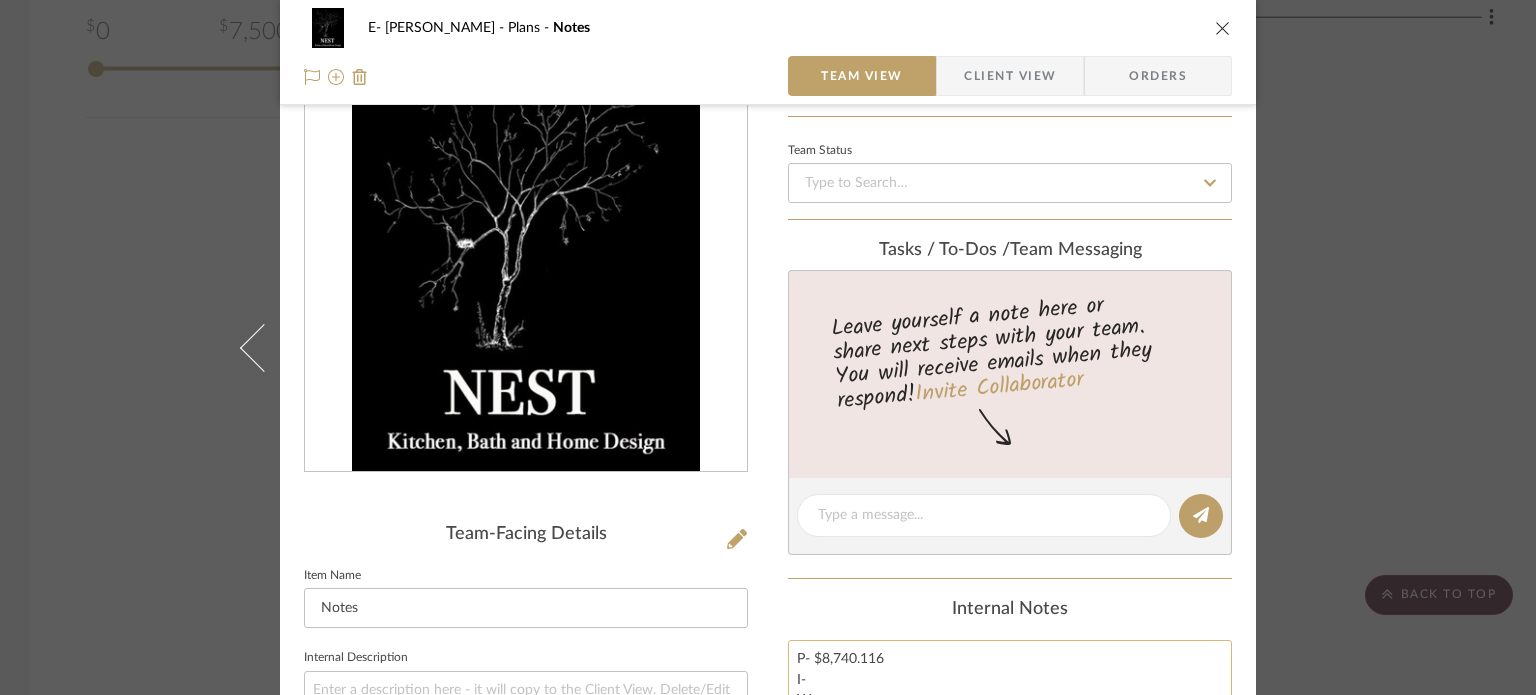 click on "P- $8,740.116
I-
W-" 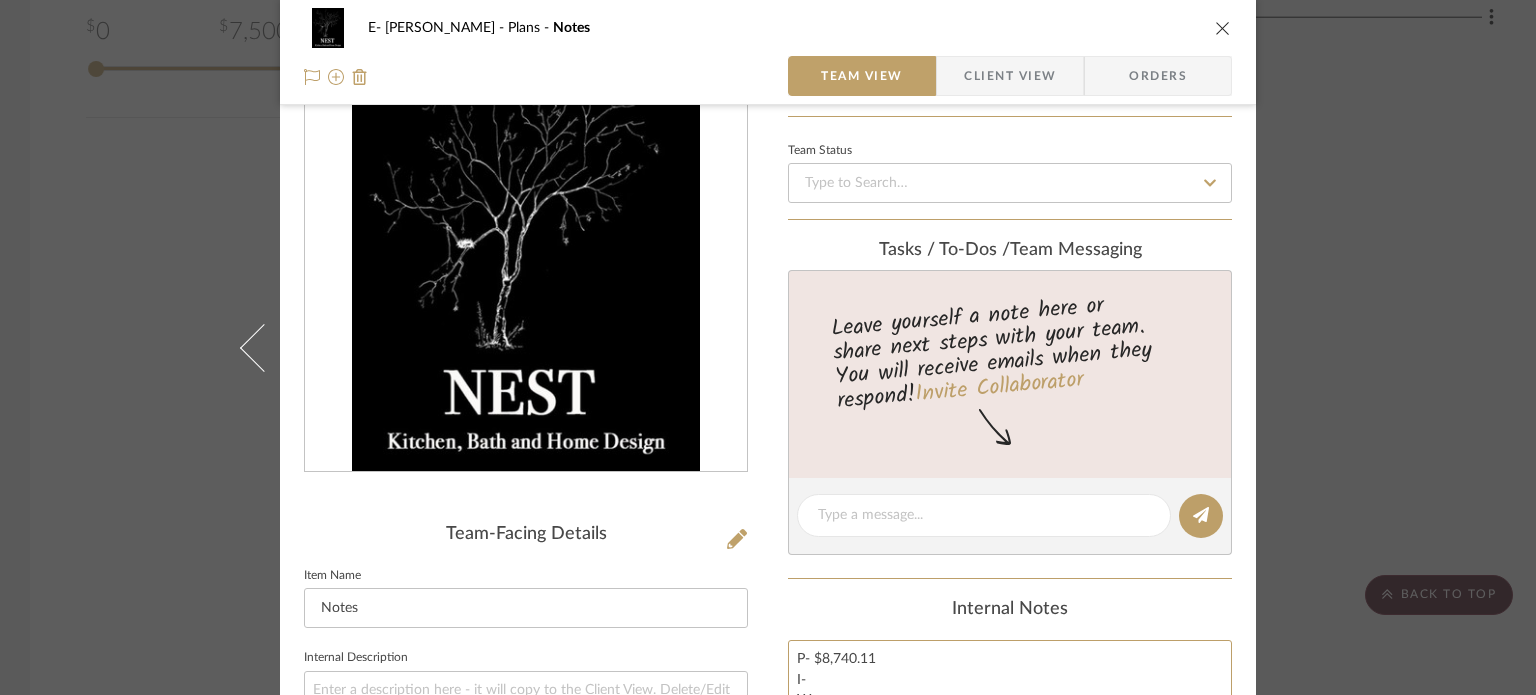type on "P- $8,740.11
I-
W-" 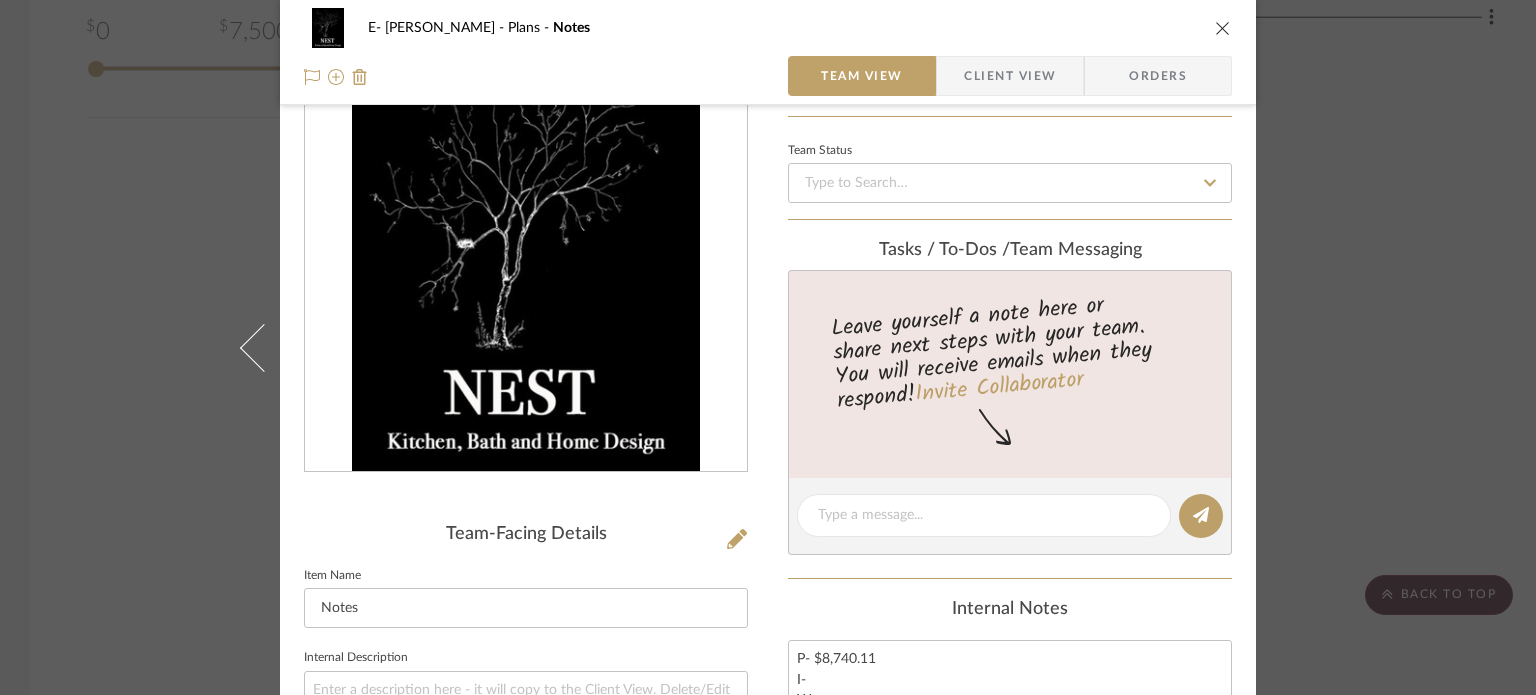 click on "Internal Notes" 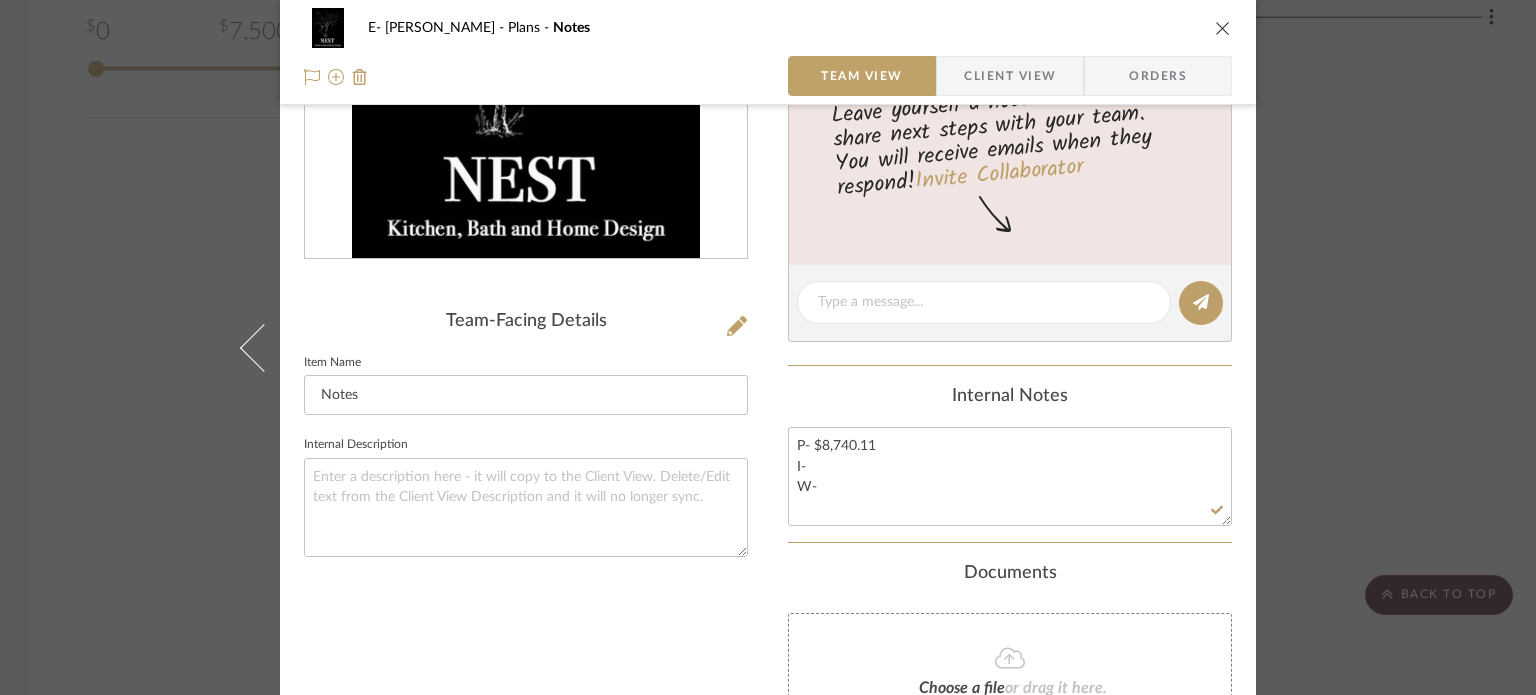 scroll, scrollTop: 500, scrollLeft: 0, axis: vertical 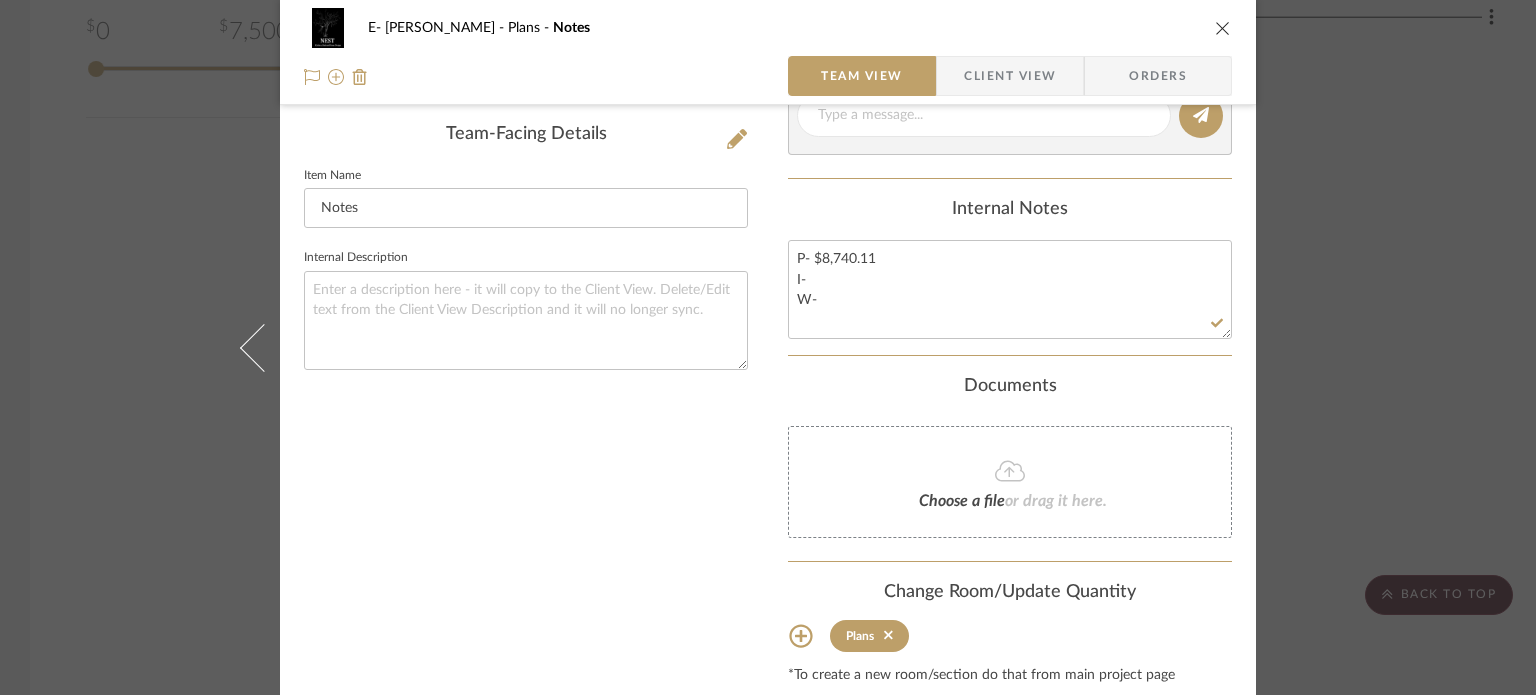 click on "E- Fleming Plans Notes Team View Client View Orders  Team-Facing Details   Item Name  Notes  Internal Description  Content here copies to Client View - confirm visibility there.  Show in Client Dashboard  Team Status Tasks / To-Dos /  team Messaging  Leave yourself a note here or share next steps with your team. You will receive emails when they
respond!  Invite Collaborator Internal Notes P- $8,740.11
I-
W-  Documents  Choose a file  or drag it here. Change Room/Update Quantity  Plans  *To create a new room/section do that from main project page    Shannon Leisure" at bounding box center [768, 347] 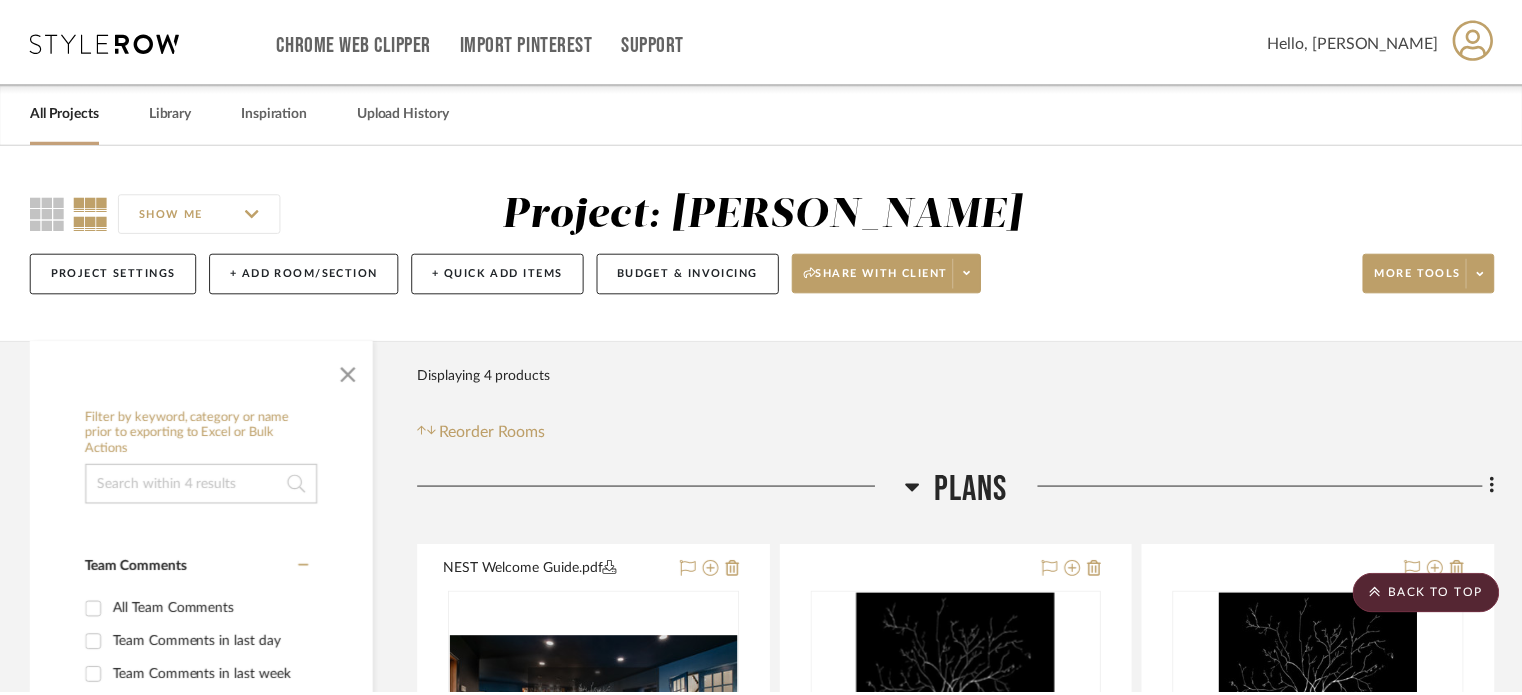 scroll, scrollTop: 1647, scrollLeft: 0, axis: vertical 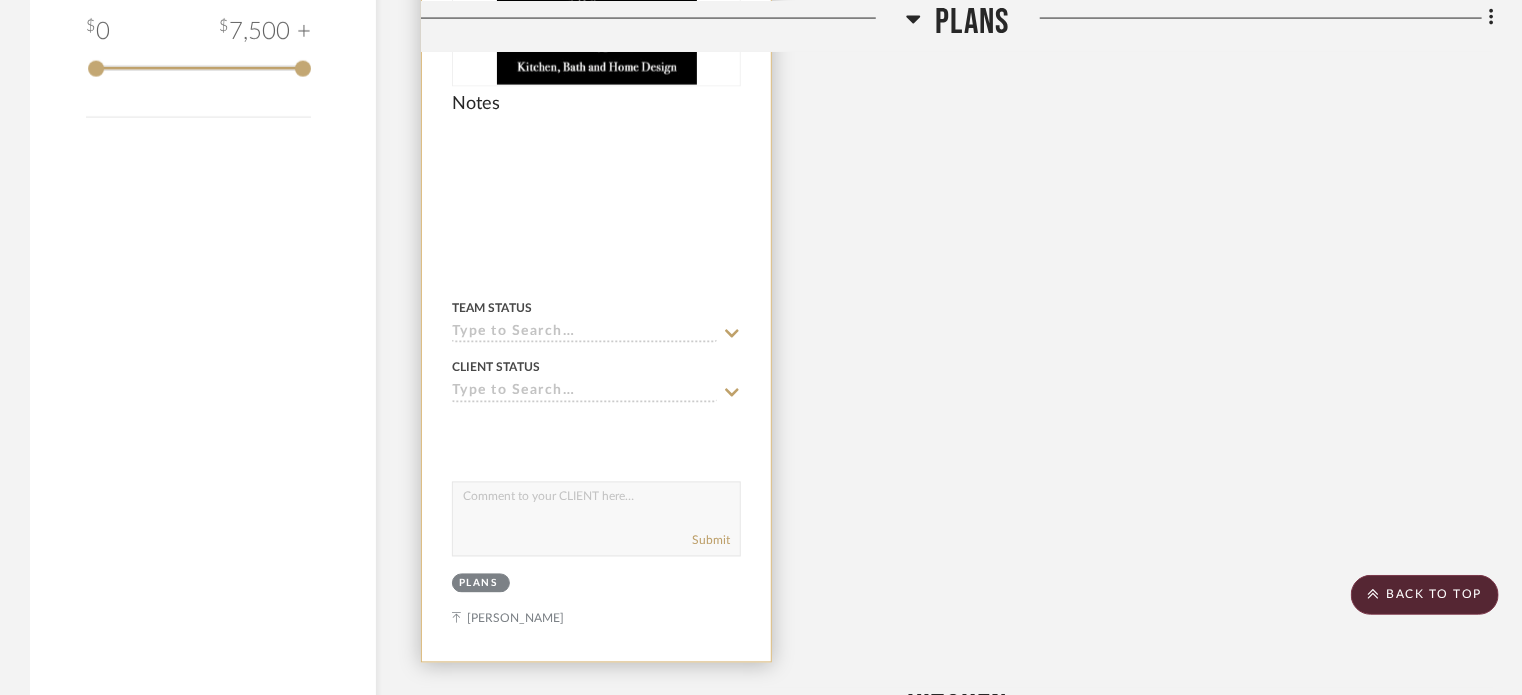 click at bounding box center (596, 224) 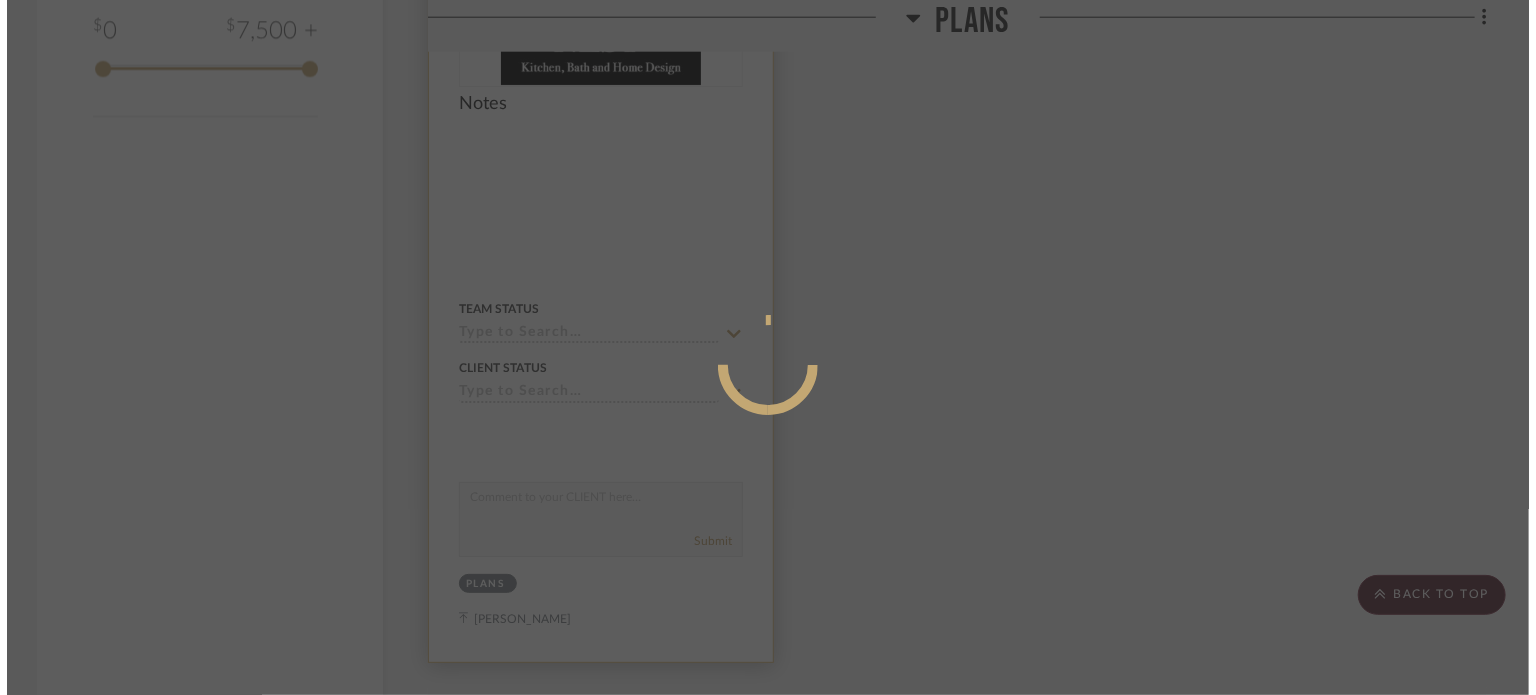 scroll, scrollTop: 0, scrollLeft: 0, axis: both 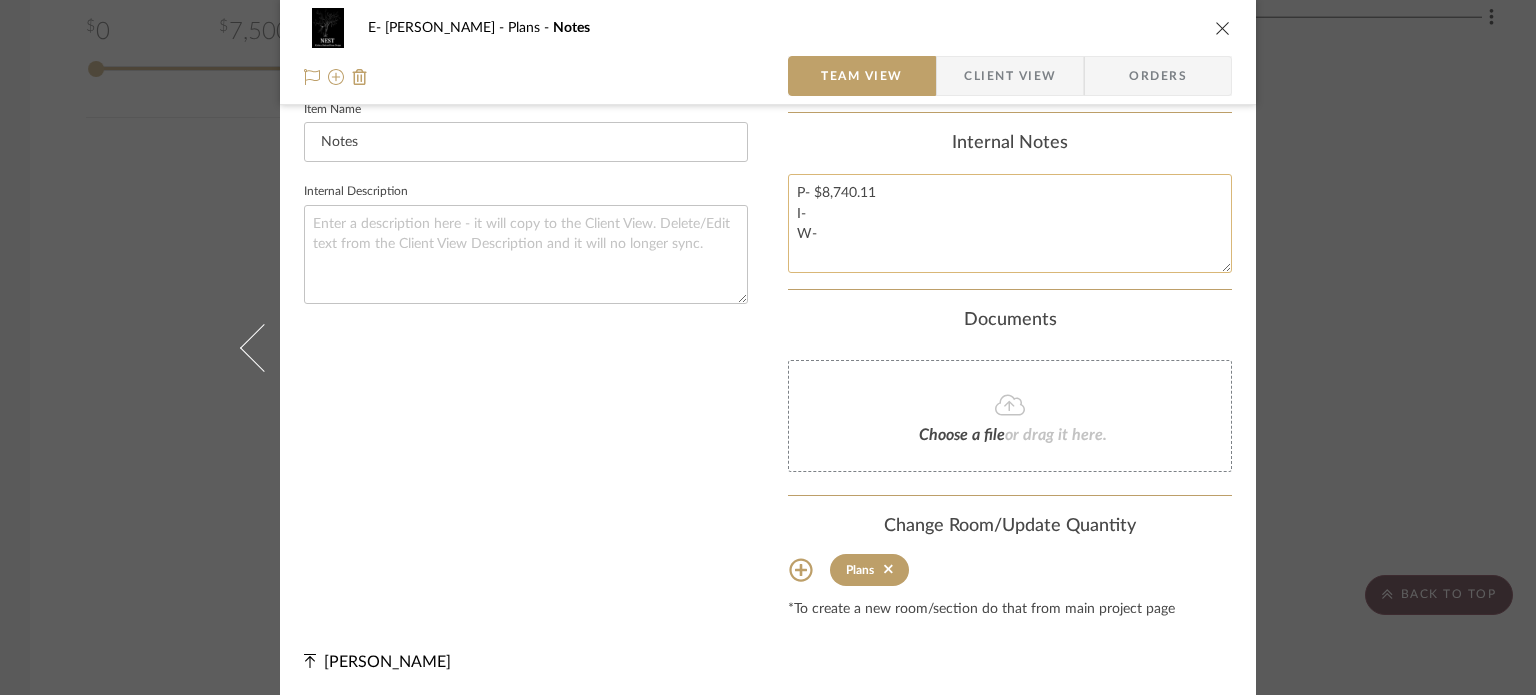 click on "P- $8,740.11
I-
W-" 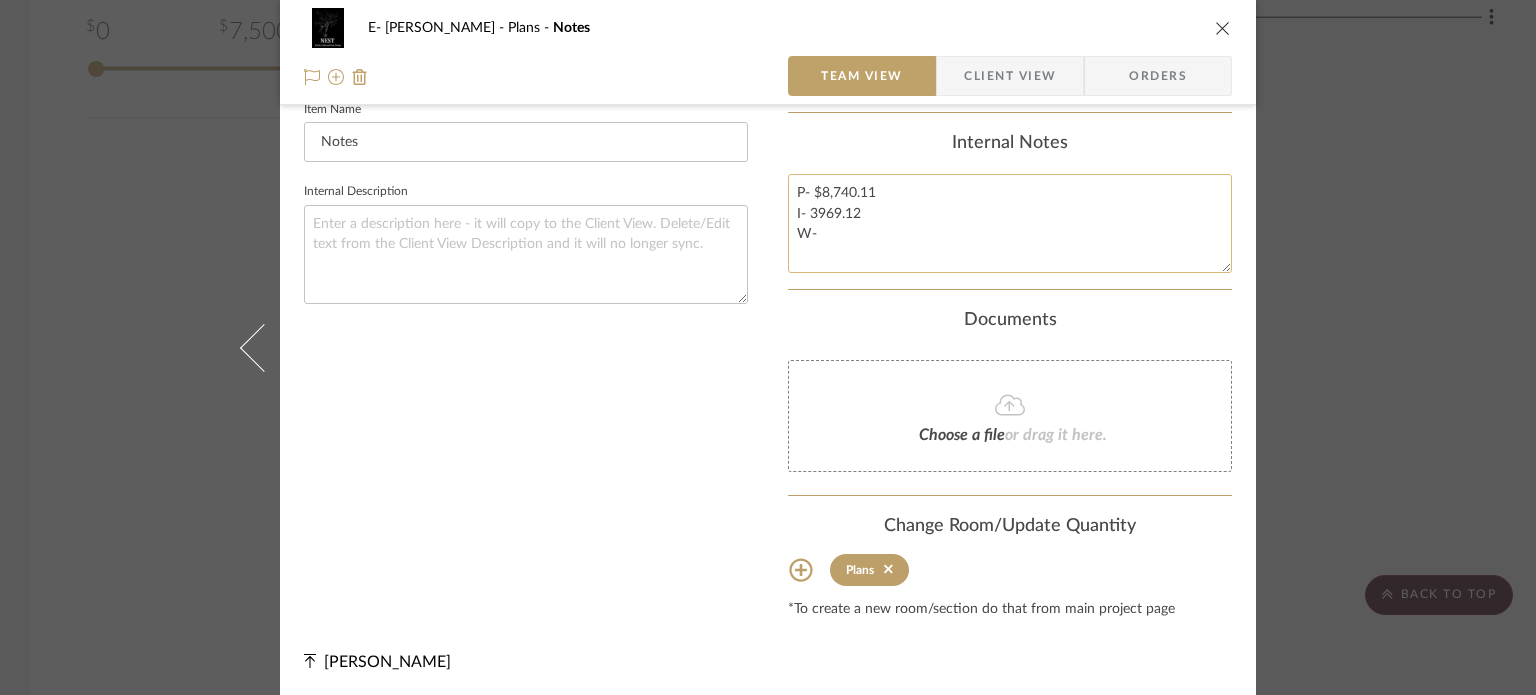 click on "P- $8,740.11
I- 3969.12
W-" 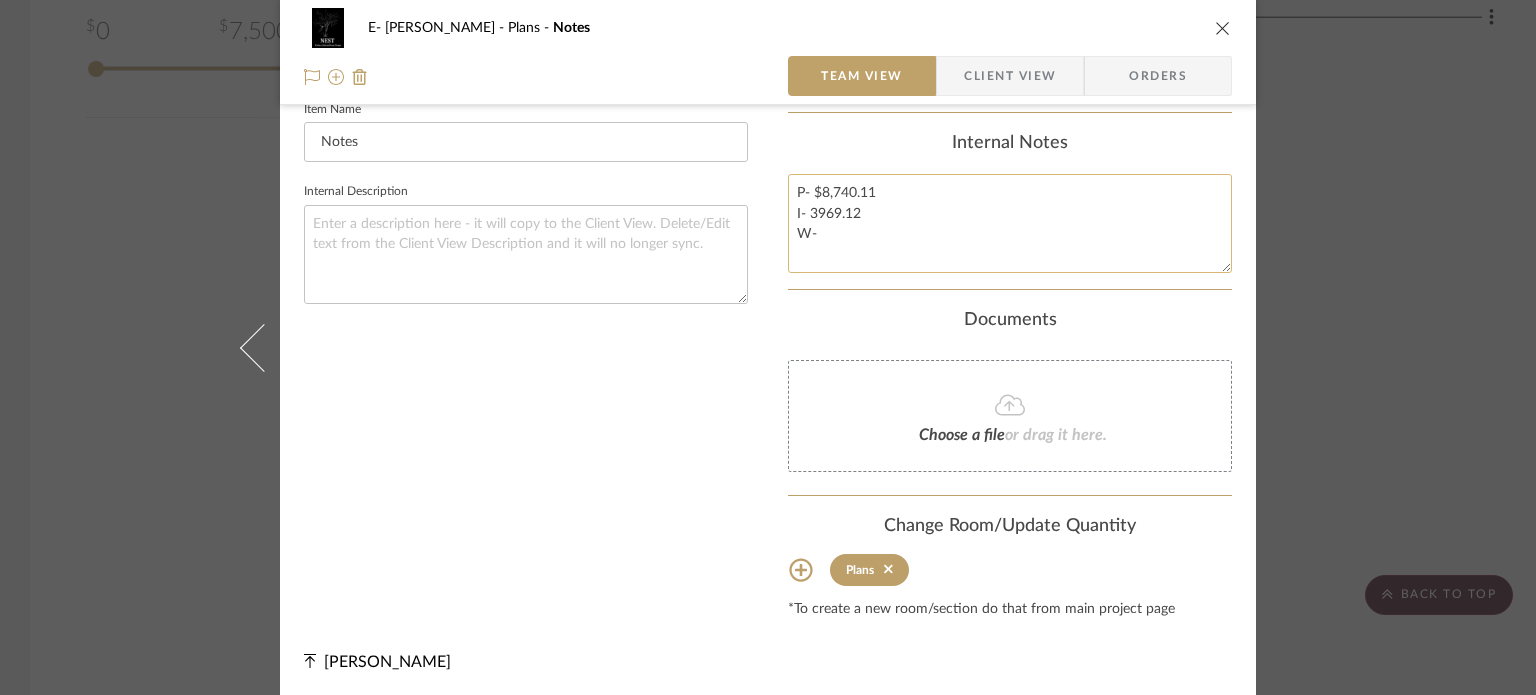 click on "P- $8,740.11
I- 3969.12
W-" 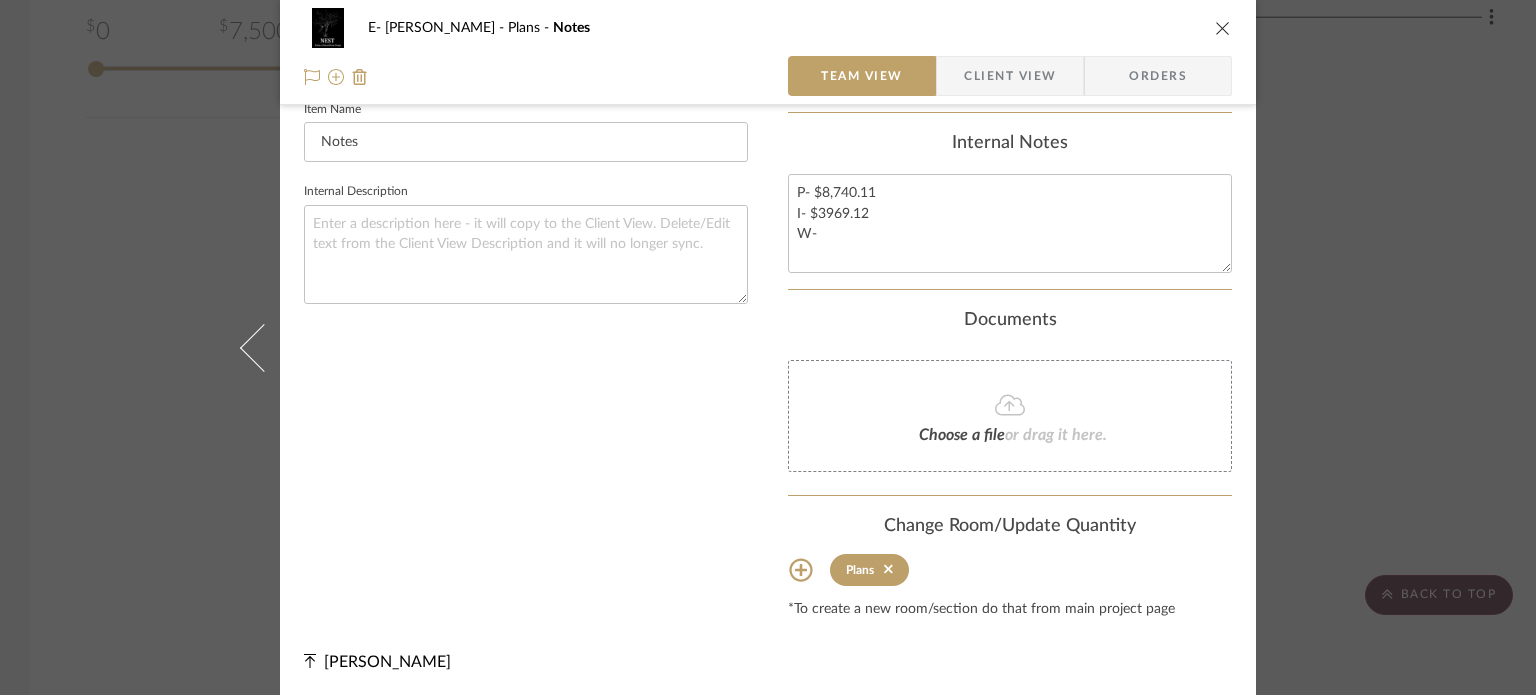 type on "P- $8,740.11
I- $3969.12
W-" 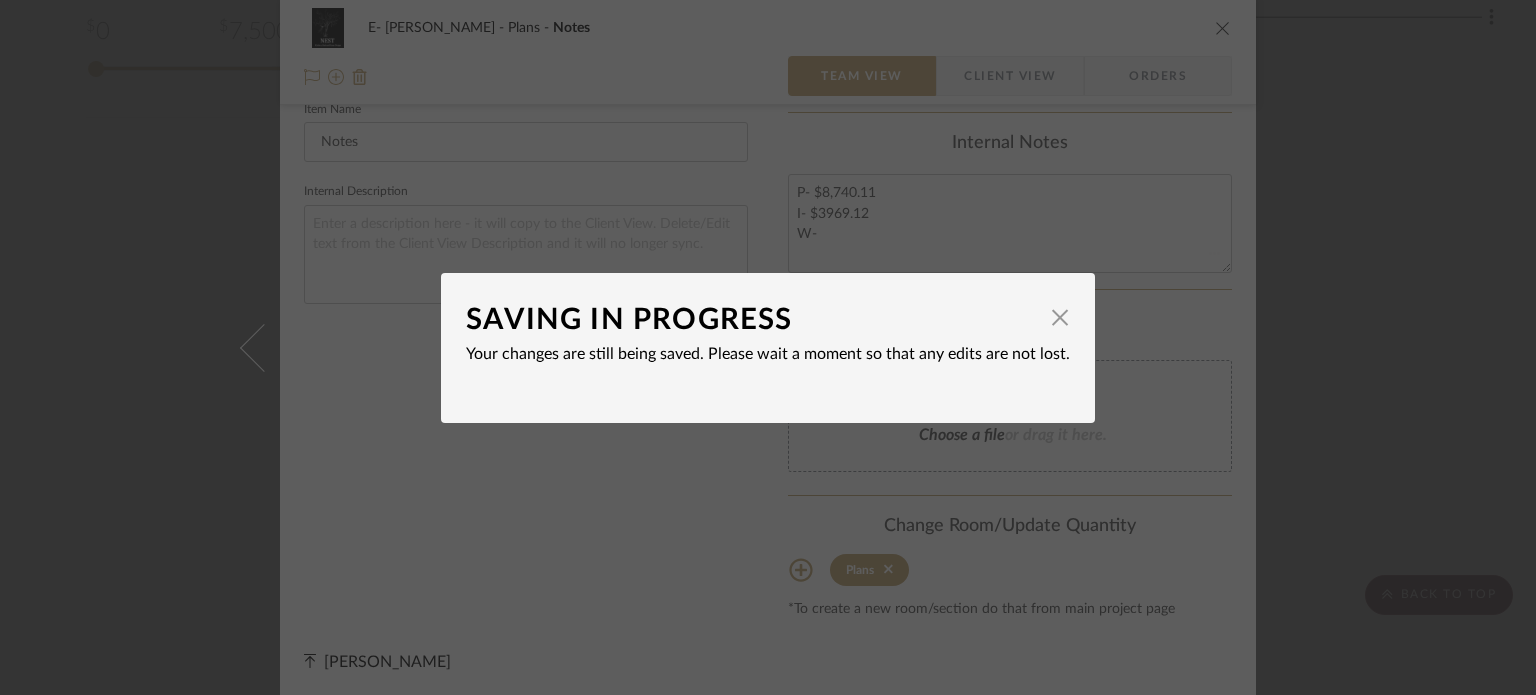 type 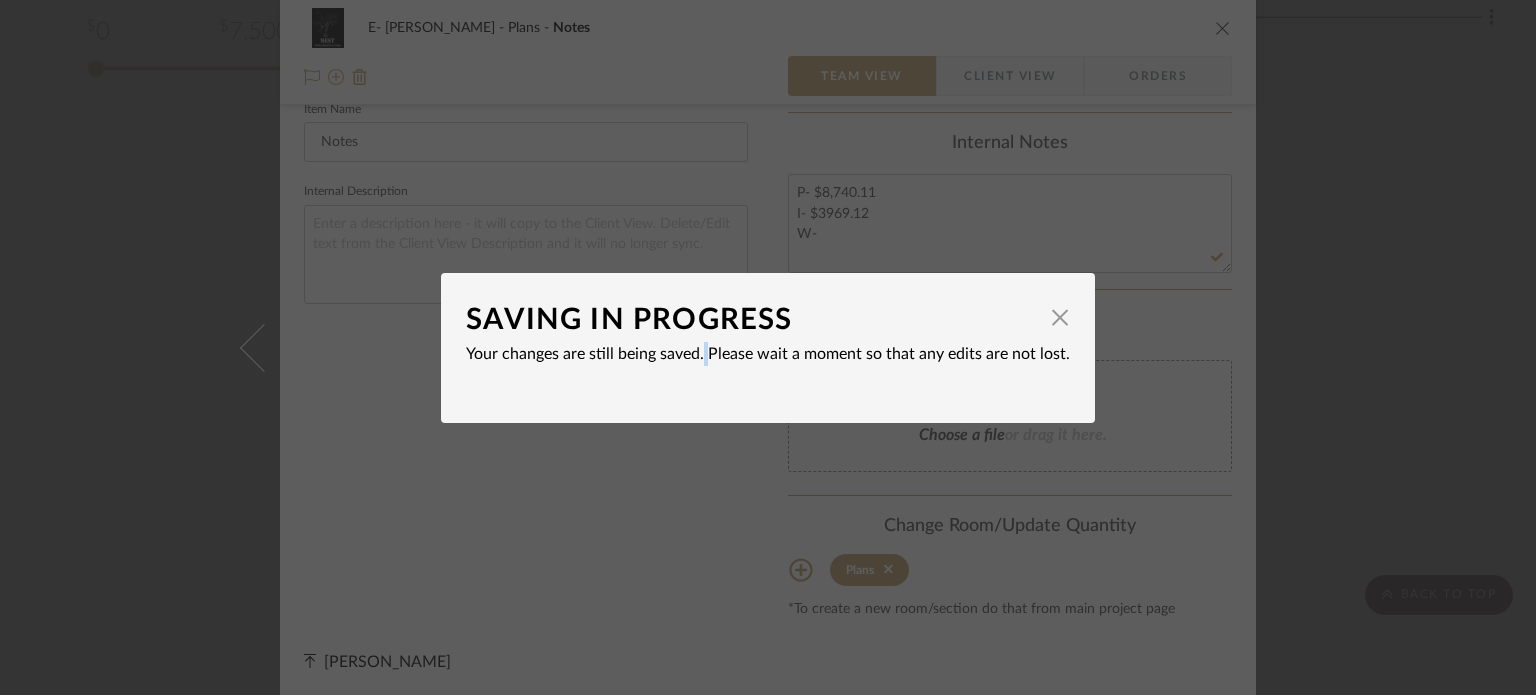 click on "SAVING IN PROGRESS × Your changes are still being saved. Please wait a moment so that any edits are not lost." at bounding box center [768, 347] 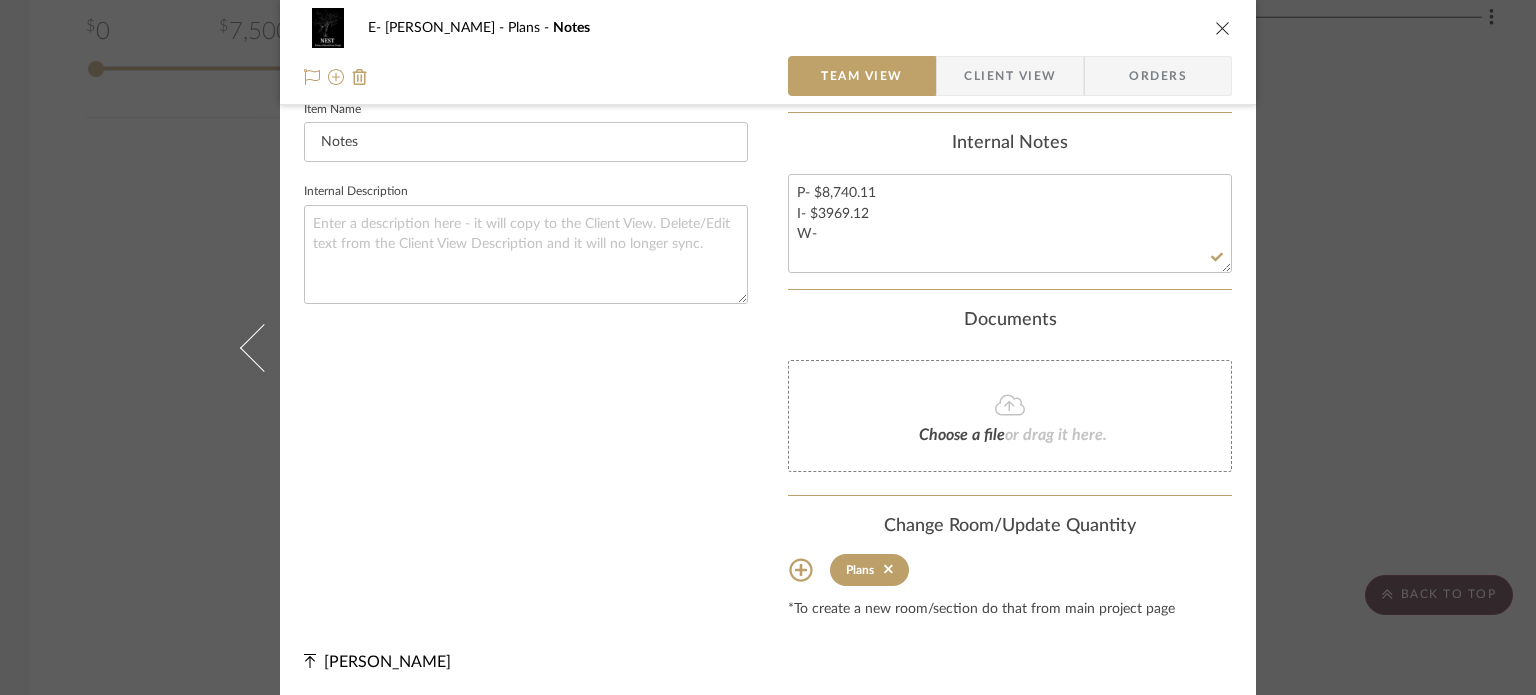click on "Team-Facing Details   Item Name  Notes  Internal Description" at bounding box center (526, 94) 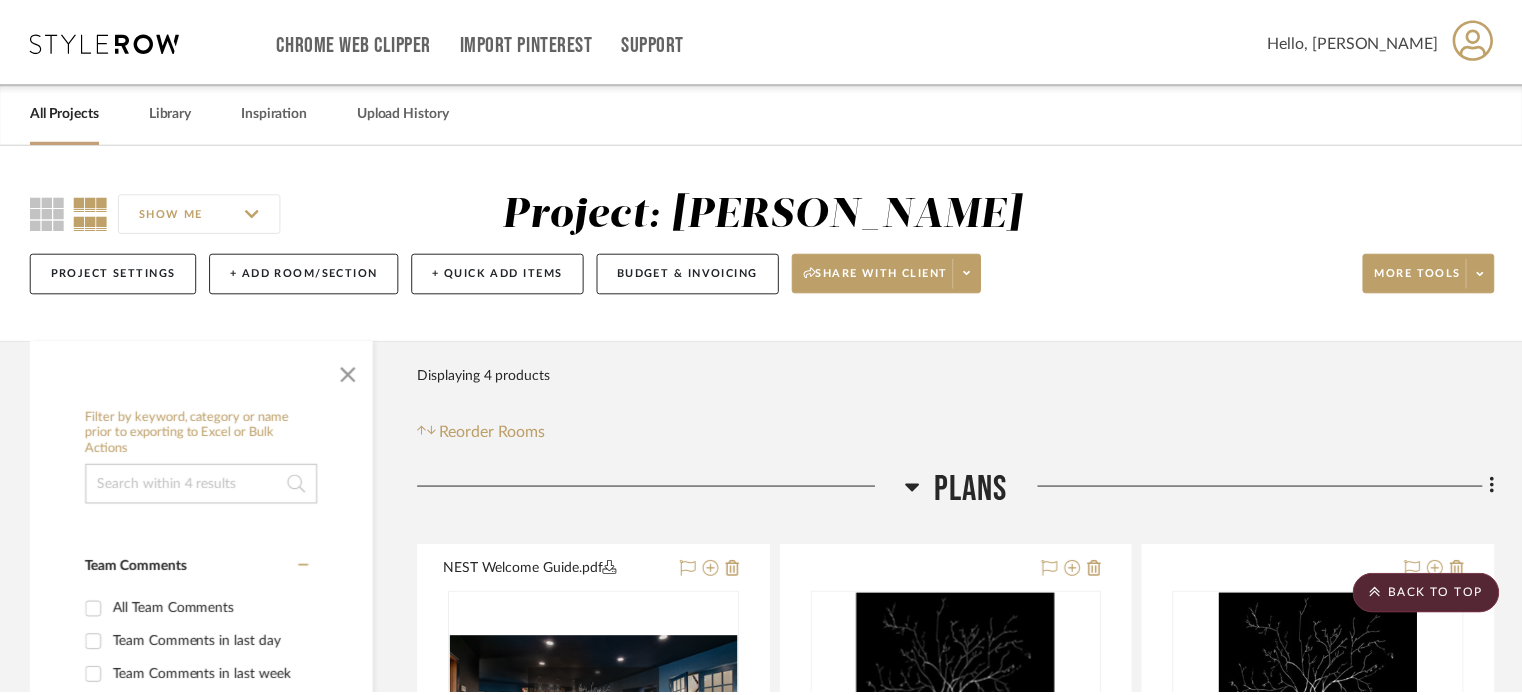 scroll, scrollTop: 1647, scrollLeft: 0, axis: vertical 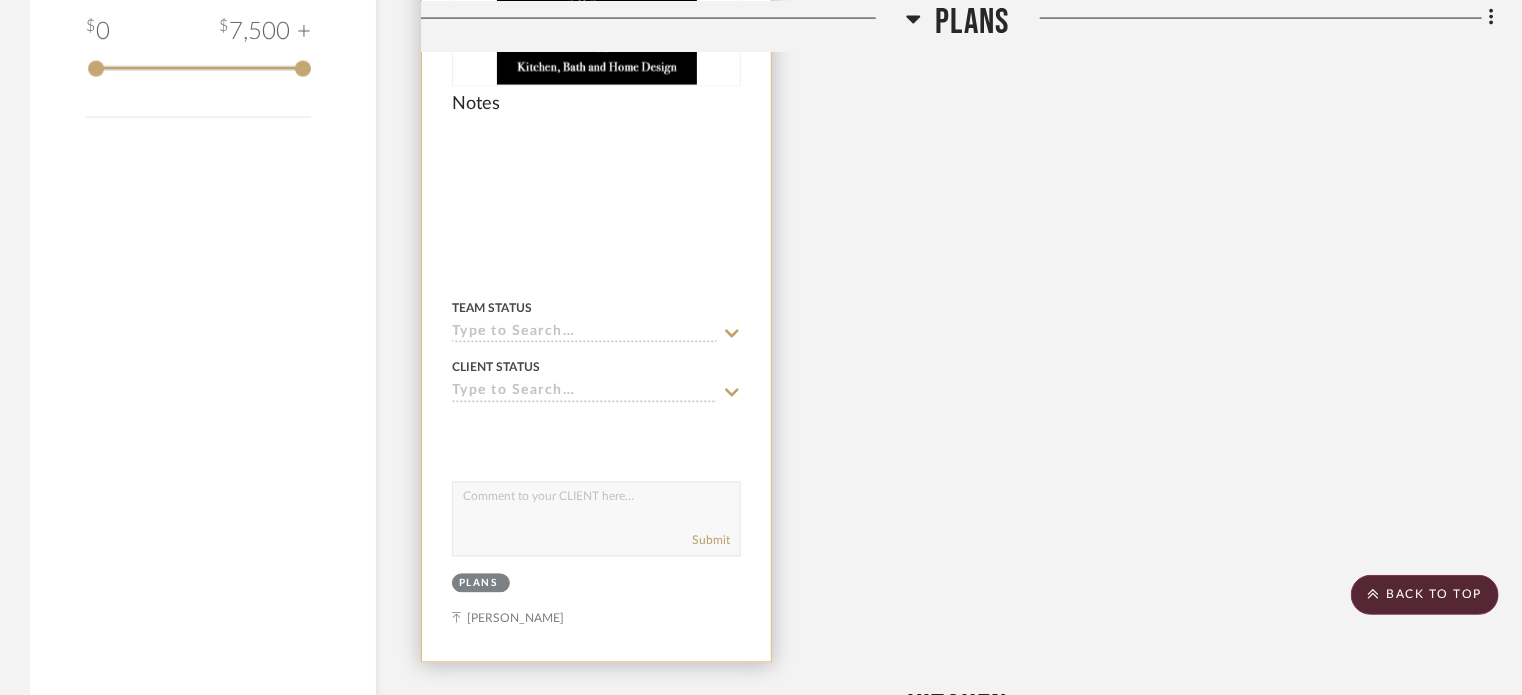 click at bounding box center [596, 224] 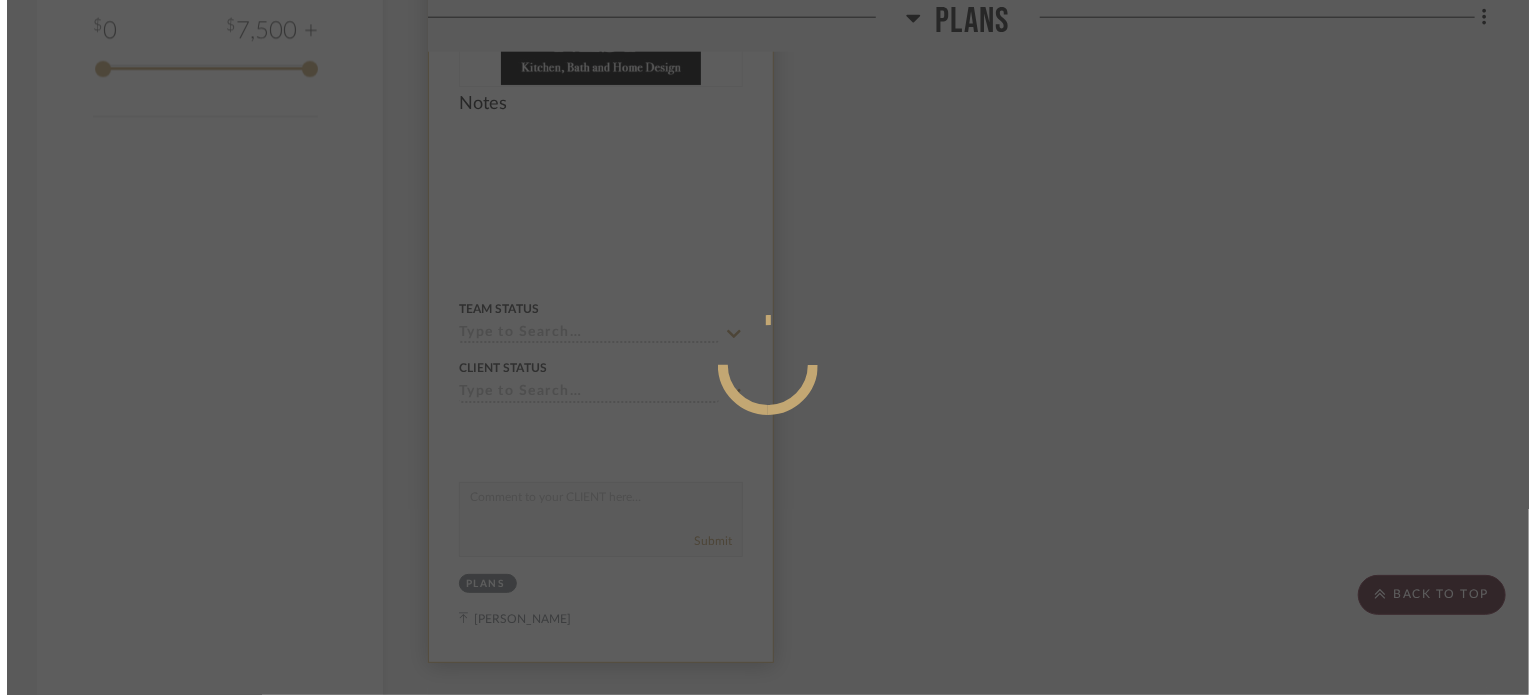 scroll, scrollTop: 0, scrollLeft: 0, axis: both 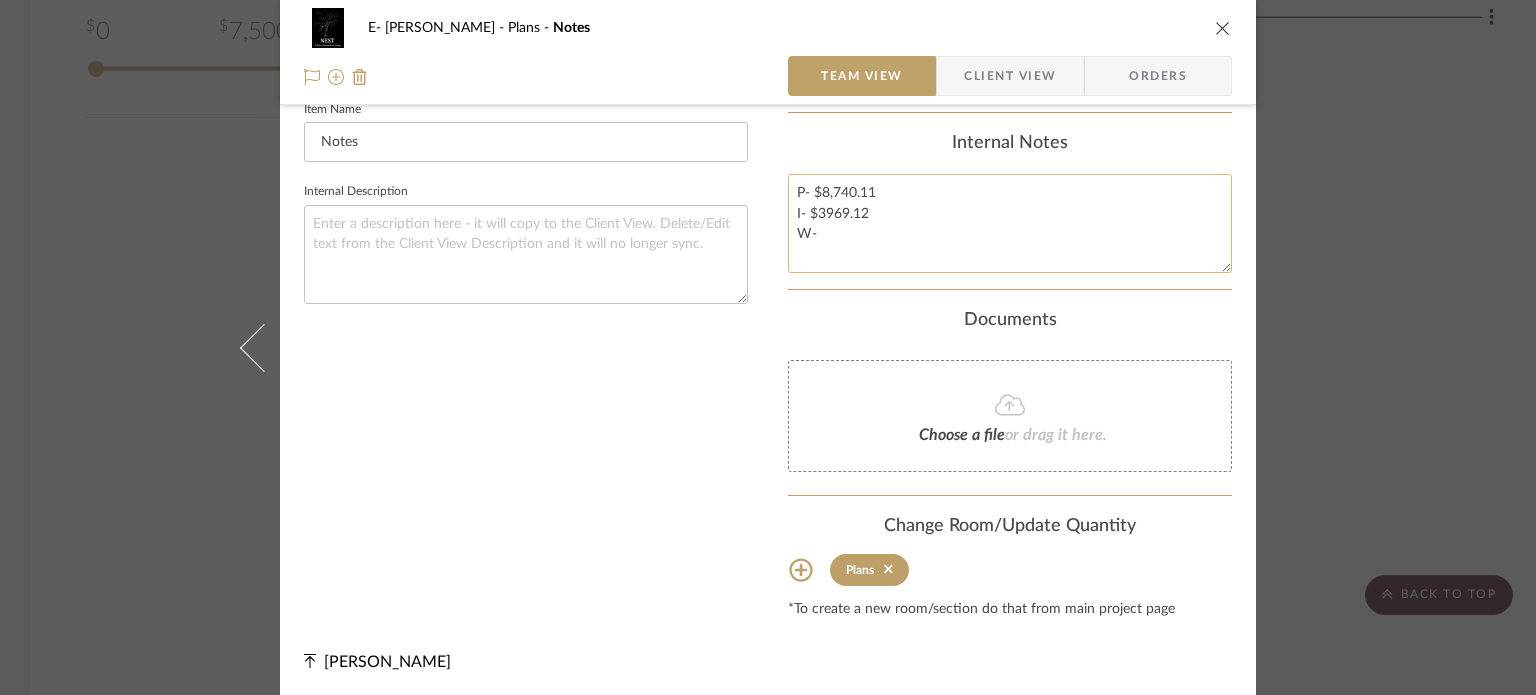 click on "P- $8,740.11
I- $3969.12
W-" 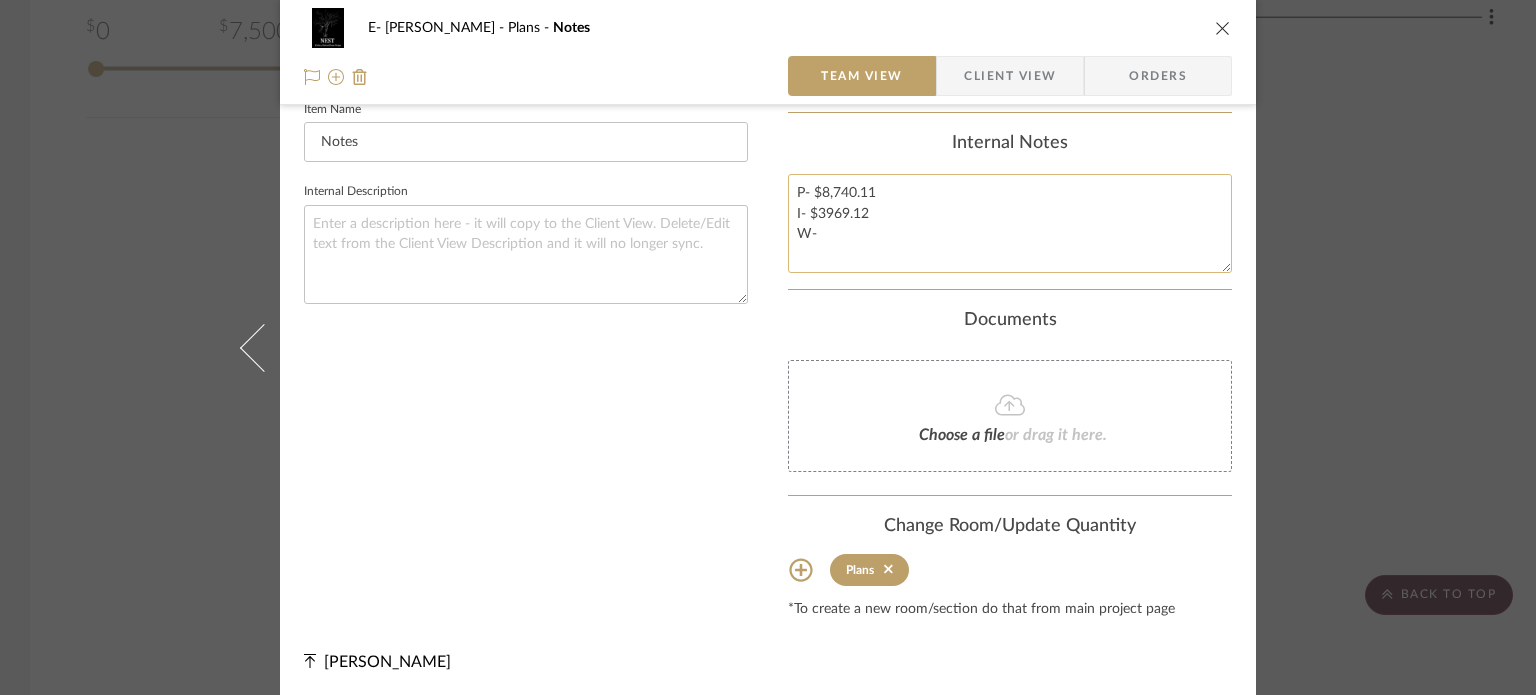 paste 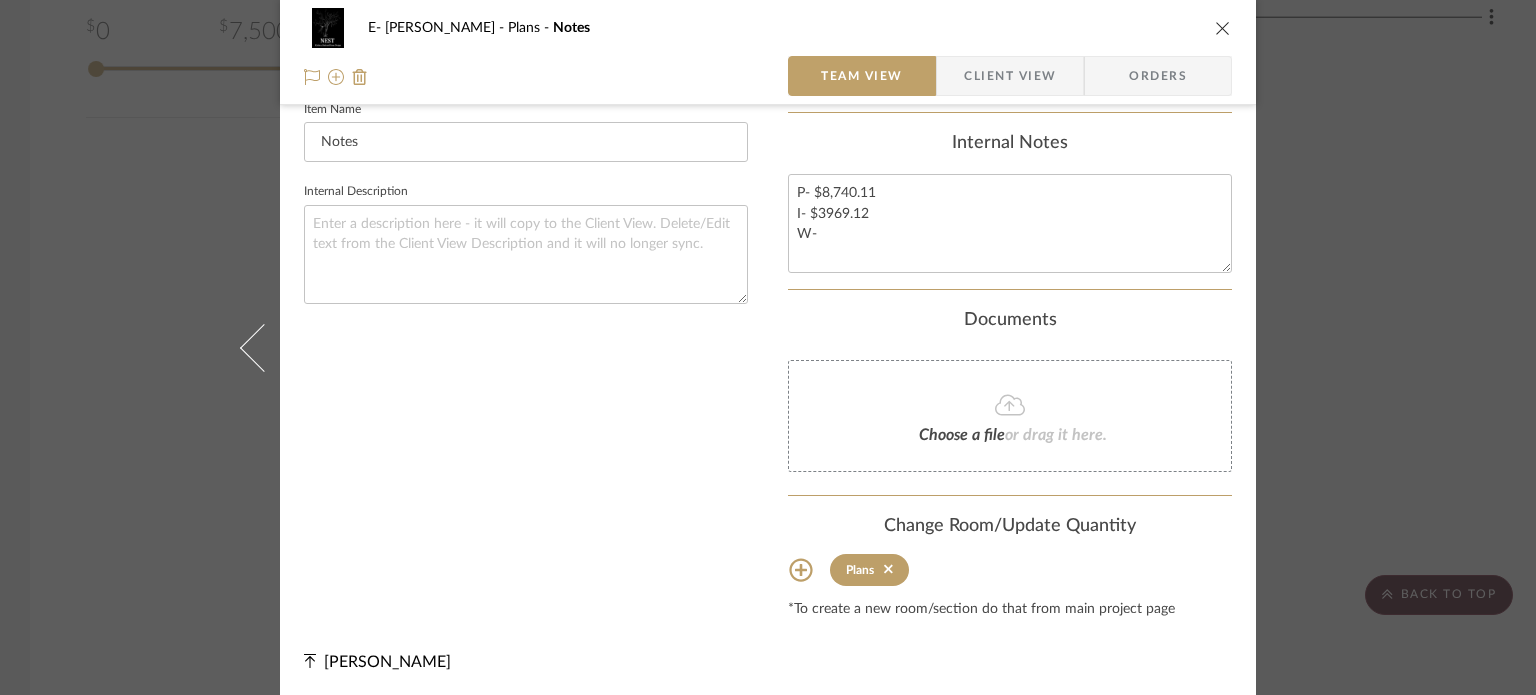 type on "P- $8,740.11
I- $3969.12
W-" 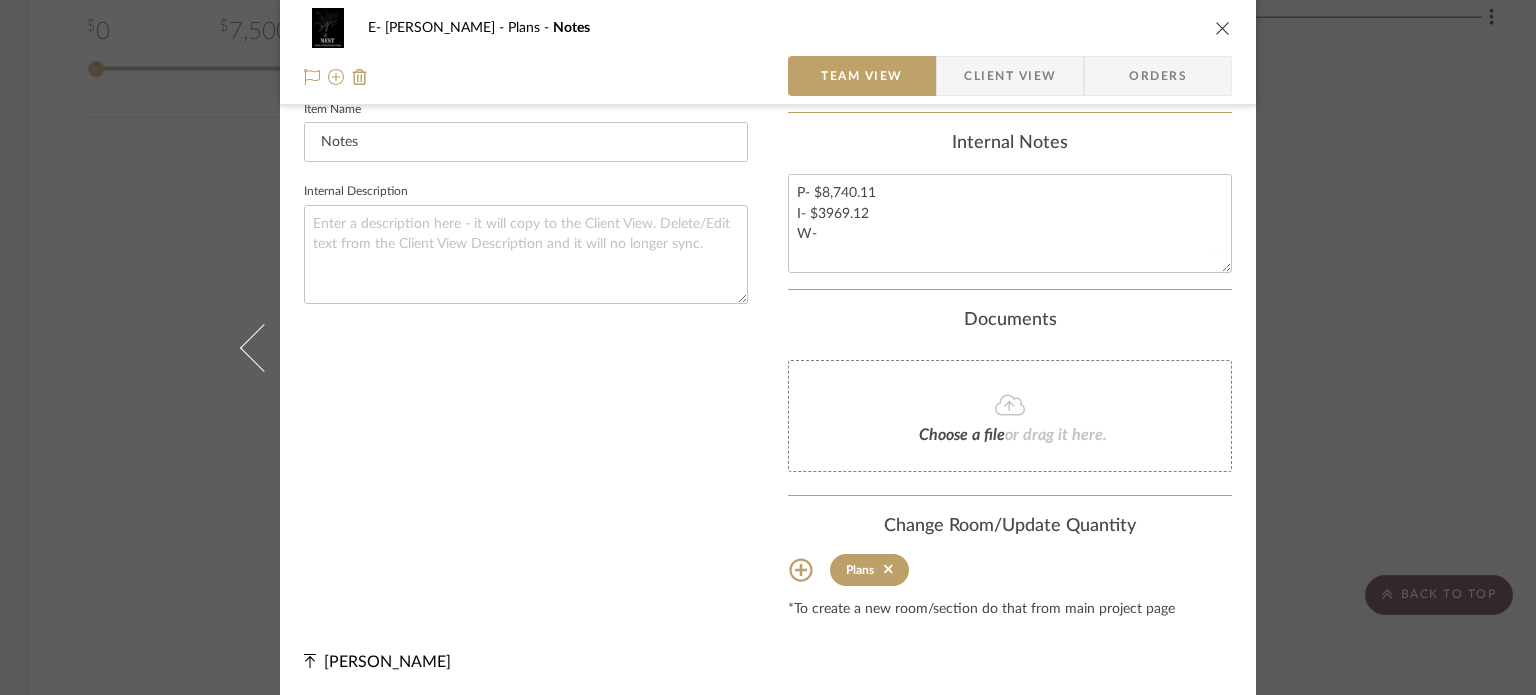 type 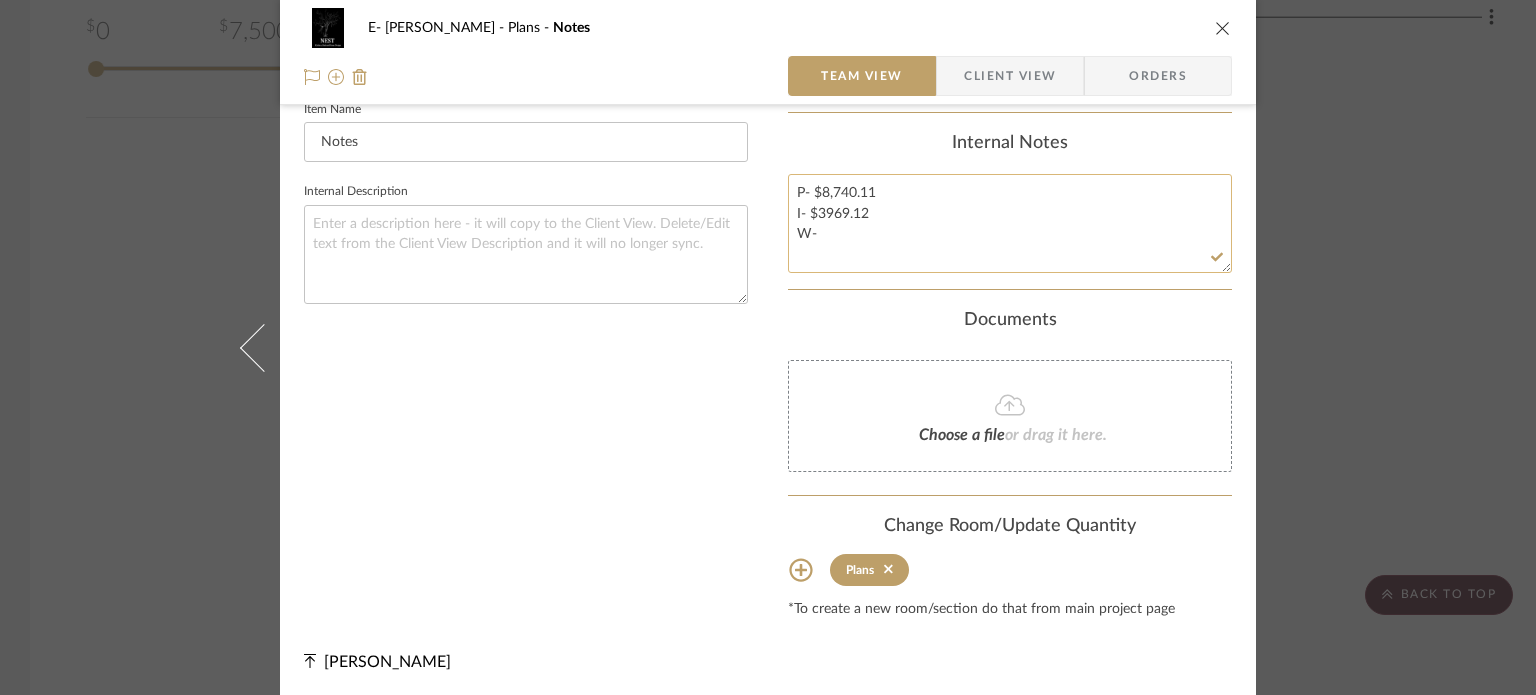 click on "P- $8,740.11
I- $3969.12
W-" 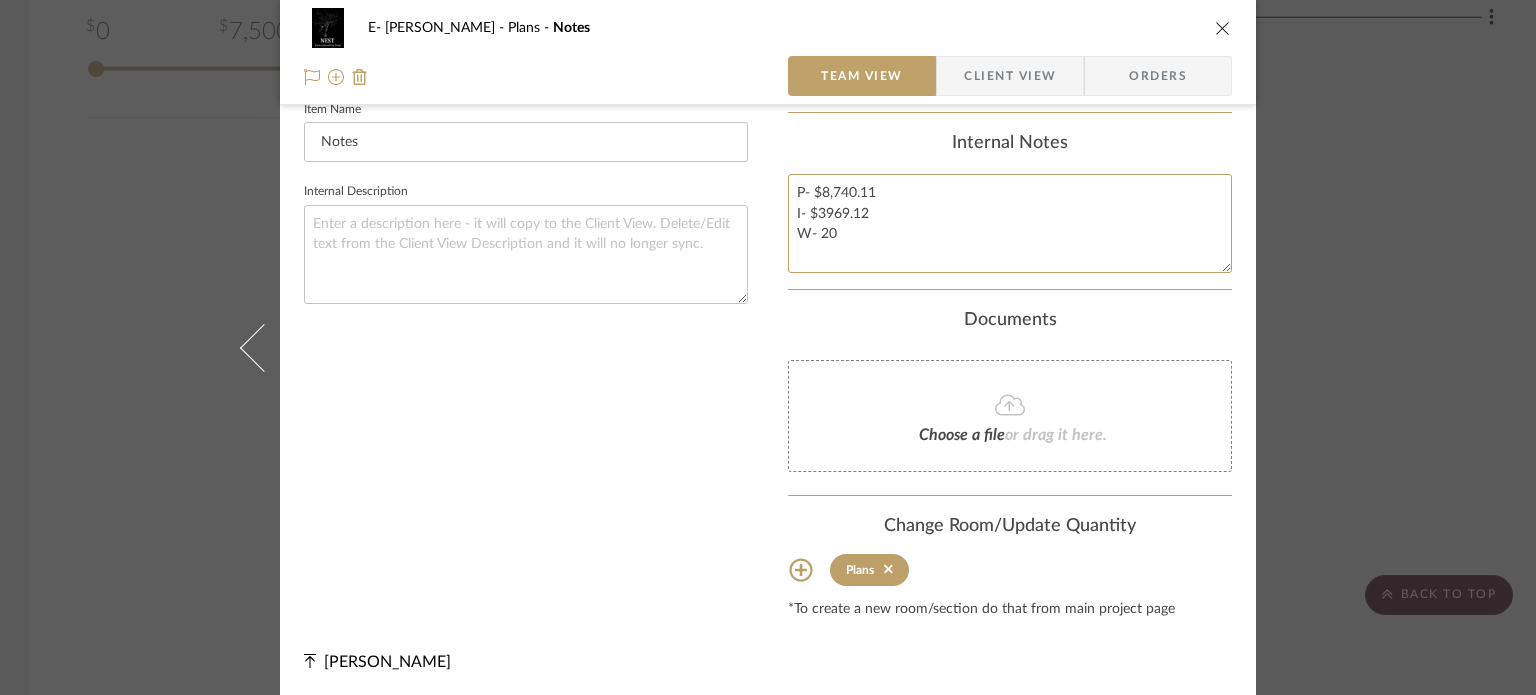 type on "P- $8,740.11
I- $3969.12
W- 20" 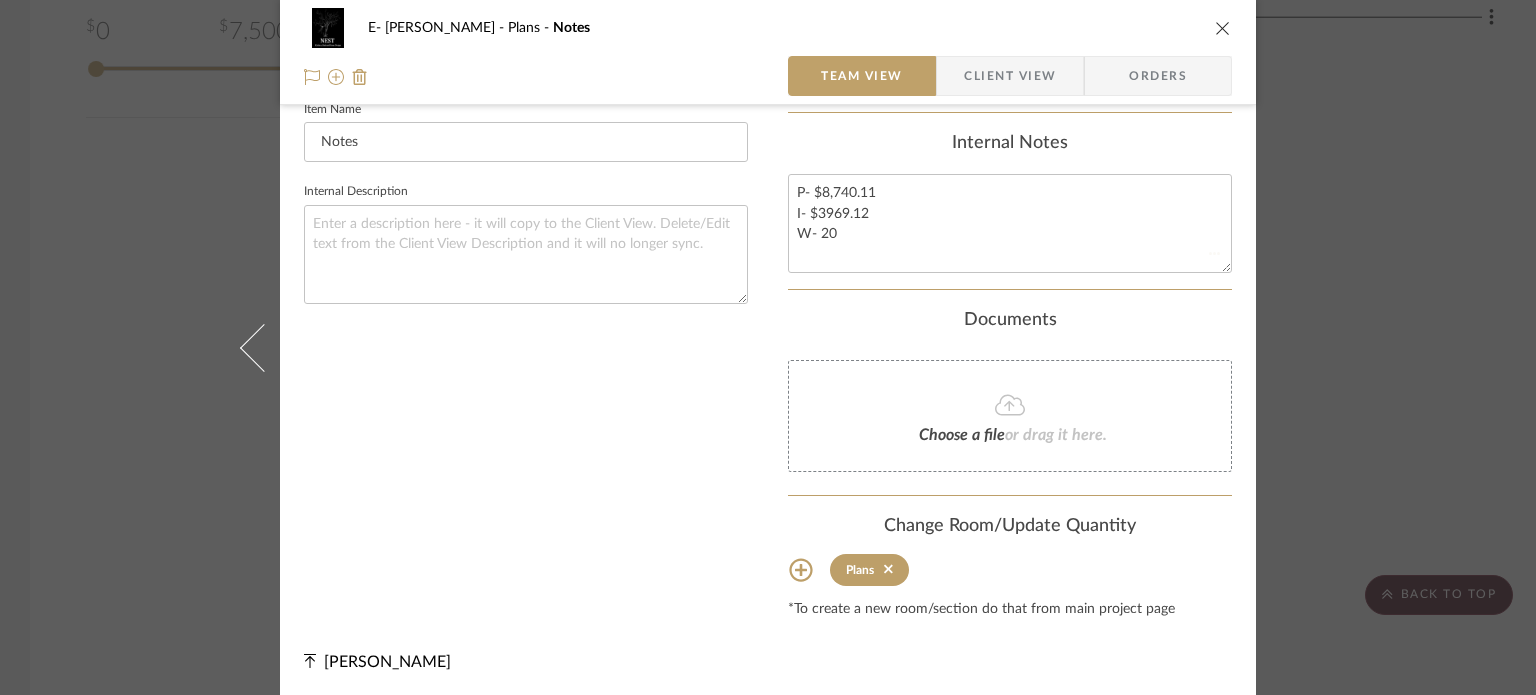 type 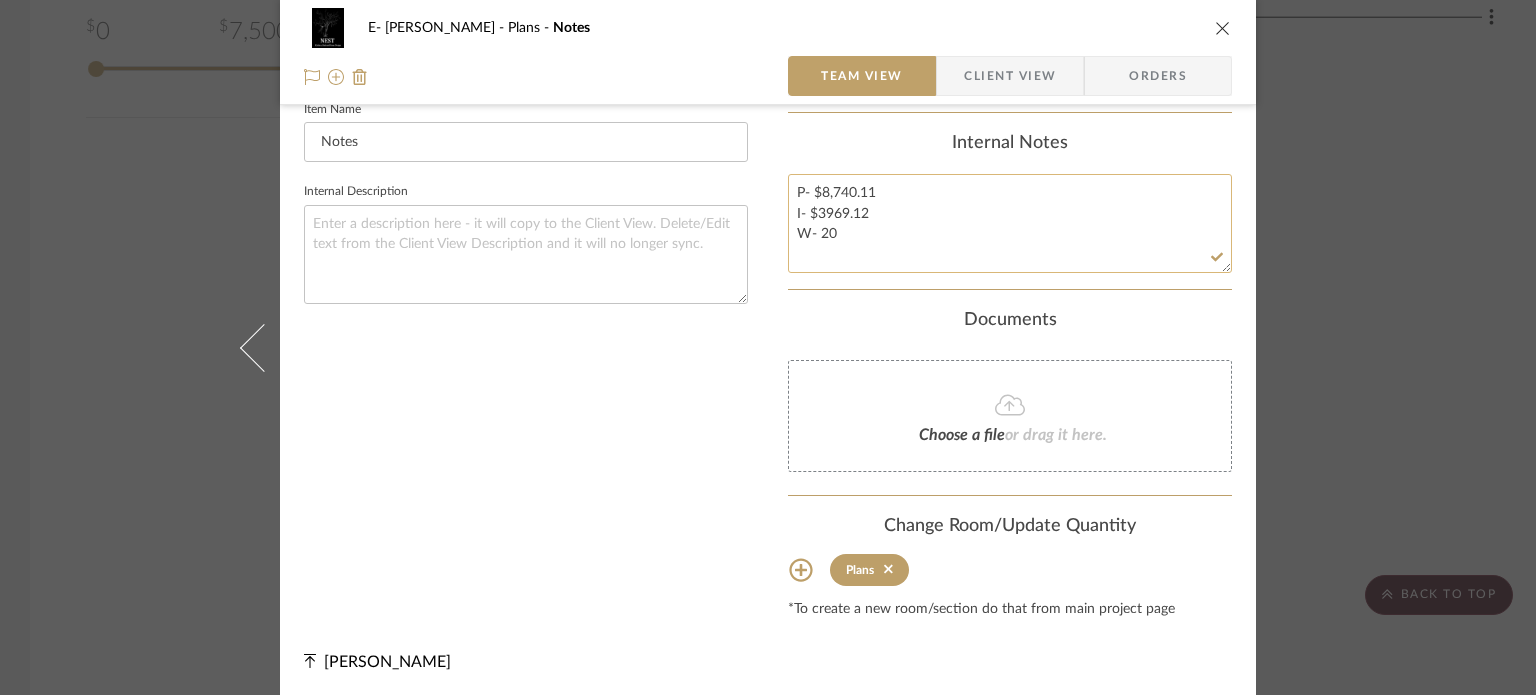 click on "P- $8,740.11
I- $3969.12
W- 20" 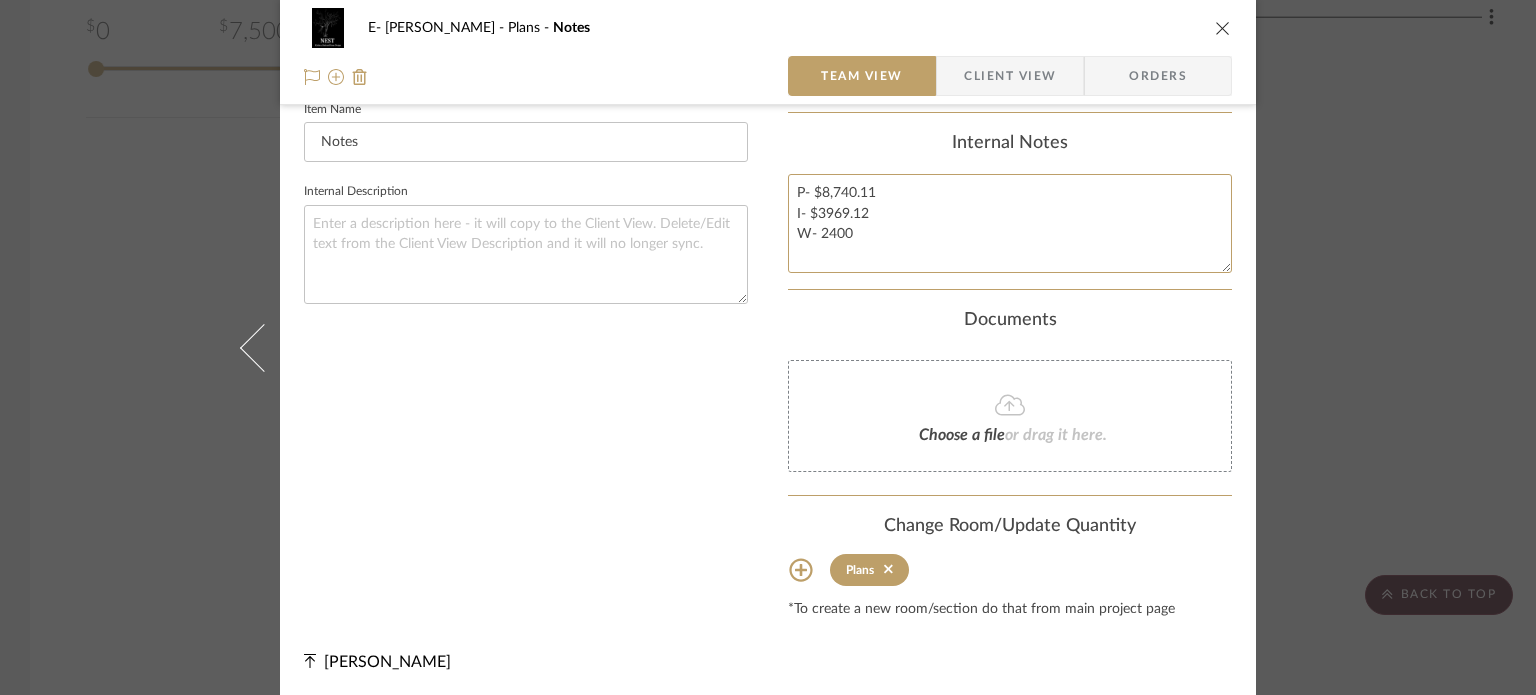 type on "P- $8,740.11
I- $3969.12
W- 2400" 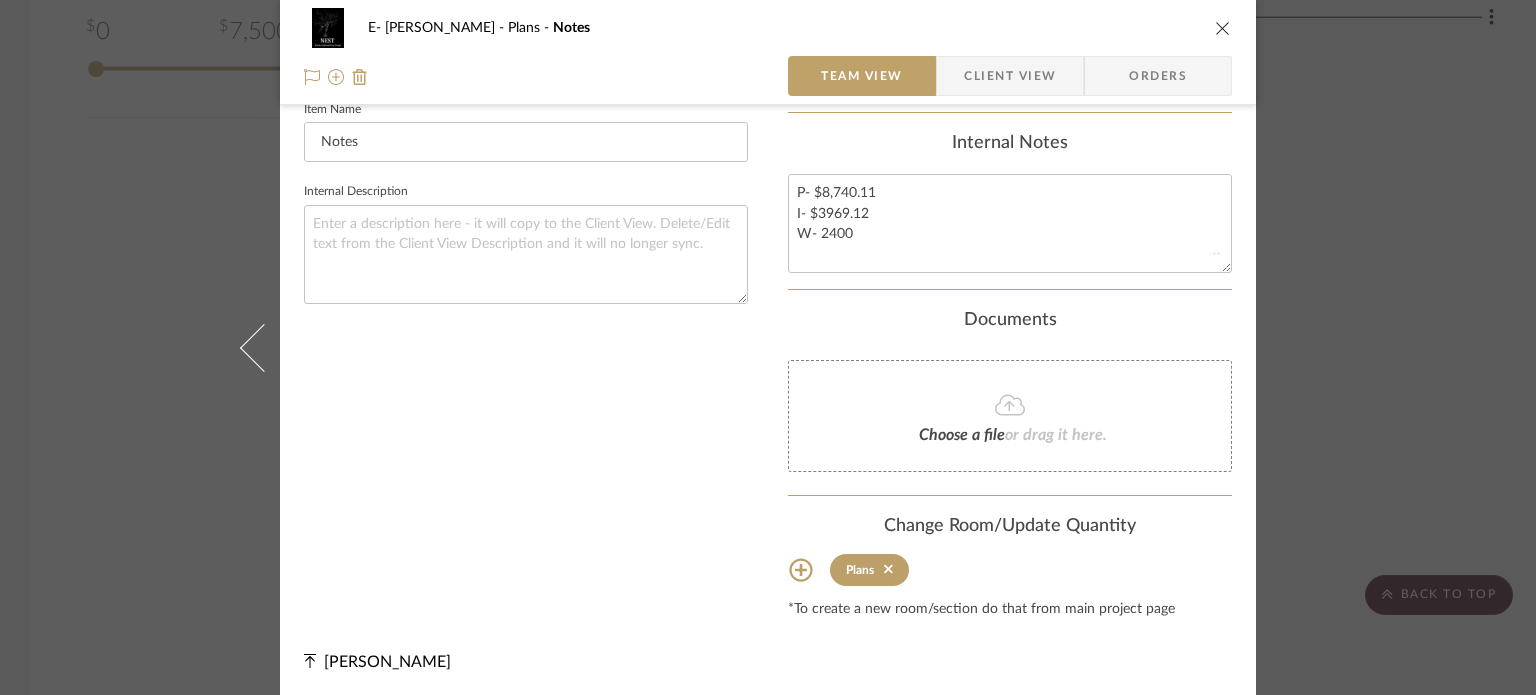 type 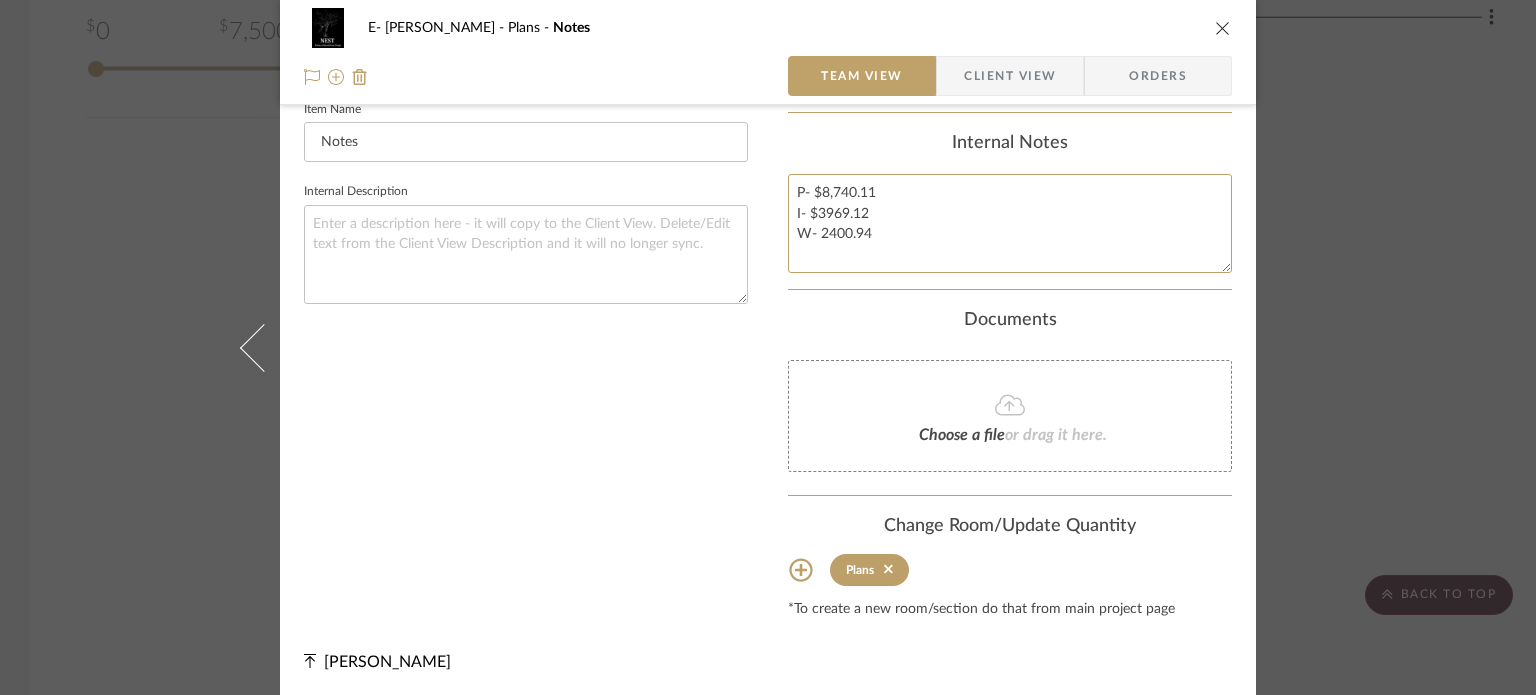 type on "P- $8,740.11
I- $3969.12
W- 2400.94" 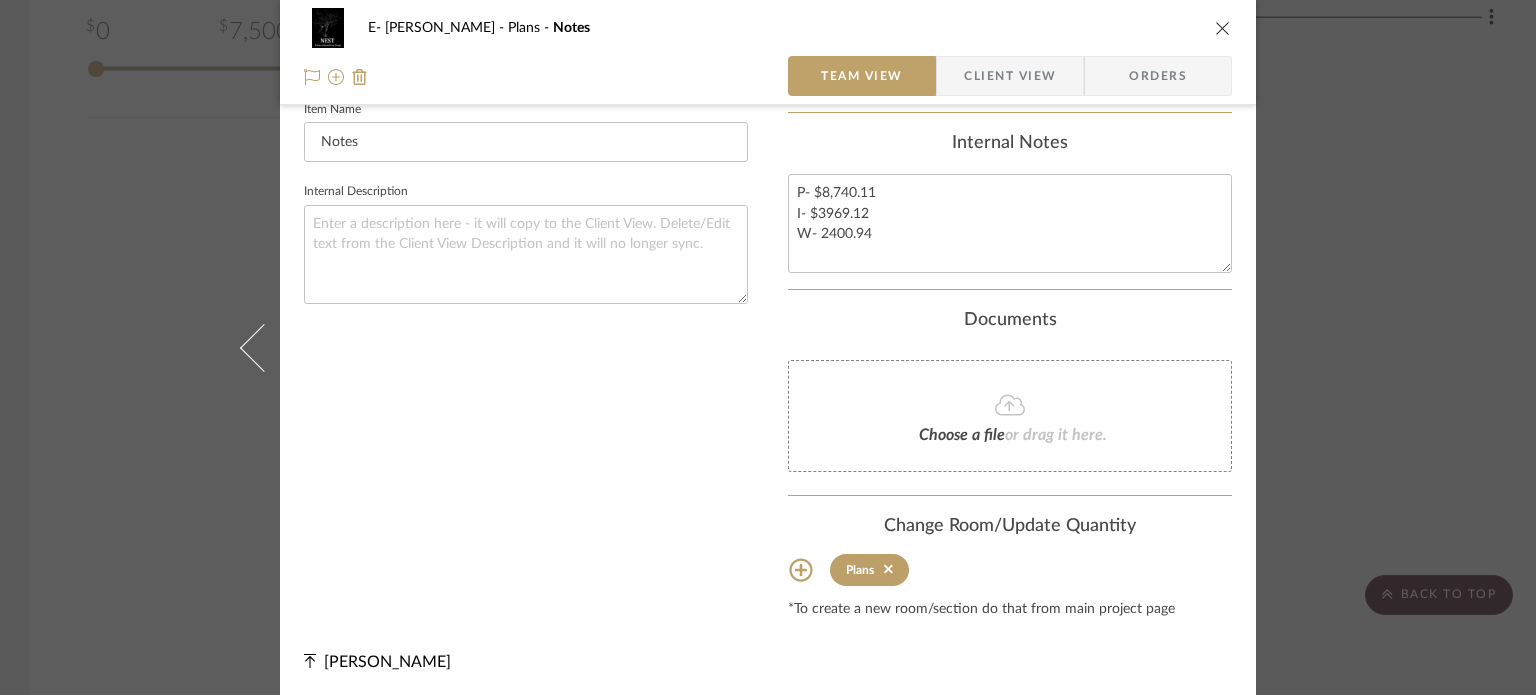 click on "Team-Facing Details   Item Name  Notes  Internal Description" at bounding box center (526, 94) 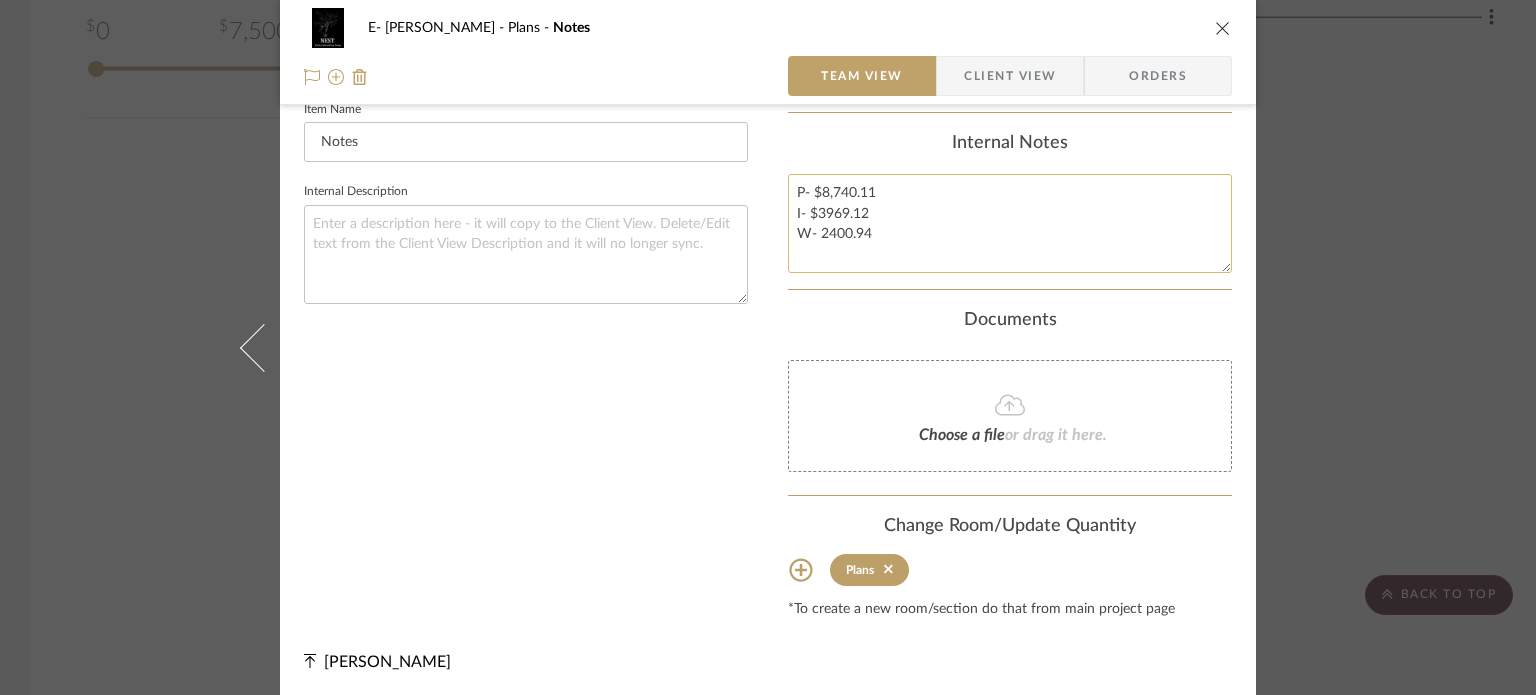 click on "P- $8,740.11
I- $3969.12
W- 2400.94" 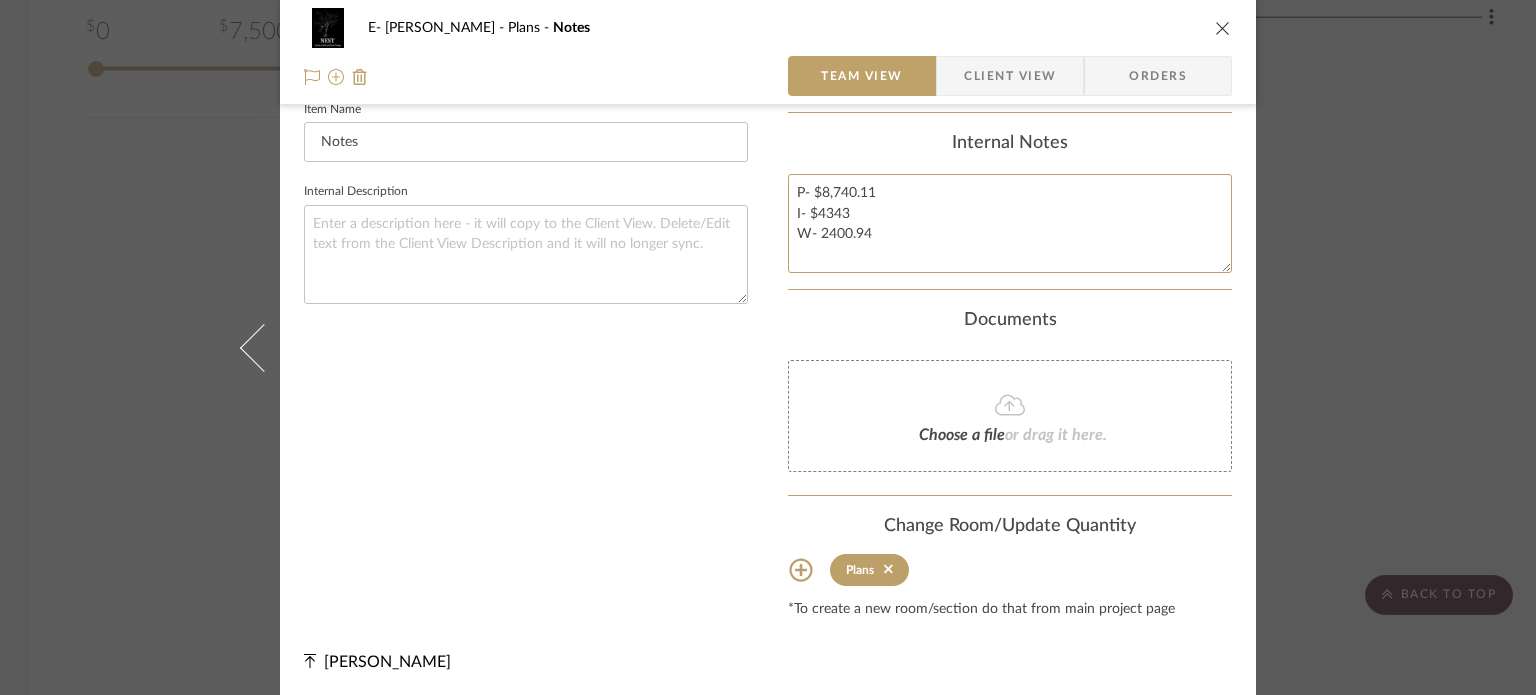 type on "P- $8,740.11
I- $4343
W- 2400.94" 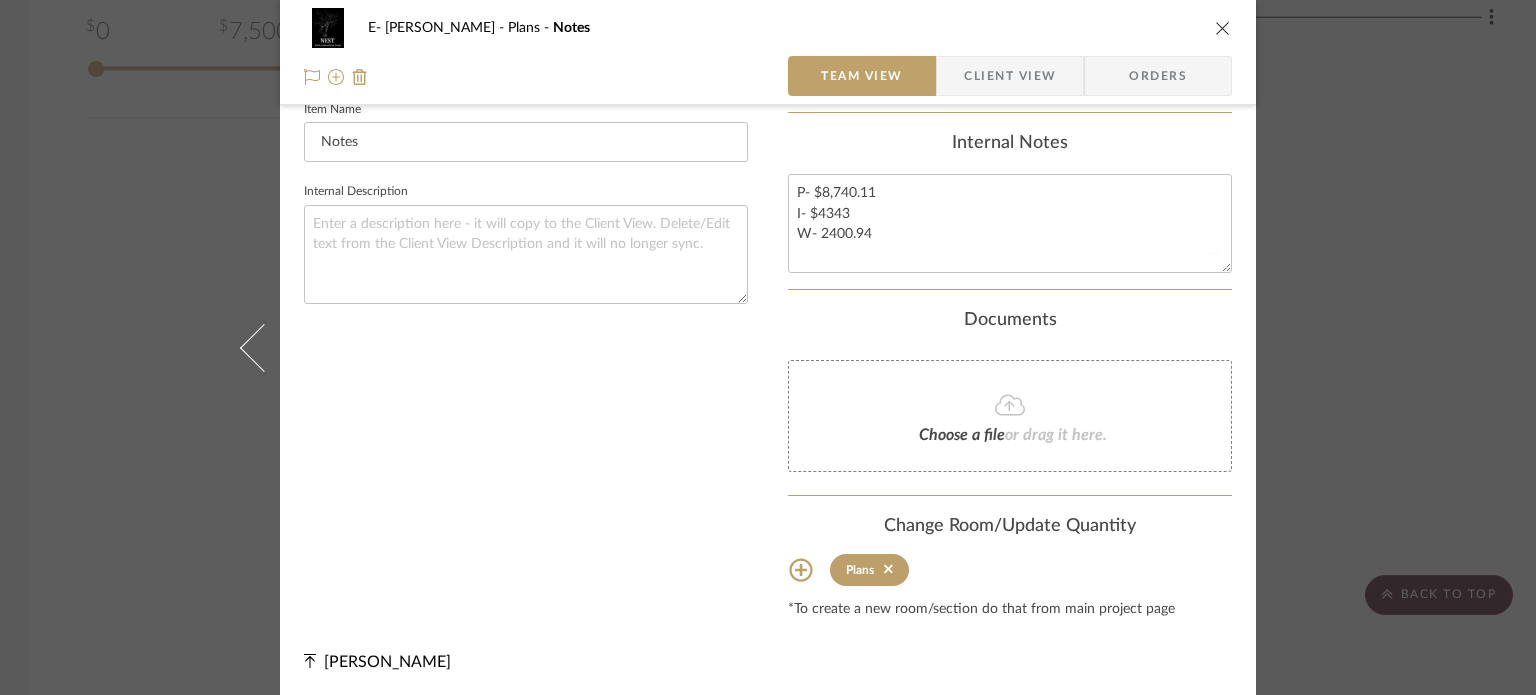 type 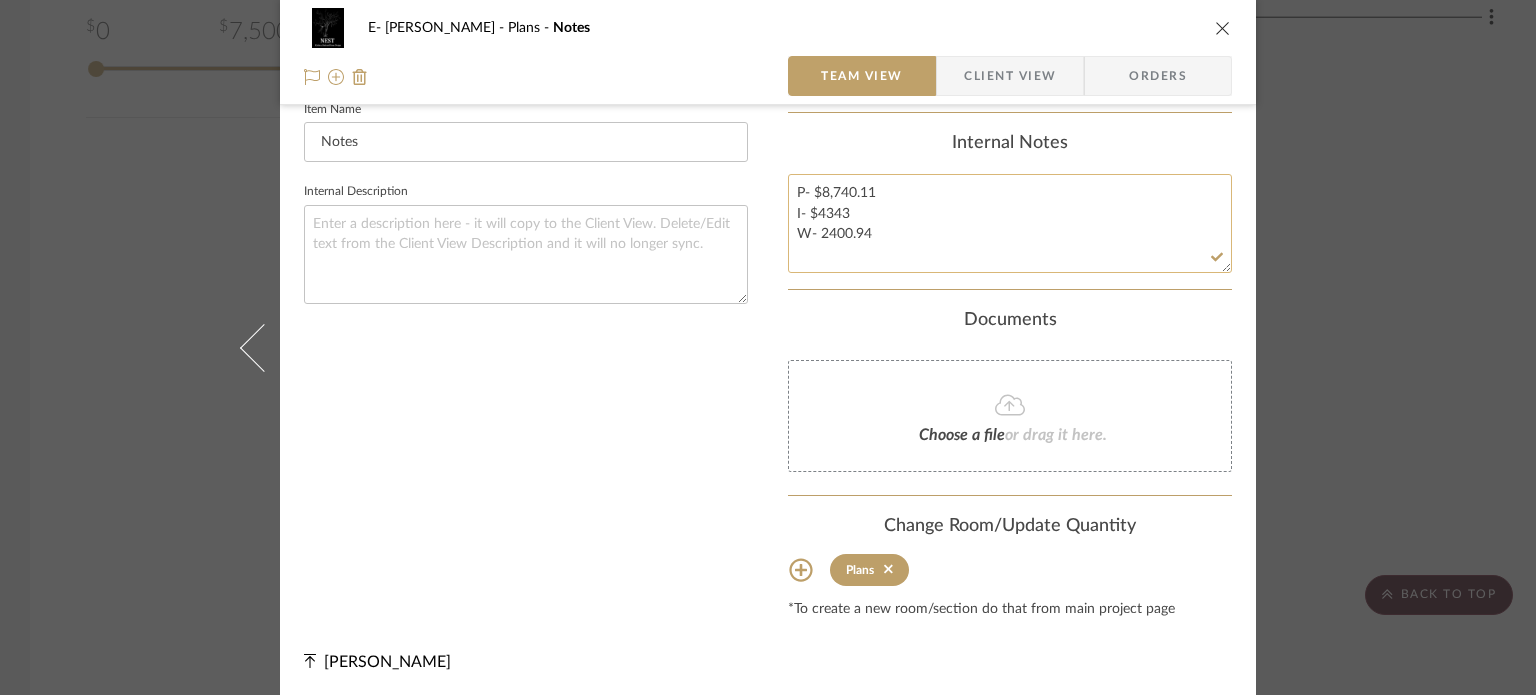 click on "P- $8,740.11
I- $4343
W- 2400.94" 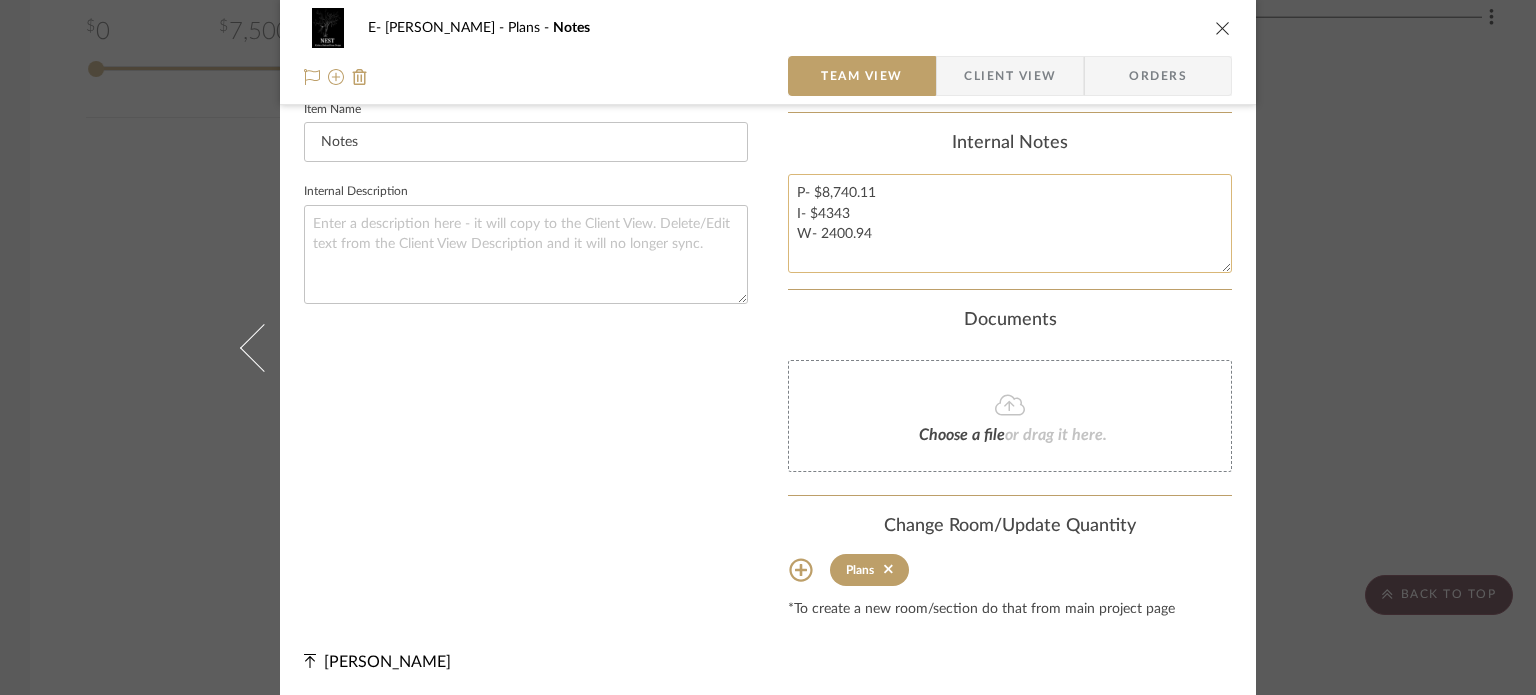 click on "P- $8,740.11
I- $4343
W- 2400.94" 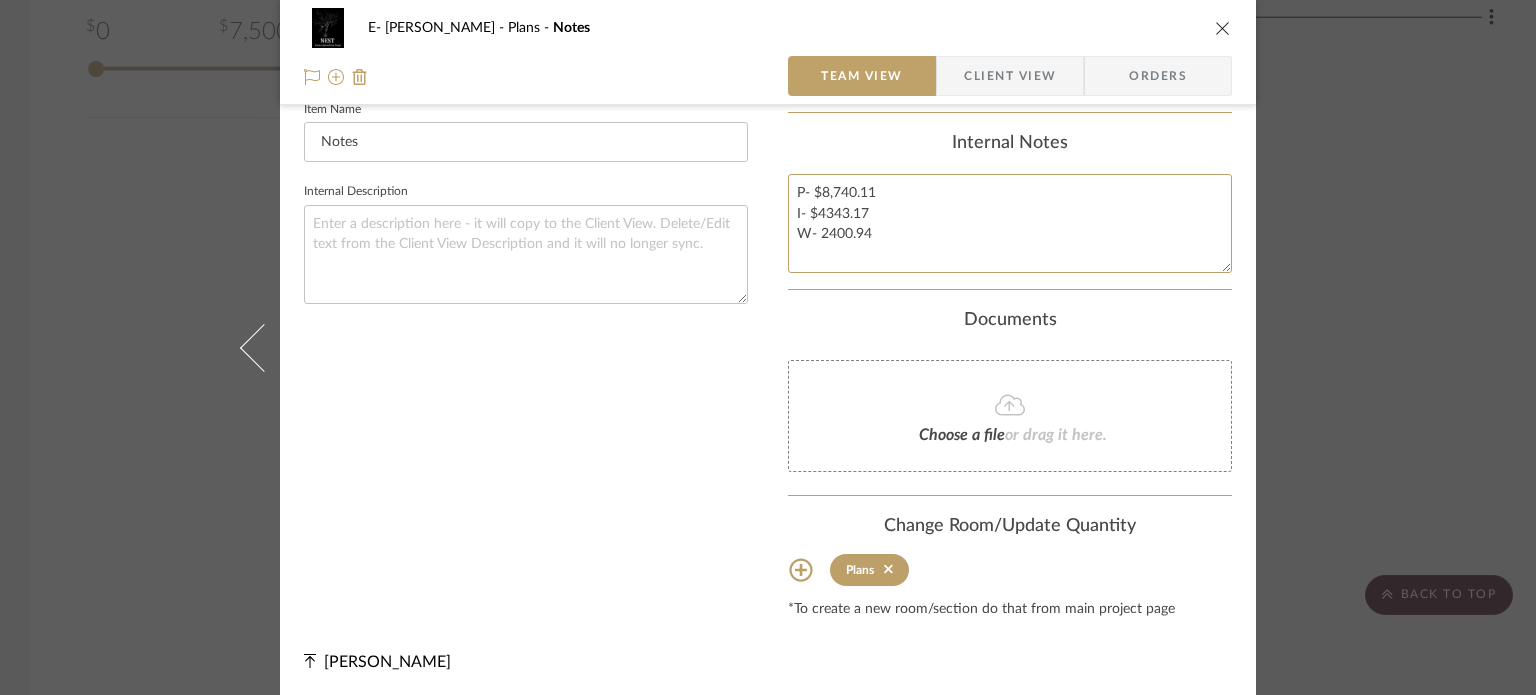 type on "P- $8,740.11
I- $4343.17
W- 2400.94" 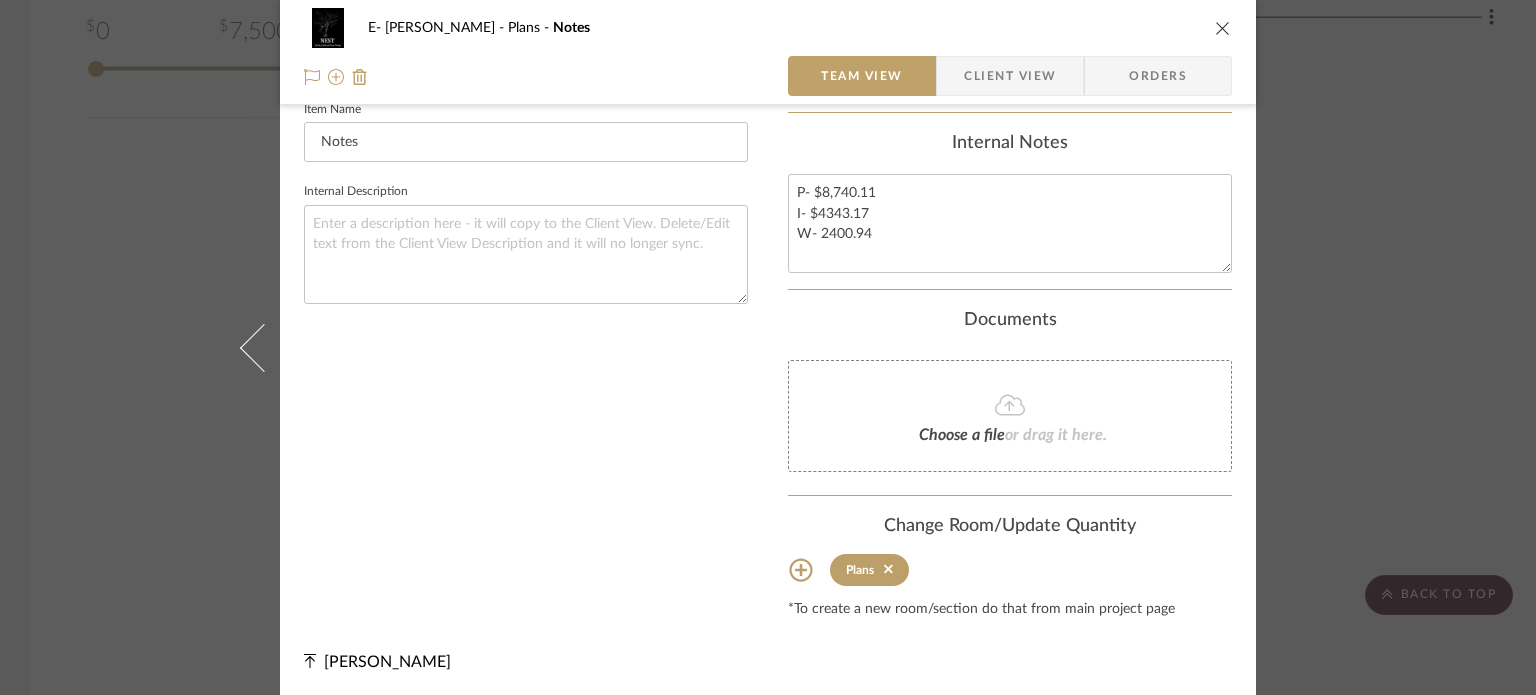 click on "Internal Description" 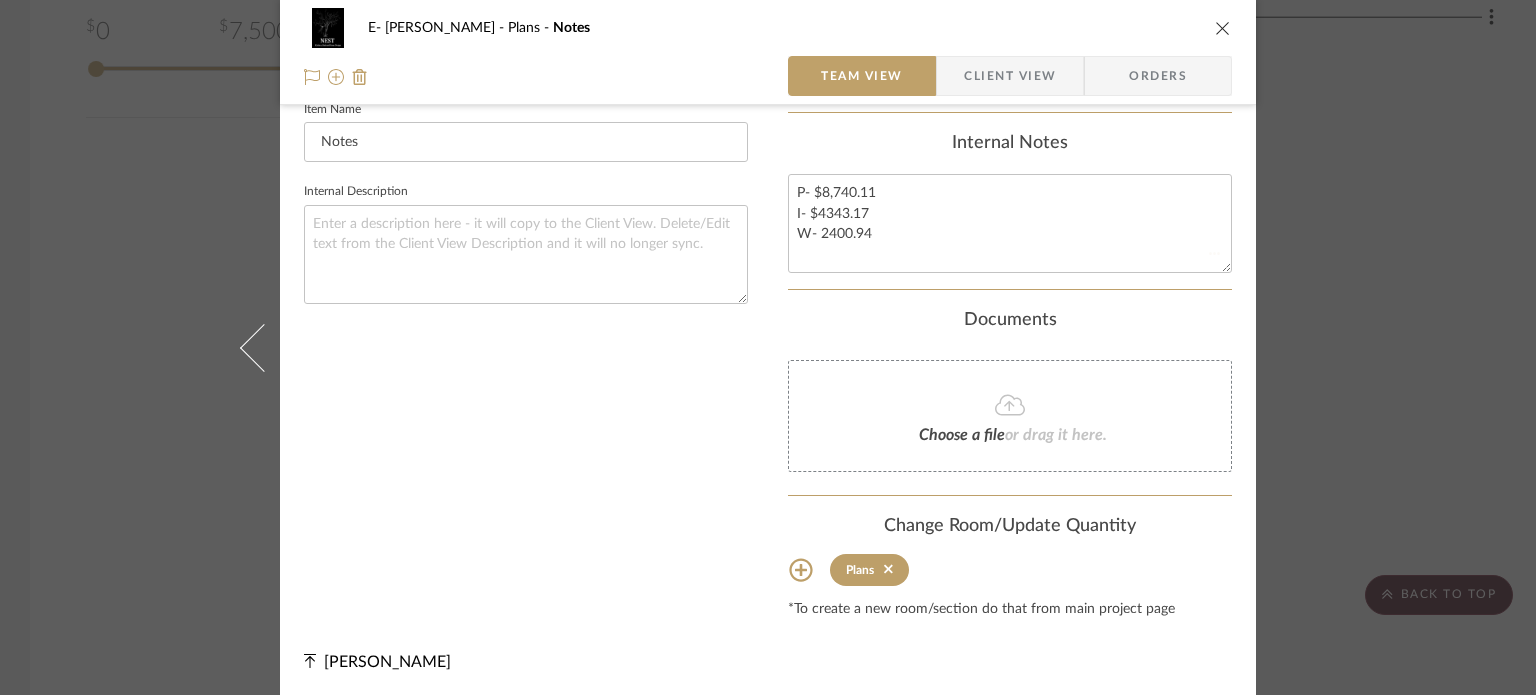 type 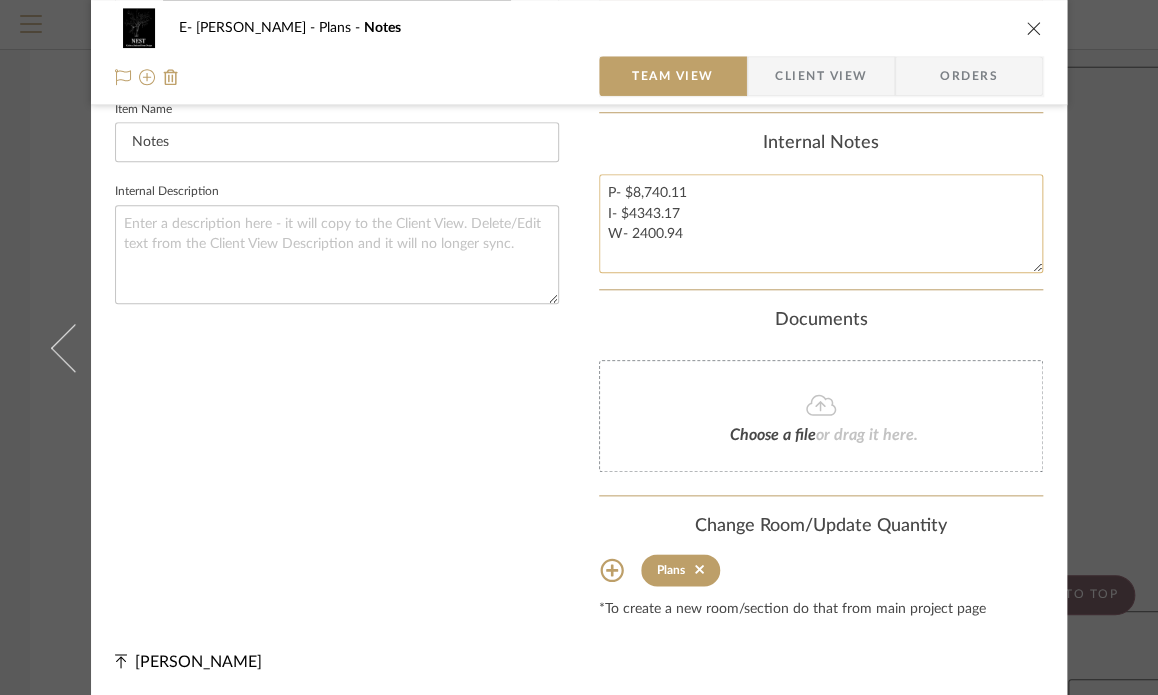 drag, startPoint x: 697, startPoint y: 231, endPoint x: 626, endPoint y: 231, distance: 71 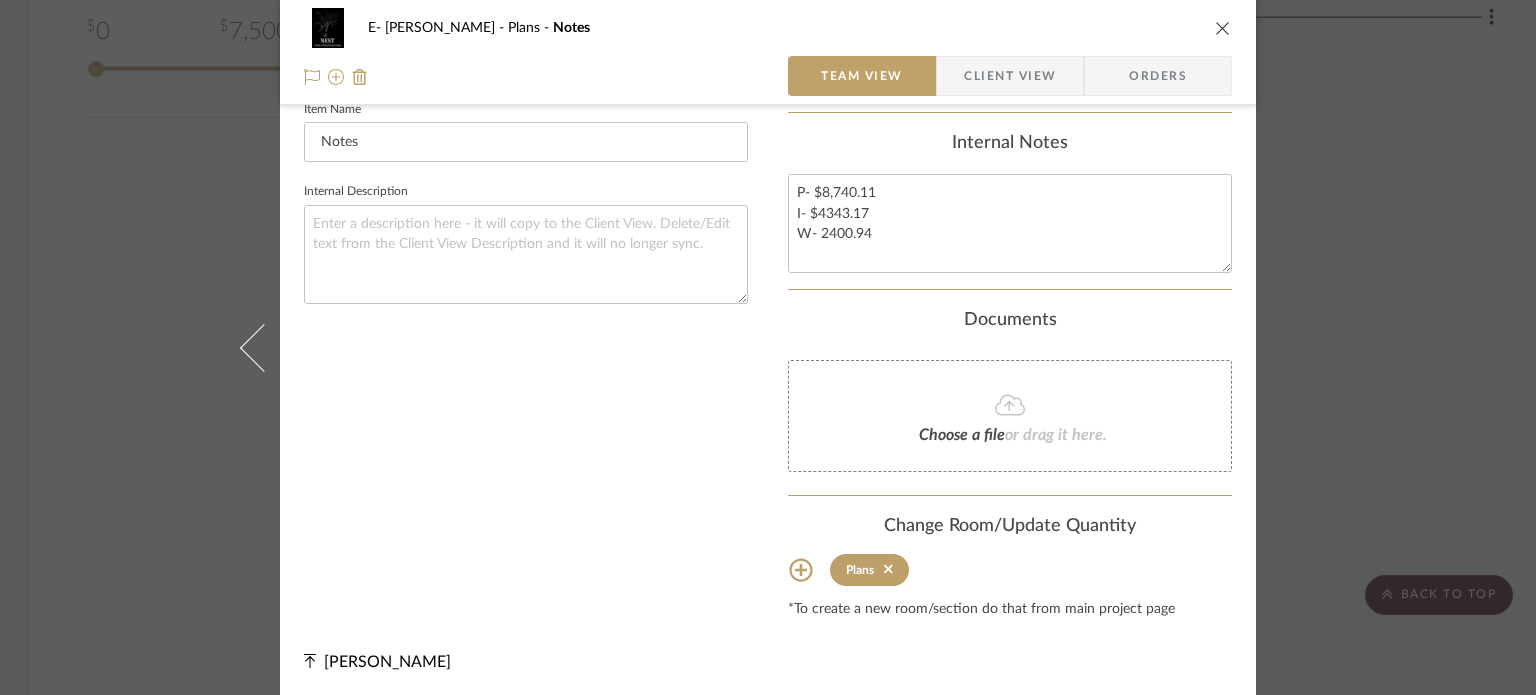 click on "E- [PERSON_NAME] Plans Notes Team View Client View Orders  Team-Facing Details   Item Name  Notes  Internal Description  Content here copies to Client View - confirm visibility there.  Show in Client Dashboard  Team Status Tasks / To-Dos /  team Messaging  Leave yourself a note here or share next steps with your team. You will receive emails when they
respond!  Invite Collaborator Internal Notes P- $8,740.11
I- $4343.17
W- 2400.94  Documents  Choose a file  or drag it here. Change Room/Update Quantity  Plans  *To create a new room/section do that from main project page    [PERSON_NAME]" at bounding box center [768, 347] 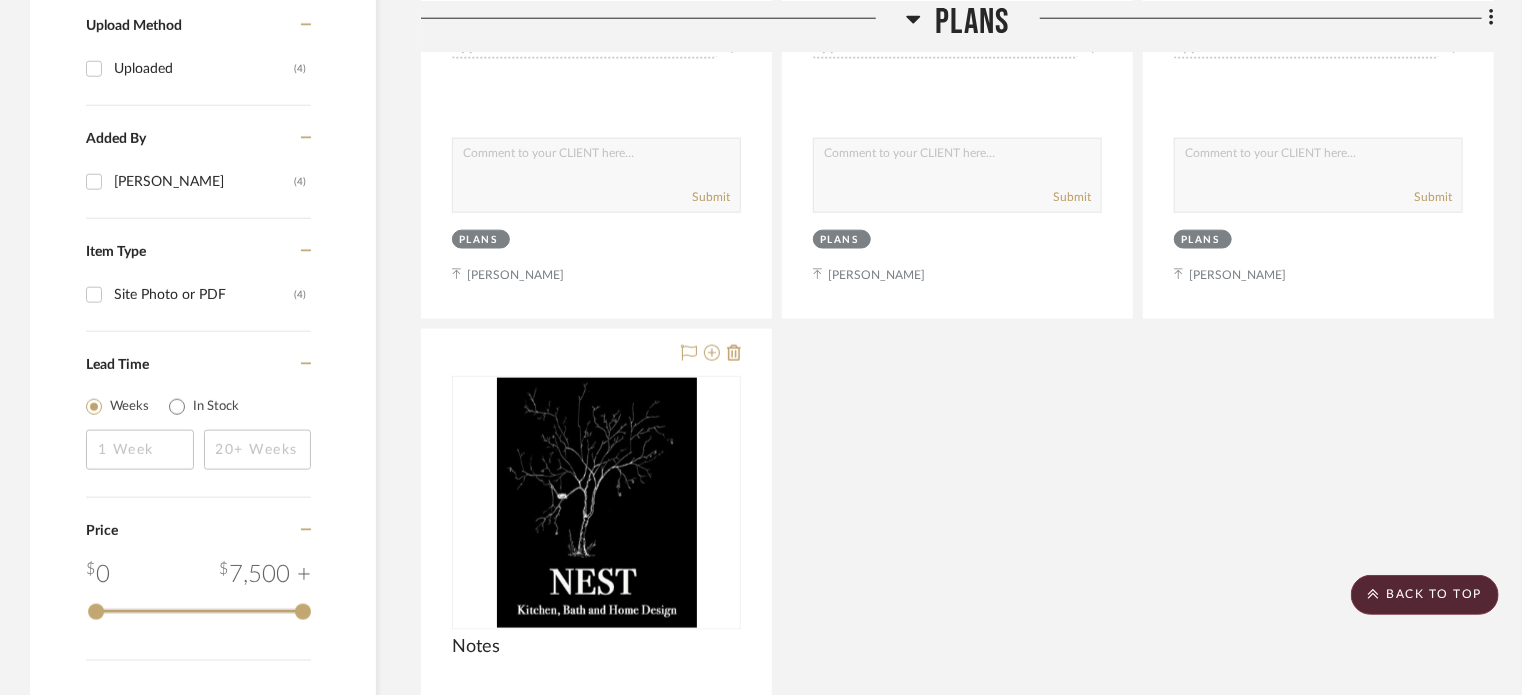 scroll, scrollTop: 1047, scrollLeft: 0, axis: vertical 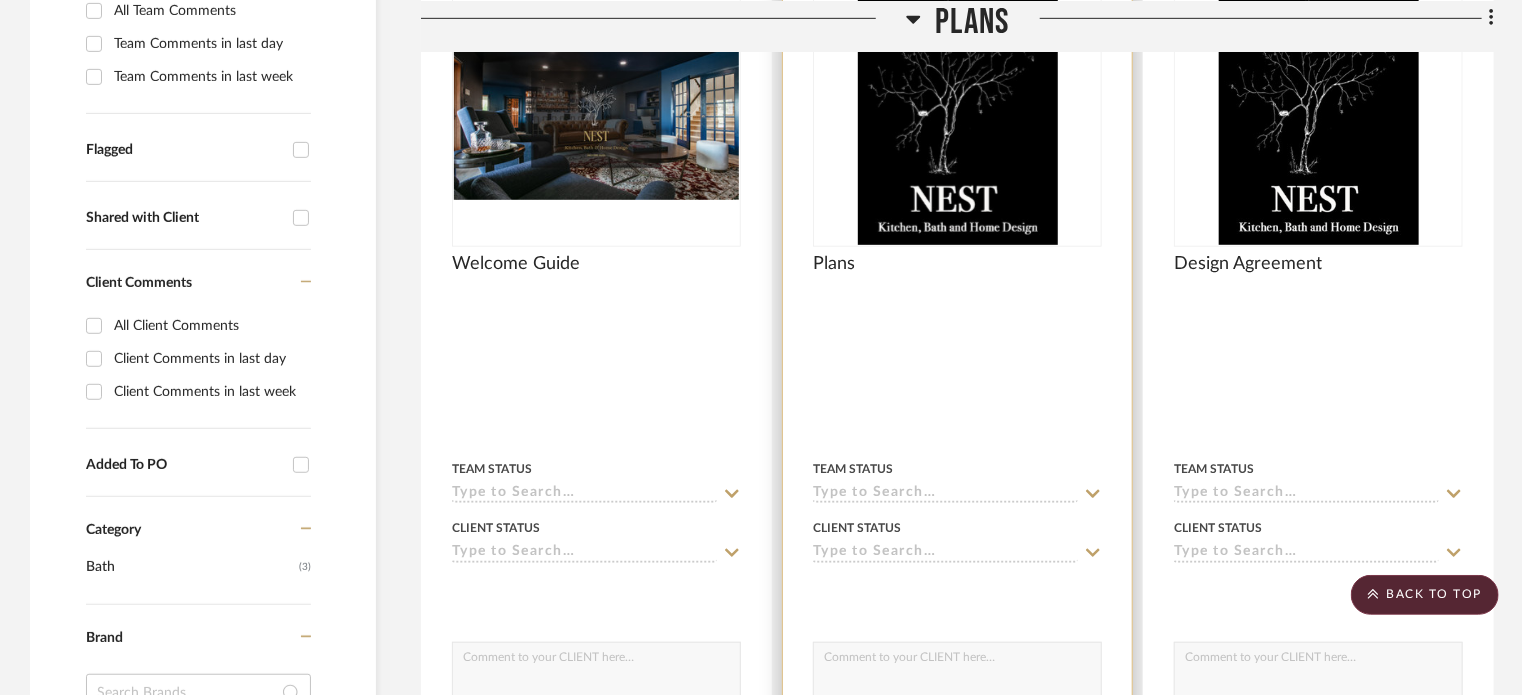 type 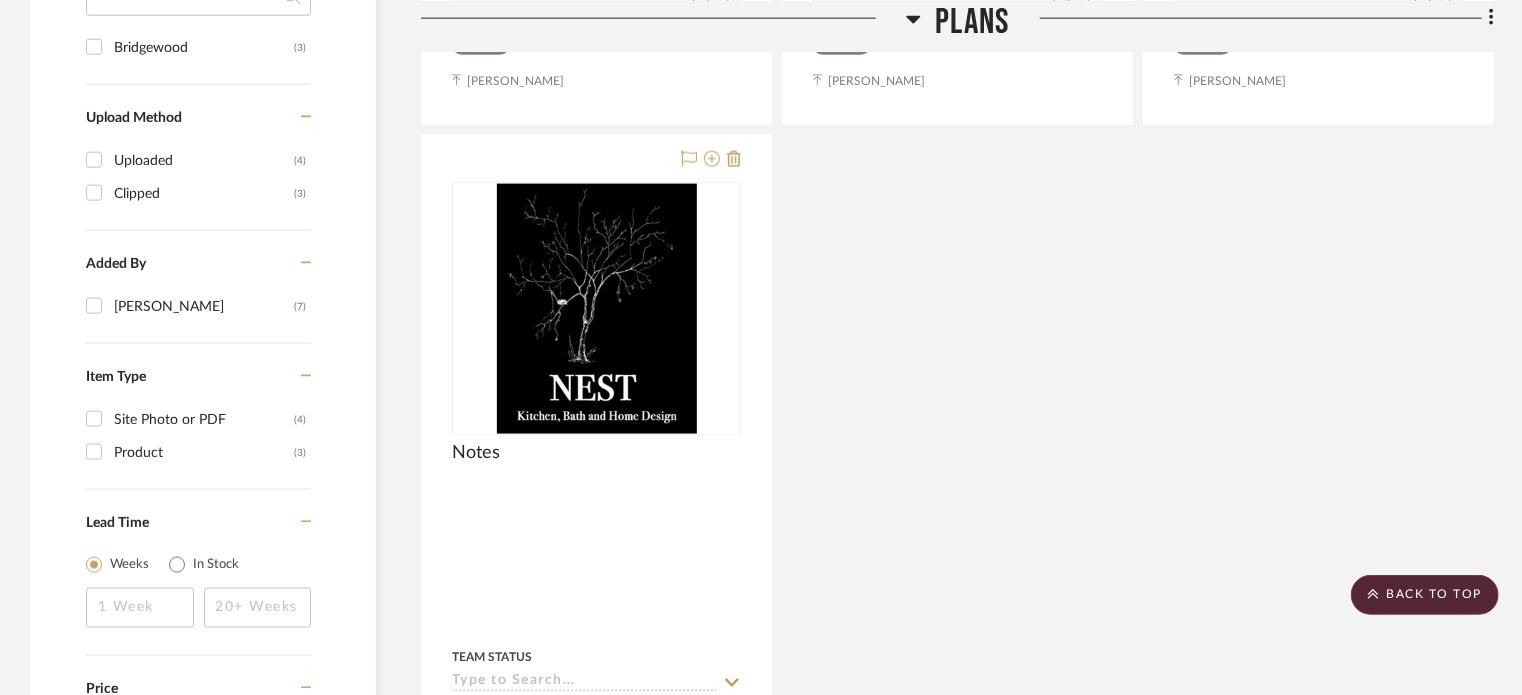 scroll, scrollTop: 1300, scrollLeft: 0, axis: vertical 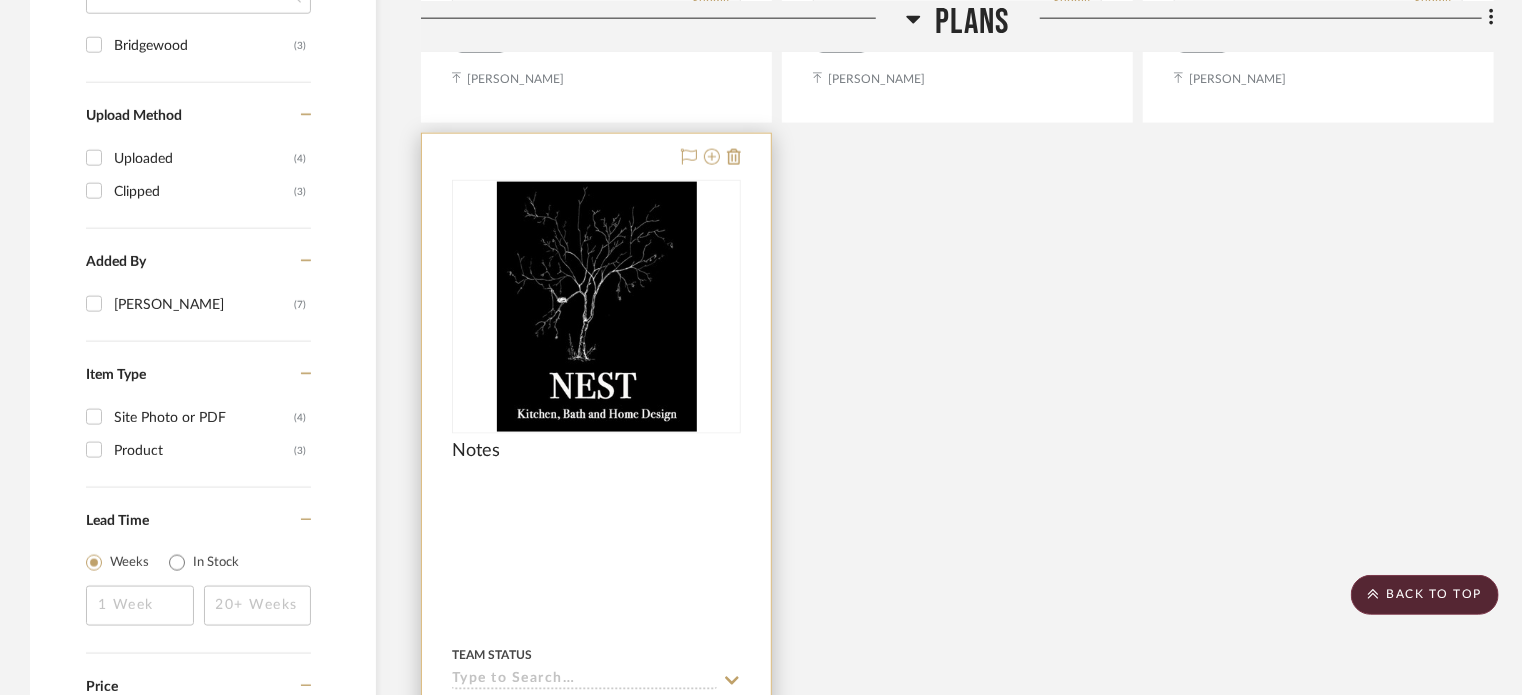 click at bounding box center (596, 571) 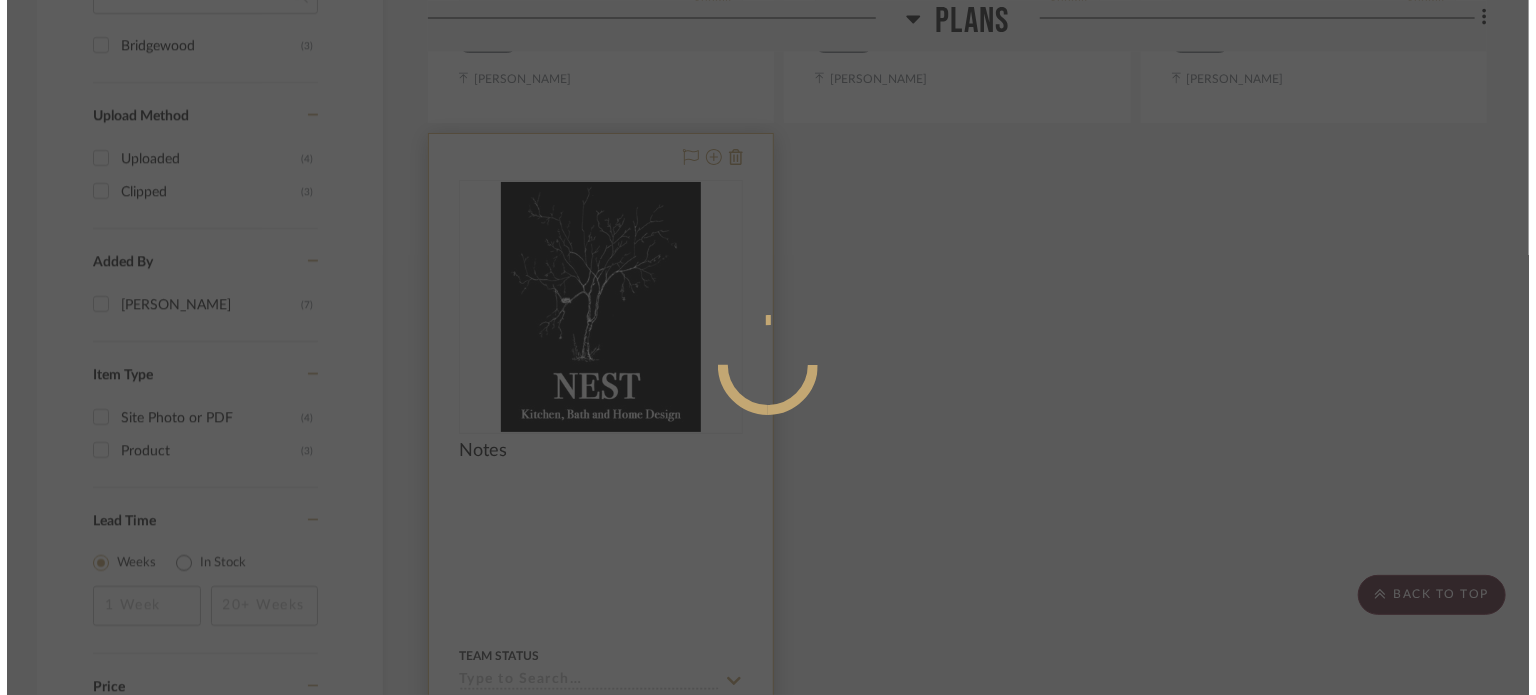 scroll, scrollTop: 0, scrollLeft: 0, axis: both 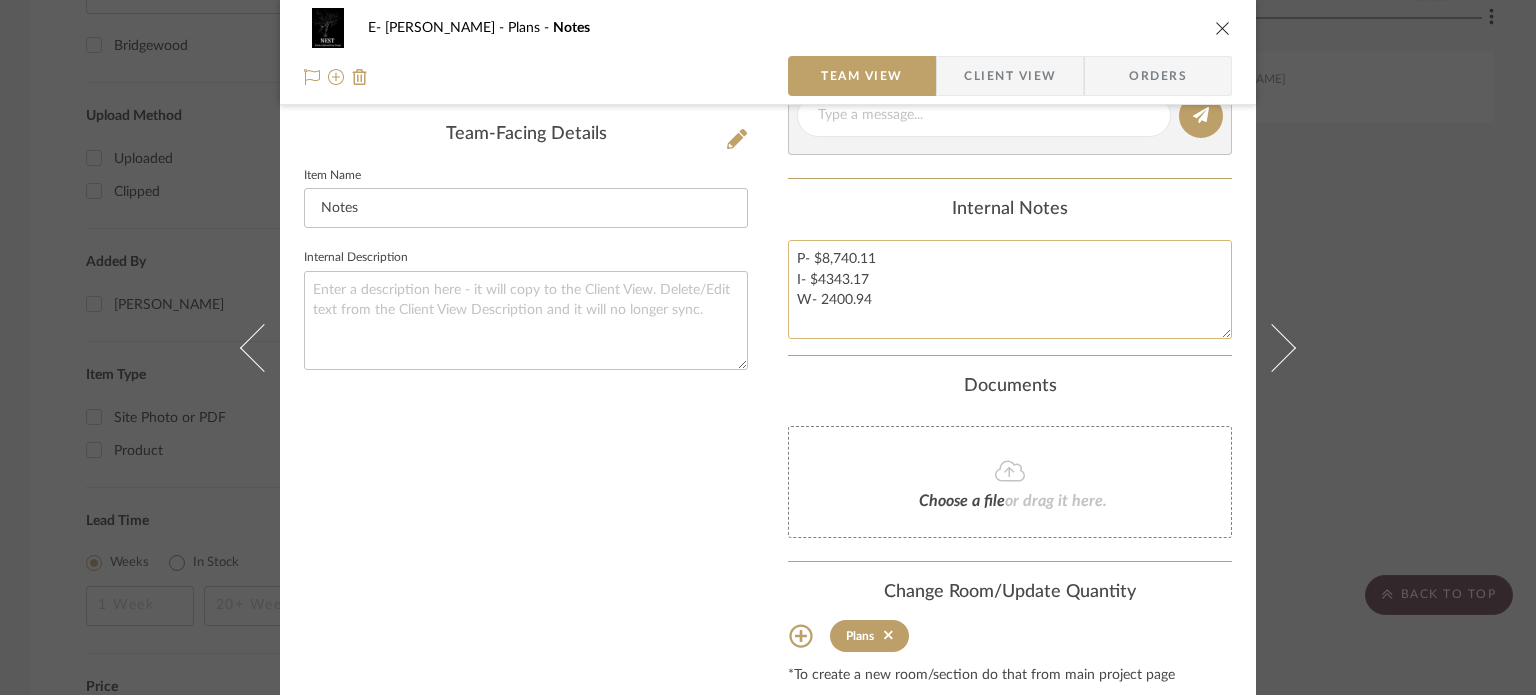 drag, startPoint x: 868, startPoint y: 275, endPoint x: 808, endPoint y: 278, distance: 60.074955 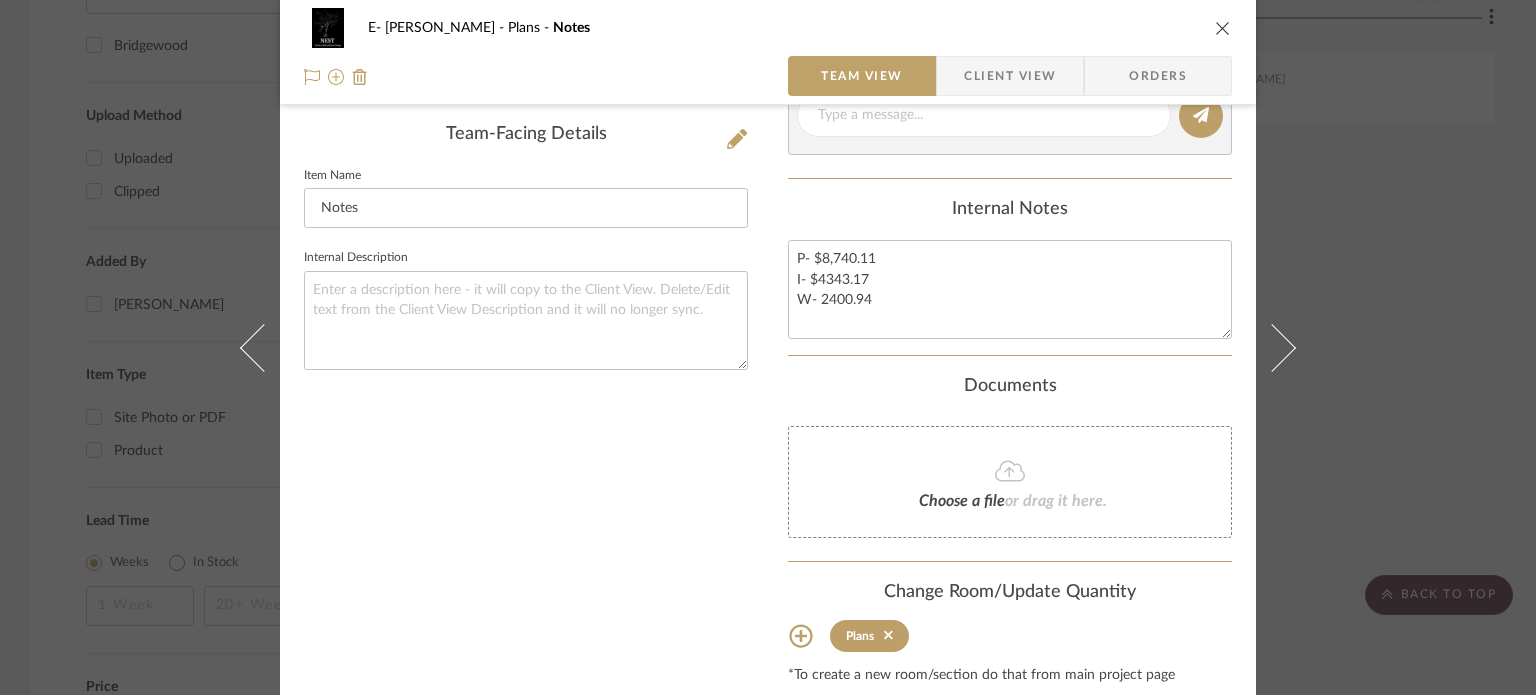 click on "E- [PERSON_NAME] Plans Notes Team View Client View Orders  Team-Facing Details   Item Name  Notes  Internal Description  Content here copies to Client View - confirm visibility there.  Show in Client Dashboard  Team Status Tasks / To-Dos /  team Messaging  Leave yourself a note here or share next steps with your team. You will receive emails when they
respond!  Invite Collaborator Internal Notes P- $8,740.11
I- $4343.17
W- 2400.94  Documents  Choose a file  or drag it here. Change Room/Update Quantity  Plans  *To create a new room/section do that from main project page    [PERSON_NAME]" at bounding box center [768, 347] 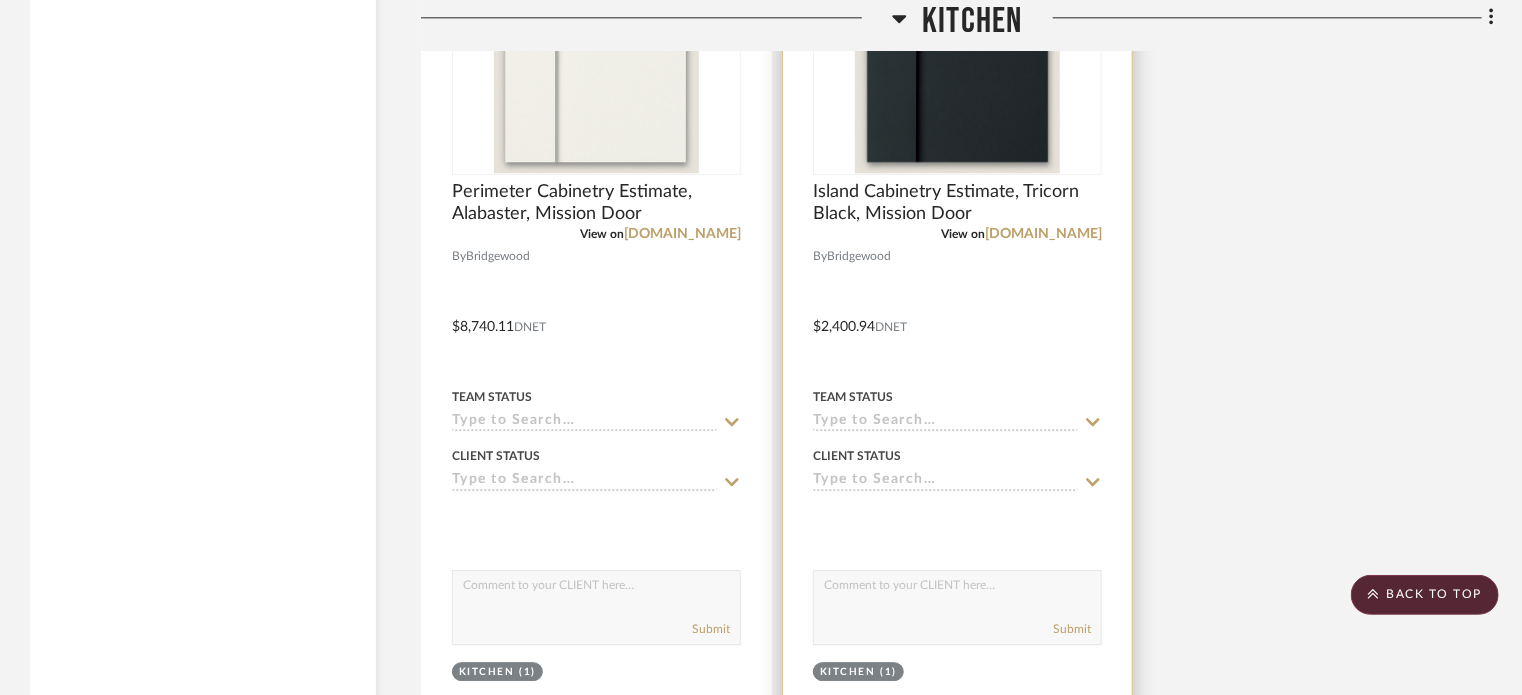 scroll, scrollTop: 2500, scrollLeft: 0, axis: vertical 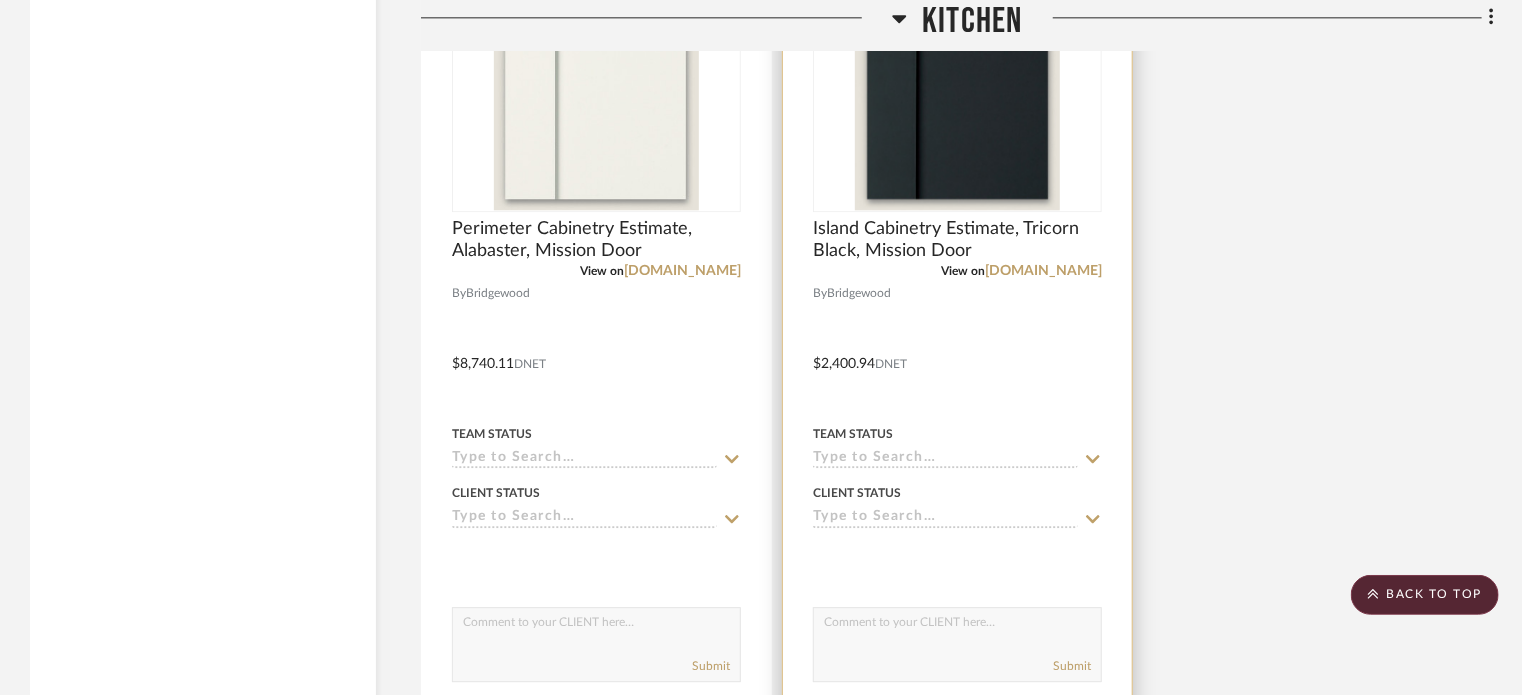 click at bounding box center [957, 349] 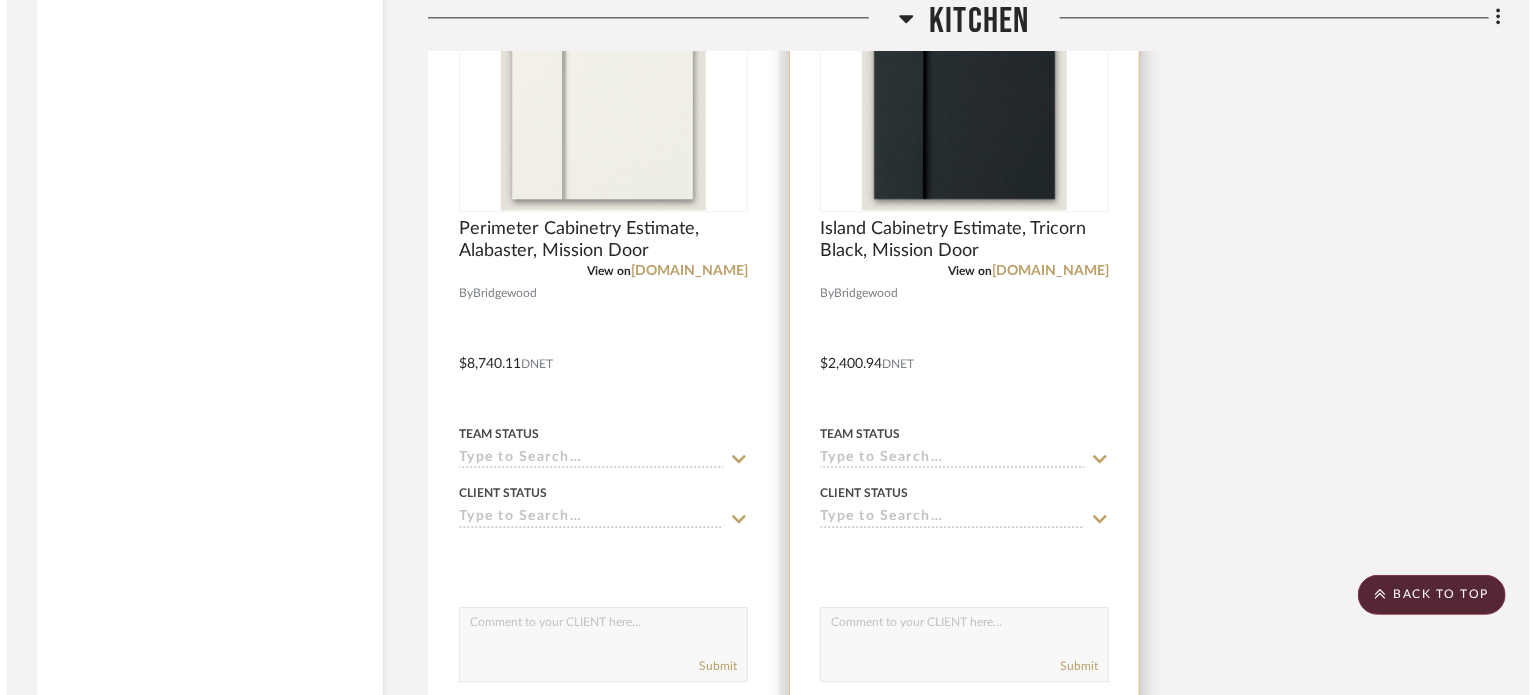 scroll, scrollTop: 0, scrollLeft: 0, axis: both 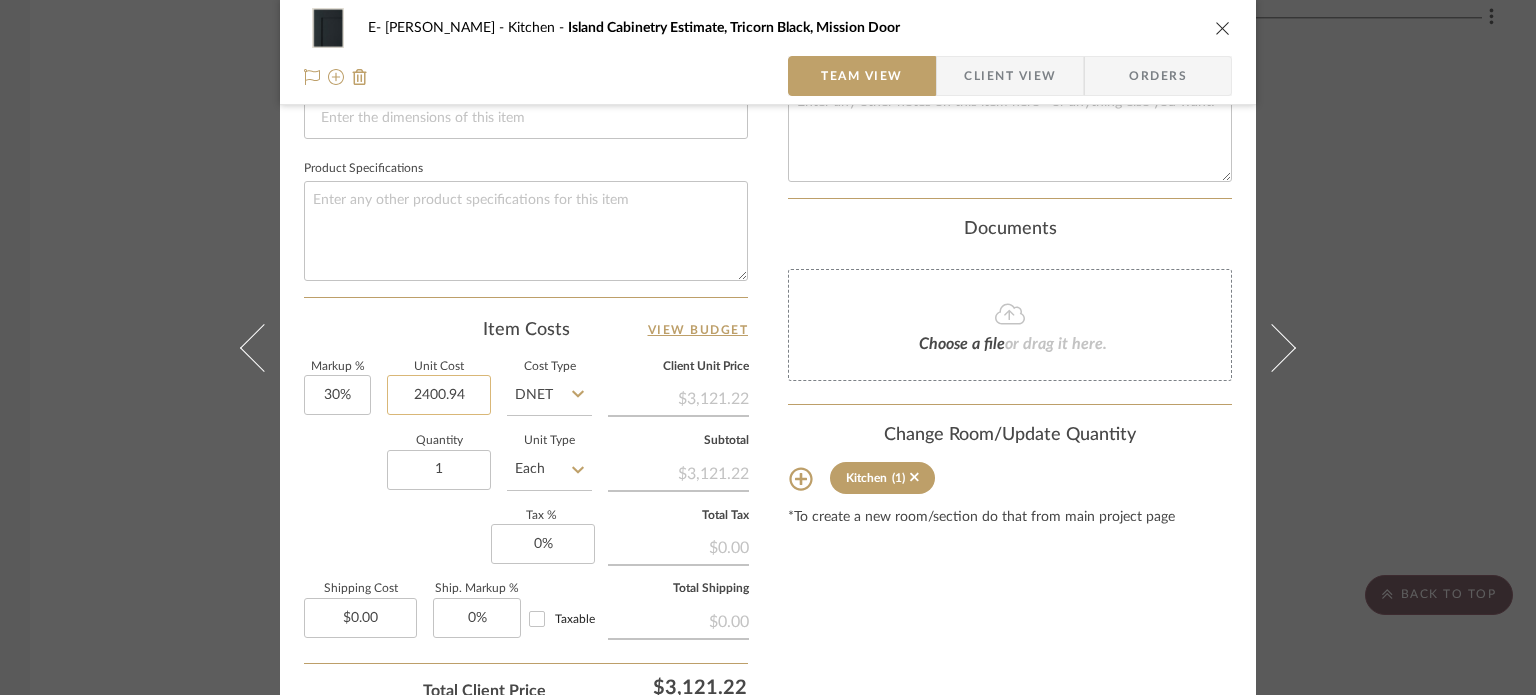 click on "2400.94" 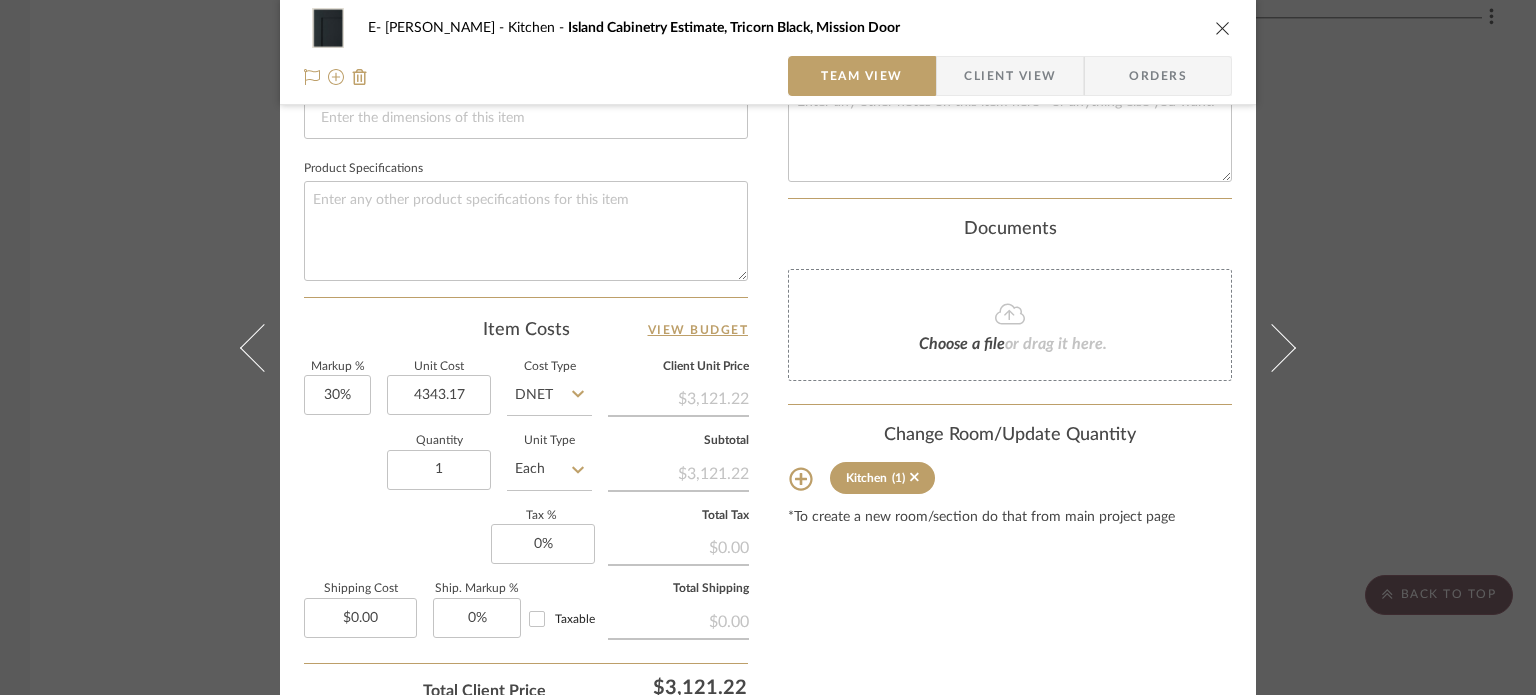 type on "$4,343.17" 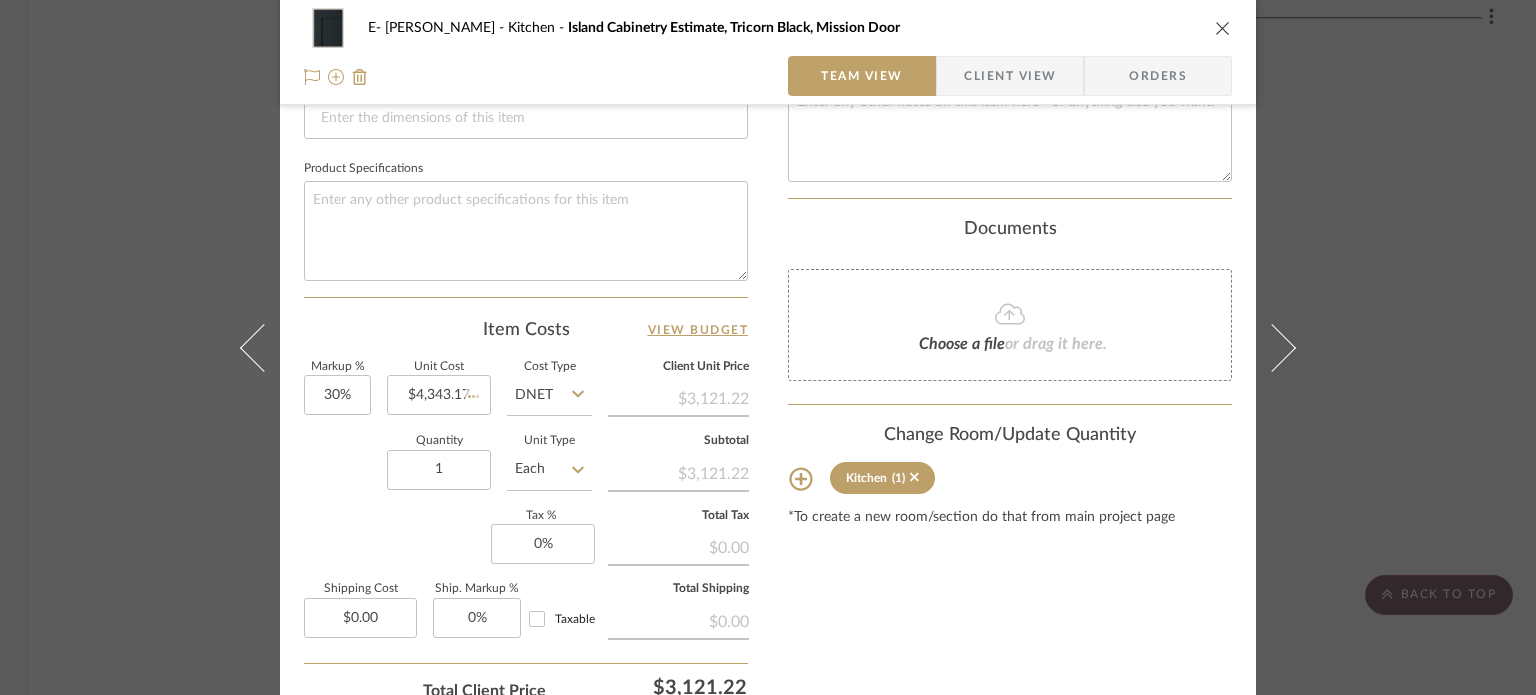 click on "Content here copies to Client View - confirm visibility there.  Show in Client Dashboard   Include in Budget   View Budget  Team Status  Lead Time  In Stock Weeks  Est. Min   Est. Max   Due Date   Install Date  Tasks / To-Dos /  team Messaging  Leave yourself a note here or share next steps with your team. You will receive emails when they
respond!  Invite Collaborator Internal Notes  Documents  Choose a file  or drag it here. Change Room/Update Quantity  Kitchen  (1) *To create a new room/section do that from main project page" at bounding box center [1010, 9] 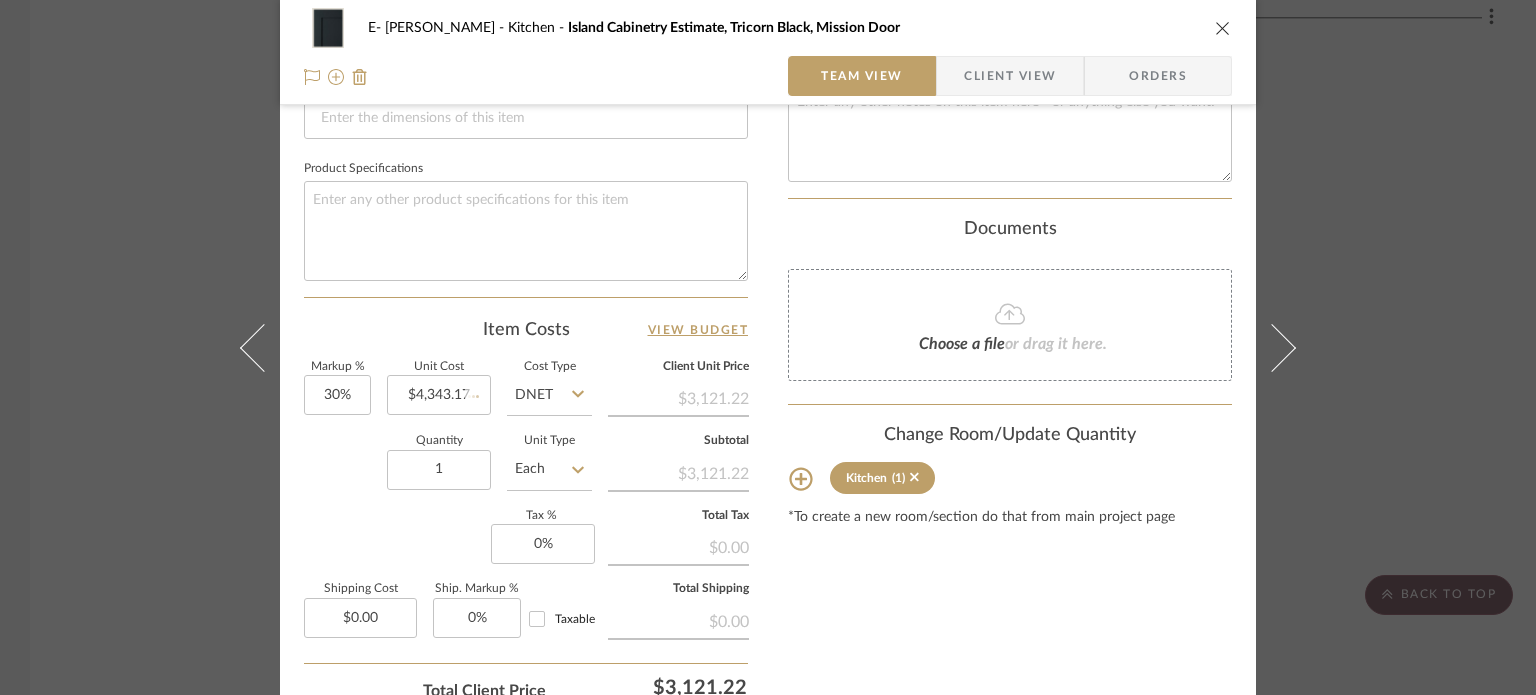 type 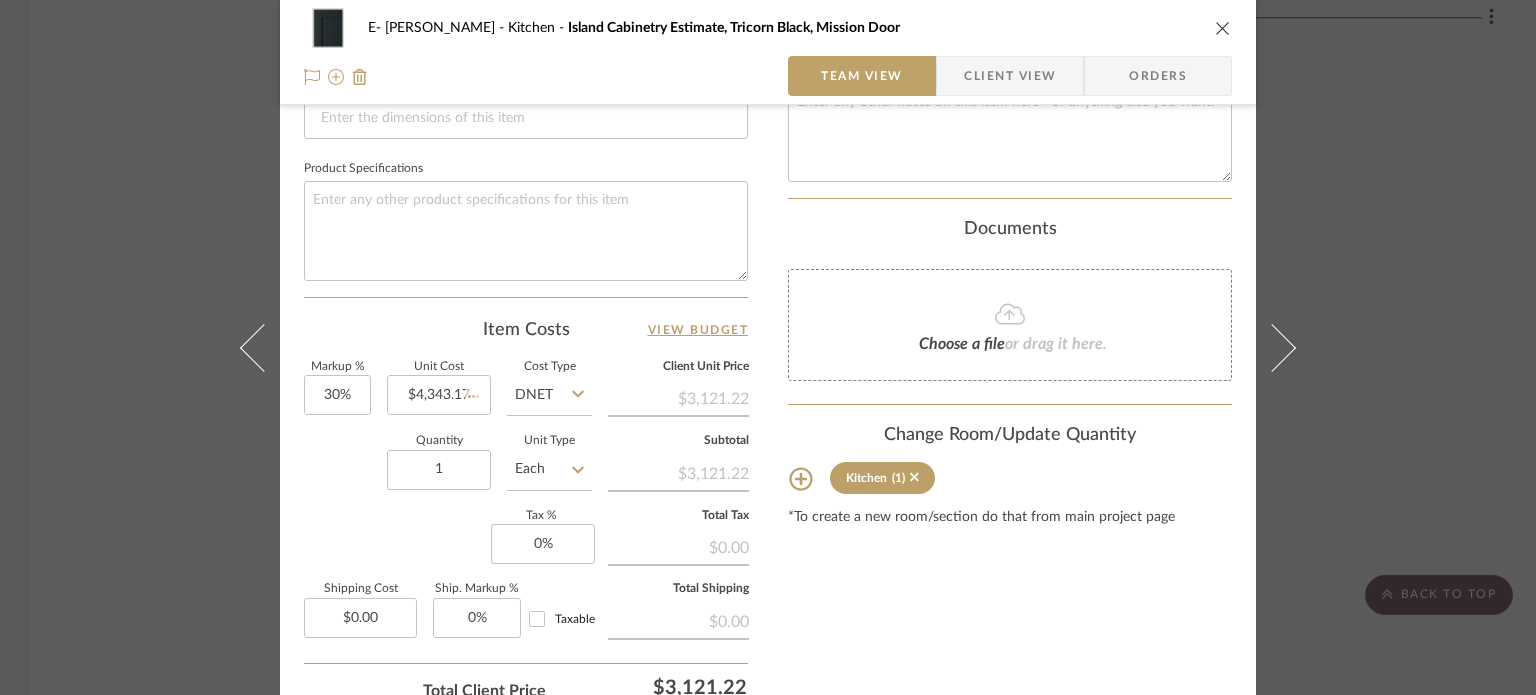 type 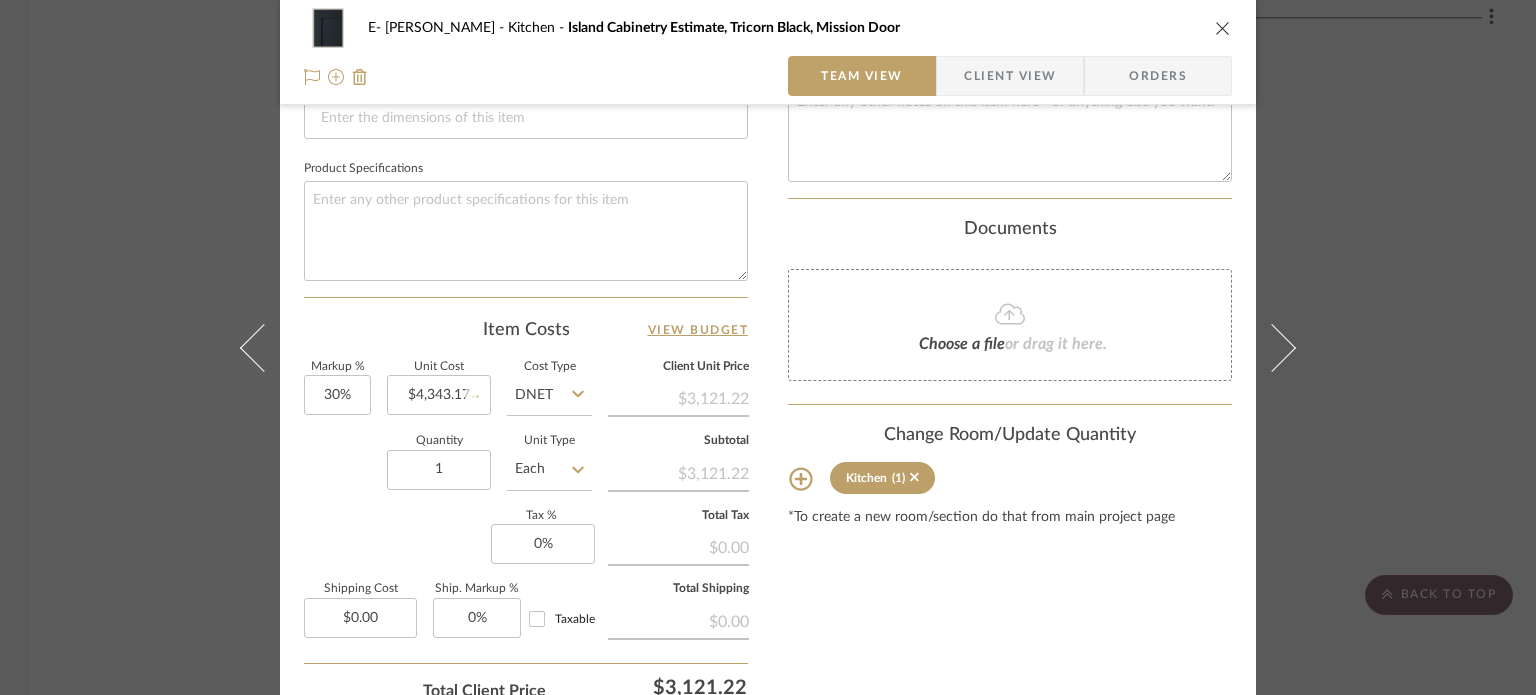 type 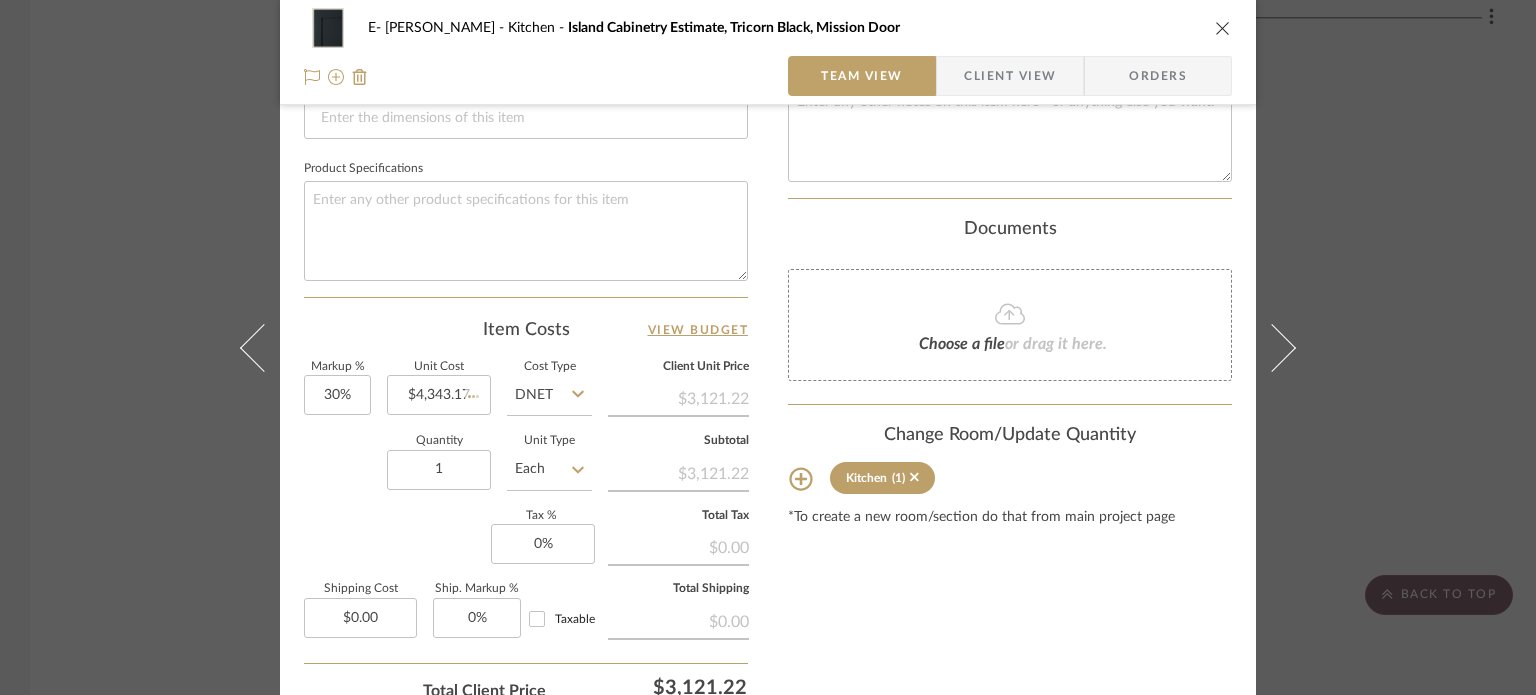 type 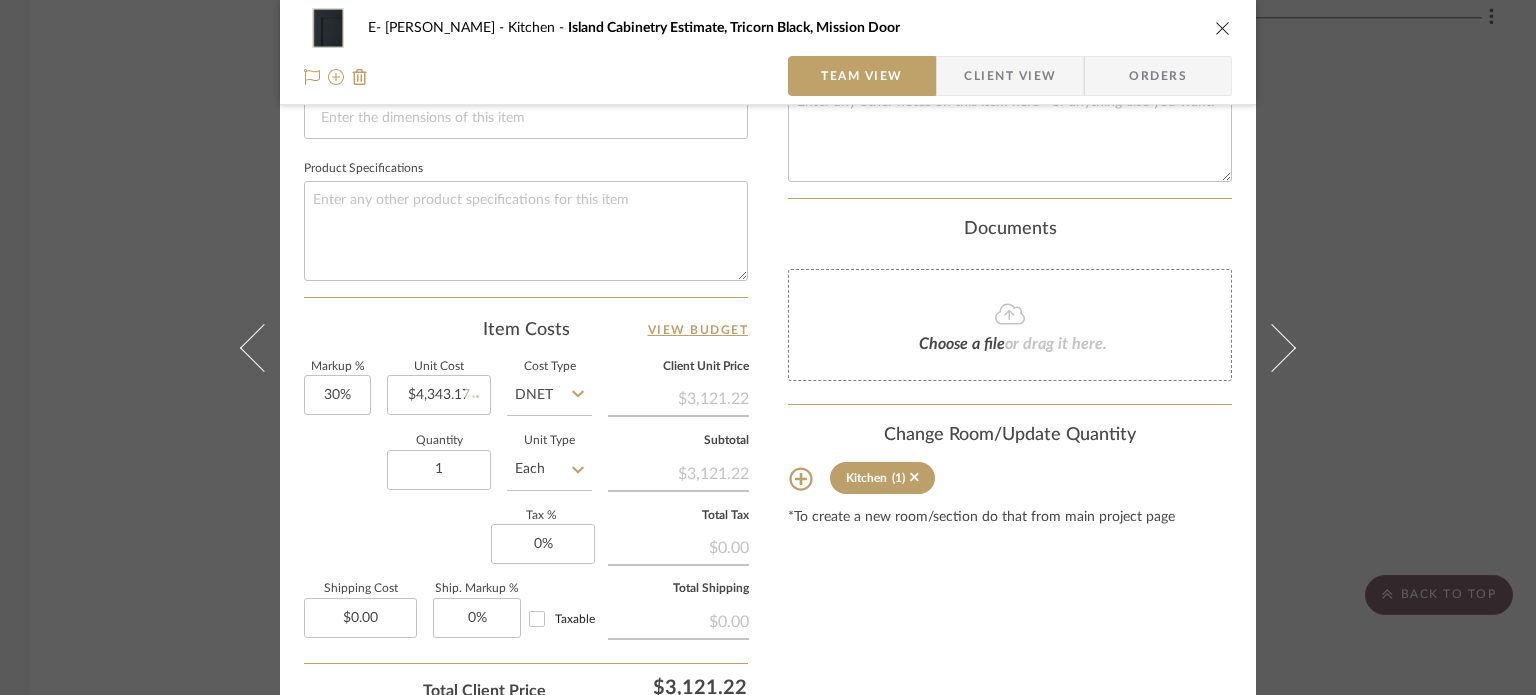 type 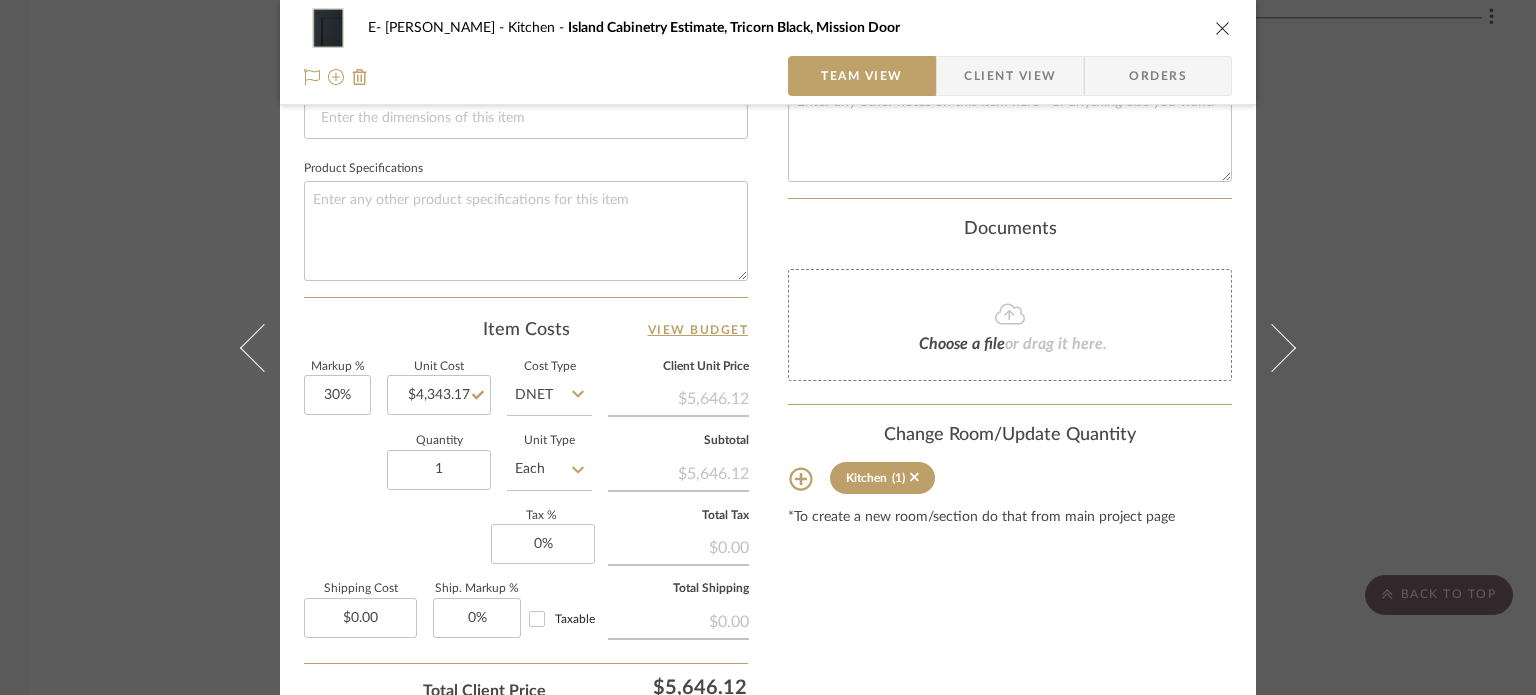 click on "E- [PERSON_NAME] Kitchen Island Cabinetry Estimate, Tricorn Black, Mission Door Team View Client View Orders  Team-Facing Details   Item Name  Island Cabinetry Estimate, Tricorn Black, Mission Door  Brand  Bridgewood  Internal Description   Dimensions   Product Specifications   Item Costs   View Budget   Markup %  30%  Unit Cost  $4,343.17  Cost Type  DNET  Client Unit Price   $5,646.12   Quantity  1  Unit Type  Each  Subtotal   $5,646.12   Tax %  0%  Total Tax   $0.00   Shipping Cost  $0.00  Ship. Markup %  0% Taxable  Total Shipping   $0.00  Total Client Price  $5,646.12  Your Cost  $4,343.17  Your Margin  $1,302.95  Content here copies to Client View - confirm visibility there.  Show in Client Dashboard   Include in Budget   View Budget  Team Status  Lead Time  In Stock Weeks  Est. Min   Est. Max   Due Date   Install Date  Tasks / To-Dos /  team Messaging  Leave yourself a note here or share next steps with your team. You will receive emails when they
respond!  Invite Collaborator Internal Notes (1)" at bounding box center [768, 347] 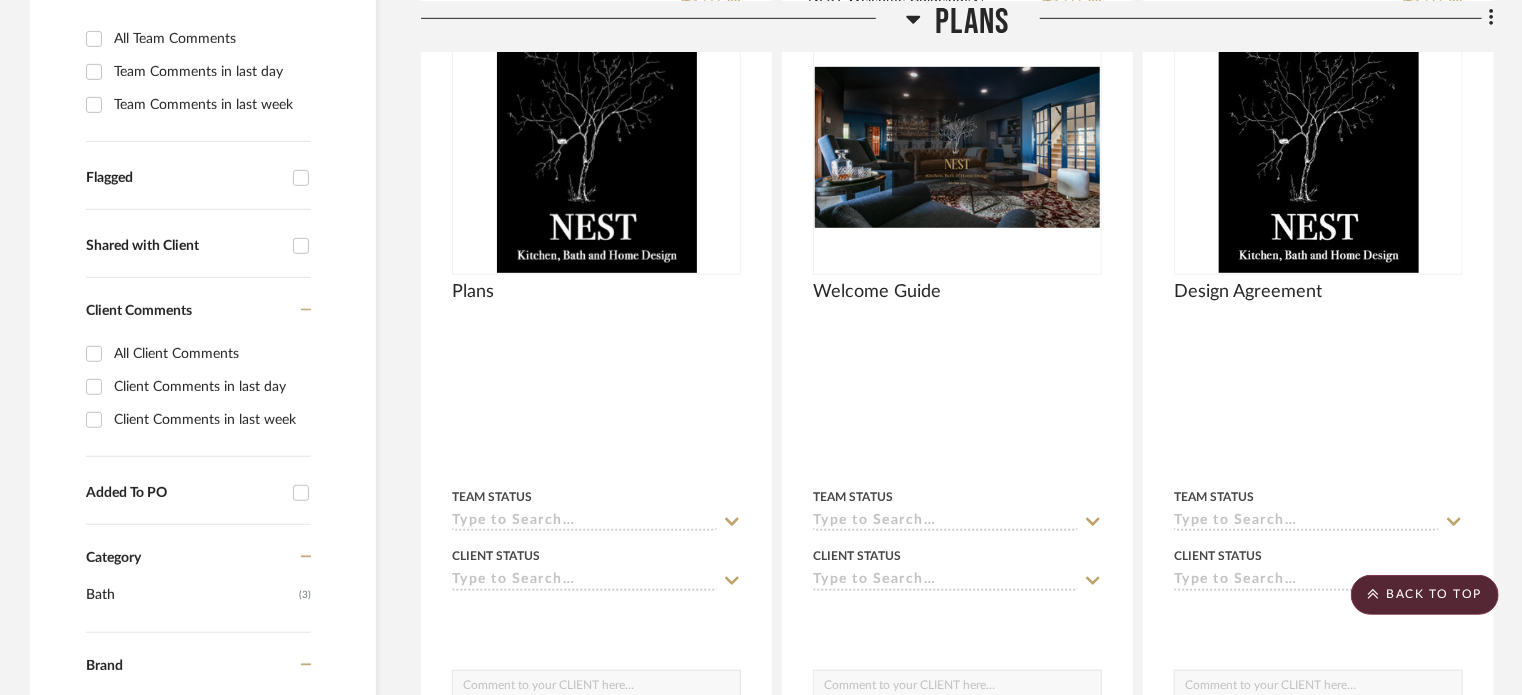 scroll, scrollTop: 500, scrollLeft: 0, axis: vertical 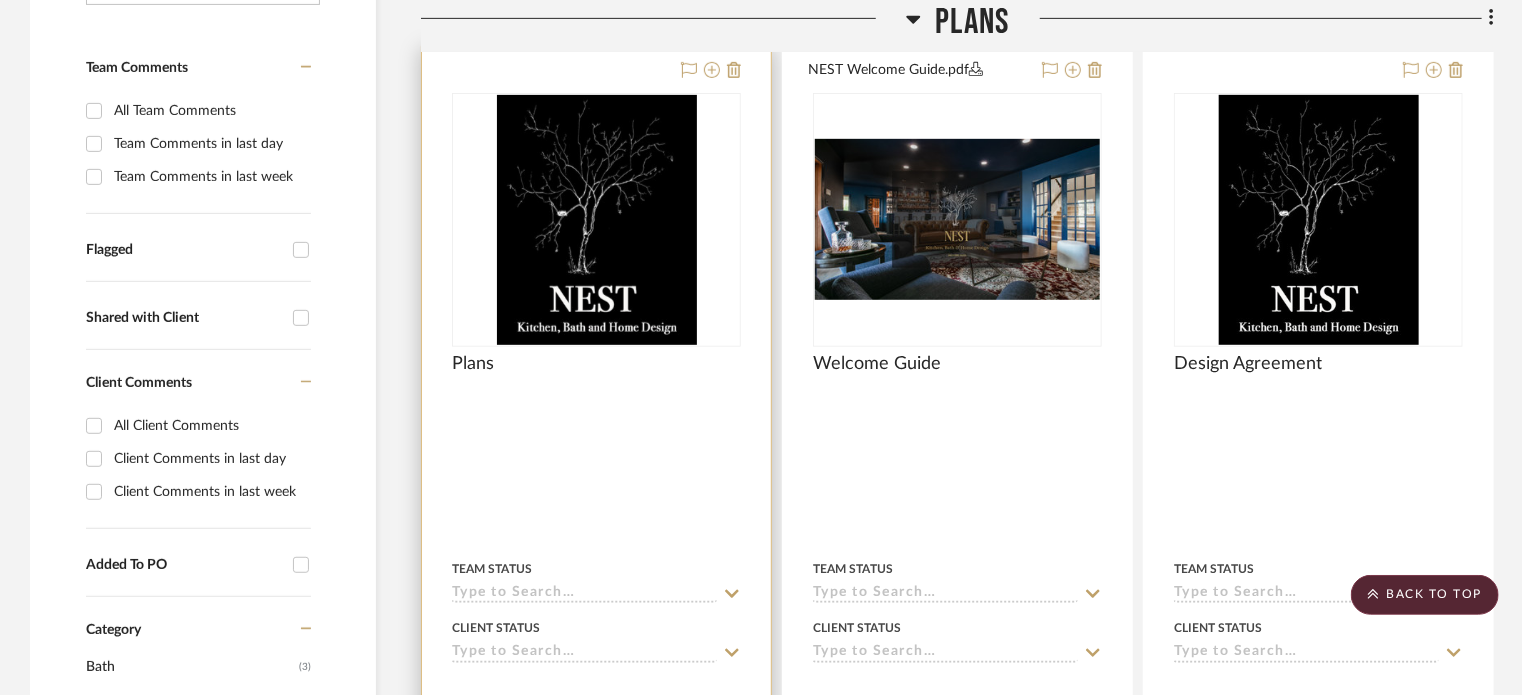 click at bounding box center [596, 484] 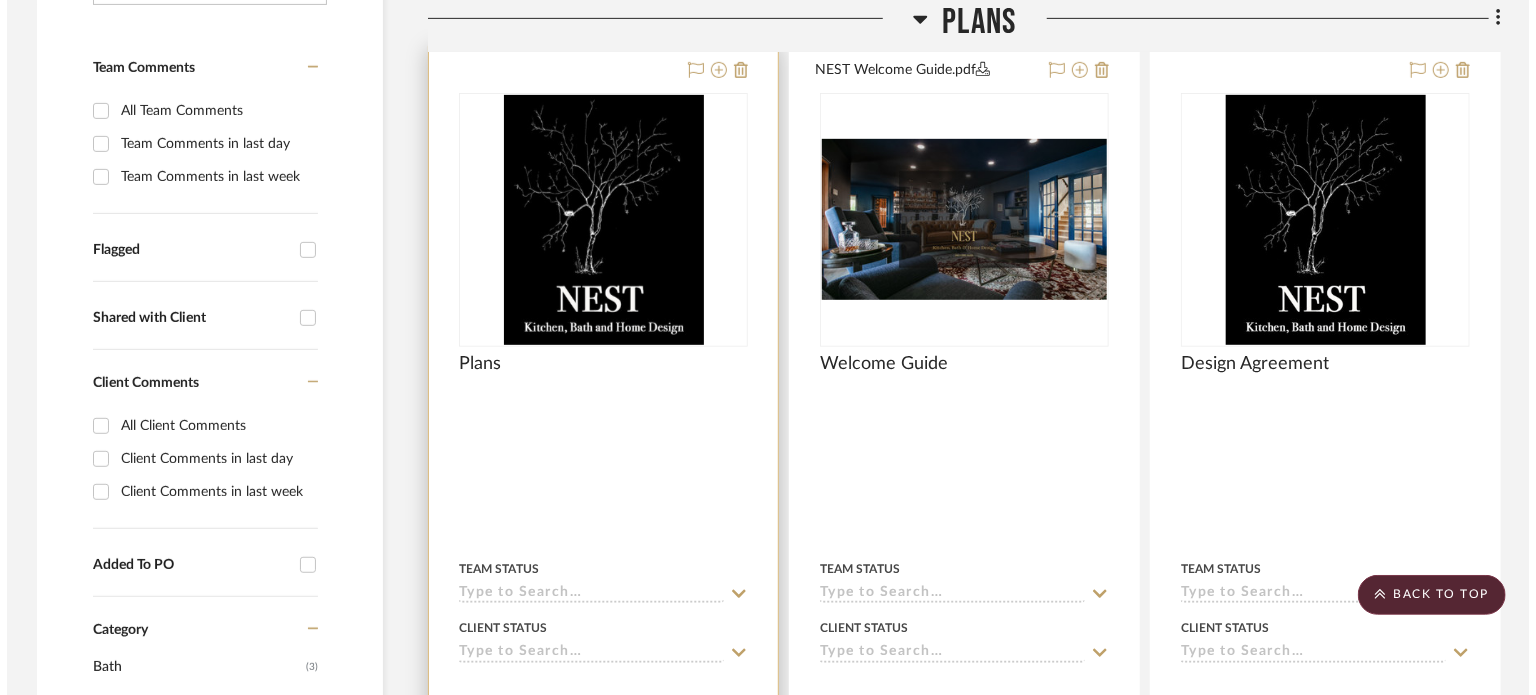 scroll, scrollTop: 0, scrollLeft: 0, axis: both 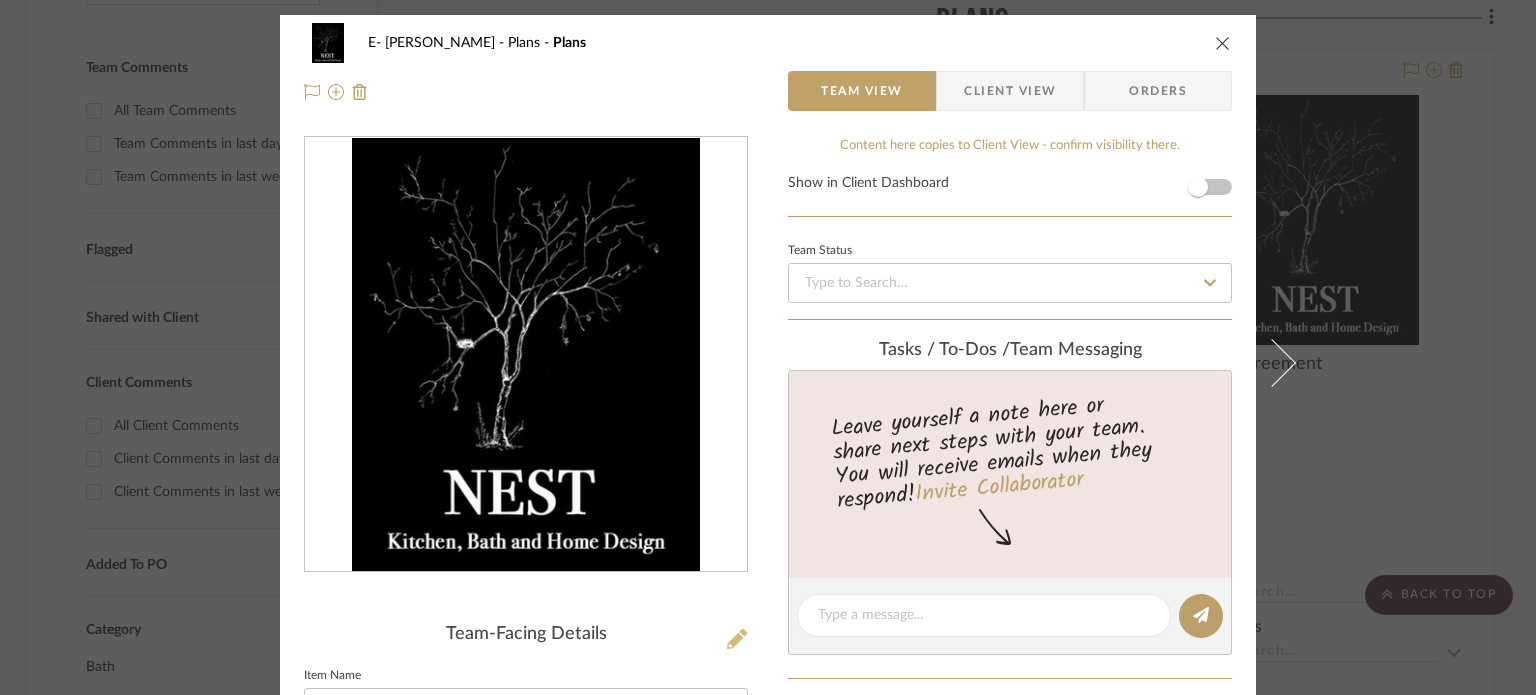 click 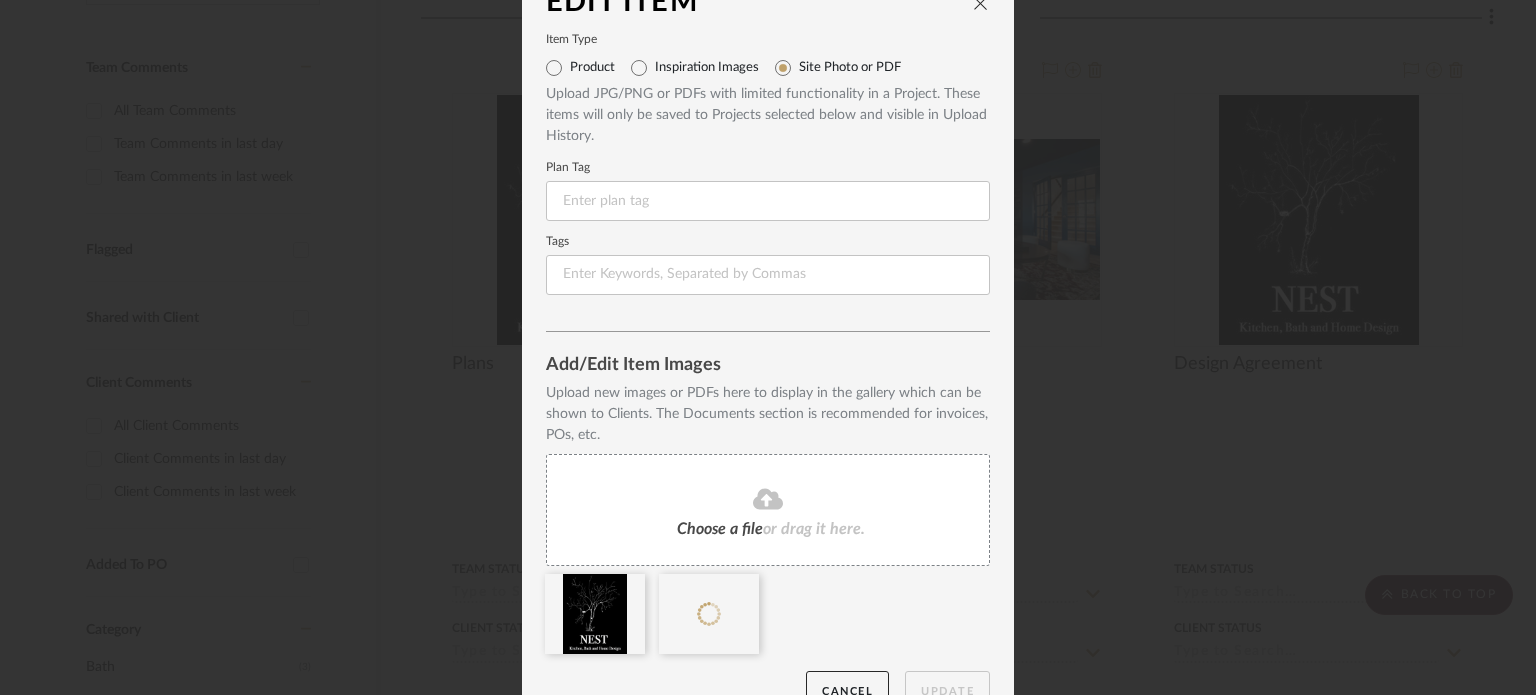 scroll, scrollTop: 77, scrollLeft: 0, axis: vertical 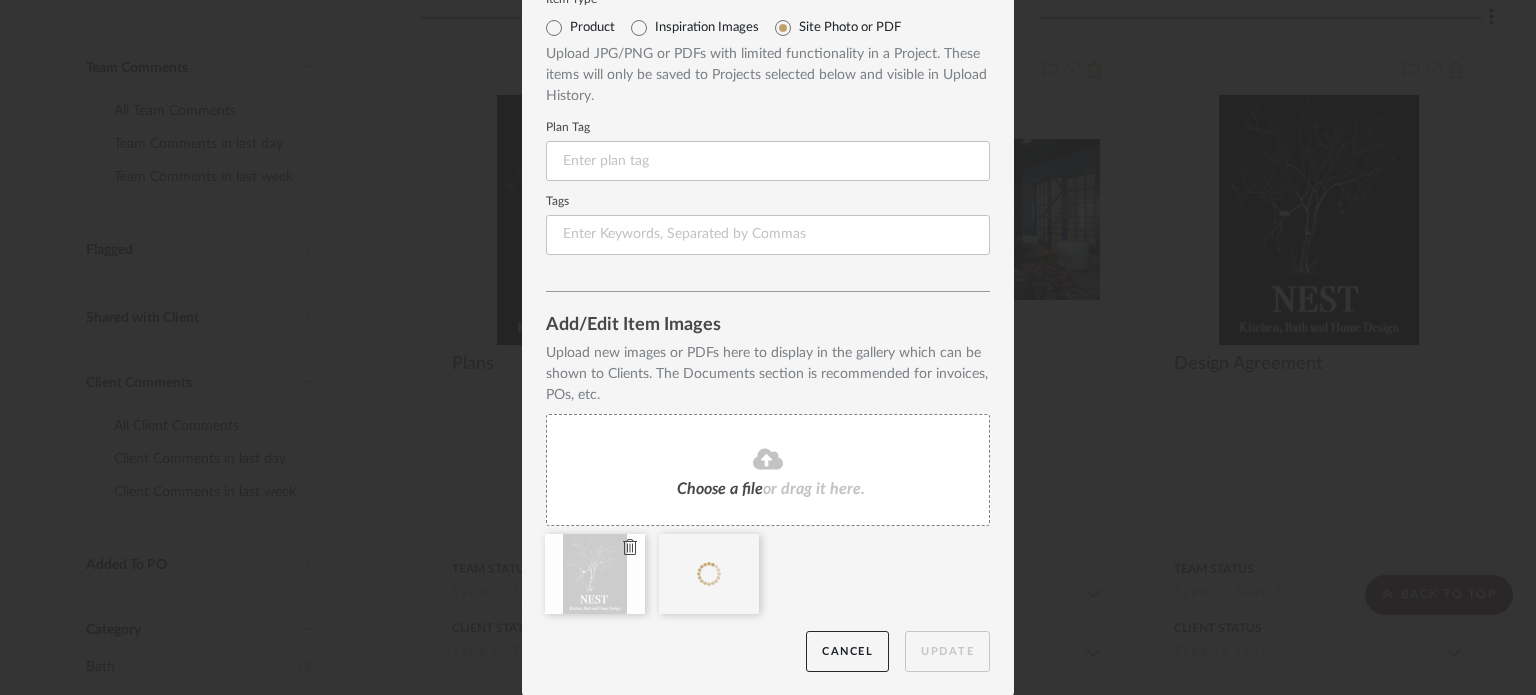 click 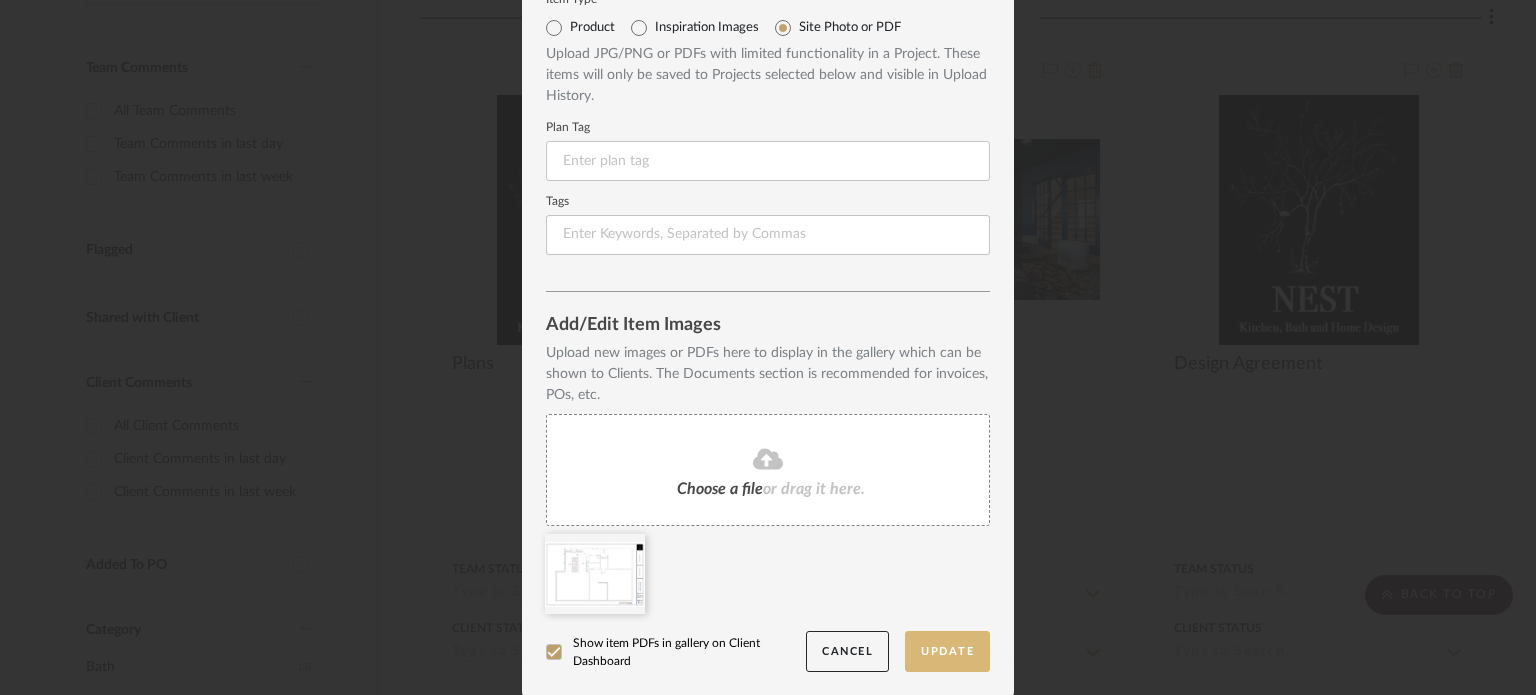 click on "Update" at bounding box center (947, 651) 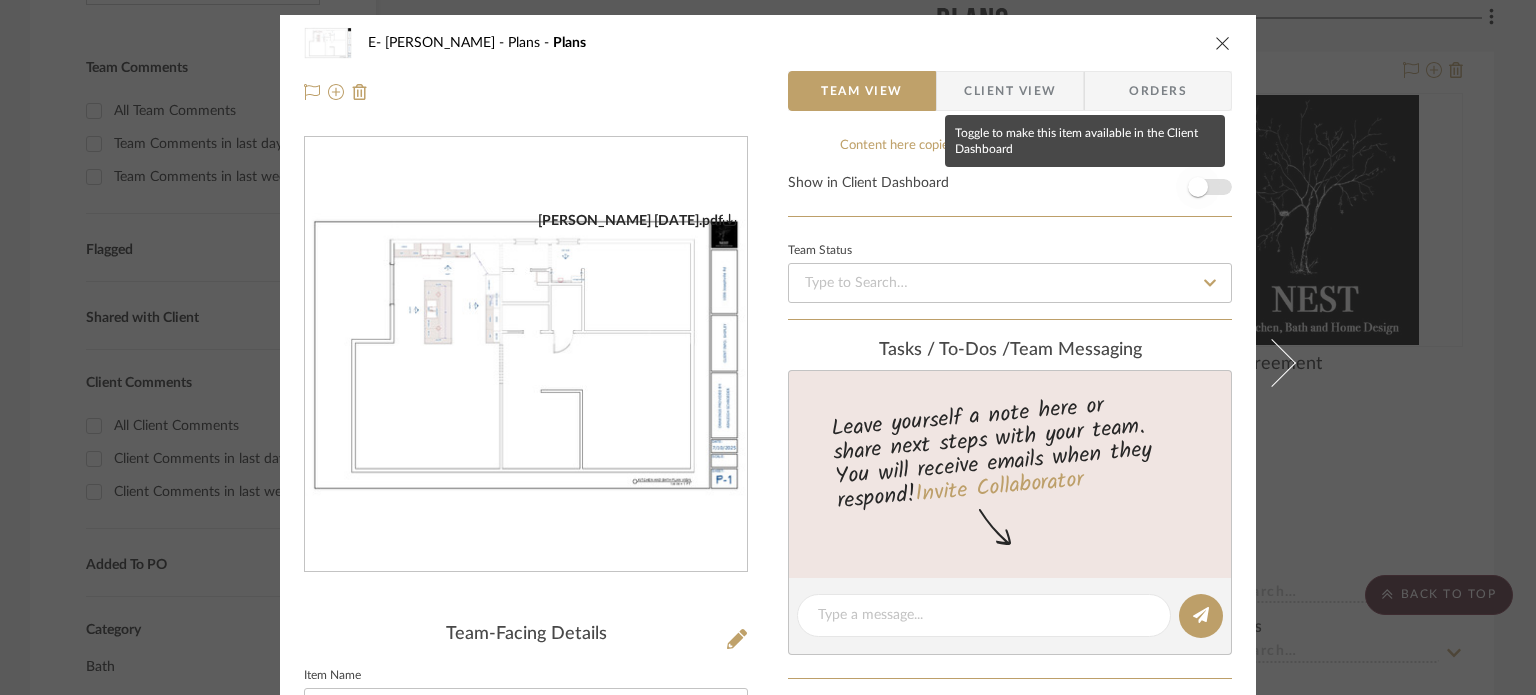 click at bounding box center (1198, 187) 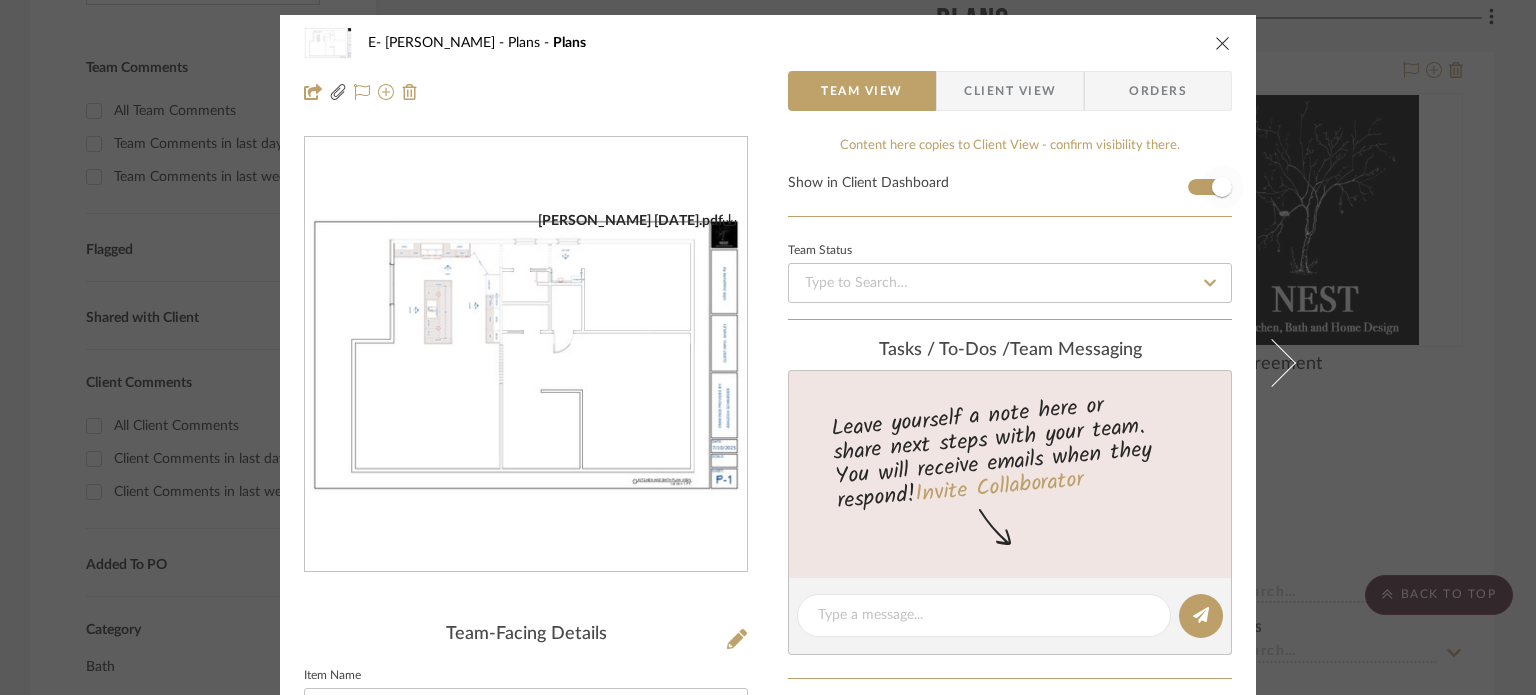 type 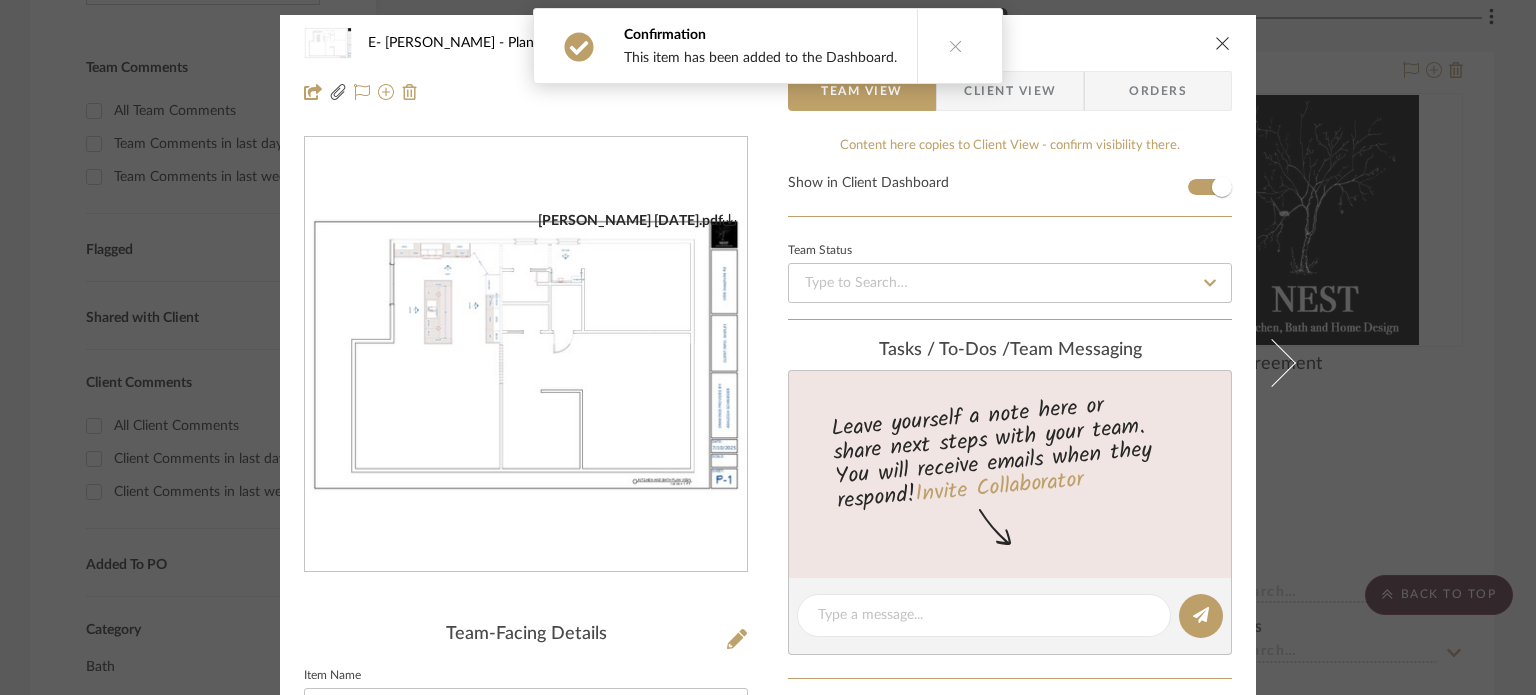 click on "E- [PERSON_NAME] Plans Plans Team View Client View Orders  [PERSON_NAME] [DATE].pdf   Team-Facing Details   Item Name  Plans  Internal Description  Content here copies to Client View - confirm visibility there.  Show in Client Dashboard  Team Status Tasks / To-Dos /  team Messaging  Leave yourself a note here or share next steps with your team. You will receive emails when they
respond!  Invite Collaborator Internal Notes  Documents  Choose a file  or drag it here. Change Room/Update Quantity  Plans  *To create a new room/section do that from main project page    [PERSON_NAME]" at bounding box center (768, 347) 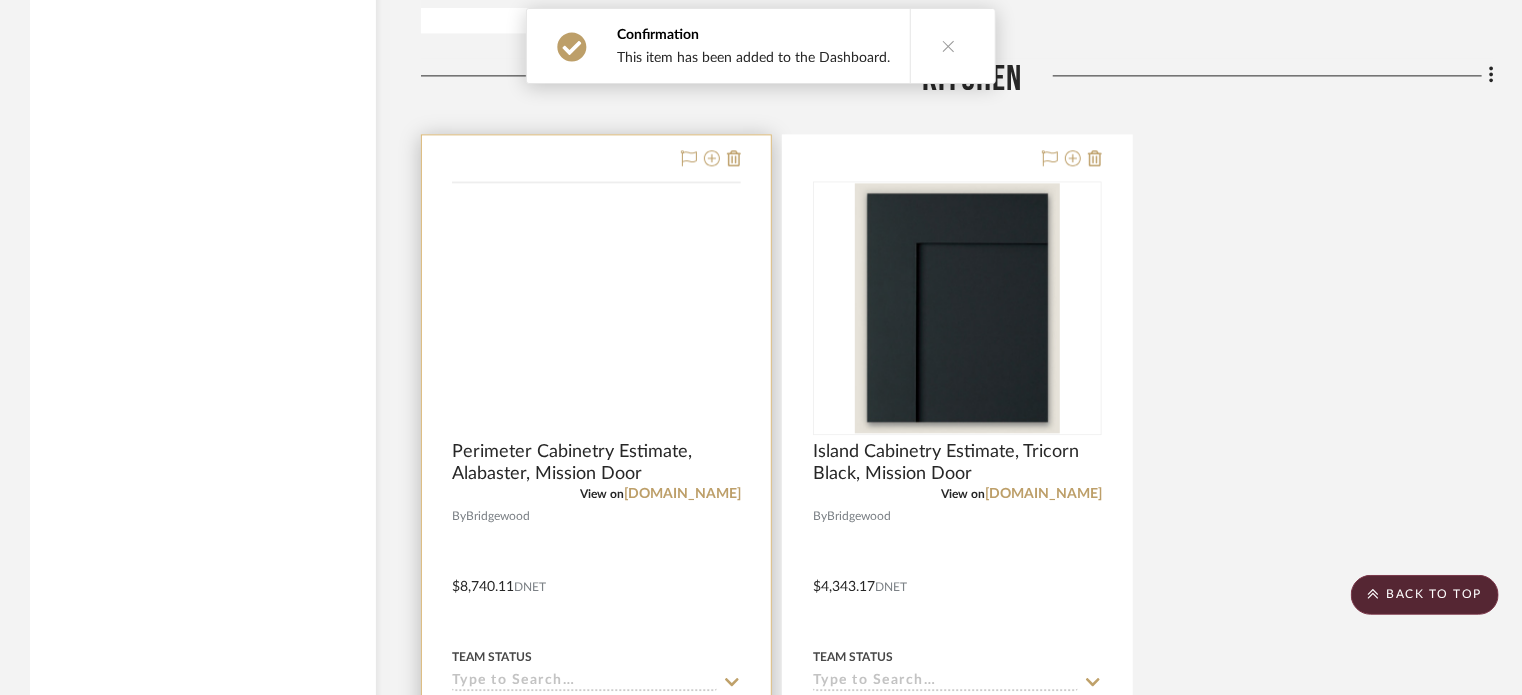 scroll, scrollTop: 2300, scrollLeft: 0, axis: vertical 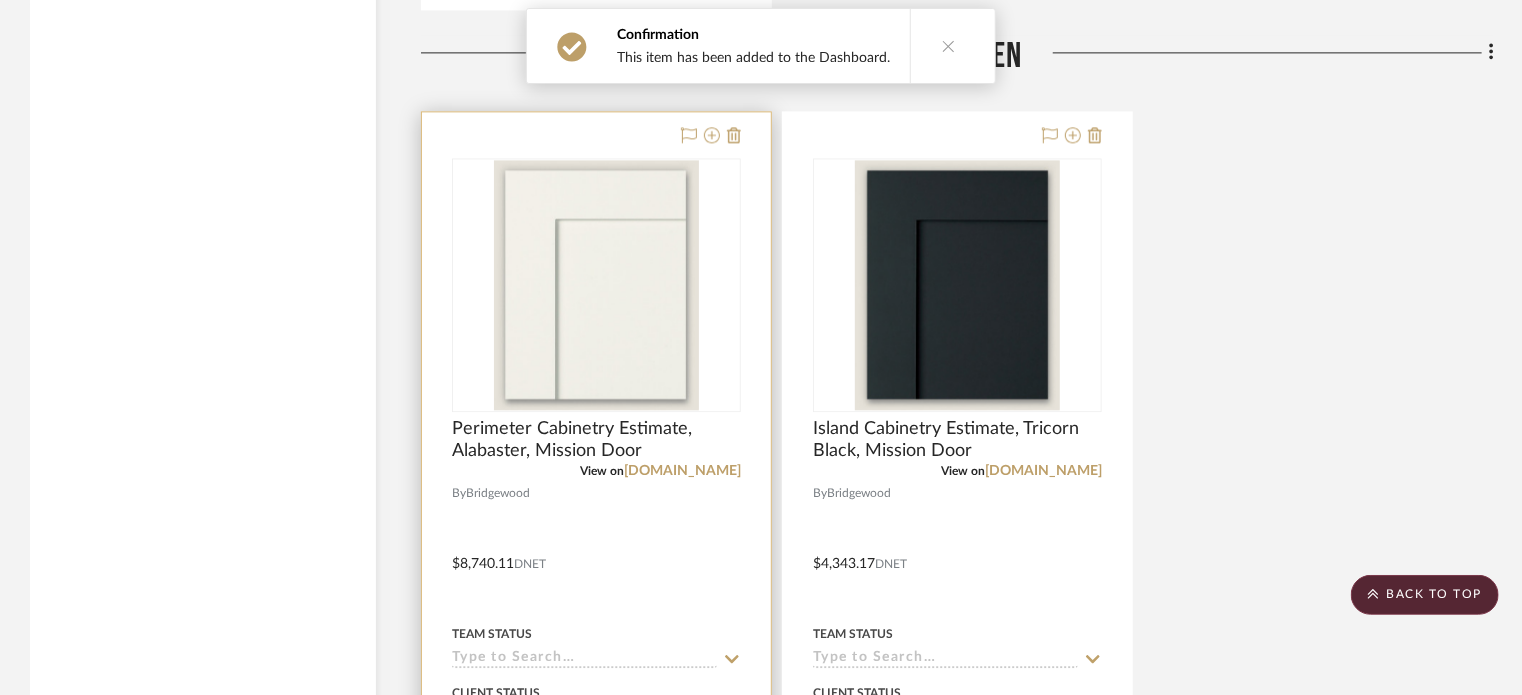 click at bounding box center (596, 549) 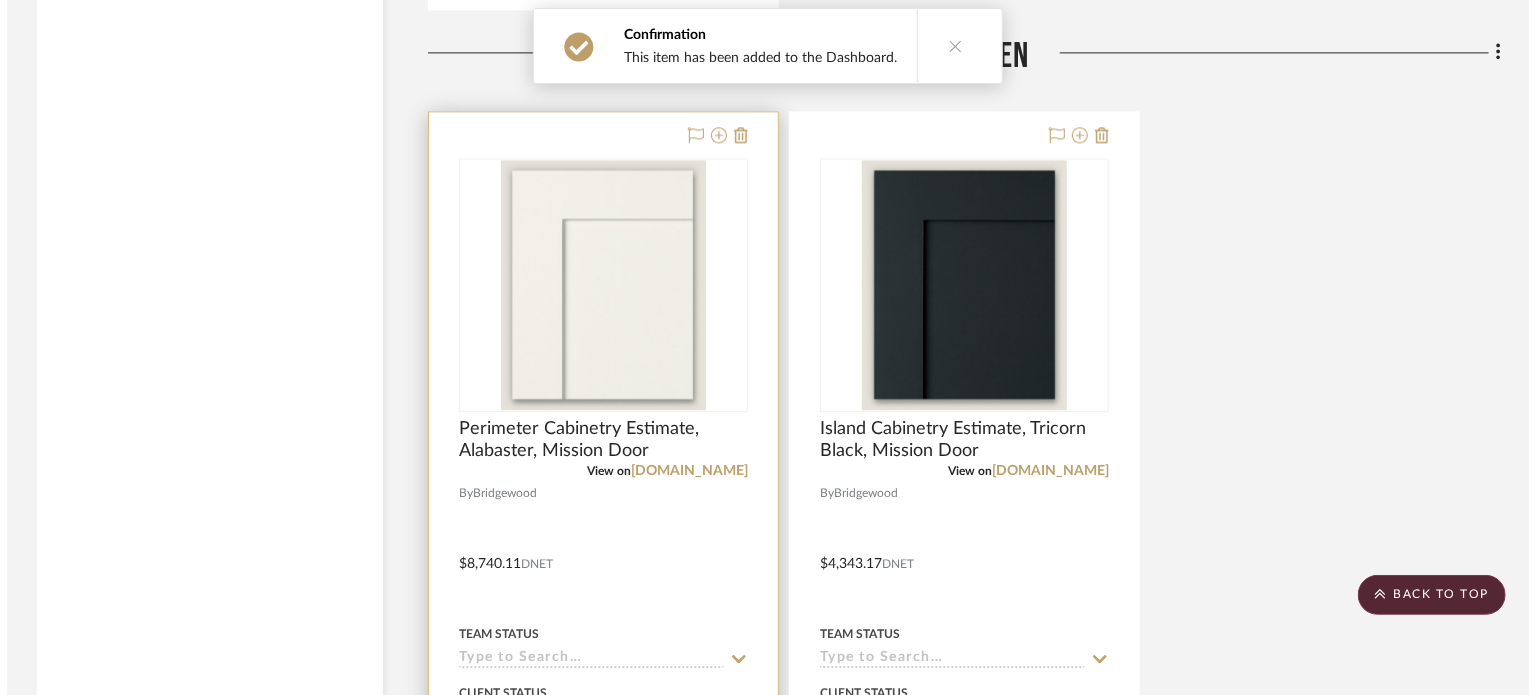 scroll, scrollTop: 0, scrollLeft: 0, axis: both 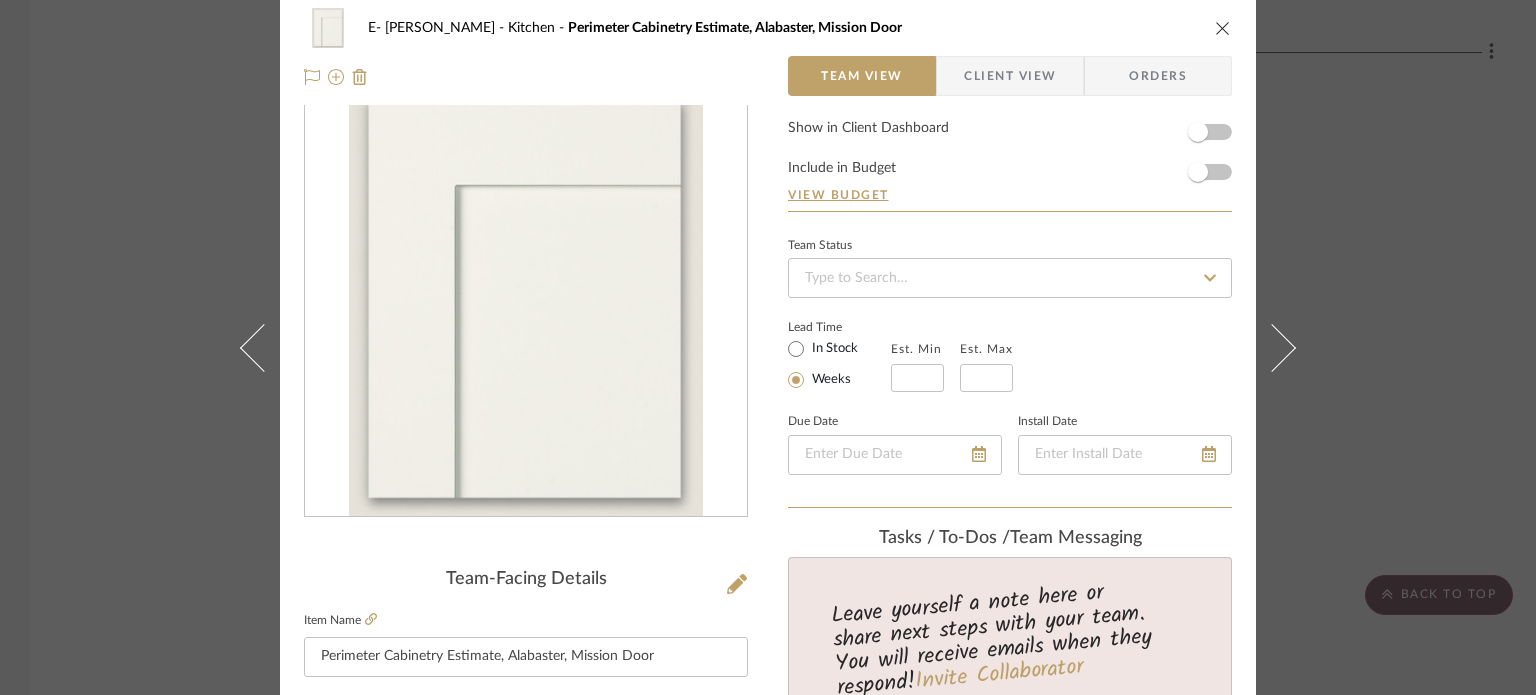 click on "E- [PERSON_NAME] Kitchen Perimeter Cabinetry Estimate, Alabaster, Mission Door Team View Client View Orders  Team-Facing Details   Item Name  Perimeter Cabinetry Estimate, Alabaster, Mission Door  Brand  Bridgewood  Internal Description   Dimensions   Product Specifications   Item Costs   View Budget   Markup %  30%  Unit Cost  $8,740.11  Cost Type  DNET  Client Unit Price   $11,362.14   Quantity  1  Unit Type  Each  Subtotal   $11,362.14   Tax %  0%  Total Tax   $0.00   Shipping Cost  $0.00  Ship. Markup %  0% Taxable  Total Shipping   $0.00  Total Client Price  $11,362.14  Your Cost  $8,740.11  Your Margin  $2,622.03  Content here copies to Client View - confirm visibility there.  Show in Client Dashboard   Include in Budget   View Budget  Team Status  Lead Time  In Stock Weeks  Est. Min   Est. Max   Due Date   Install Date  Tasks / To-Dos /  team Messaging  Leave yourself a note here or share next steps with your team. You will receive emails when they
respond!  Invite Collaborator Internal Notes (1)" at bounding box center (768, 347) 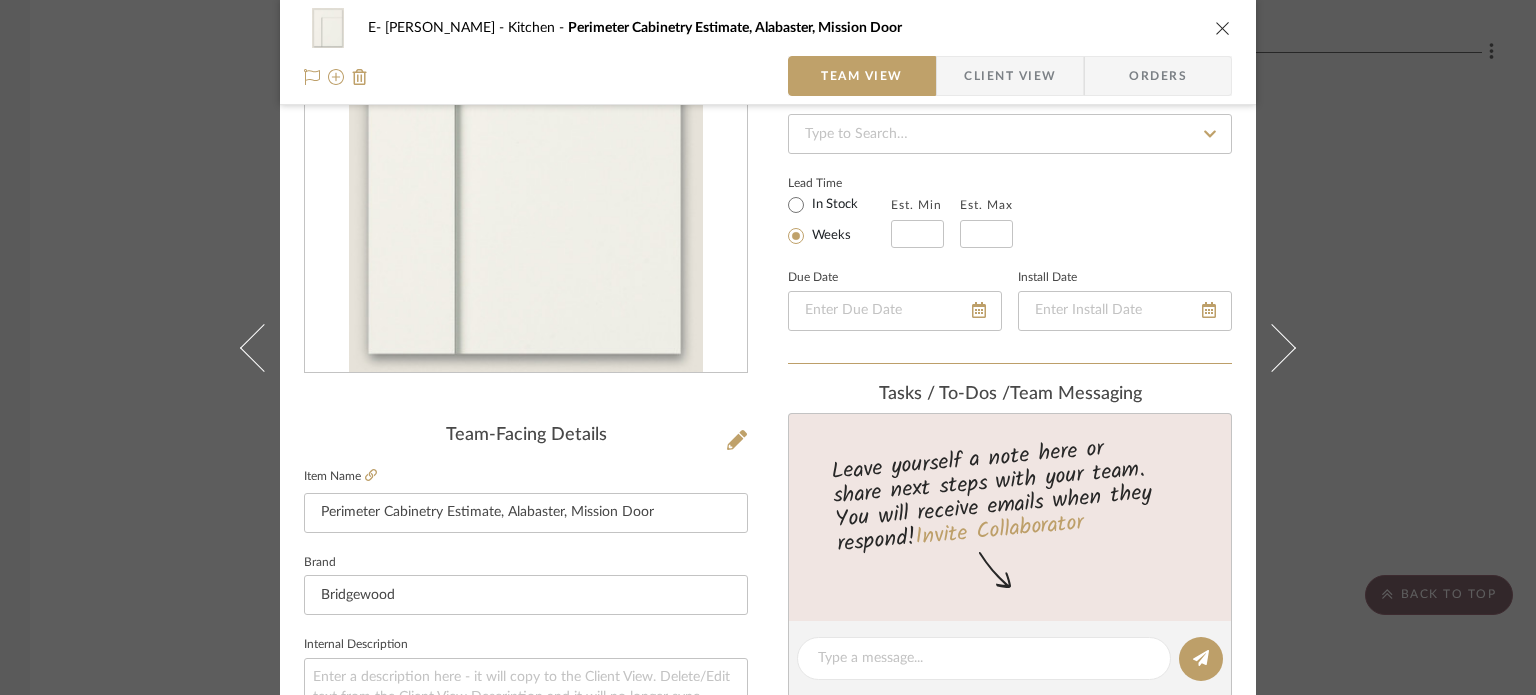 scroll, scrollTop: 200, scrollLeft: 0, axis: vertical 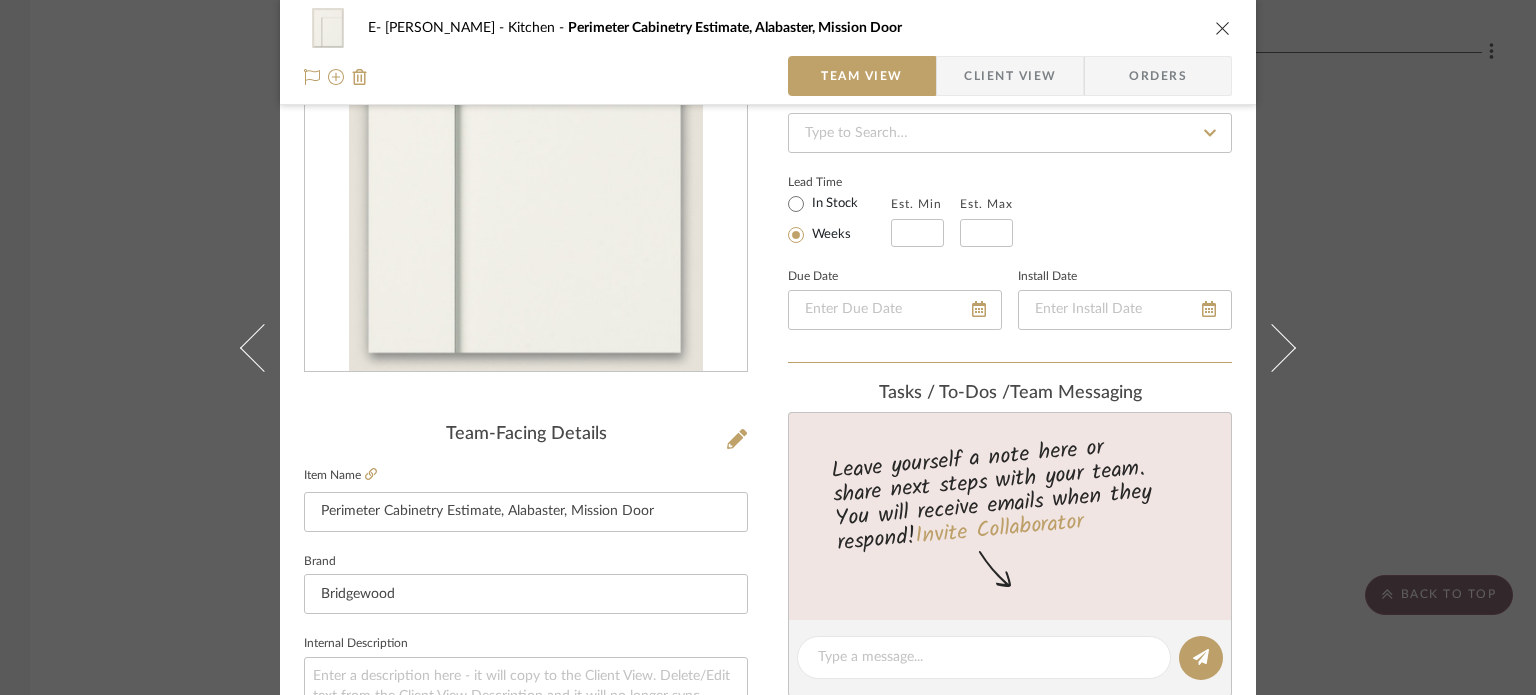 click on "E- [PERSON_NAME] Kitchen Perimeter Cabinetry Estimate, Alabaster, Mission Door Team View Client View Orders  Team-Facing Details   Item Name  Perimeter Cabinetry Estimate, Alabaster, Mission Door  Brand  Bridgewood  Internal Description   Dimensions   Product Specifications   Item Costs   View Budget   Markup %  30%  Unit Cost  $8,740.11  Cost Type  DNET  Client Unit Price   $11,362.14   Quantity  1  Unit Type  Each  Subtotal   $11,362.14   Tax %  0%  Total Tax   $0.00   Shipping Cost  $0.00  Ship. Markup %  0% Taxable  Total Shipping   $0.00  Total Client Price  $11,362.14  Your Cost  $8,740.11  Your Margin  $2,622.03  Content here copies to Client View - confirm visibility there.  Show in Client Dashboard   Include in Budget   View Budget  Team Status  Lead Time  In Stock Weeks  Est. Min   Est. Max   Due Date   Install Date  Tasks / To-Dos /  team Messaging  Leave yourself a note here or share next steps with your team. You will receive emails when they
respond!  Invite Collaborator Internal Notes (1)" at bounding box center (768, 347) 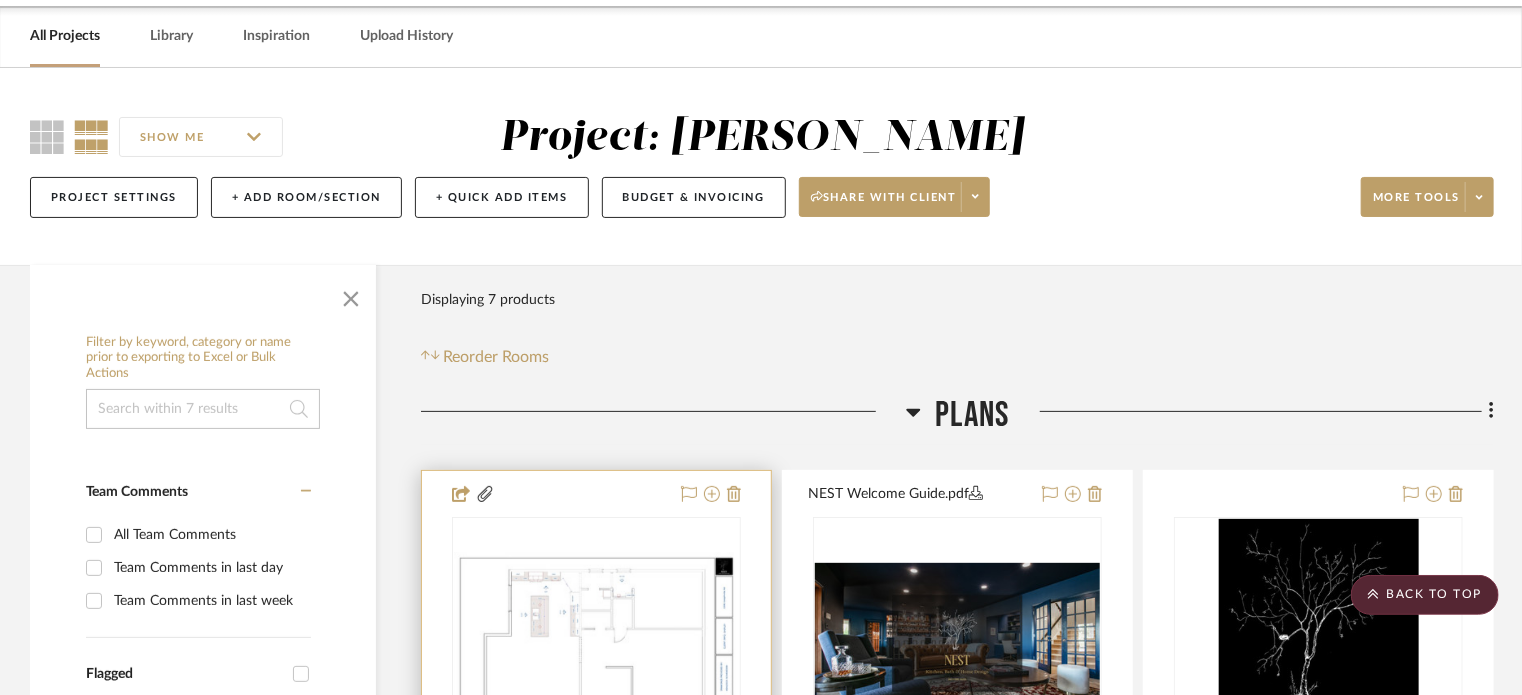 scroll, scrollTop: 0, scrollLeft: 0, axis: both 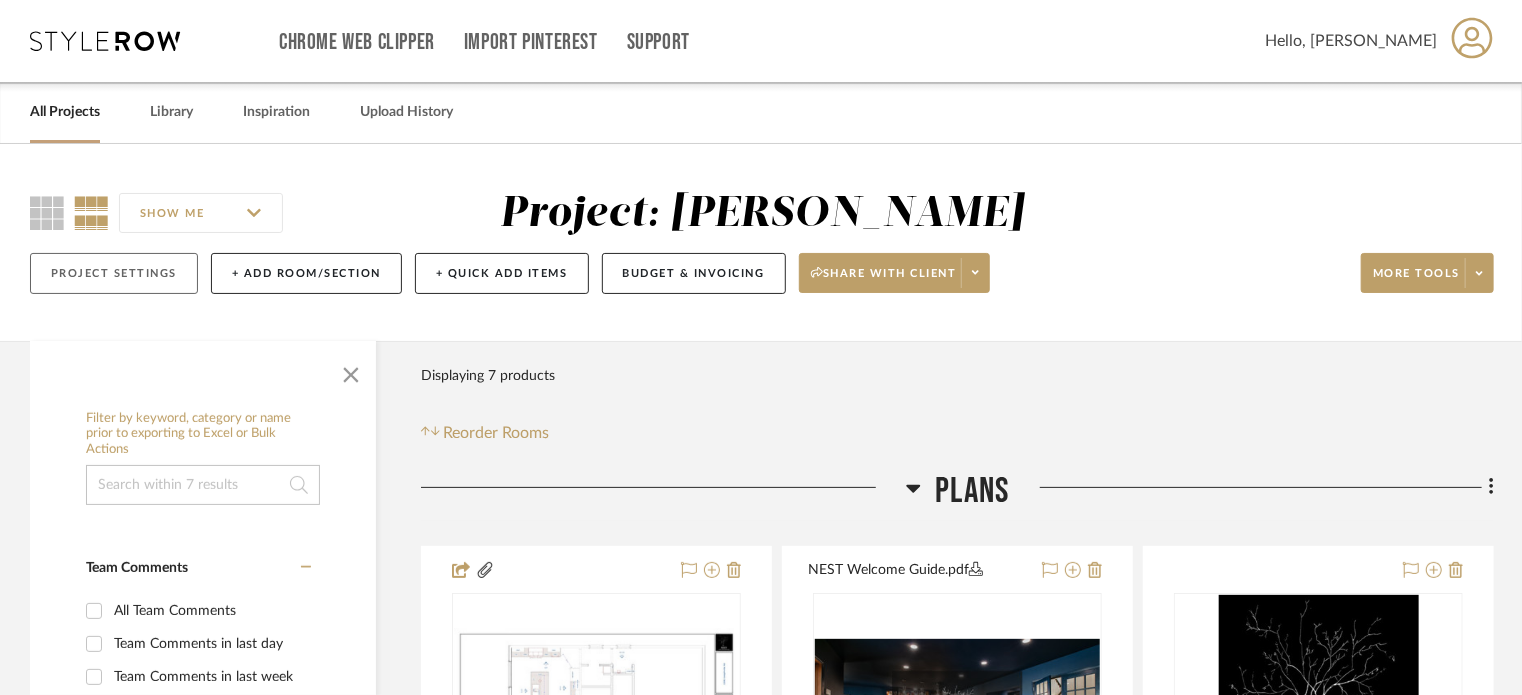 click on "Project Settings" 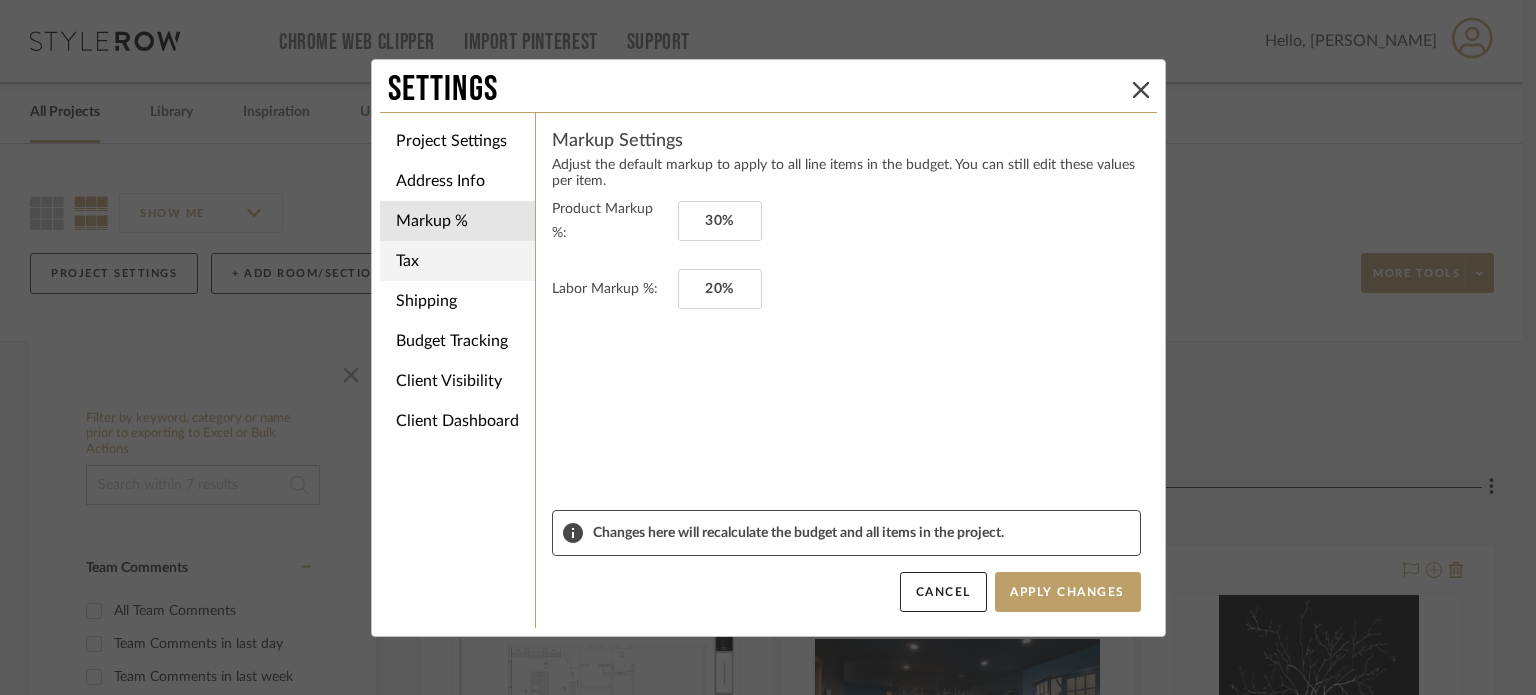 click on "Tax" at bounding box center (457, 261) 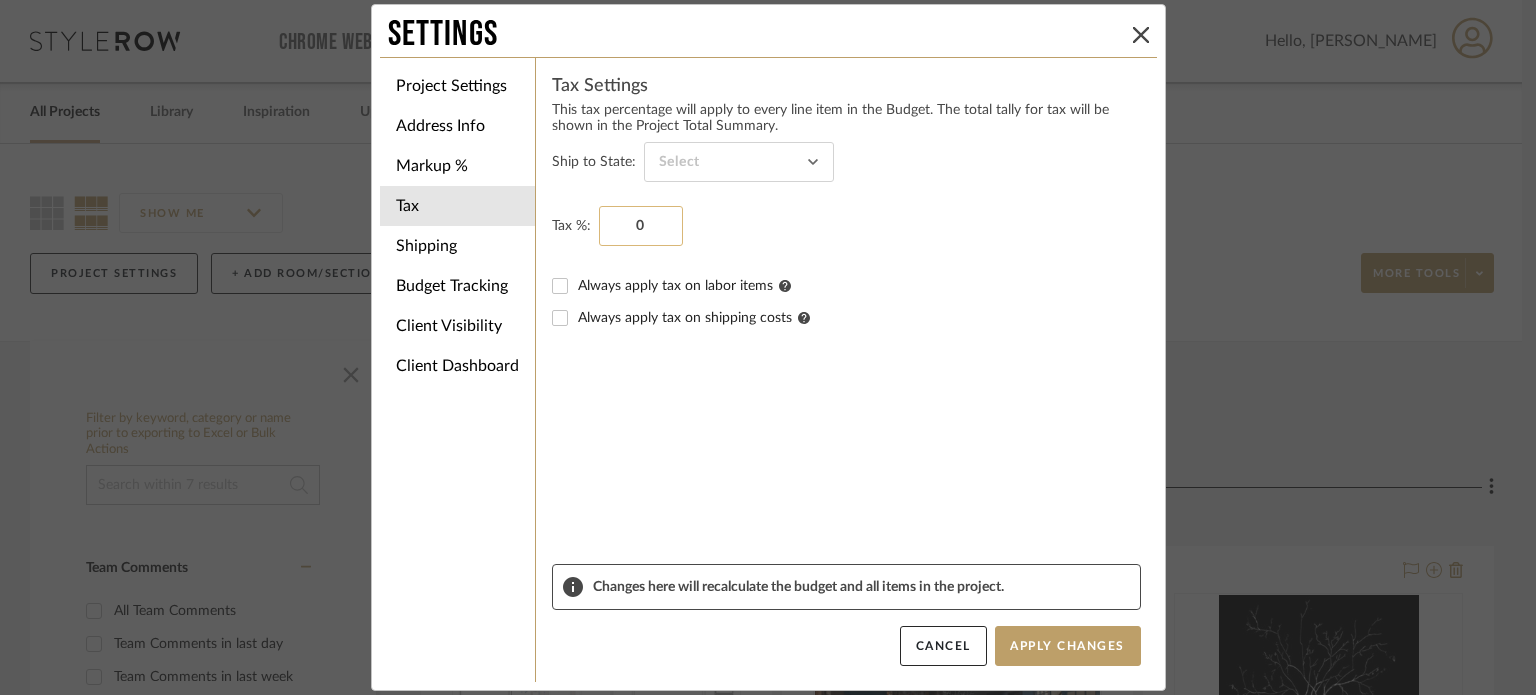 click on "0" at bounding box center [641, 226] 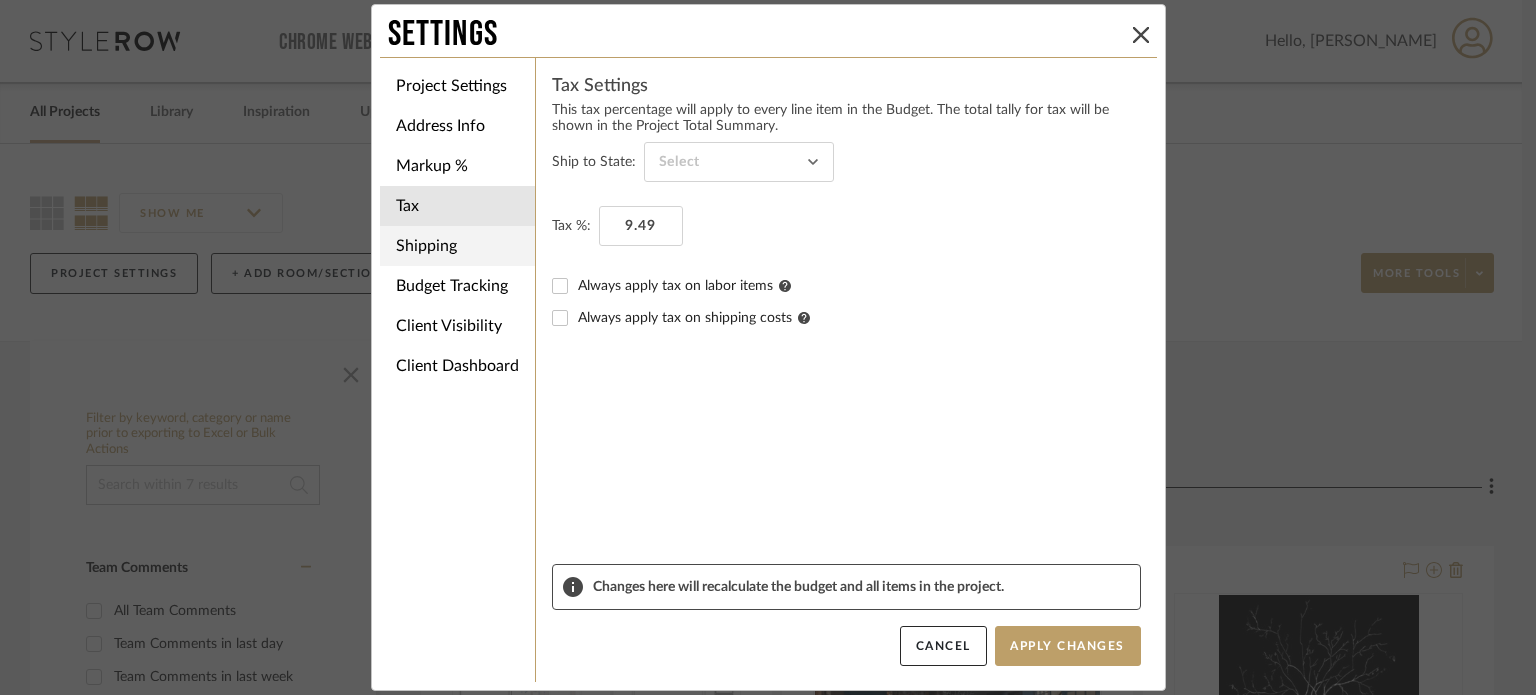 type on "9.49%" 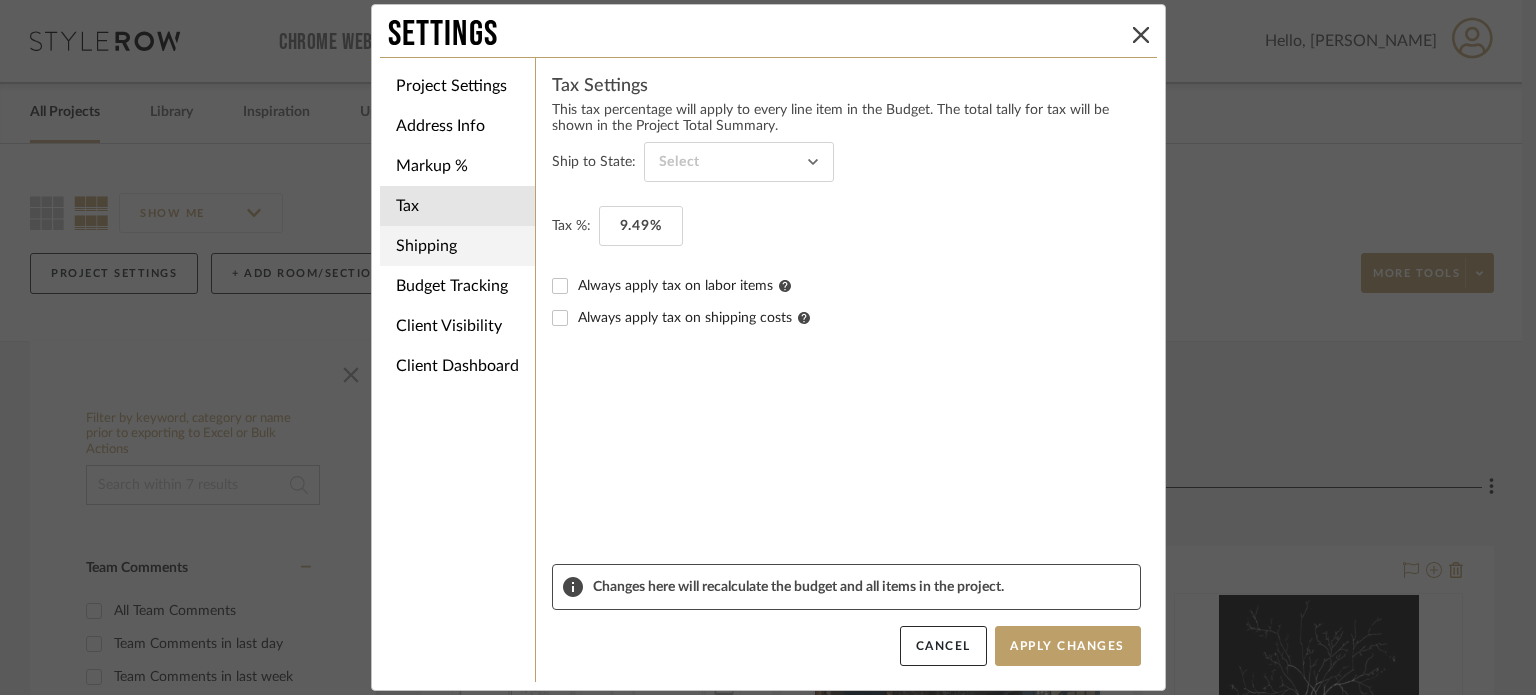 click on "Shipping" at bounding box center [457, 246] 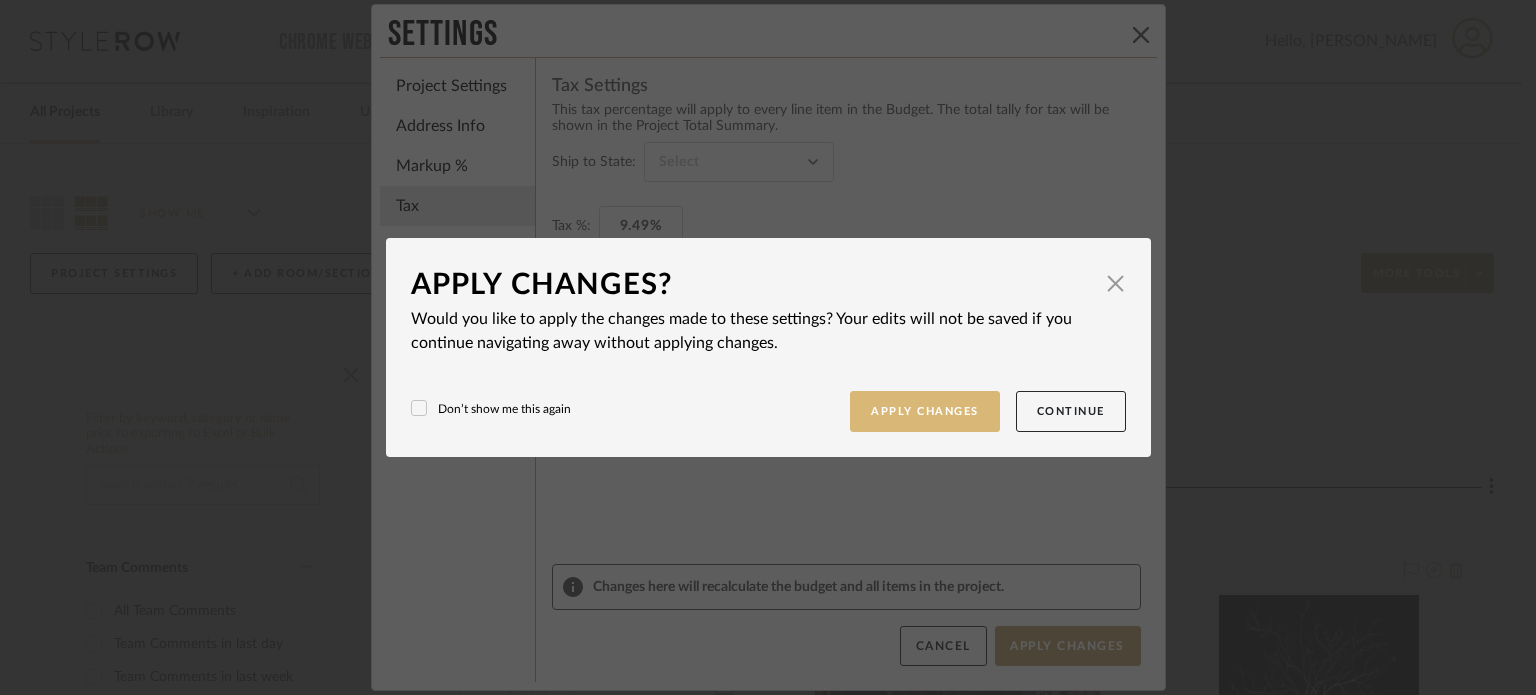 click on "Apply Changes" at bounding box center (925, 411) 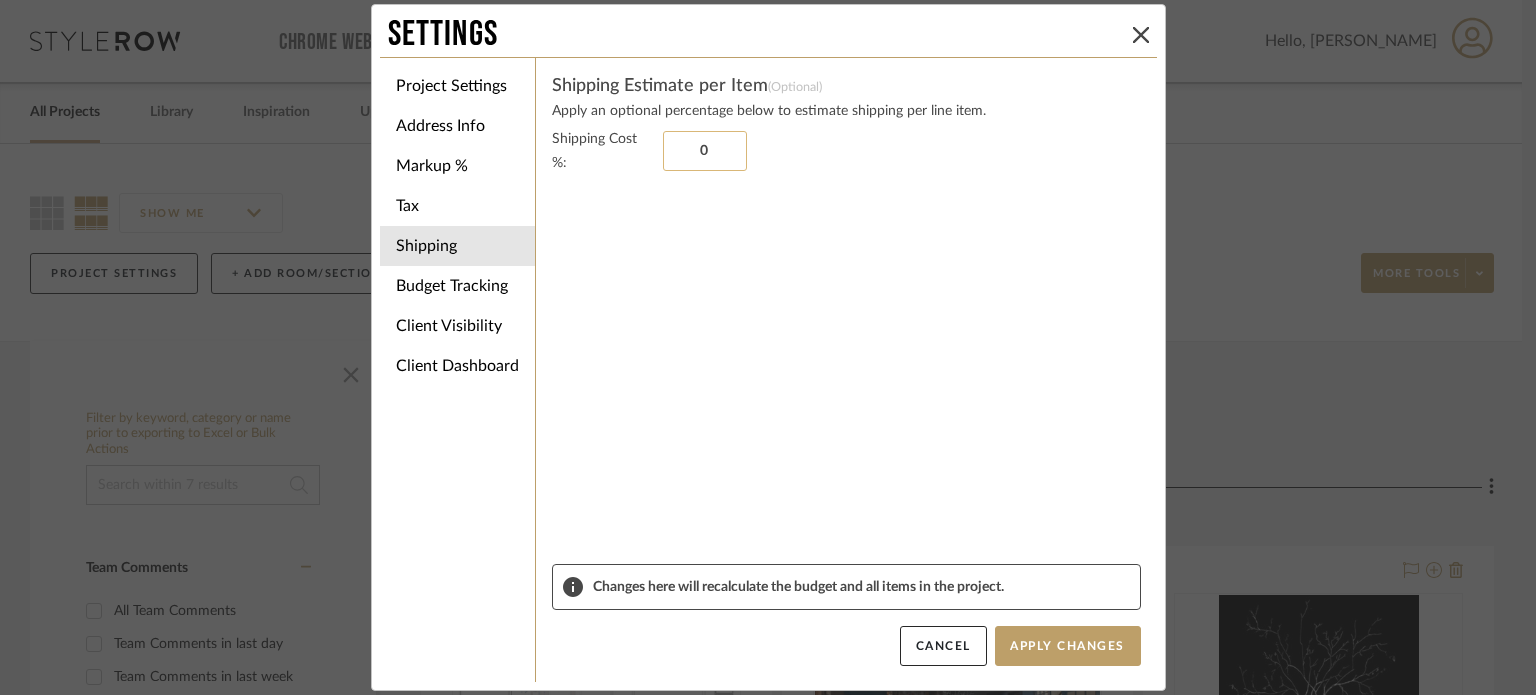click on "0" at bounding box center [705, 151] 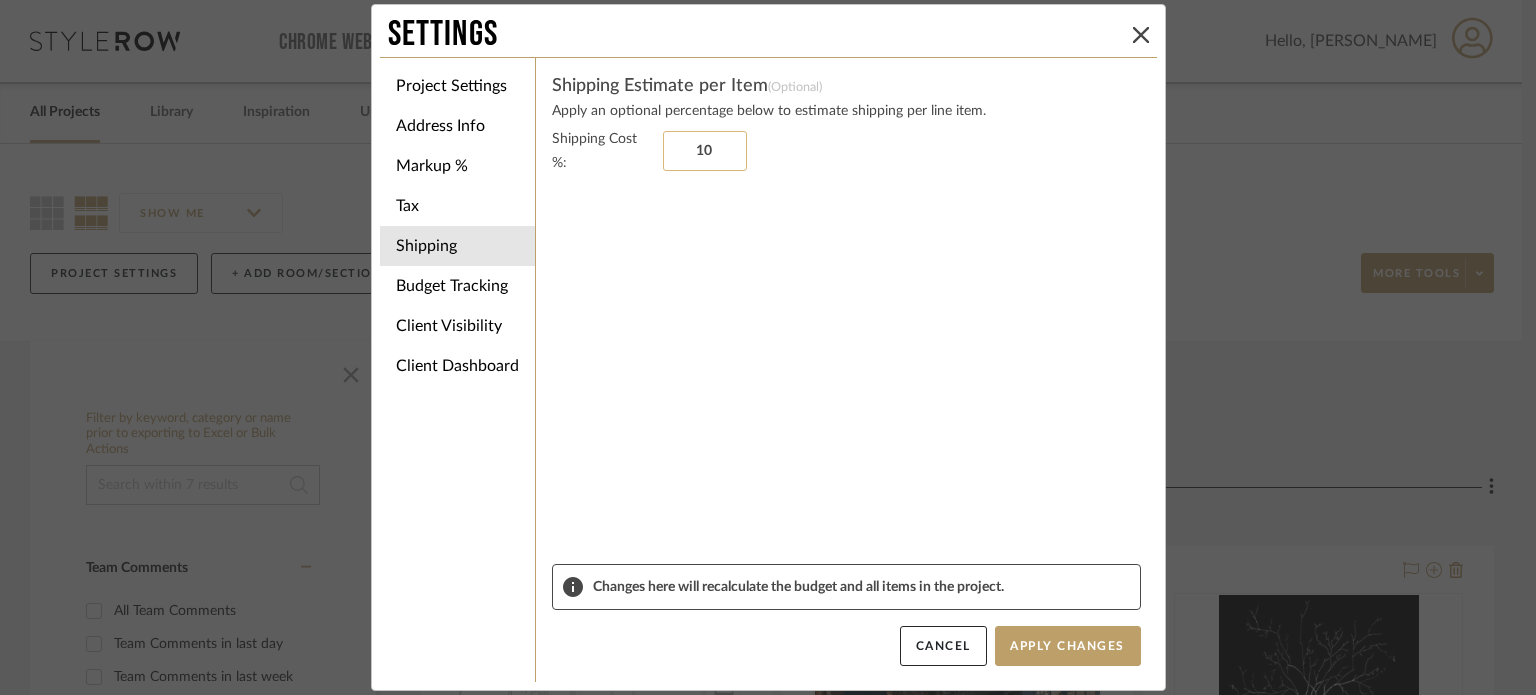type on "10%" 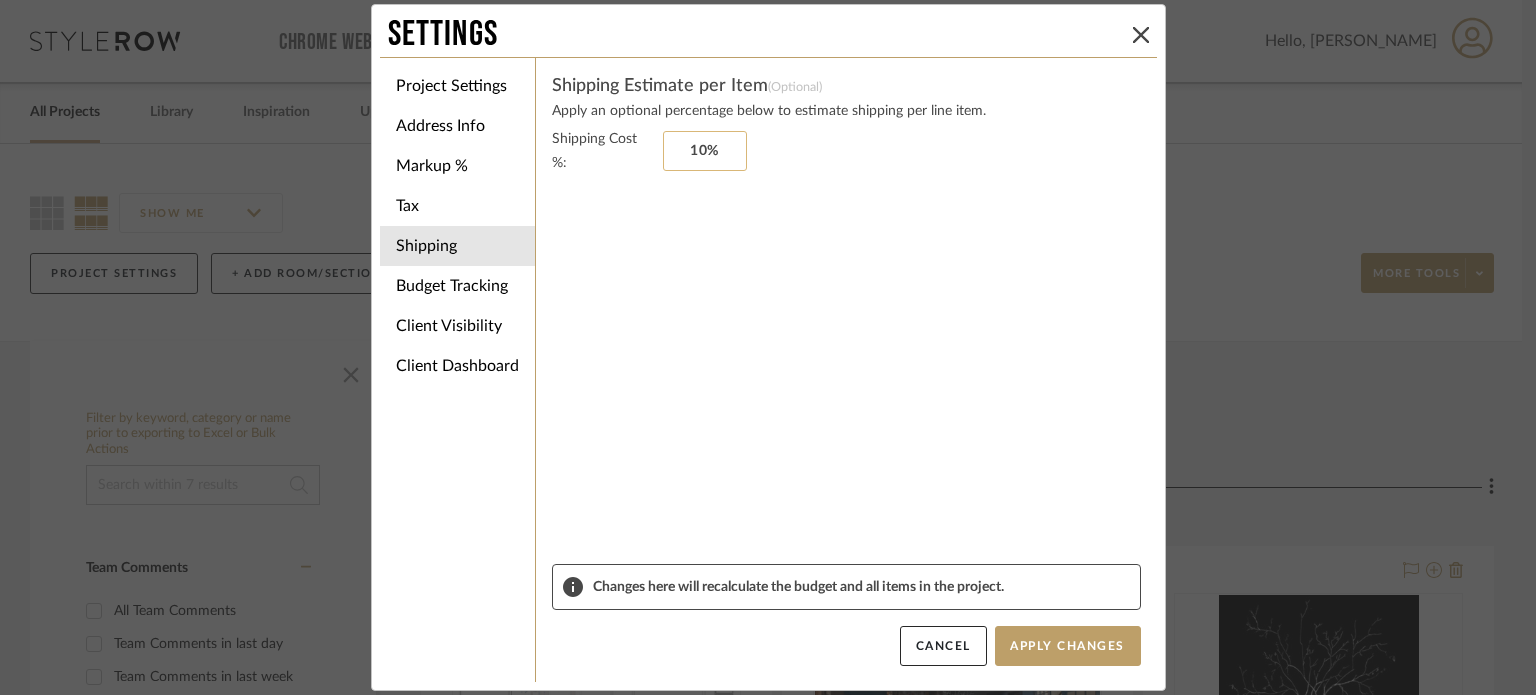 type 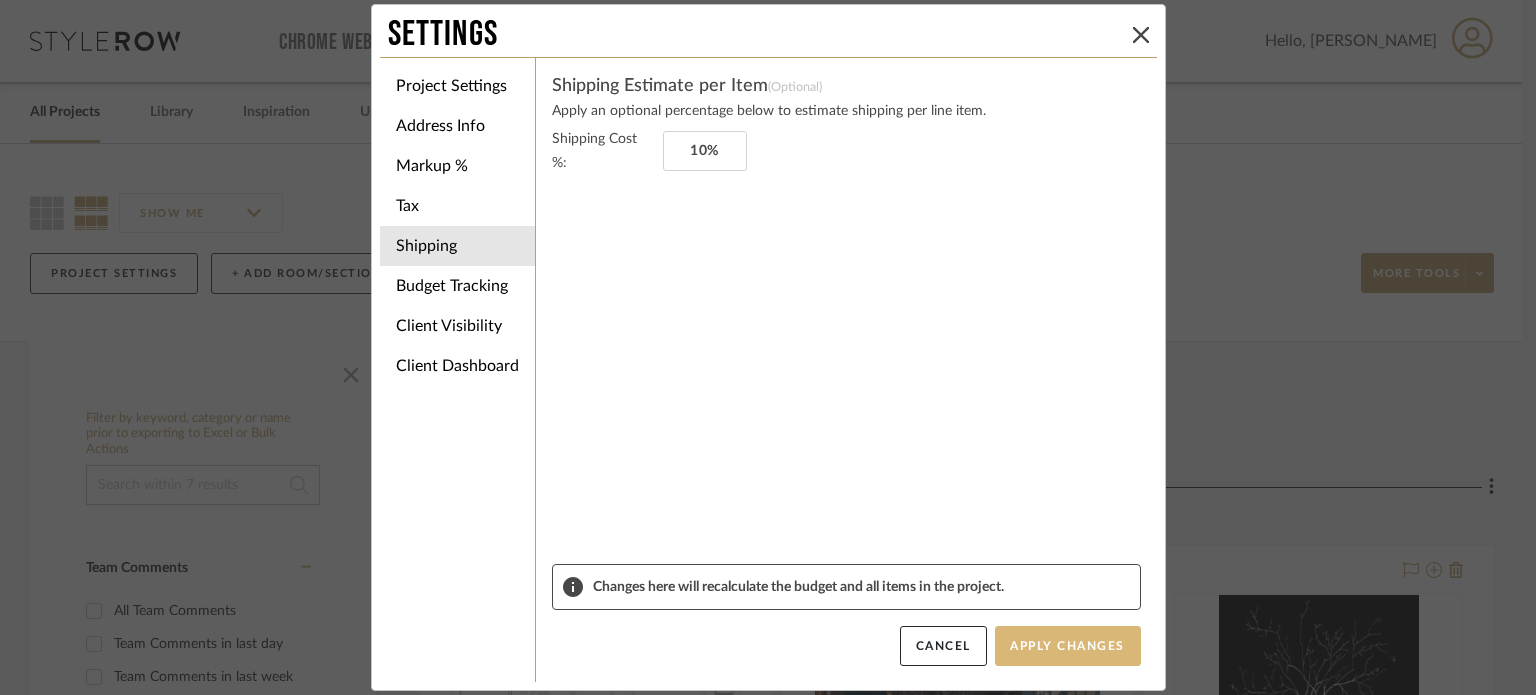 click on "Apply Changes" at bounding box center [1068, 646] 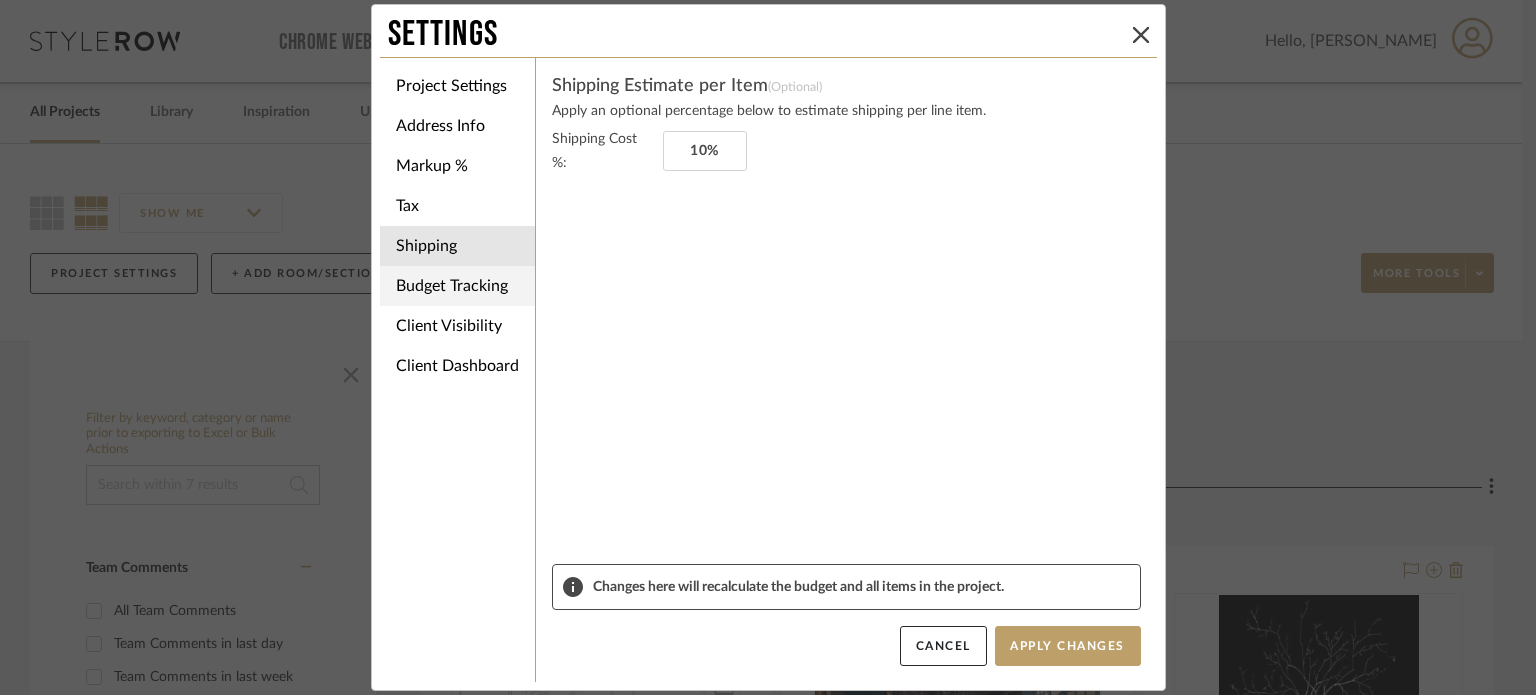click on "Budget Tracking" at bounding box center (457, 286) 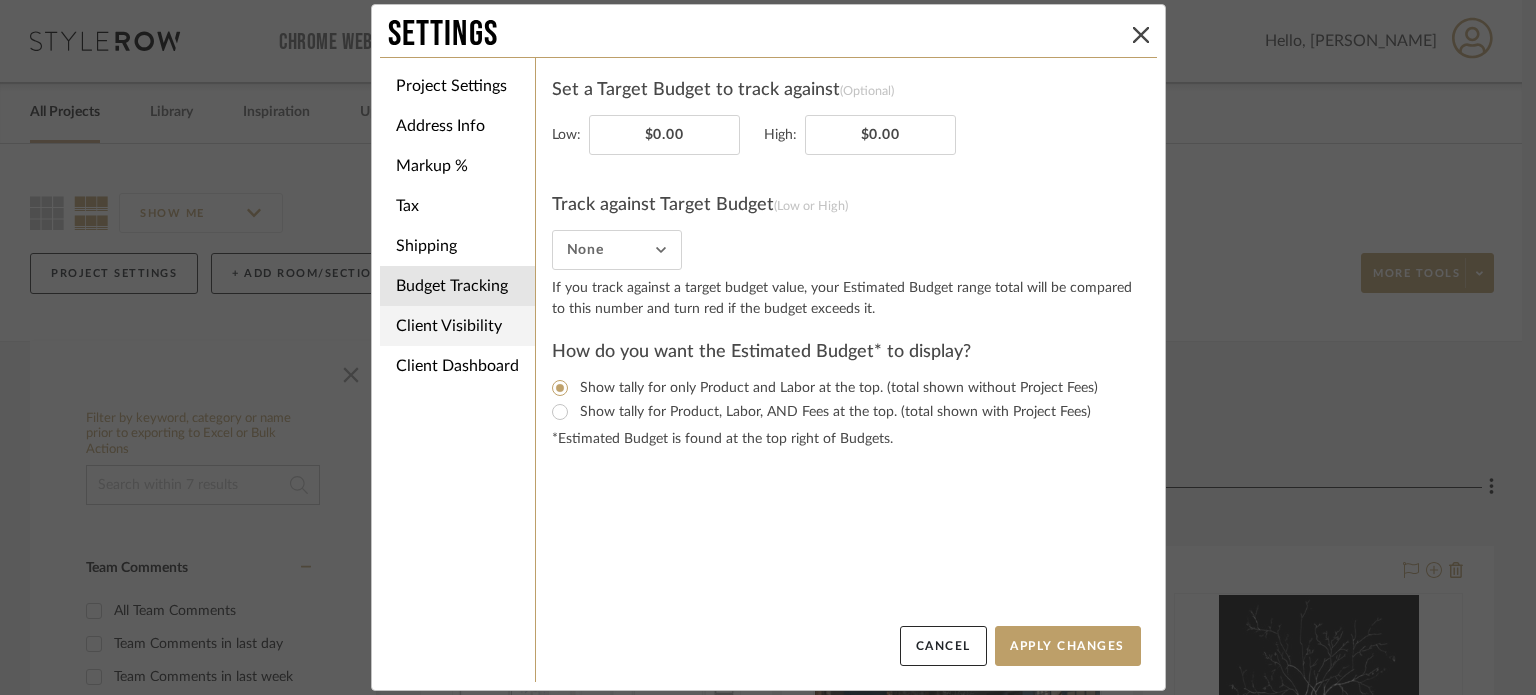 click on "Client Visibility" at bounding box center [457, 326] 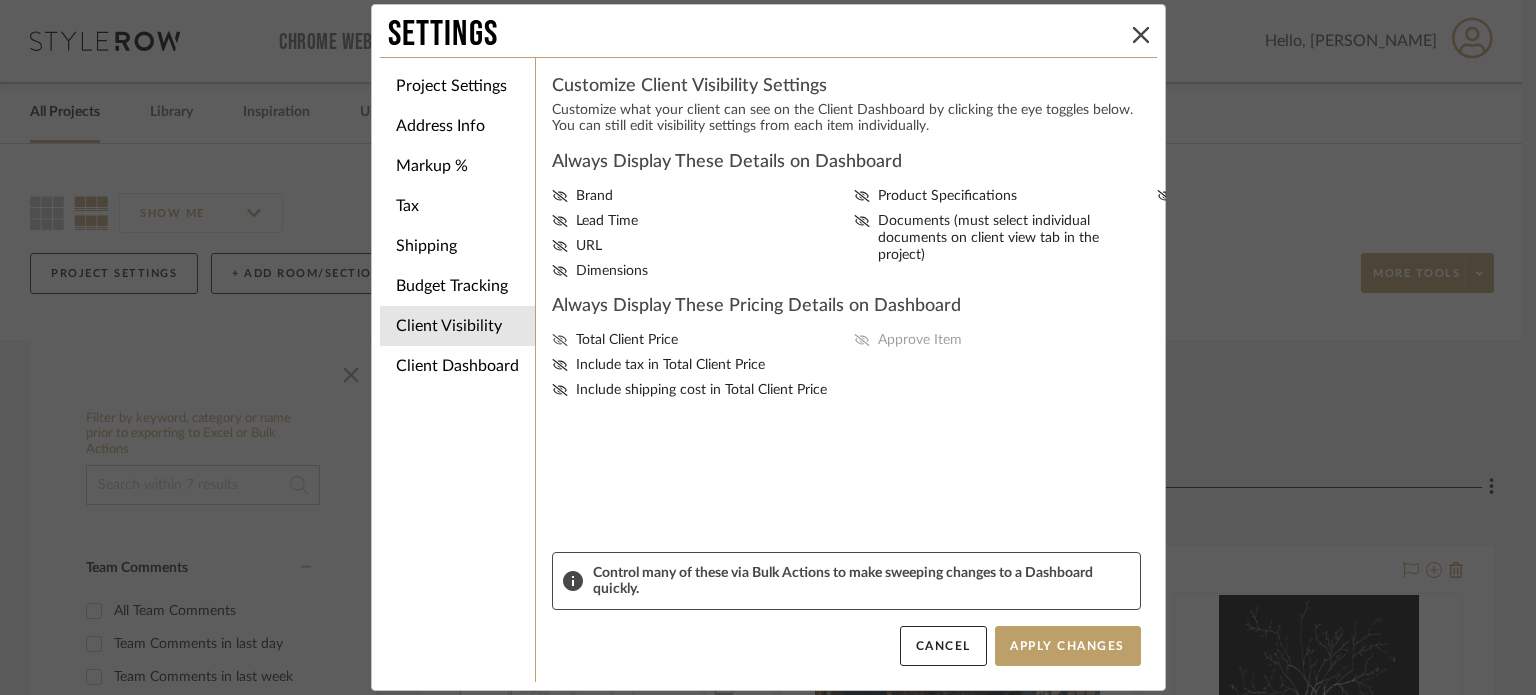 click 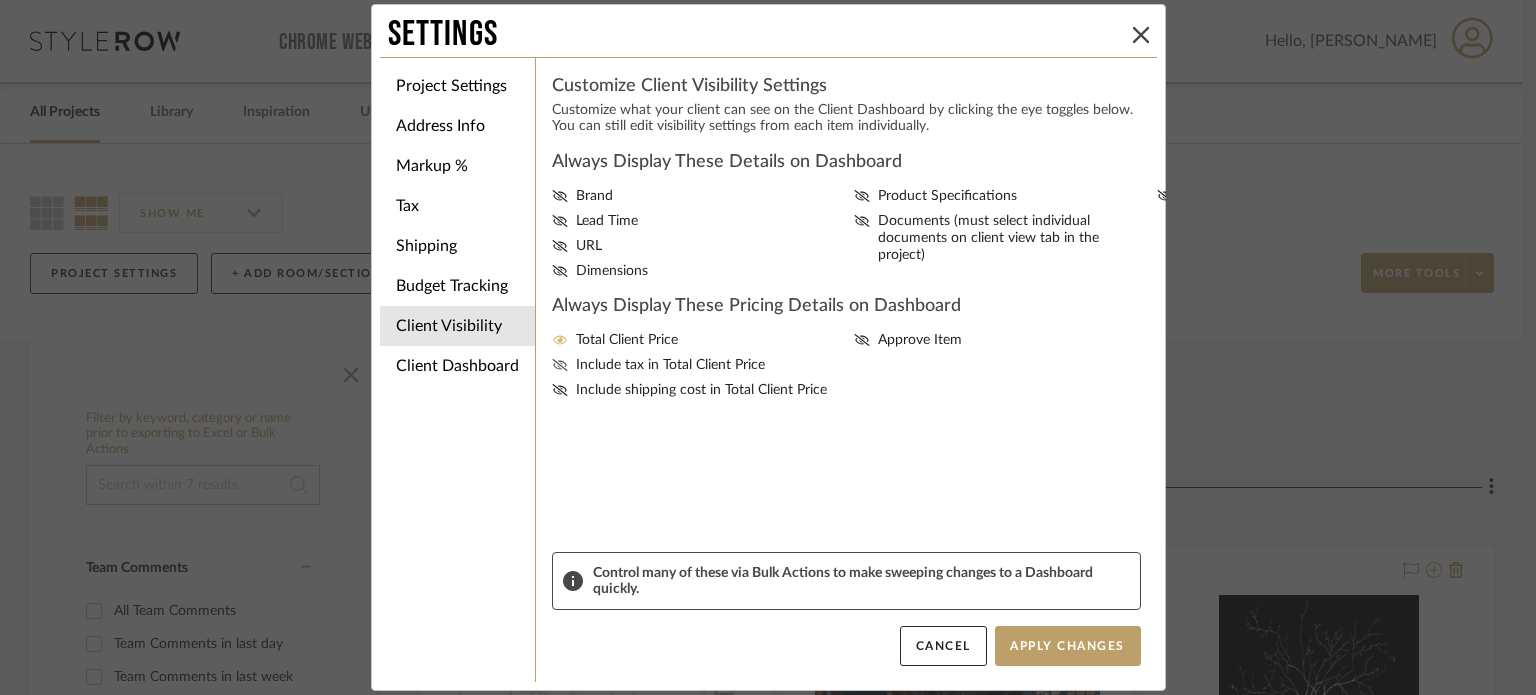 click 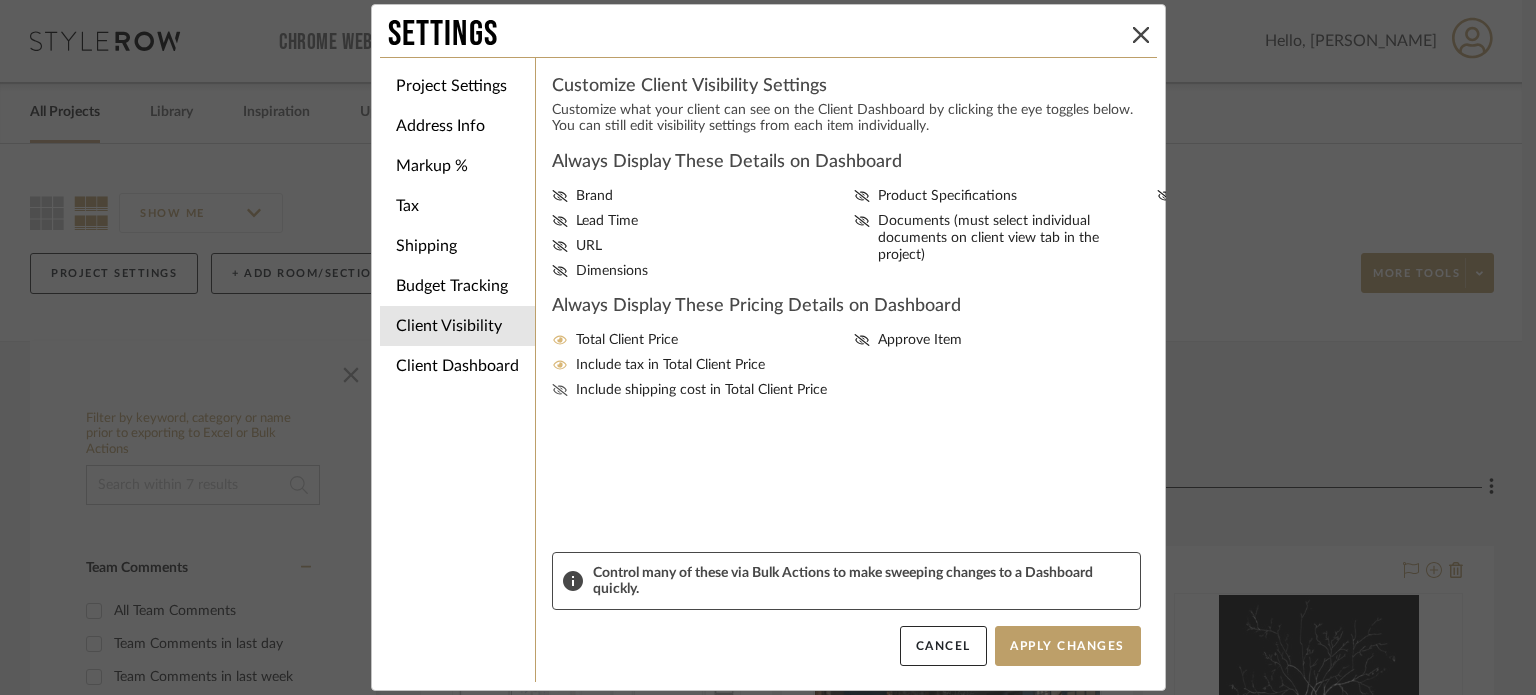 click at bounding box center [560, 390] 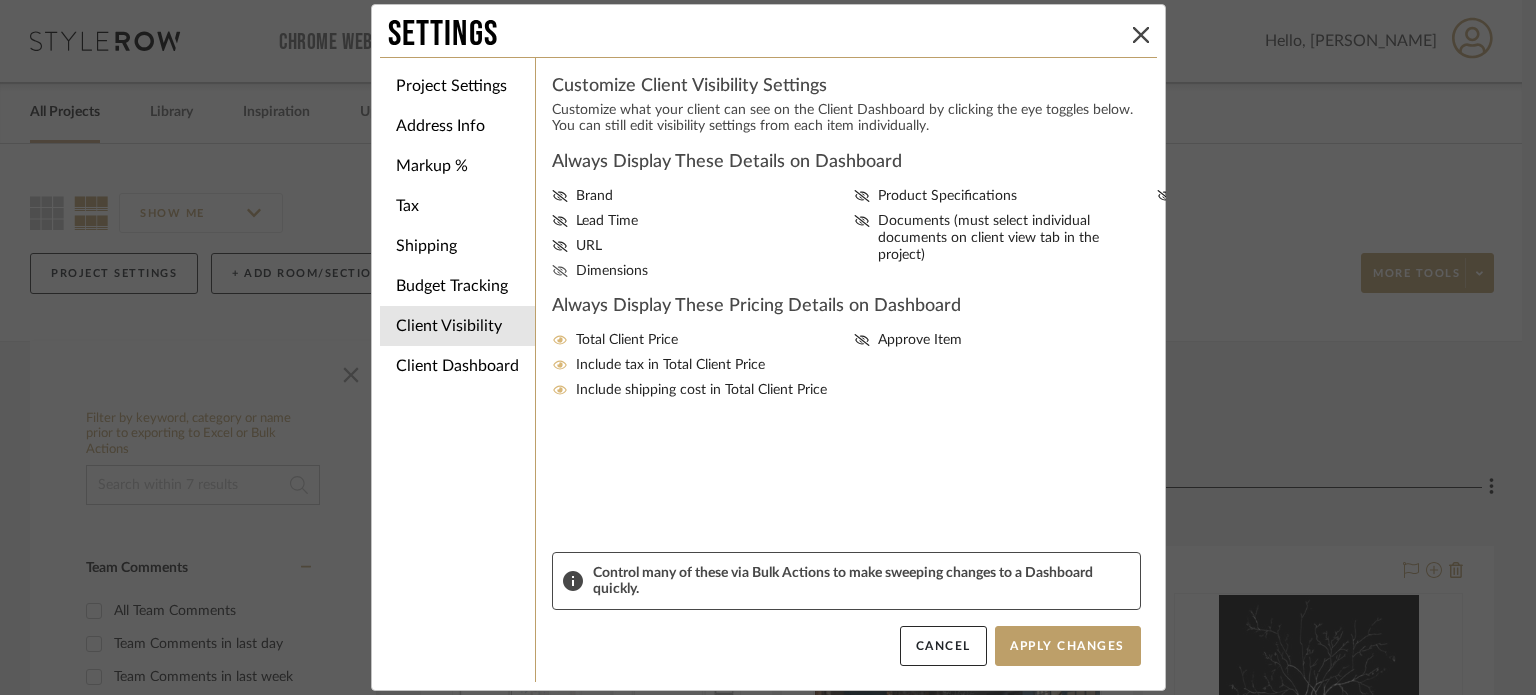 click 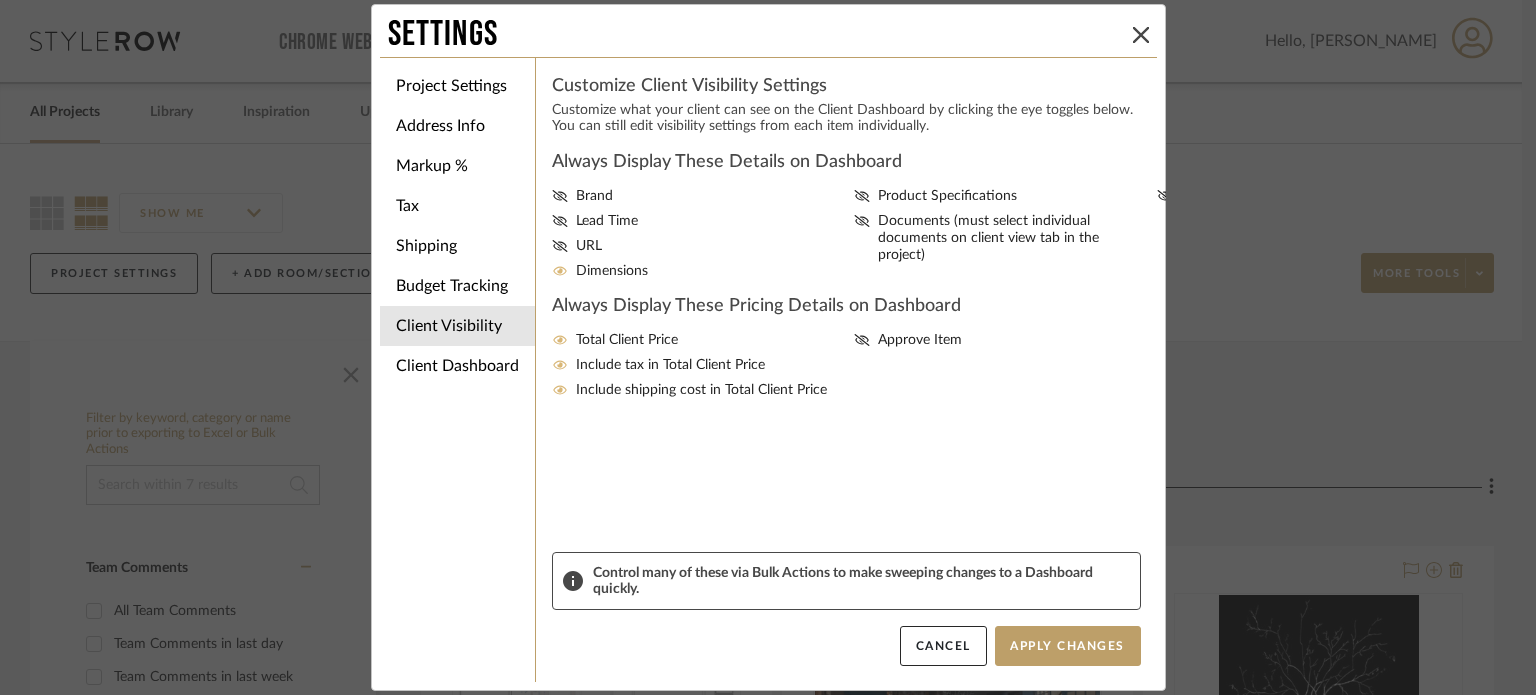 drag, startPoint x: 857, startPoint y: 343, endPoint x: 937, endPoint y: 449, distance: 132.8006 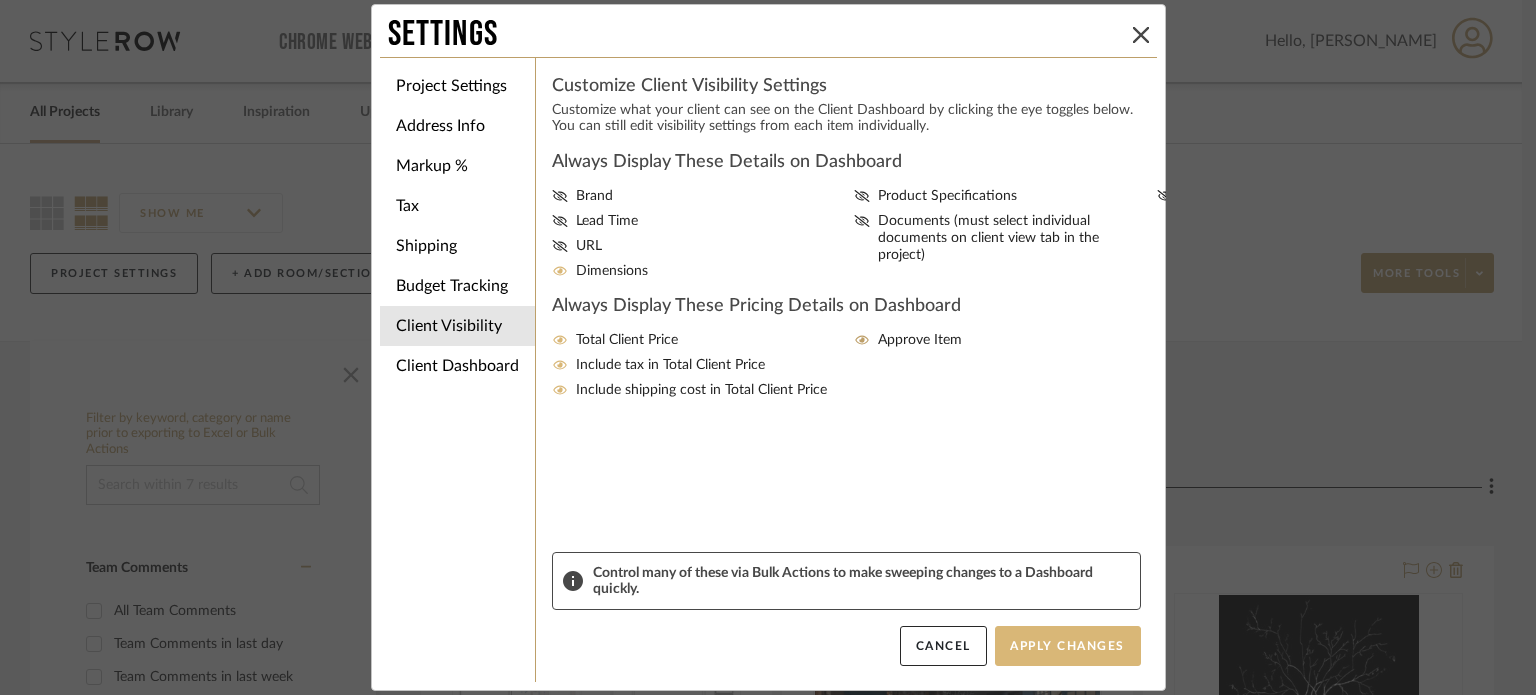 click on "Apply Changes" at bounding box center (1068, 646) 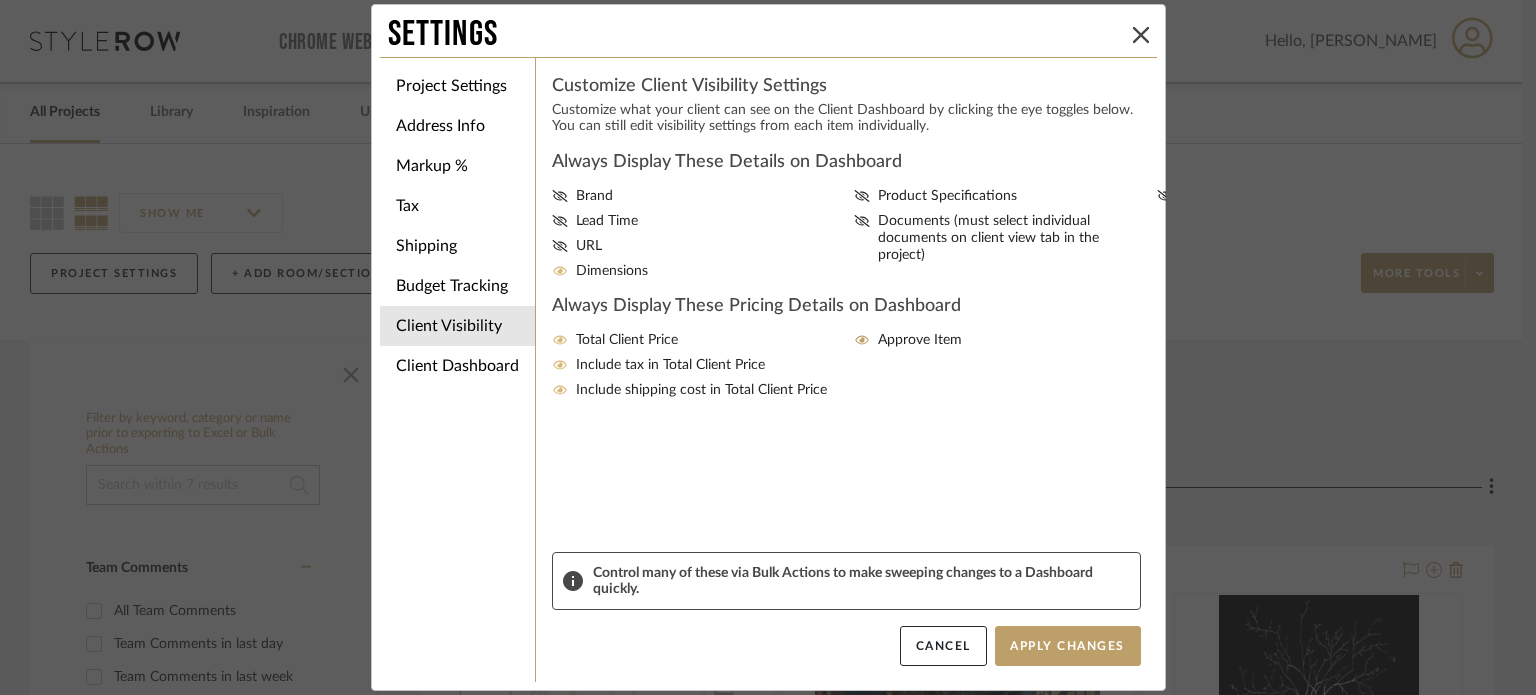 click on "Settings  Project Settings   Address Info   Markup %   Tax   Shipping   Budget Tracking   Client Visibility   Client Dashboard  Customize Client Visibility Settings  Customize what your client can see on the Client Dashboard by clicking the eye toggles below. You can still edit visibility settings from each item individually.  Always Display These Details on Dashboard Brand Lead Time URL Dimensions Product Specifications Documents (must select individual documents on client view tab in the project) Install Date Always Display These Pricing Details on Dashboard Total Client Price Include tax in Total Client Price Include shipping cost in Total Client Price Approve Item  Control many of these via Bulk Actions to make sweeping changes to a Dashboard quickly.  Cancel Apply Changes" at bounding box center (768, 347) 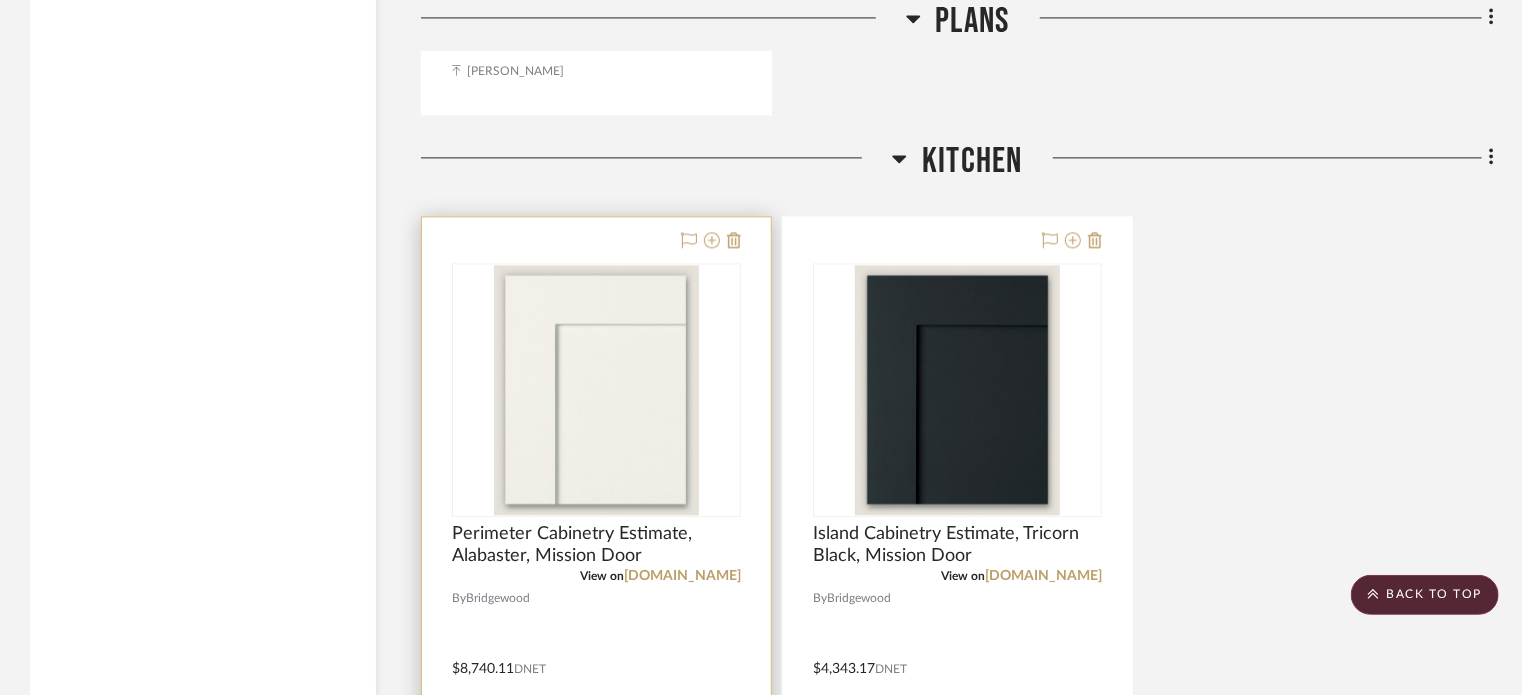 scroll, scrollTop: 2200, scrollLeft: 0, axis: vertical 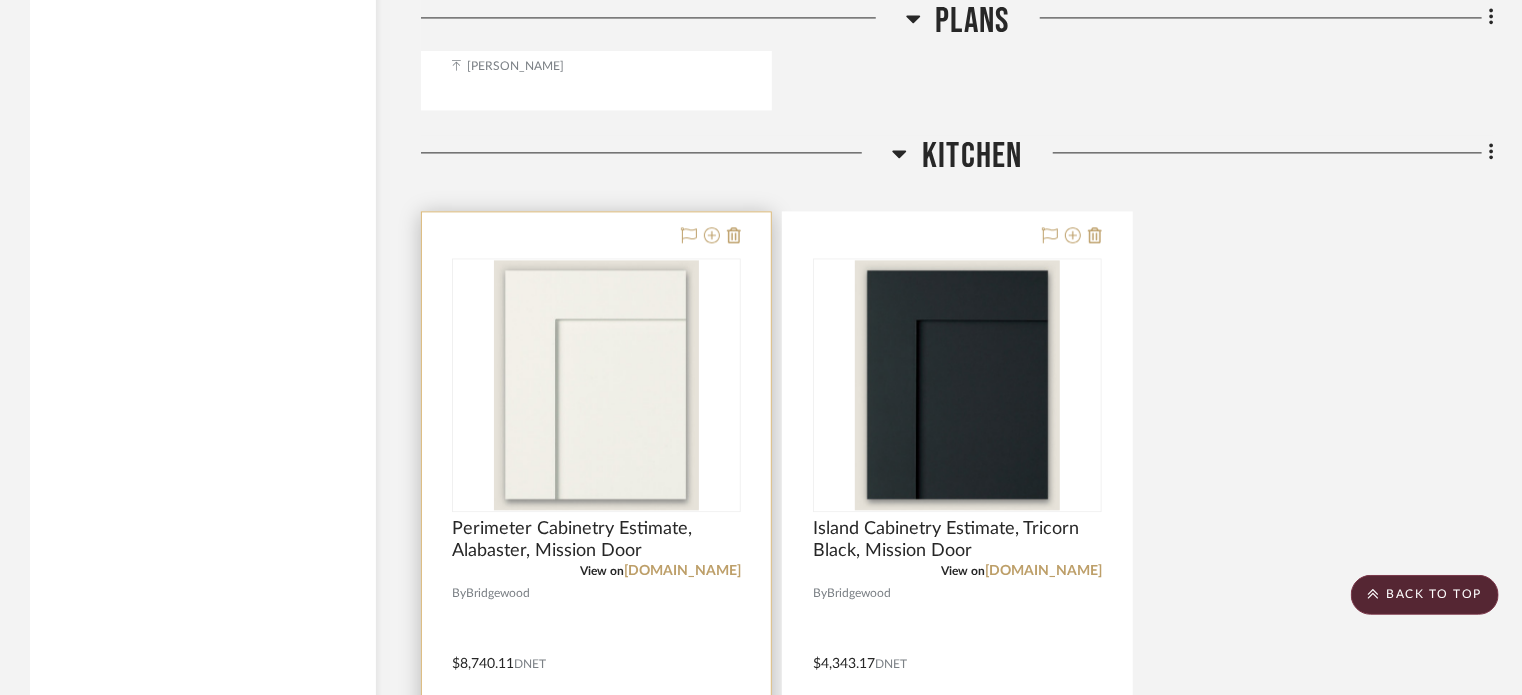 click at bounding box center (596, 649) 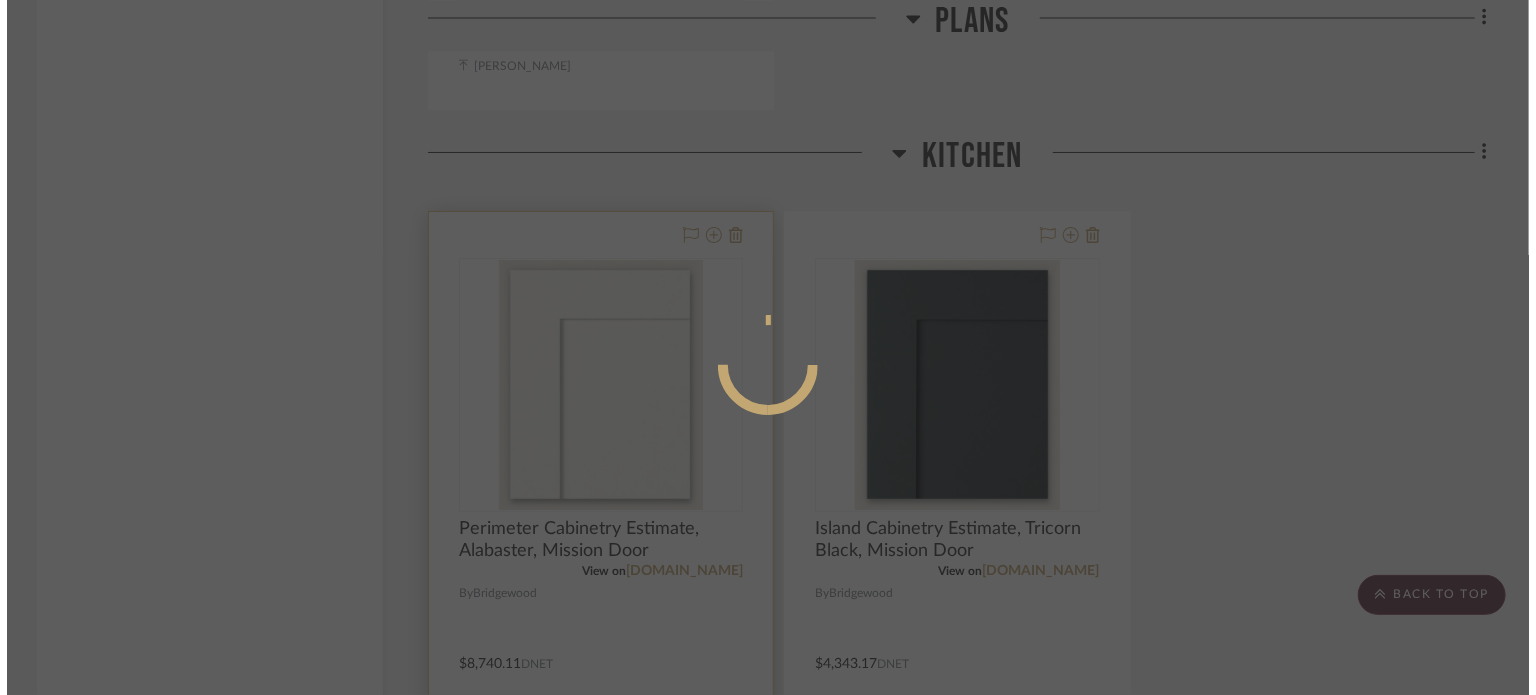scroll, scrollTop: 0, scrollLeft: 0, axis: both 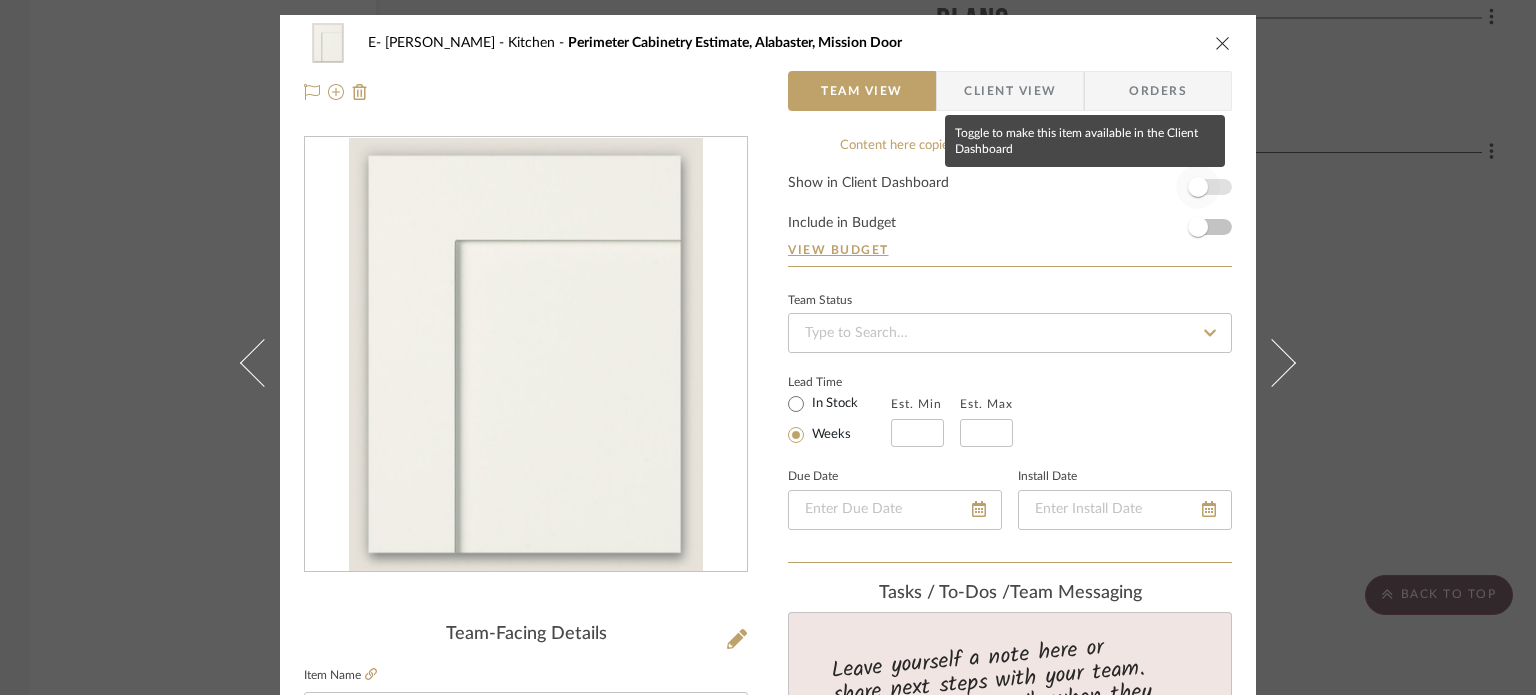 click at bounding box center (1198, 187) 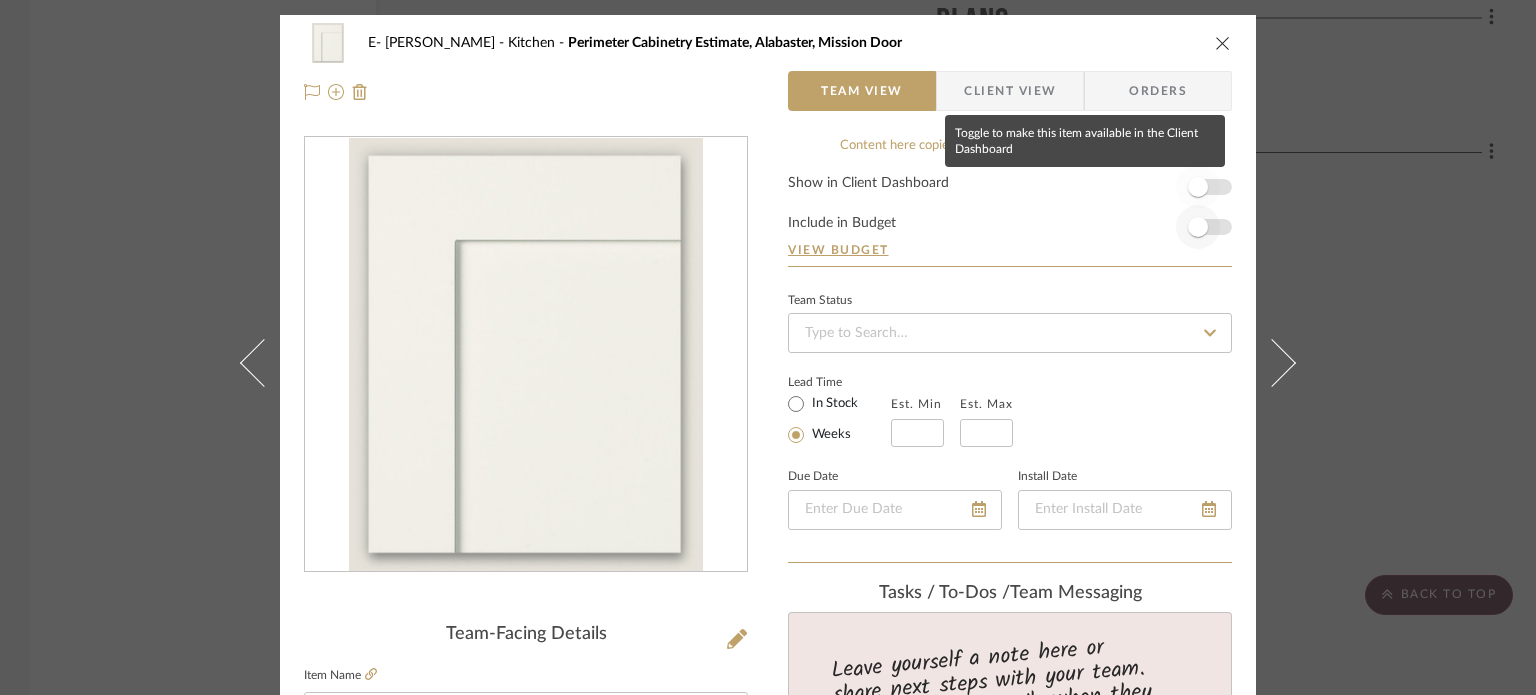 type 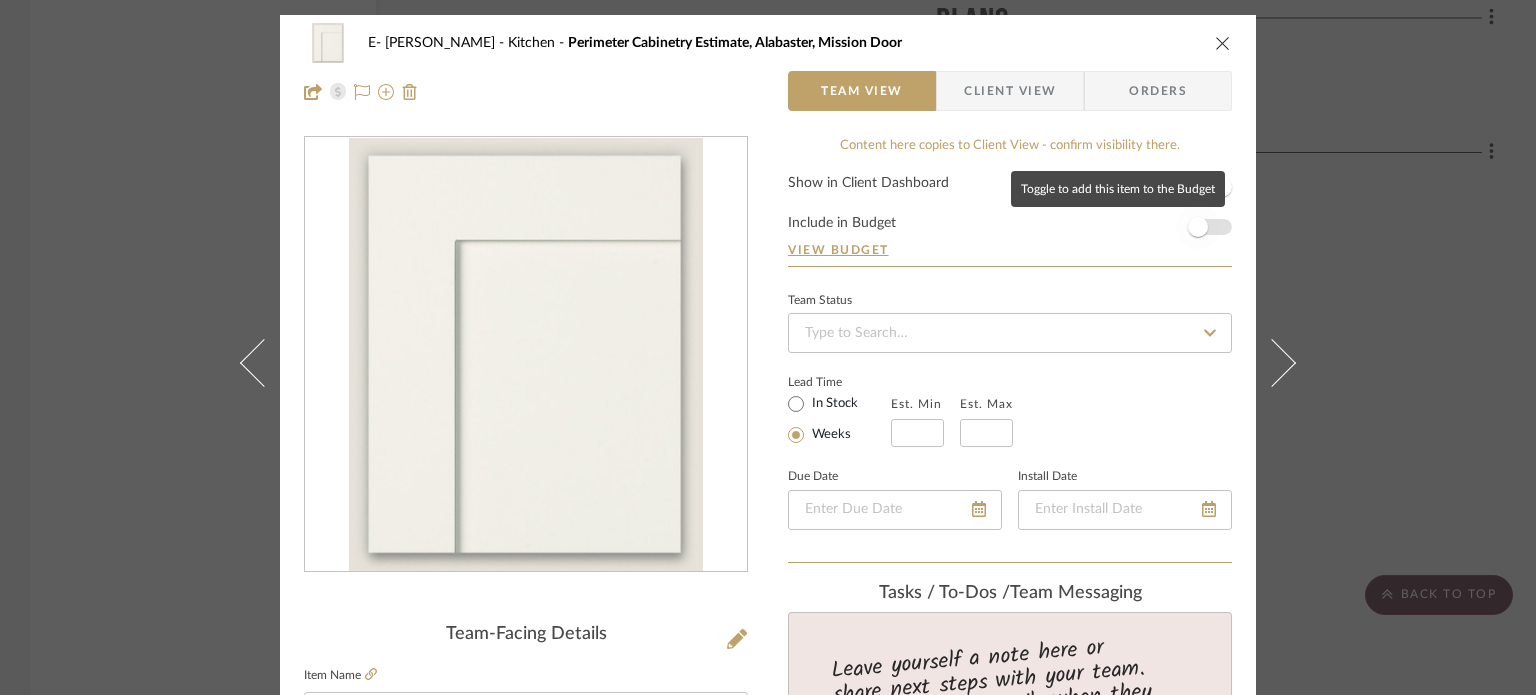 type 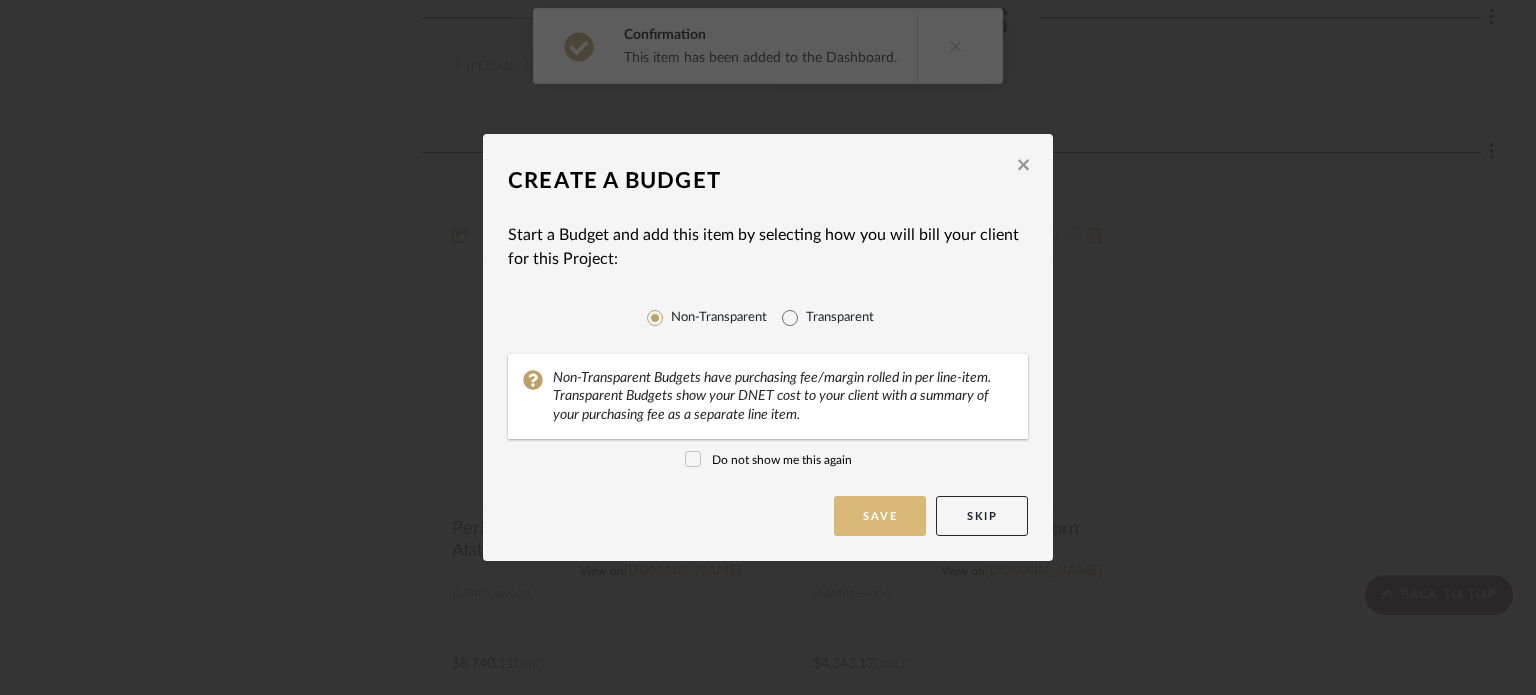 click on "Save" at bounding box center [880, 516] 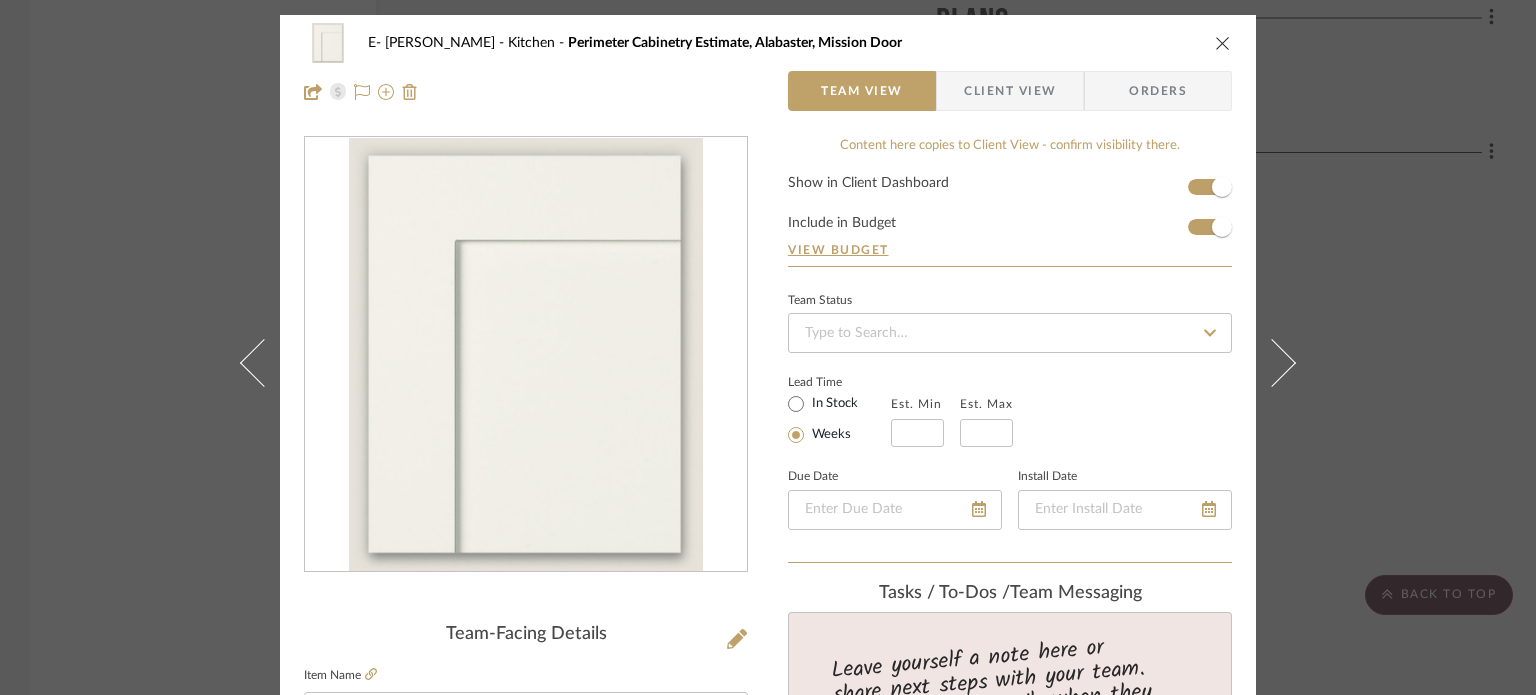 type 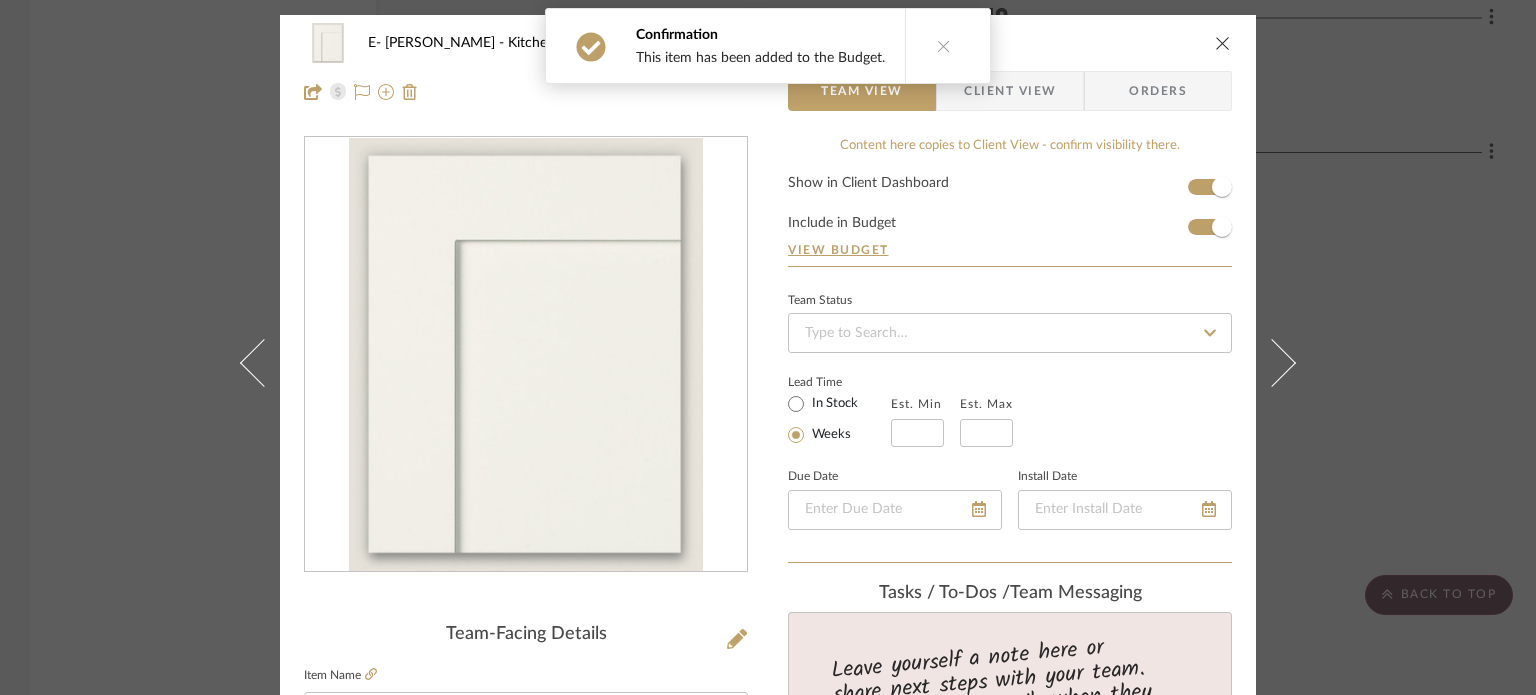 click on "Client View" at bounding box center [1010, 91] 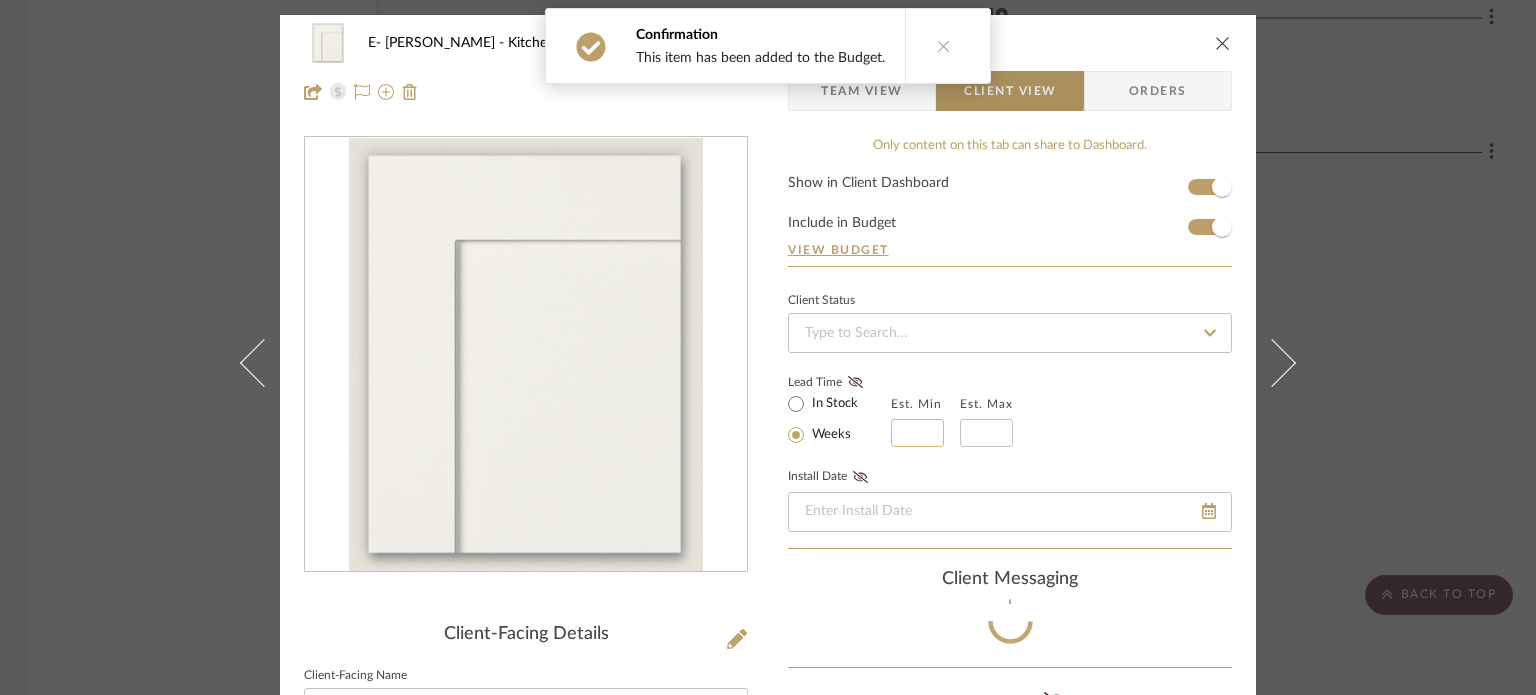 type 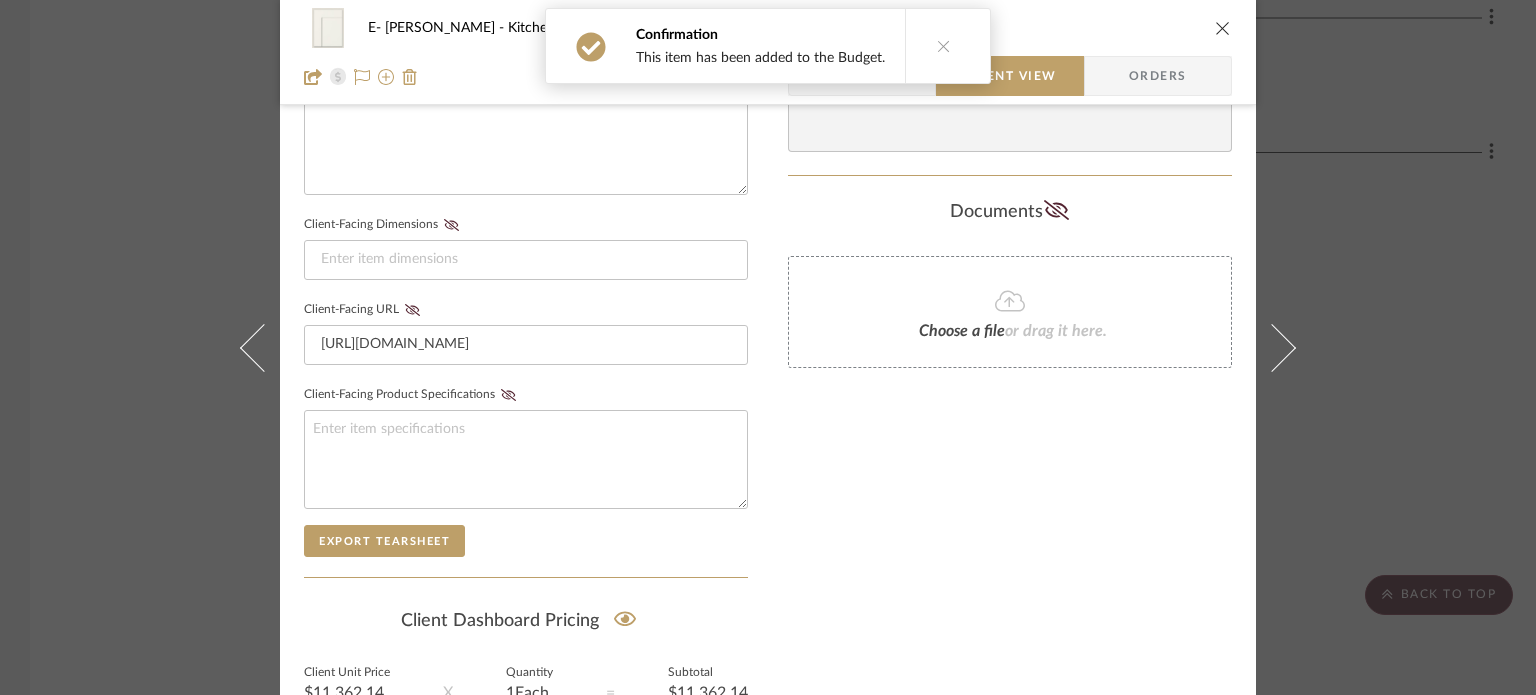 scroll, scrollTop: 980, scrollLeft: 0, axis: vertical 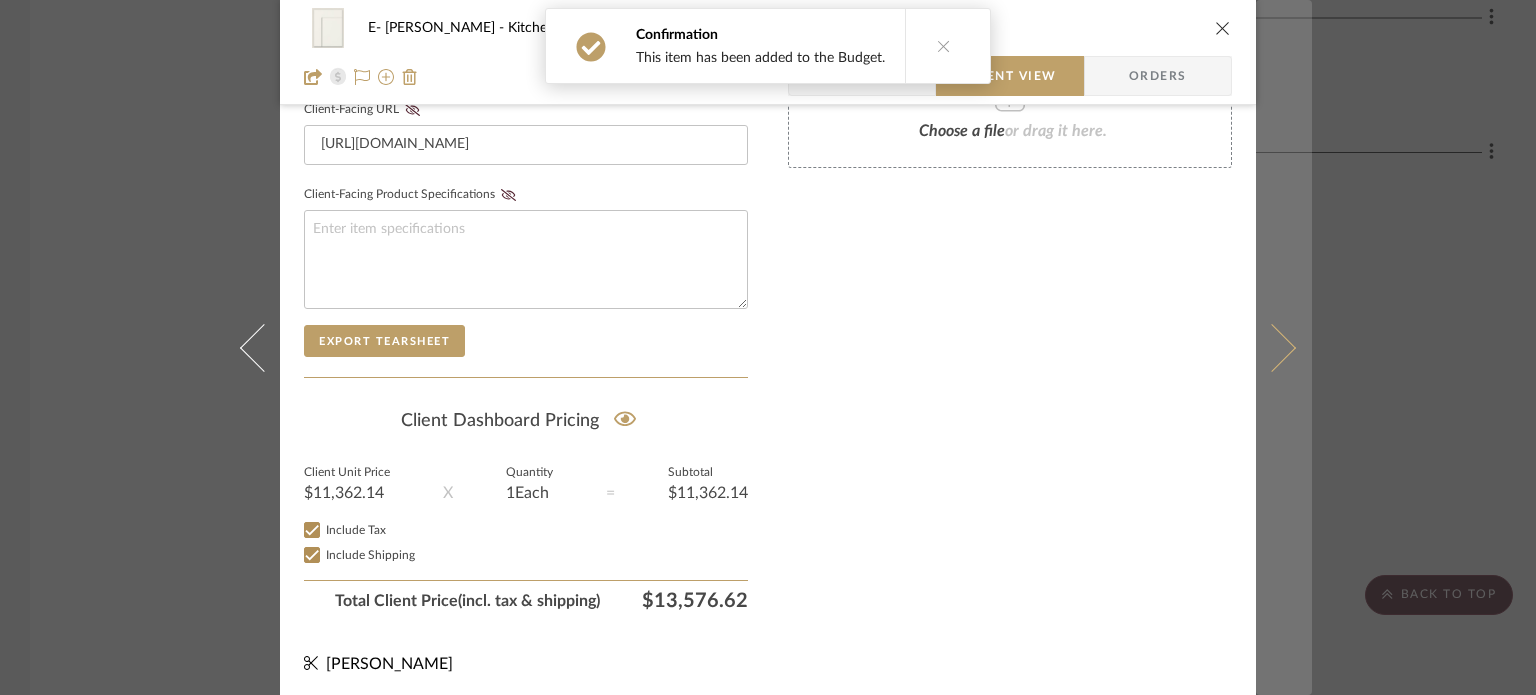 click at bounding box center [1272, 347] 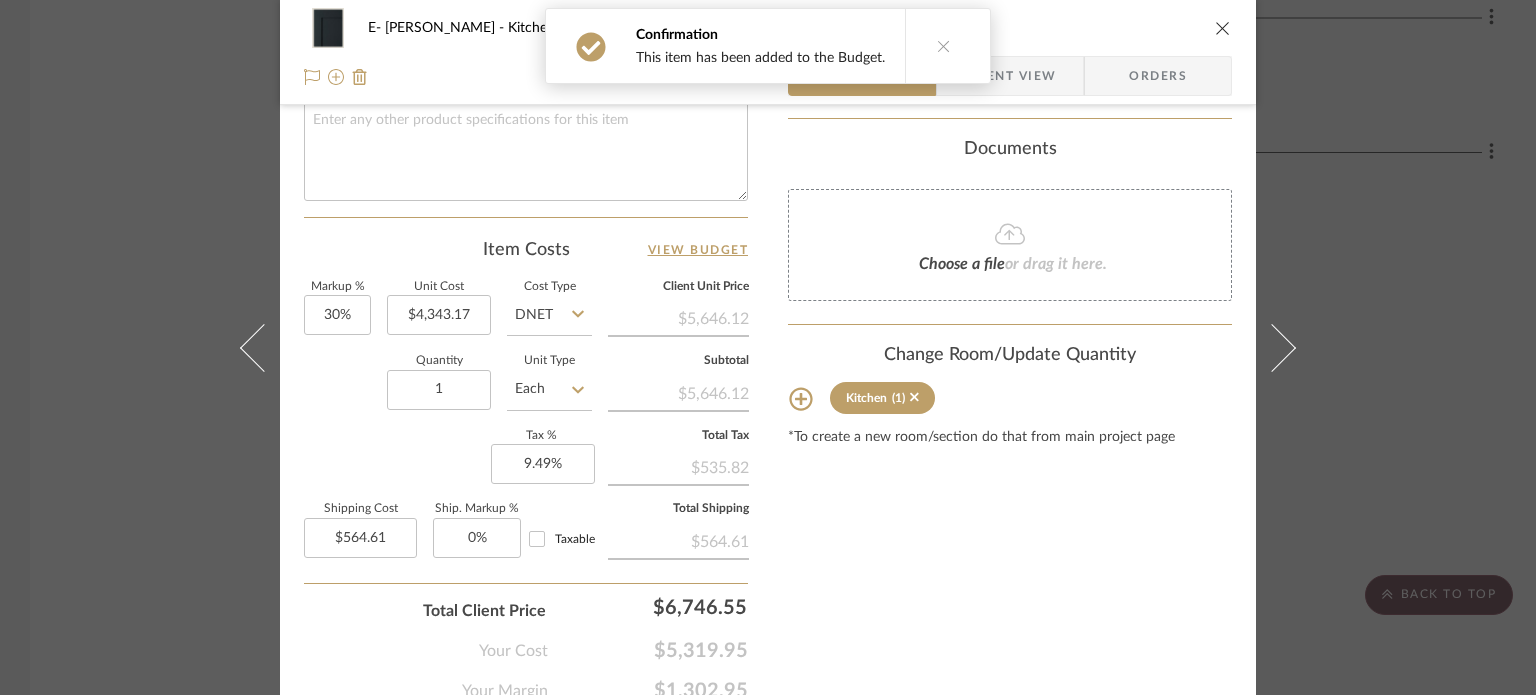 type 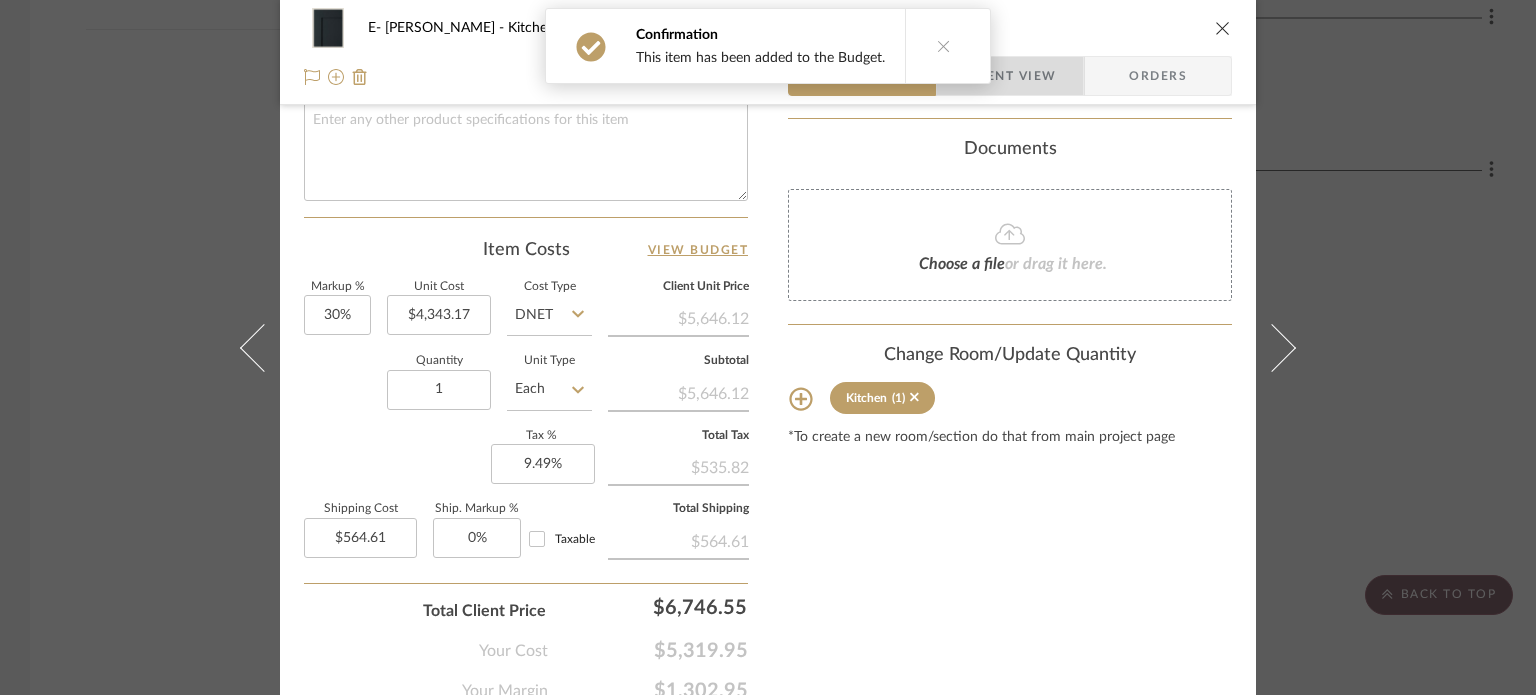 click on "Client View" at bounding box center [1010, 76] 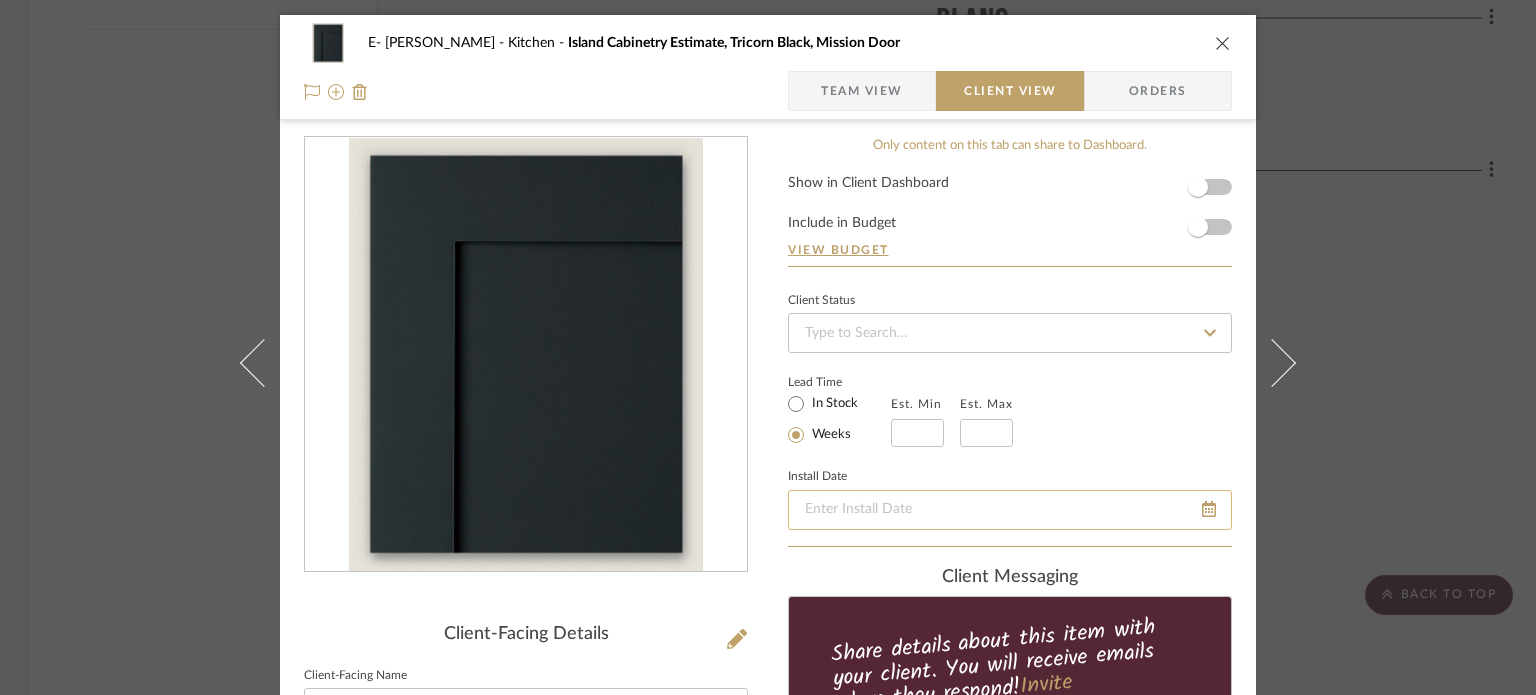 scroll, scrollTop: 0, scrollLeft: 0, axis: both 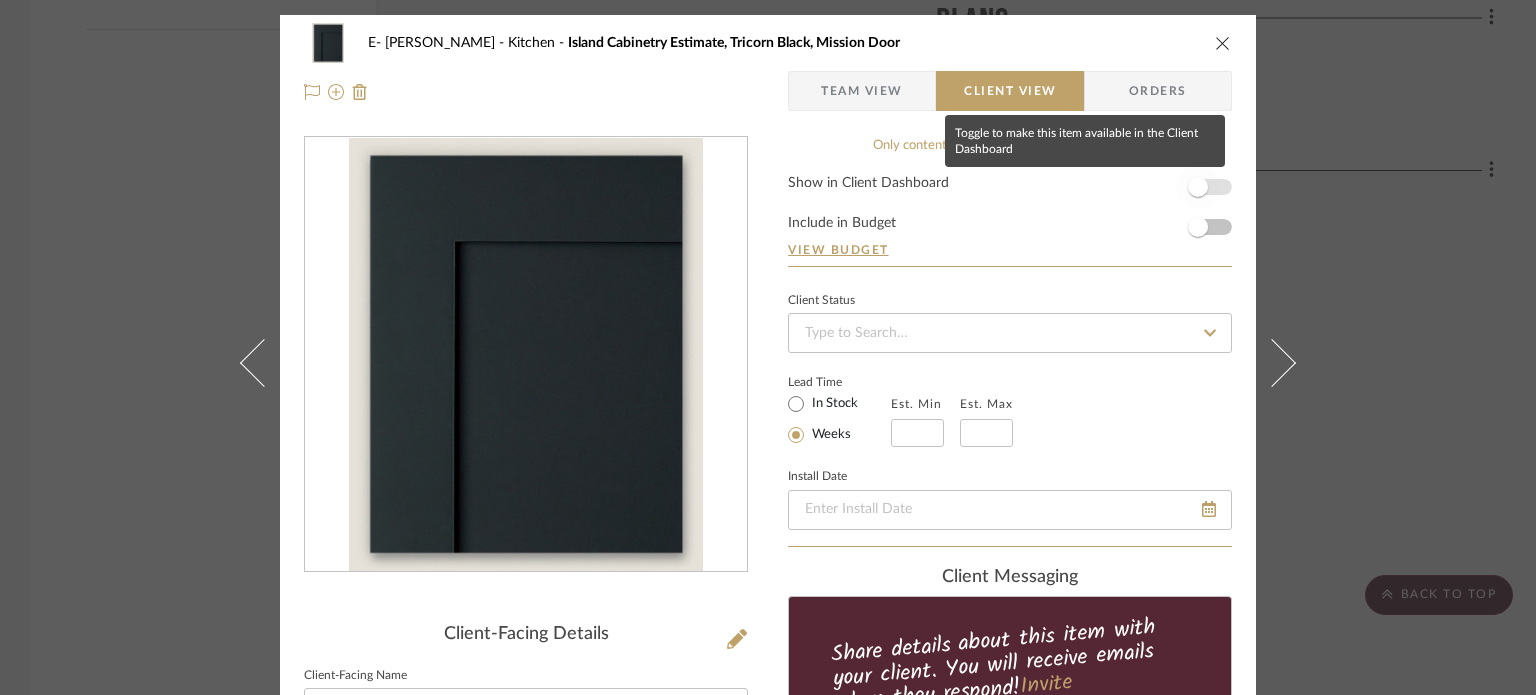 click at bounding box center [1198, 187] 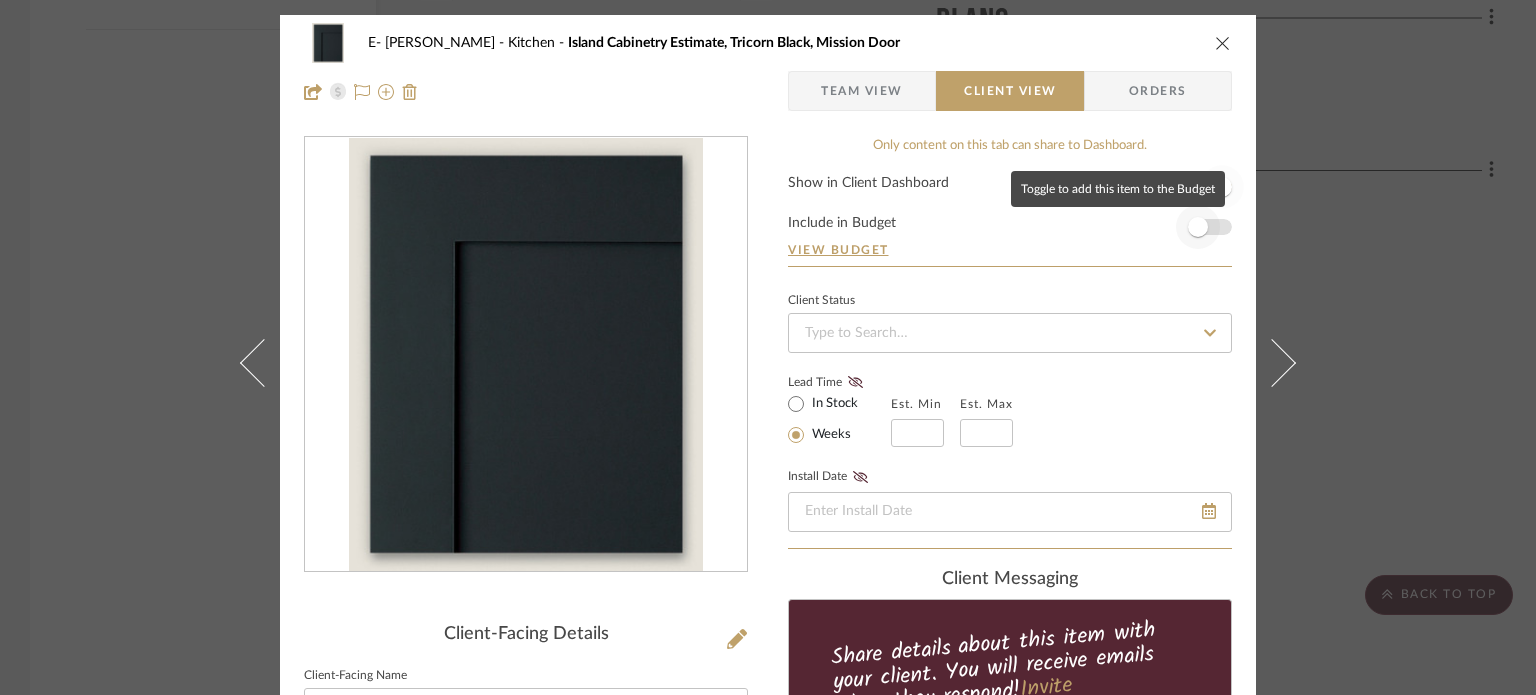 type 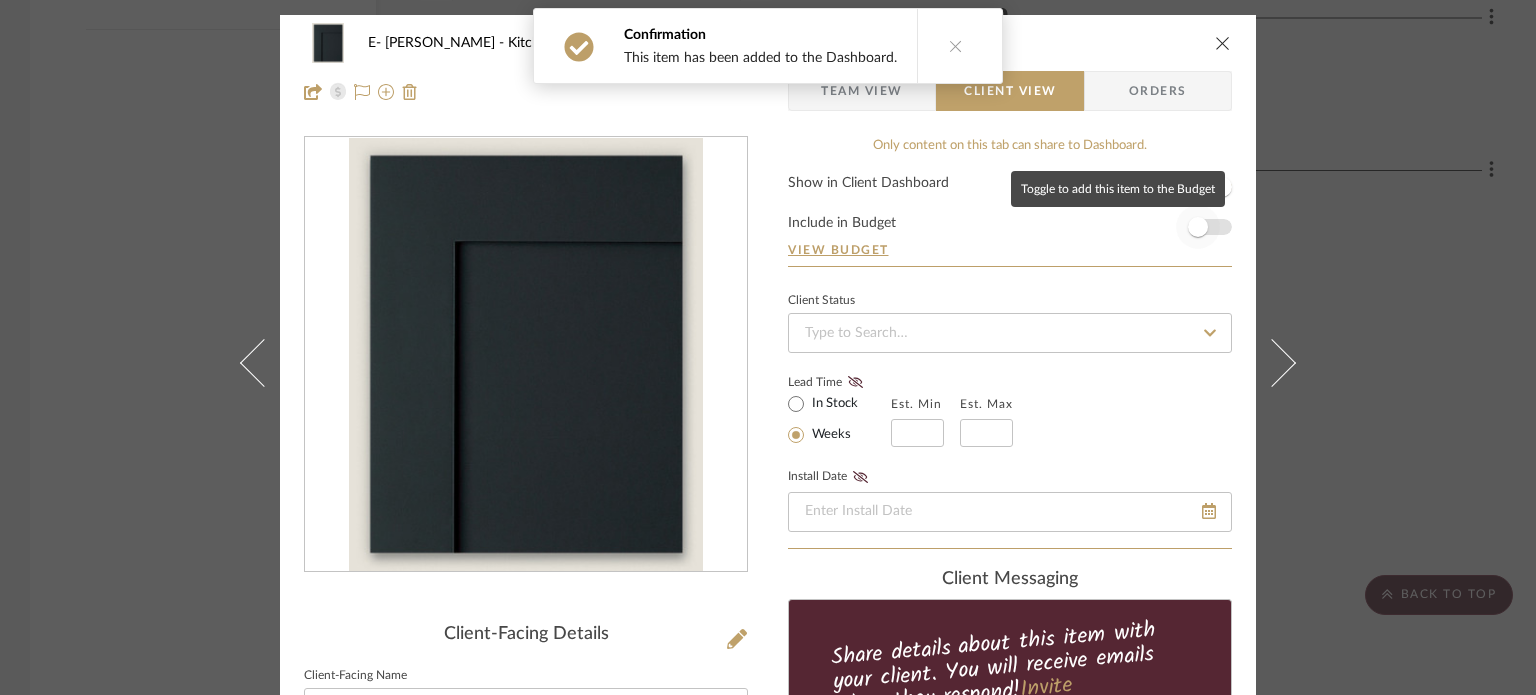 click at bounding box center (1198, 227) 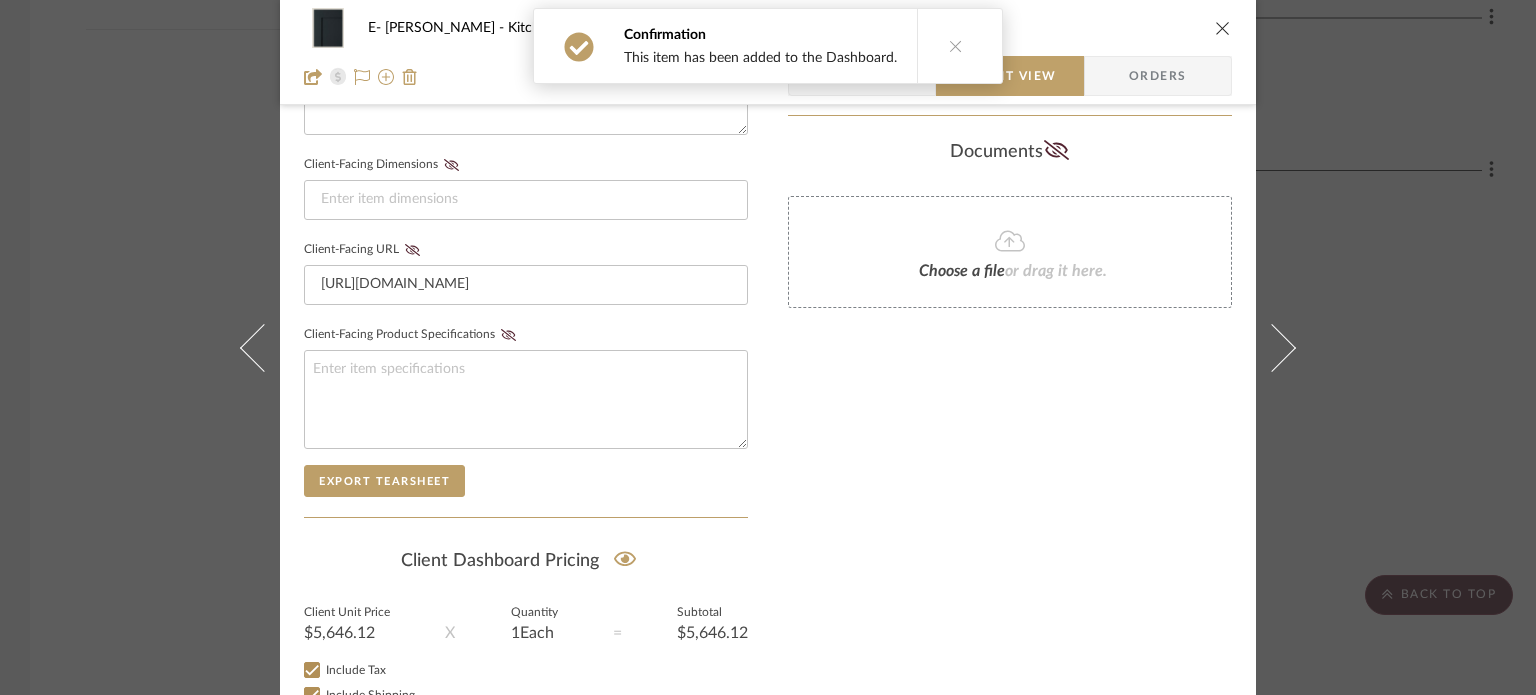 scroll, scrollTop: 980, scrollLeft: 0, axis: vertical 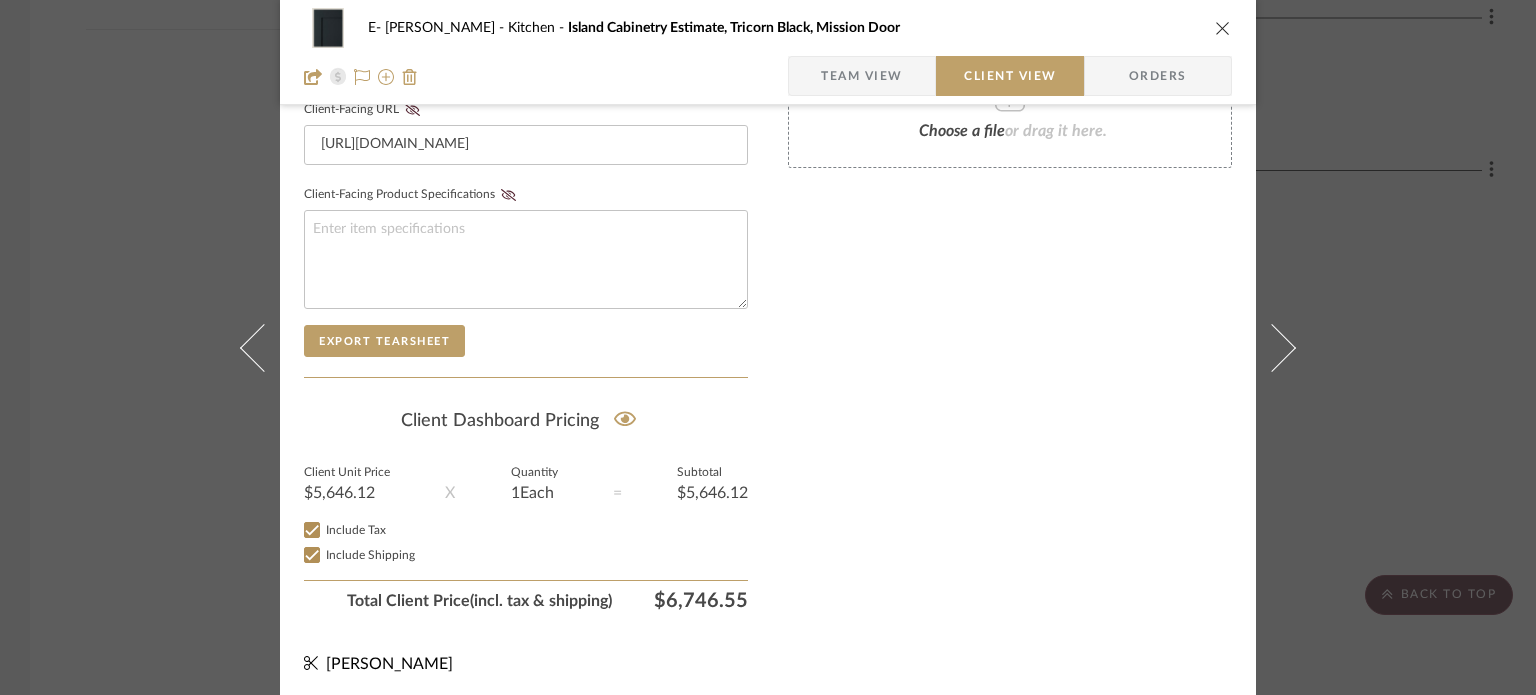 type 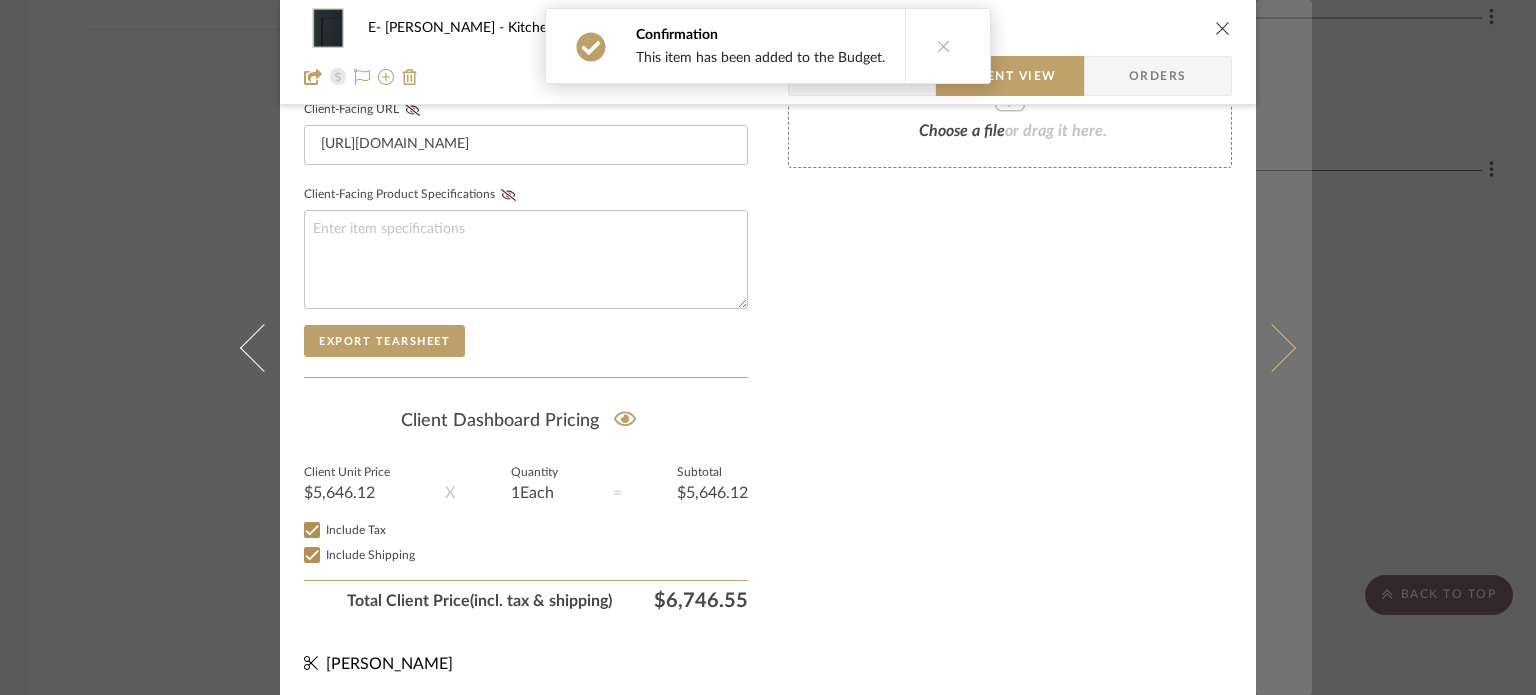 click at bounding box center [1284, 347] 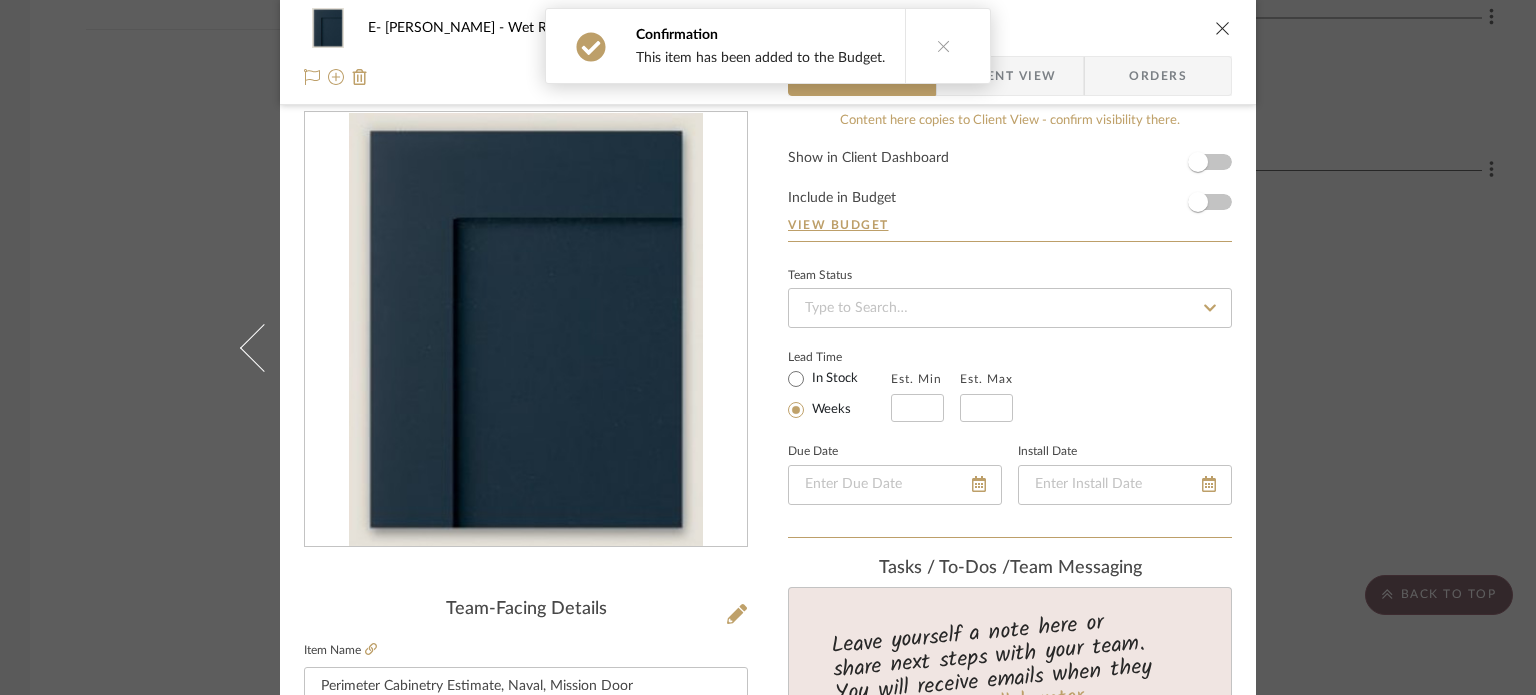 scroll, scrollTop: 0, scrollLeft: 0, axis: both 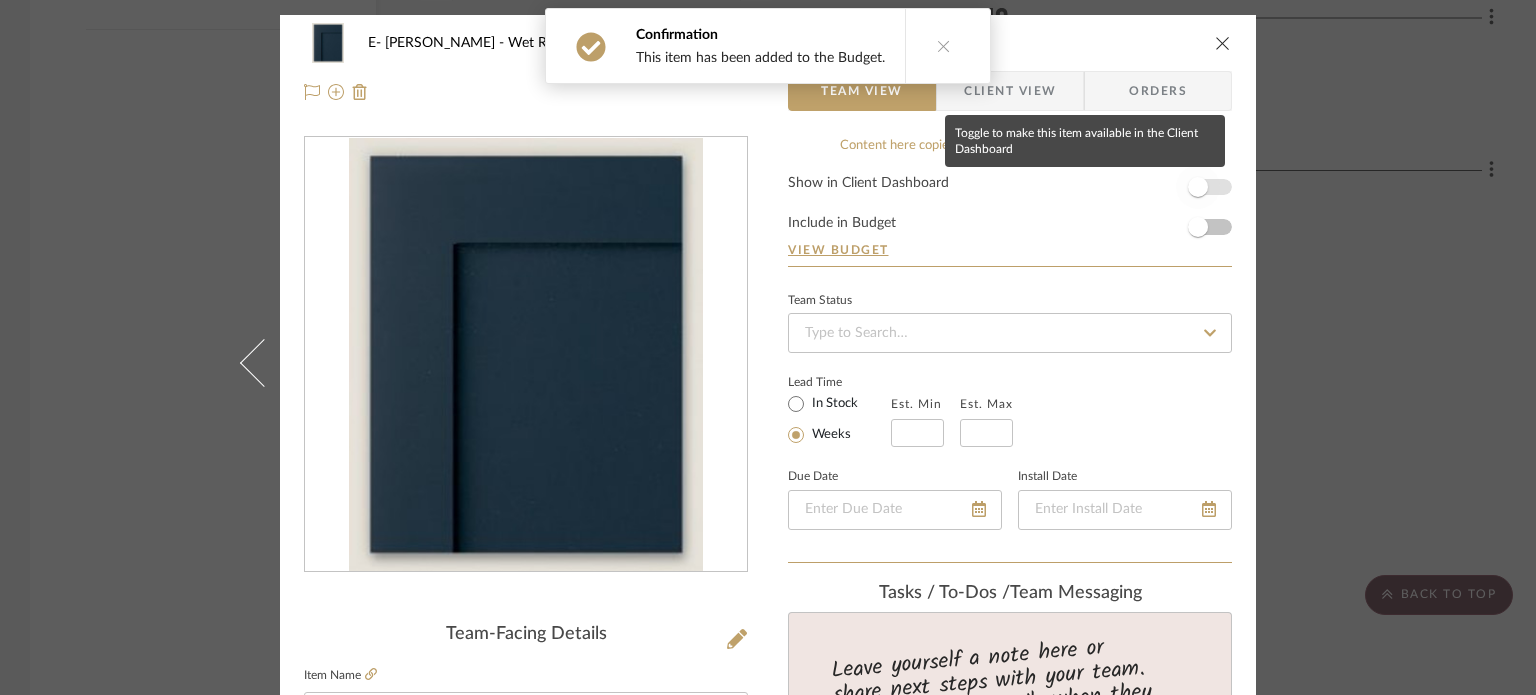 click at bounding box center (1198, 187) 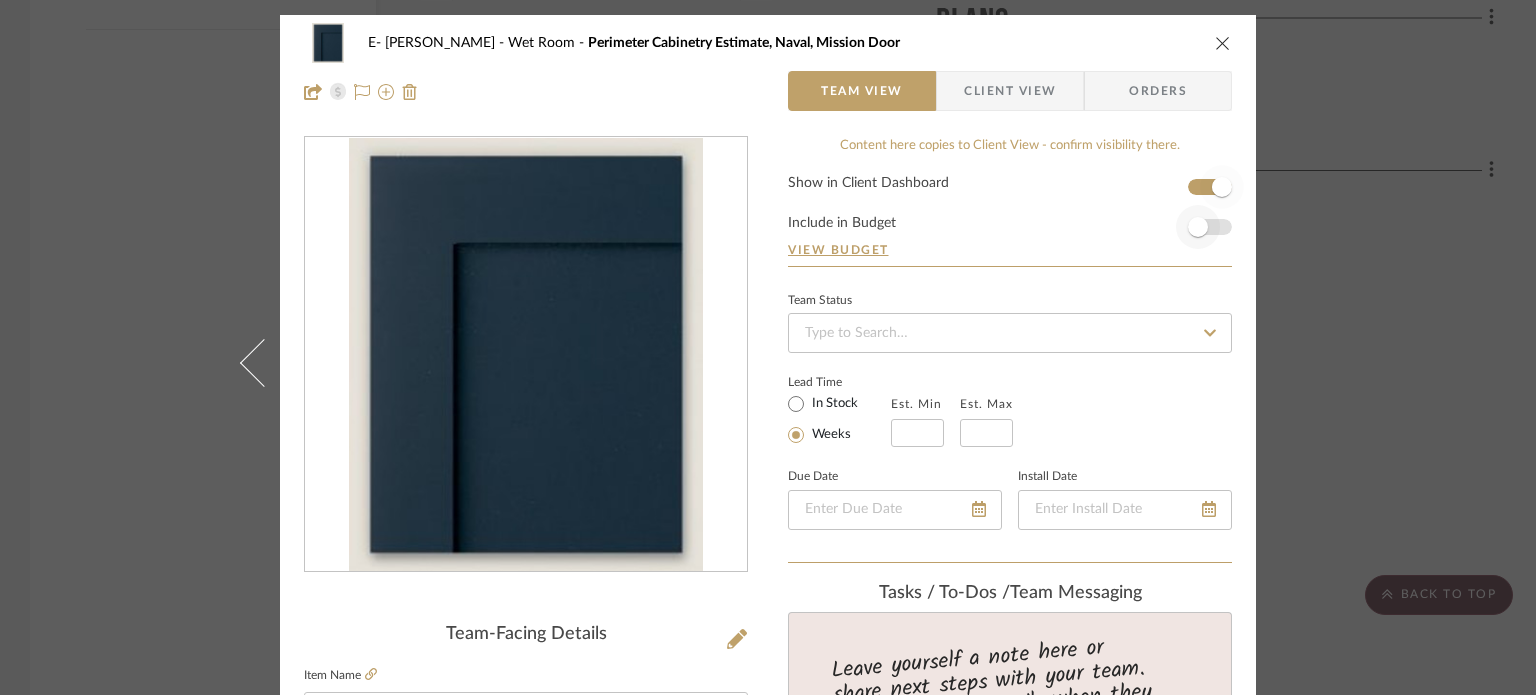 type 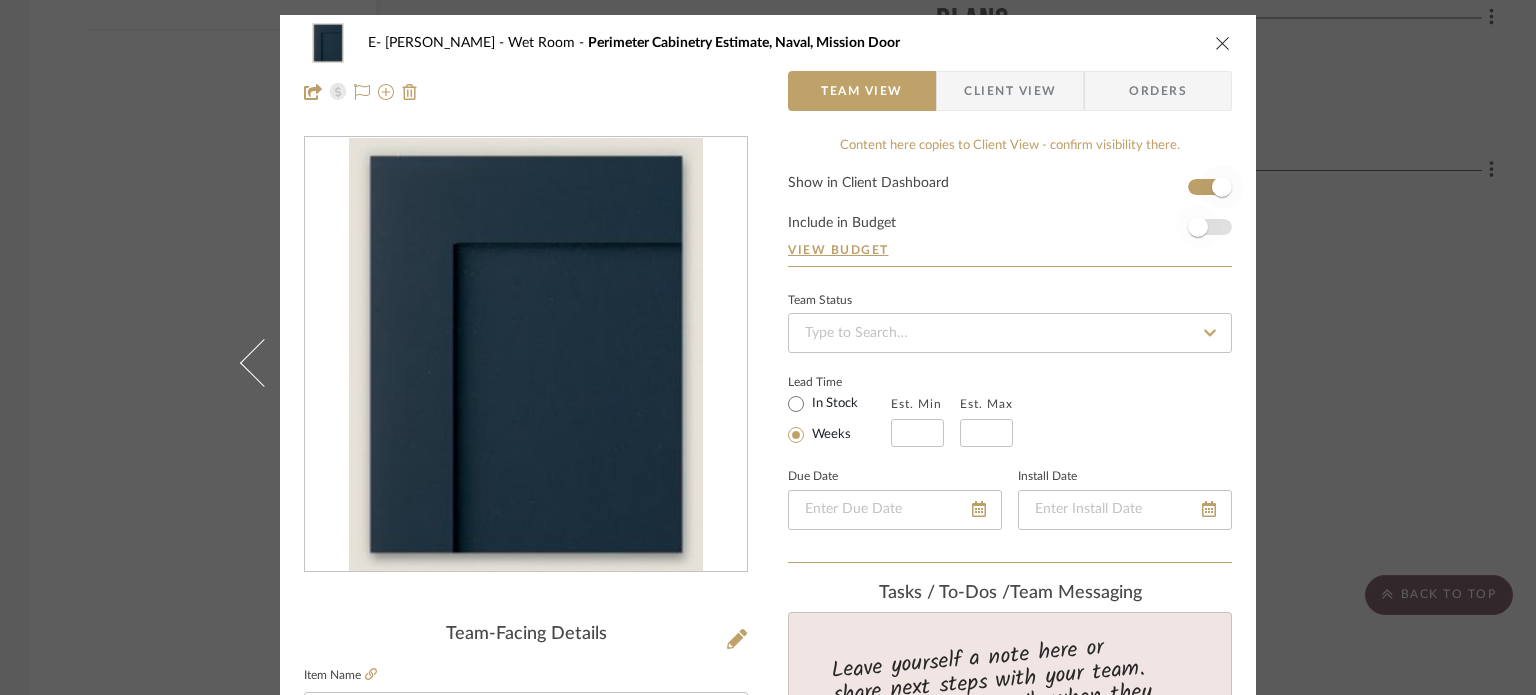 click at bounding box center [1198, 227] 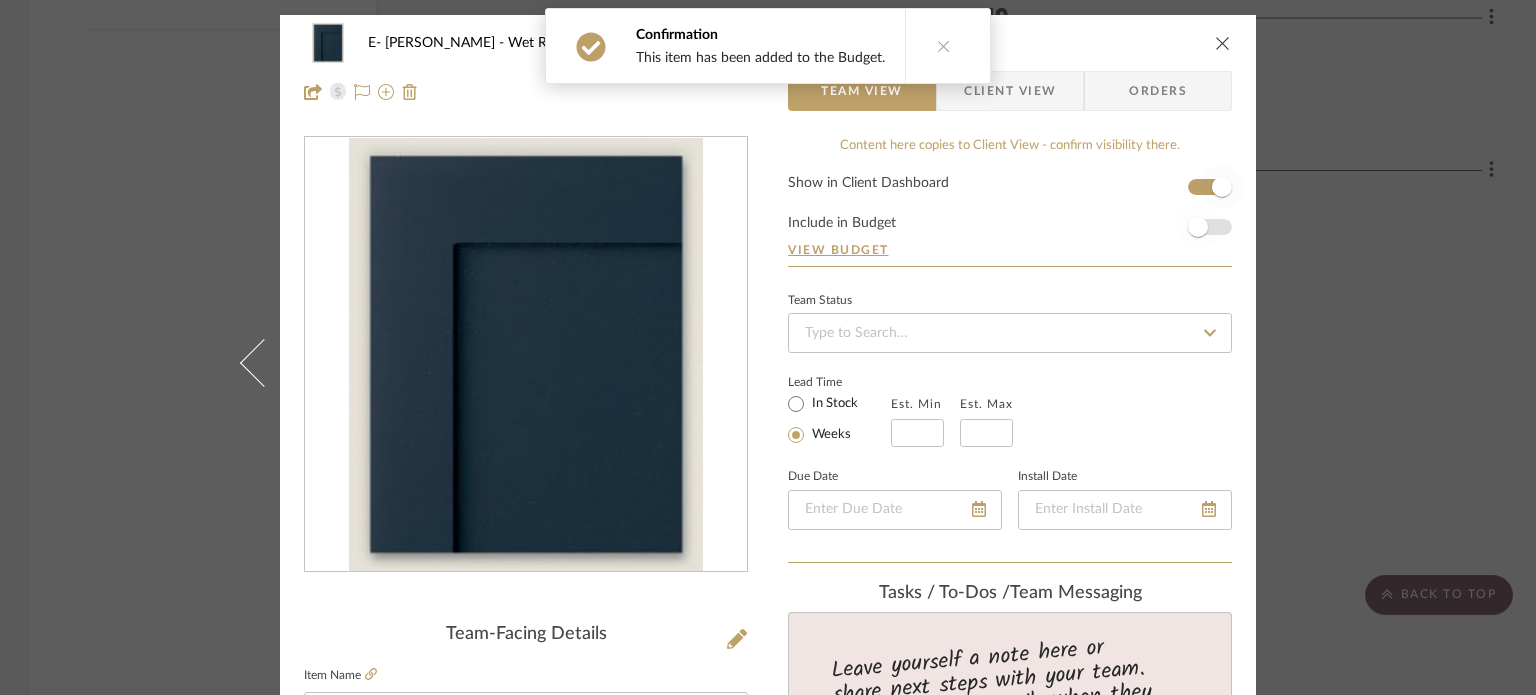 type 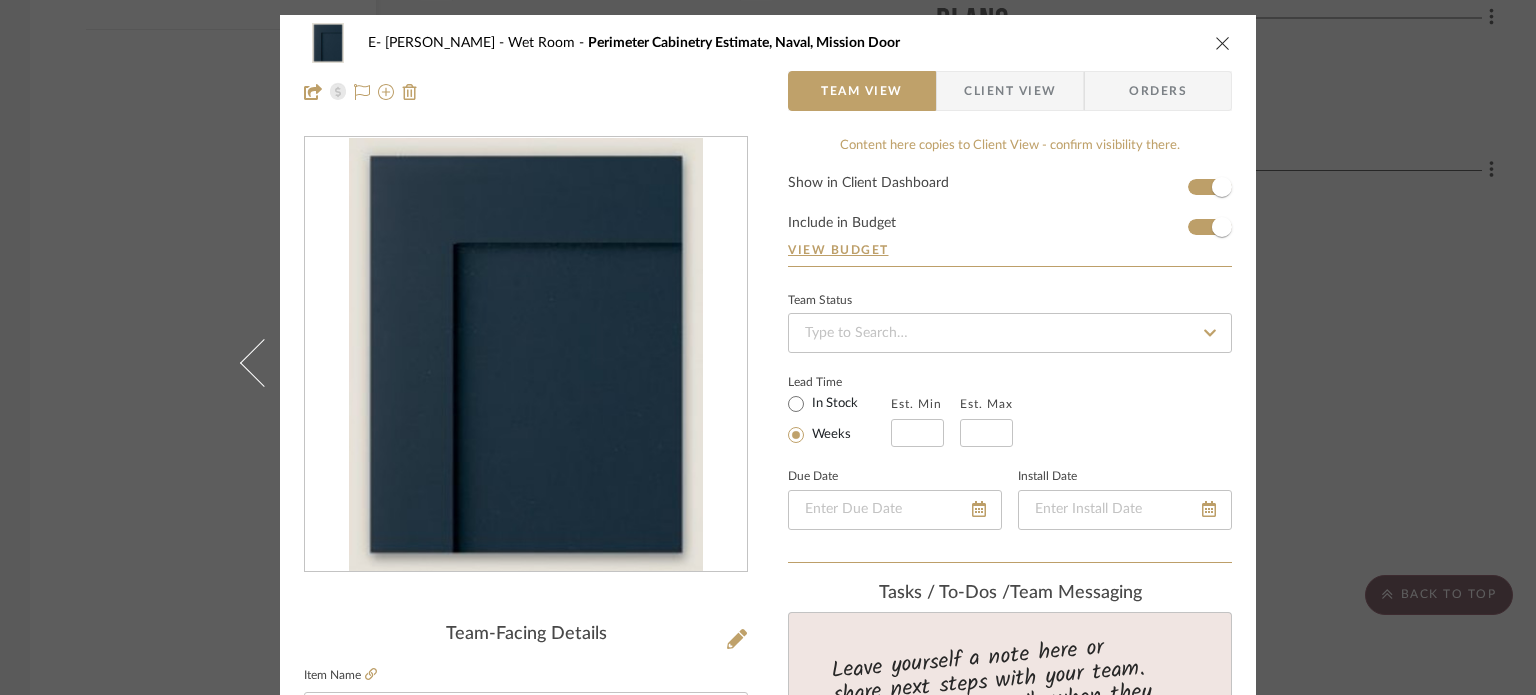type 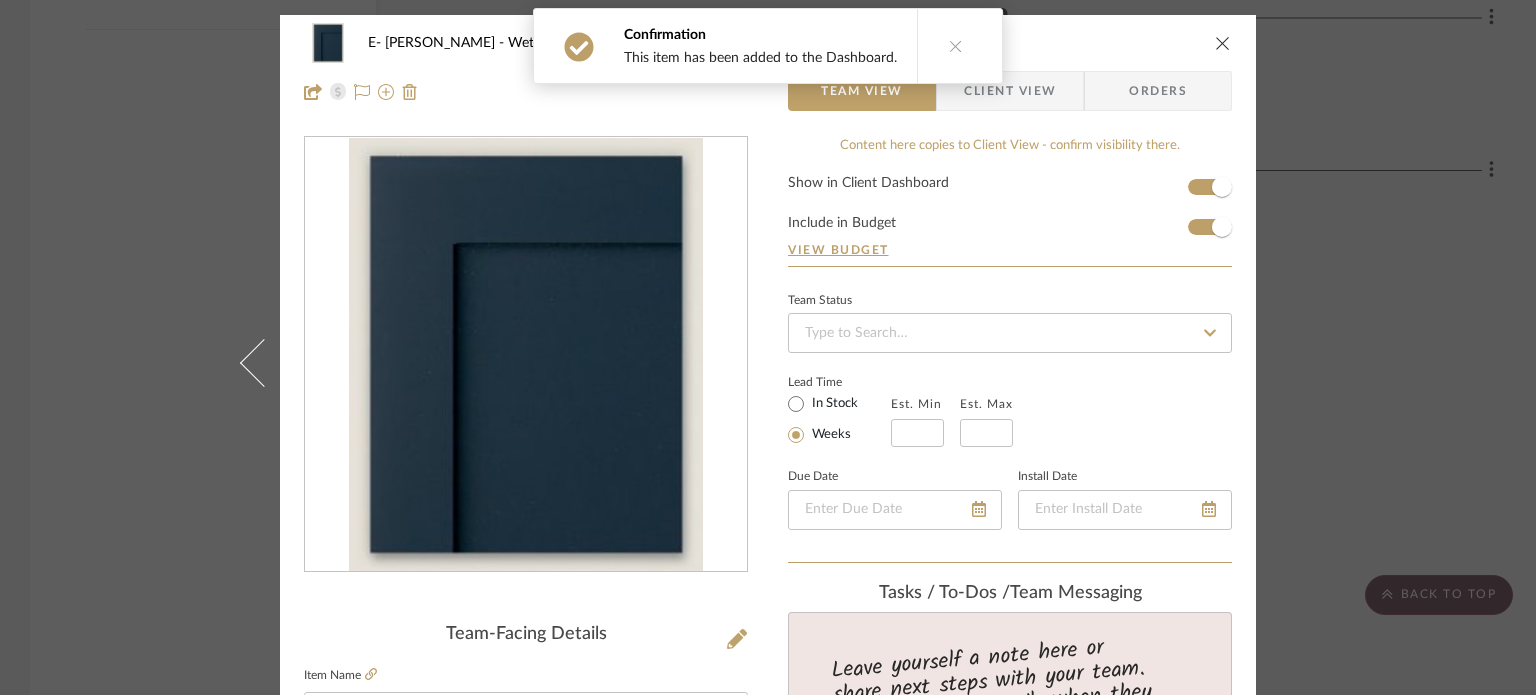 click on "E- [PERSON_NAME] Wet Room Perimeter Cabinetry Estimate, Naval, Mission Door Team View Client View Orders  Team-Facing Details   Item Name  Perimeter Cabinetry Estimate, Naval, Mission Door  Brand  Bridgewood  Internal Description   Dimensions   Product Specifications   Item Costs   View Budget   Markup %  30%  Unit Cost  $2,400.94  Cost Type  DNET  Client Unit Price   $3,121.22   Quantity  1  Unit Type  Each  Subtotal   $3,121.22   Tax %  9.49%  Total Tax   $296.20   Shipping Cost  $312.12  Ship. Markup %  0% Taxable  Total Shipping   $312.12  Total Client Price  $3,729.55  Your Cost  $2,940.91  Your Margin  $720.28  Content here copies to Client View - confirm visibility there.  Show in Client Dashboard   Include in Budget   View Budget  Team Status  Lead Time  In Stock Weeks  Est. Min   Est. Max   Due Date   Install Date  Tasks / To-Dos /  team Messaging  Leave yourself a note here or share next steps with your team. You will receive emails when they
respond!  Invite Collaborator Internal Notes (1)" at bounding box center (768, 889) 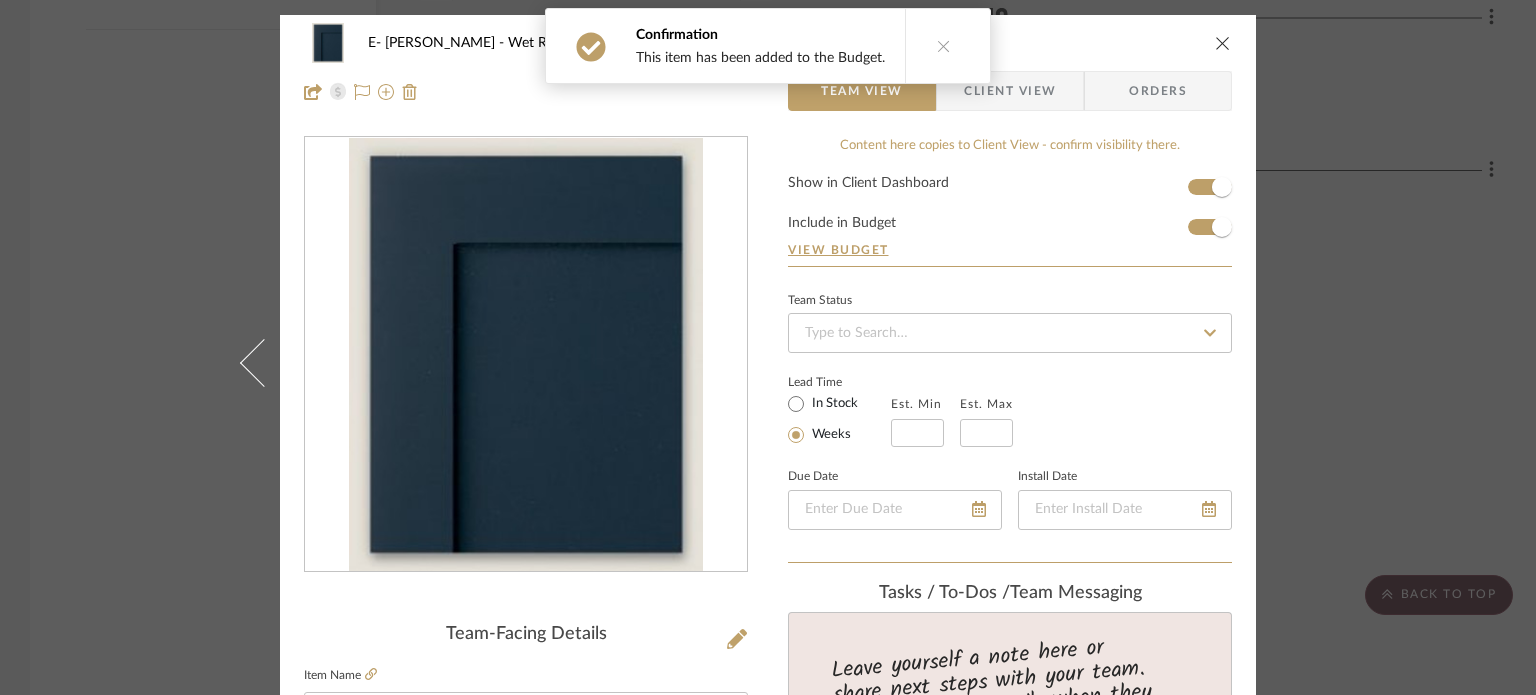 click on "E- [PERSON_NAME] Wet Room Perimeter Cabinetry Estimate, Naval, Mission Door Team View Client View Orders  Team-Facing Details   Item Name  Perimeter Cabinetry Estimate, Naval, Mission Door  Brand  Bridgewood  Internal Description   Dimensions   Product Specifications   Item Costs   View Budget   Markup %  30%  Unit Cost  $2,400.94  Cost Type  DNET  Client Unit Price   $3,121.22   Quantity  1  Unit Type  Each  Subtotal   $3,121.22   Tax %  9.49%  Total Tax   $296.20   Shipping Cost  $312.12  Ship. Markup %  0% Taxable  Total Shipping   $312.12  Total Client Price  $3,729.55  Your Cost  $2,940.91  Your Margin  $720.28  Content here copies to Client View - confirm visibility there.  Show in Client Dashboard   Include in Budget   View Budget  Team Status  Lead Time  In Stock Weeks  Est. Min   Est. Max   Due Date   Install Date  Tasks / To-Dos /  team Messaging  Leave yourself a note here or share next steps with your team. You will receive emails when they
respond!  Invite Collaborator Internal Notes (1)" at bounding box center [768, 347] 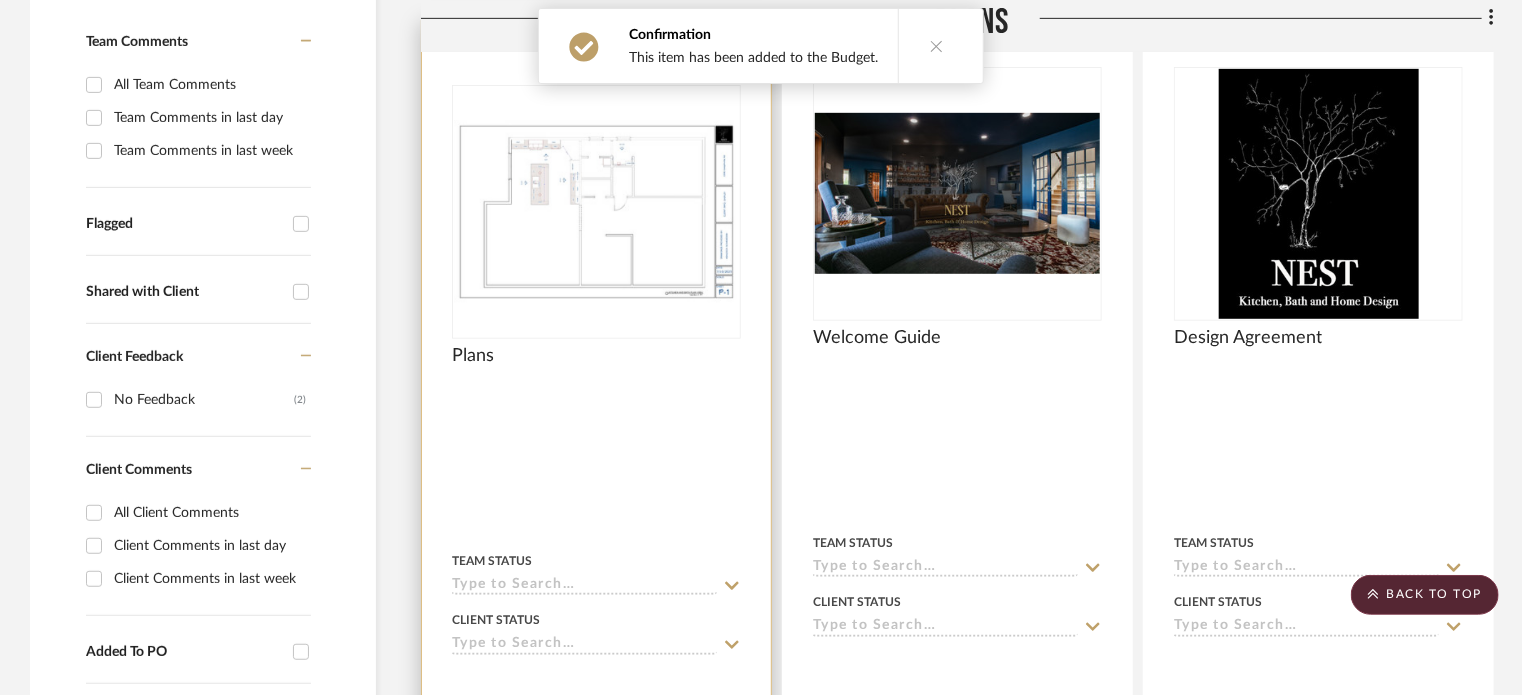 scroll, scrollTop: 500, scrollLeft: 0, axis: vertical 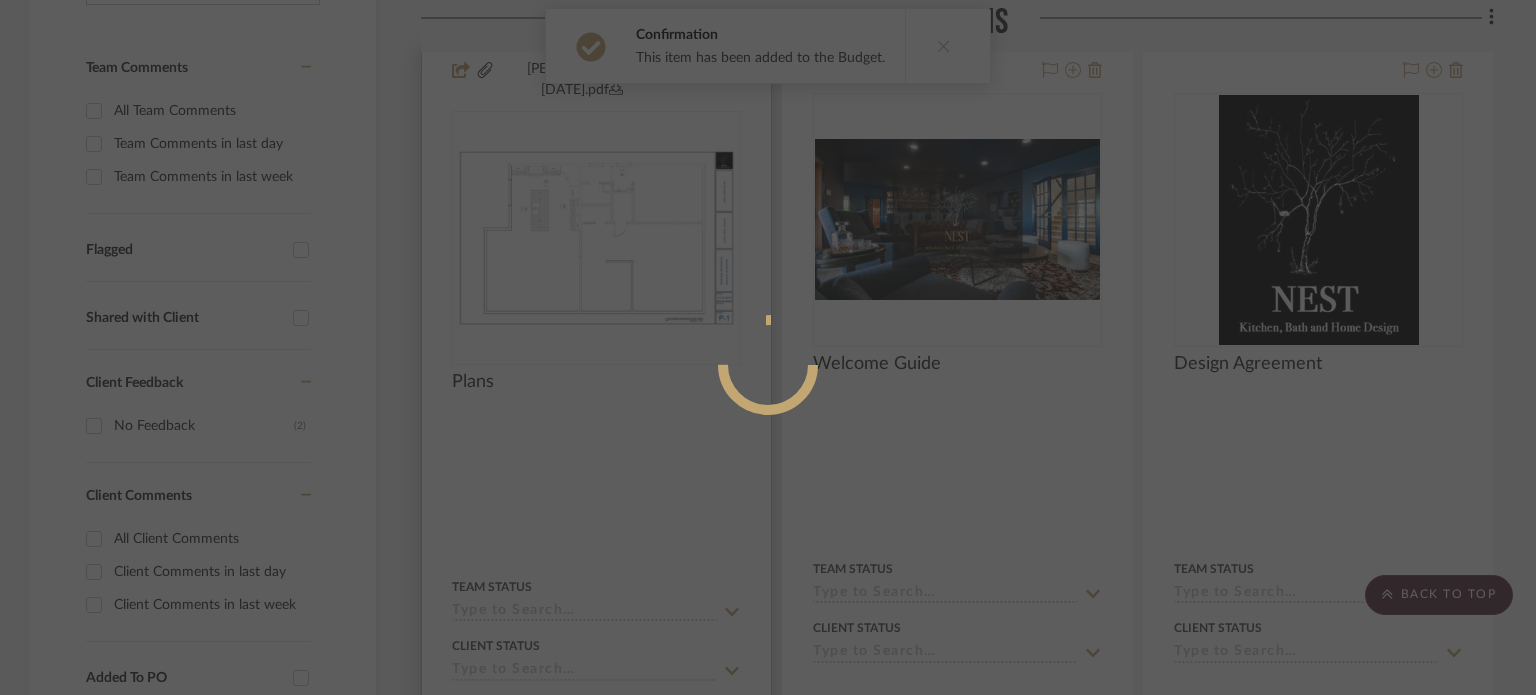 click at bounding box center [768, 445] 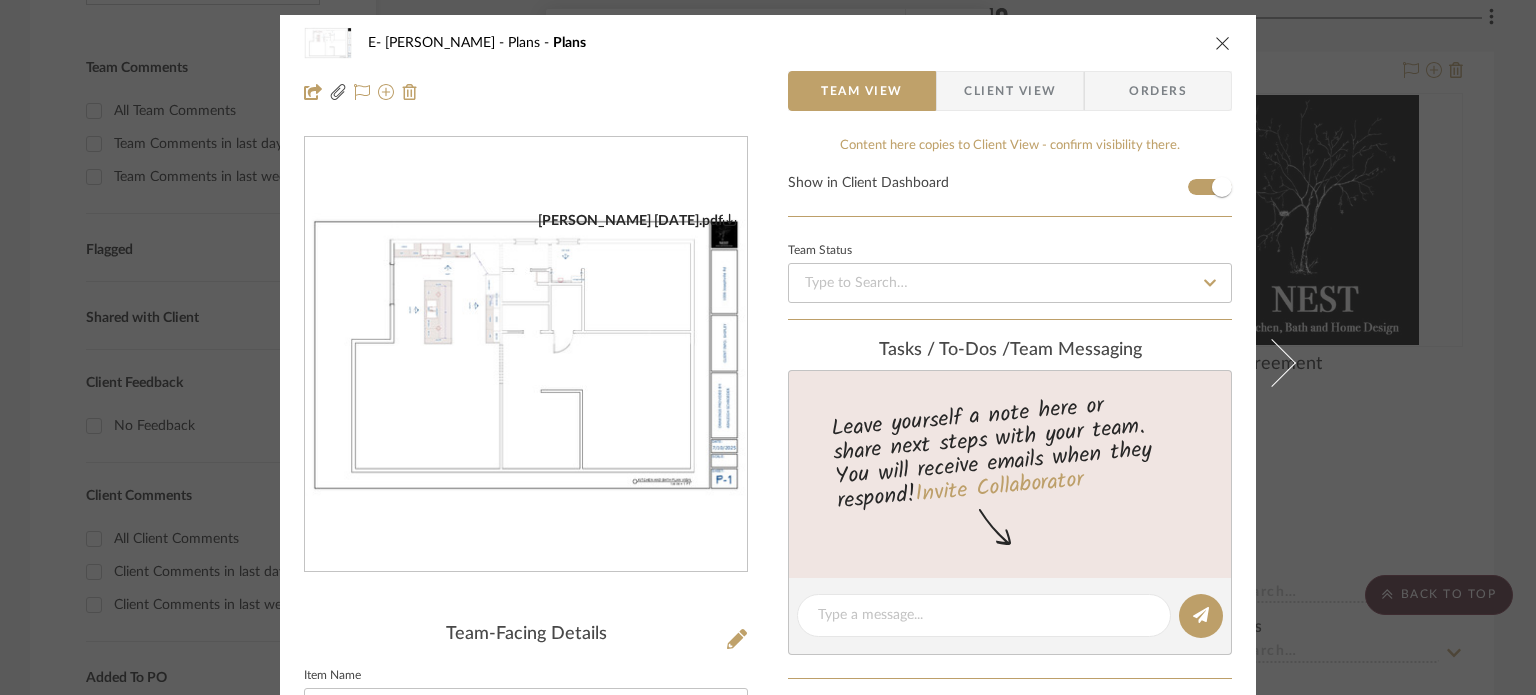 click at bounding box center [526, 355] 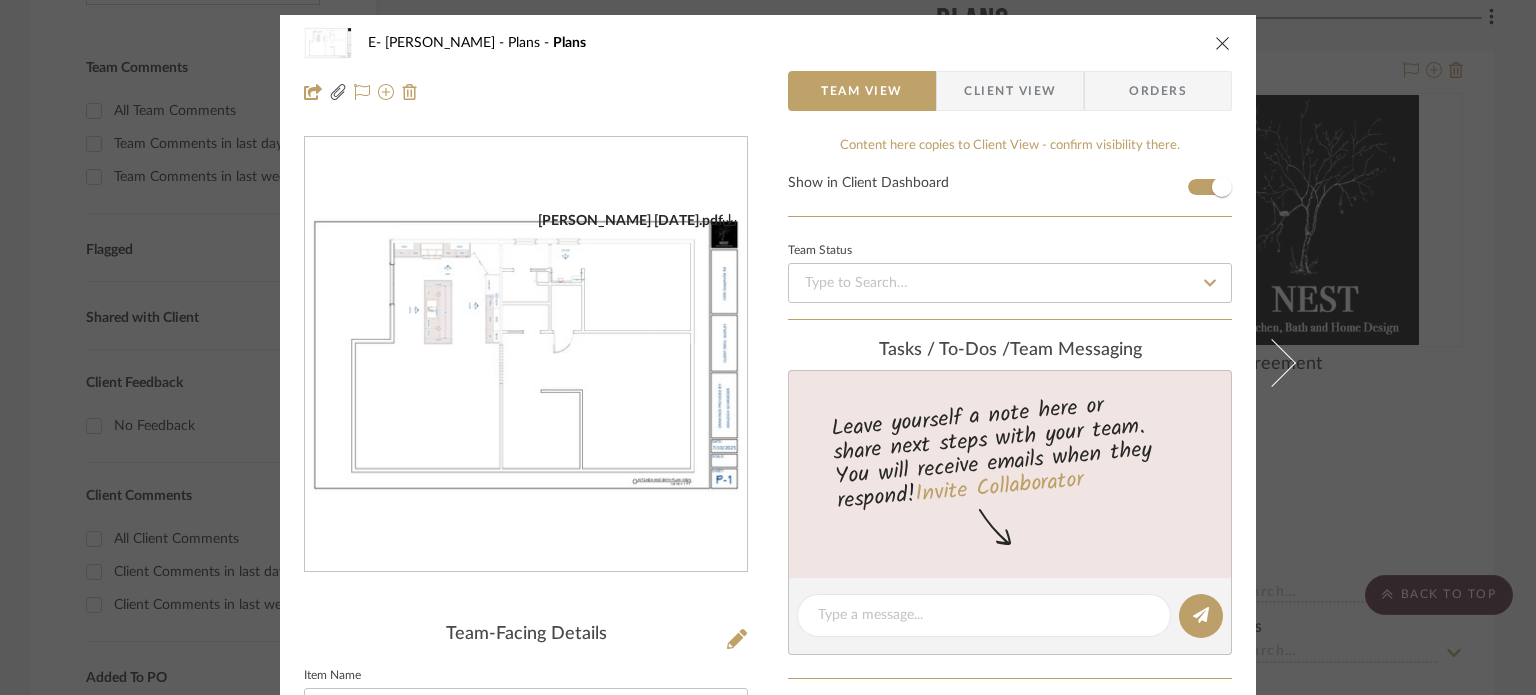 click on "E- [PERSON_NAME] Plans Plans Team View Client View Orders  [PERSON_NAME] [DATE].pdf   Team-Facing Details   Item Name  Plans  Internal Description  Content here copies to Client View - confirm visibility there.  Show in Client Dashboard  Team Status Tasks / To-Dos /  team Messaging  Leave yourself a note here or share next steps with your team. You will receive emails when they
respond!  Invite Collaborator Internal Notes  Documents  Choose a file  or drag it here. Change Room/Update Quantity  Plans  *To create a new room/section do that from main project page    [PERSON_NAME]" at bounding box center (768, 347) 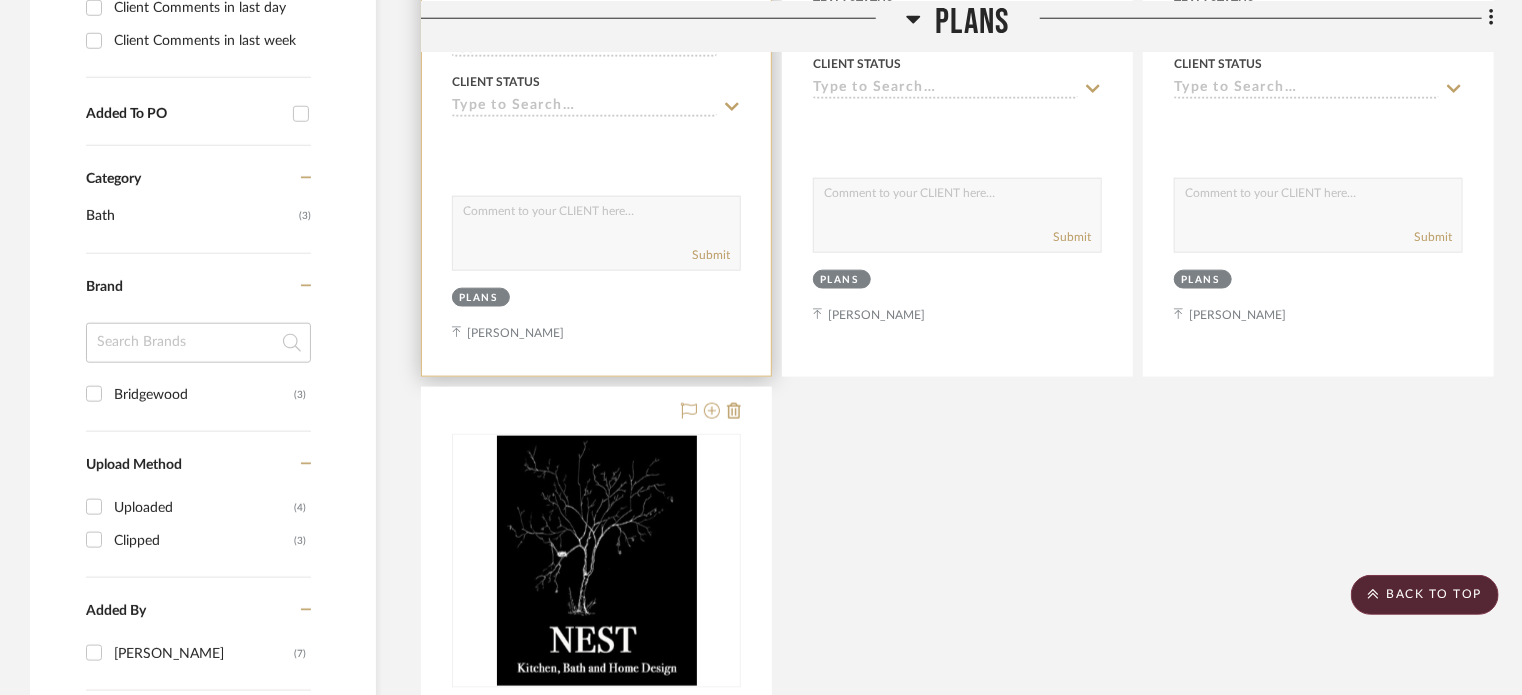 scroll, scrollTop: 700, scrollLeft: 0, axis: vertical 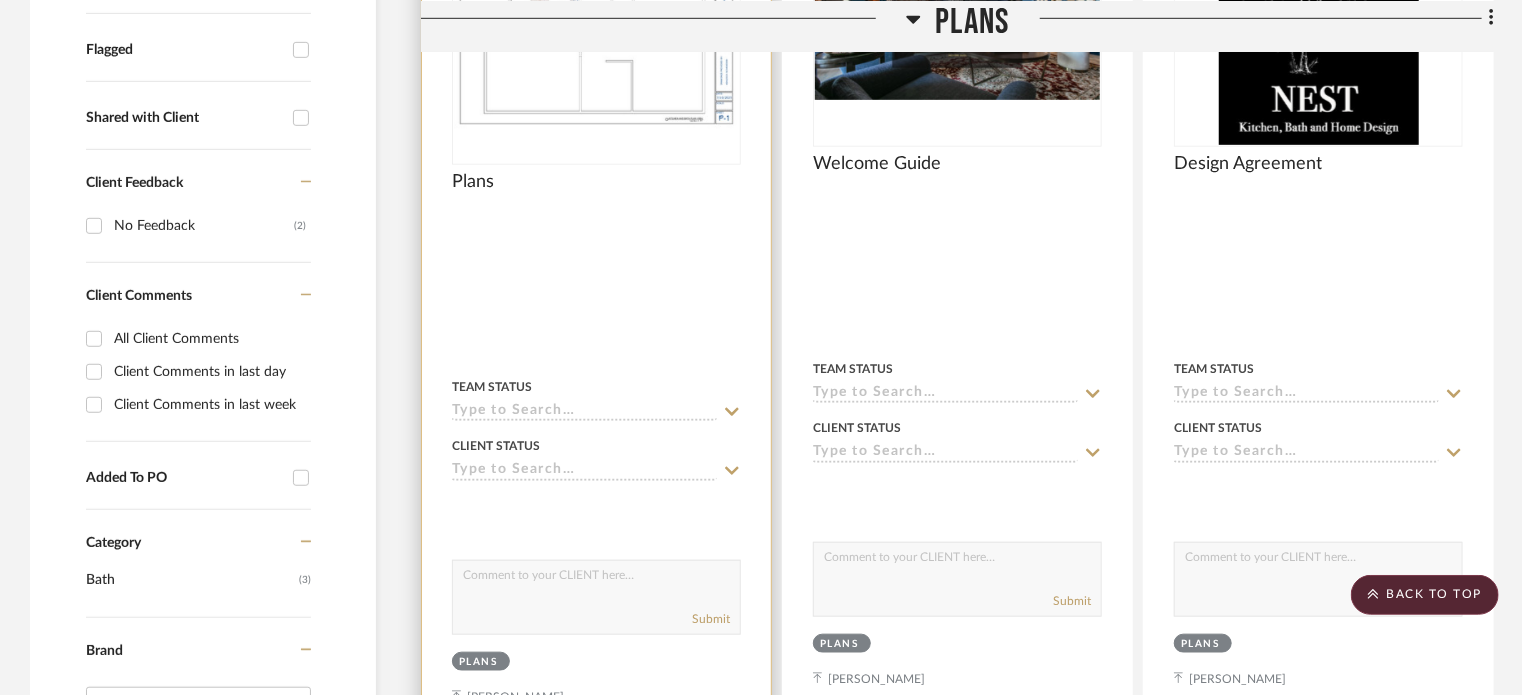 click at bounding box center (596, 38) 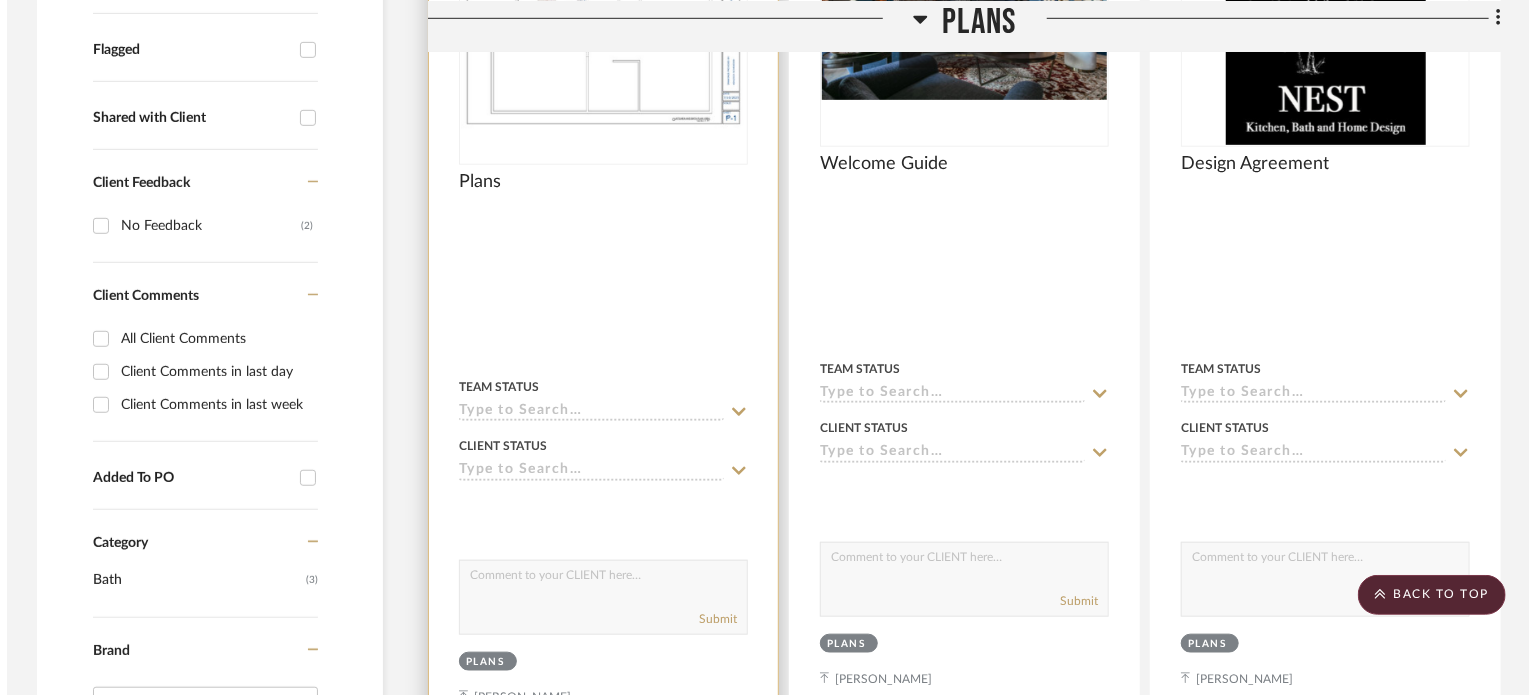 scroll, scrollTop: 0, scrollLeft: 0, axis: both 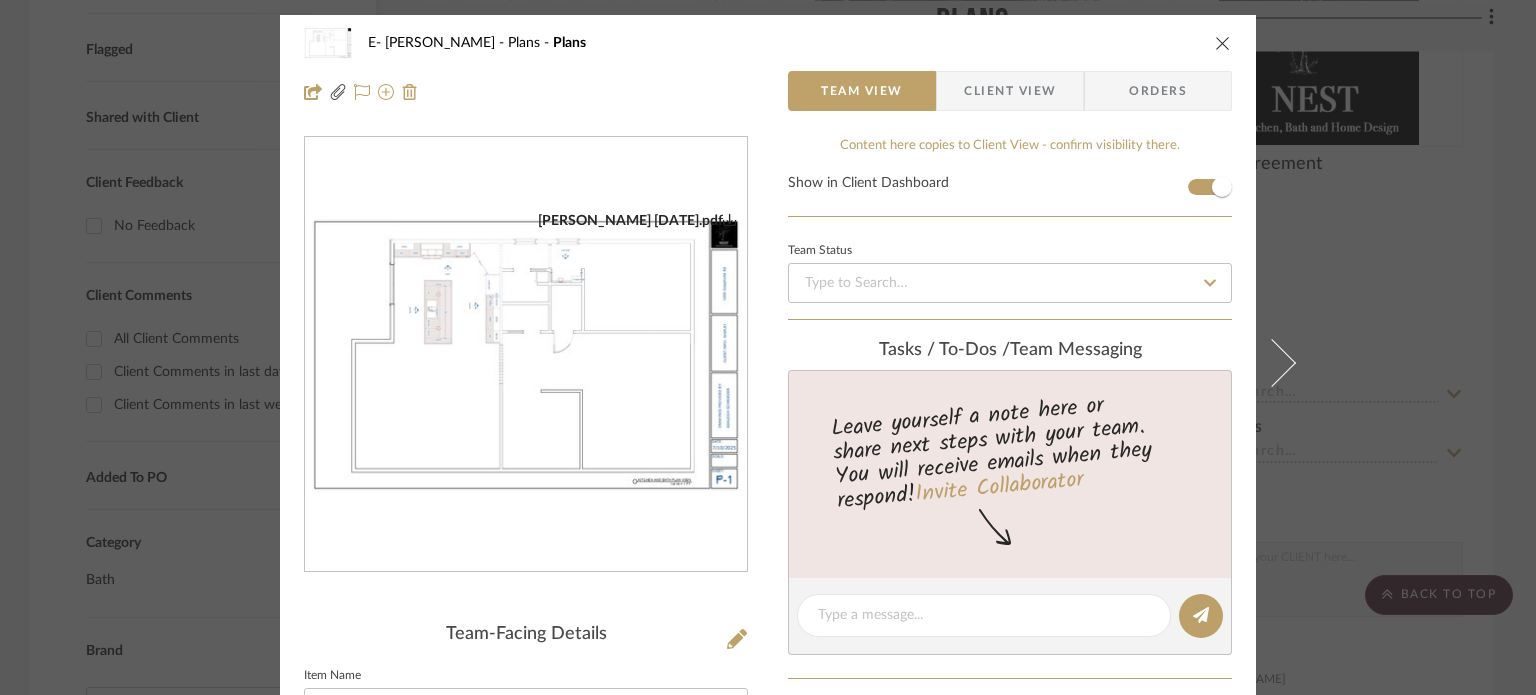 click at bounding box center [526, 355] 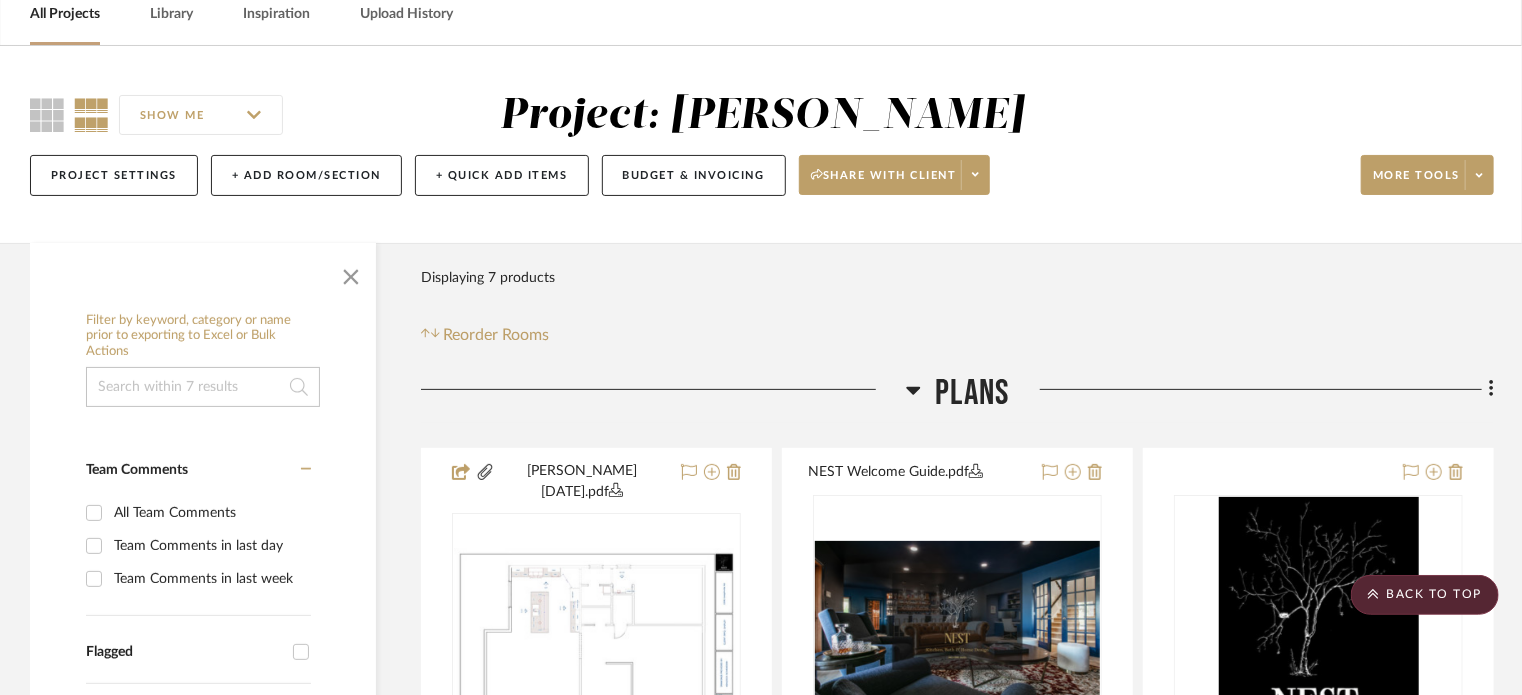 scroll, scrollTop: 0, scrollLeft: 0, axis: both 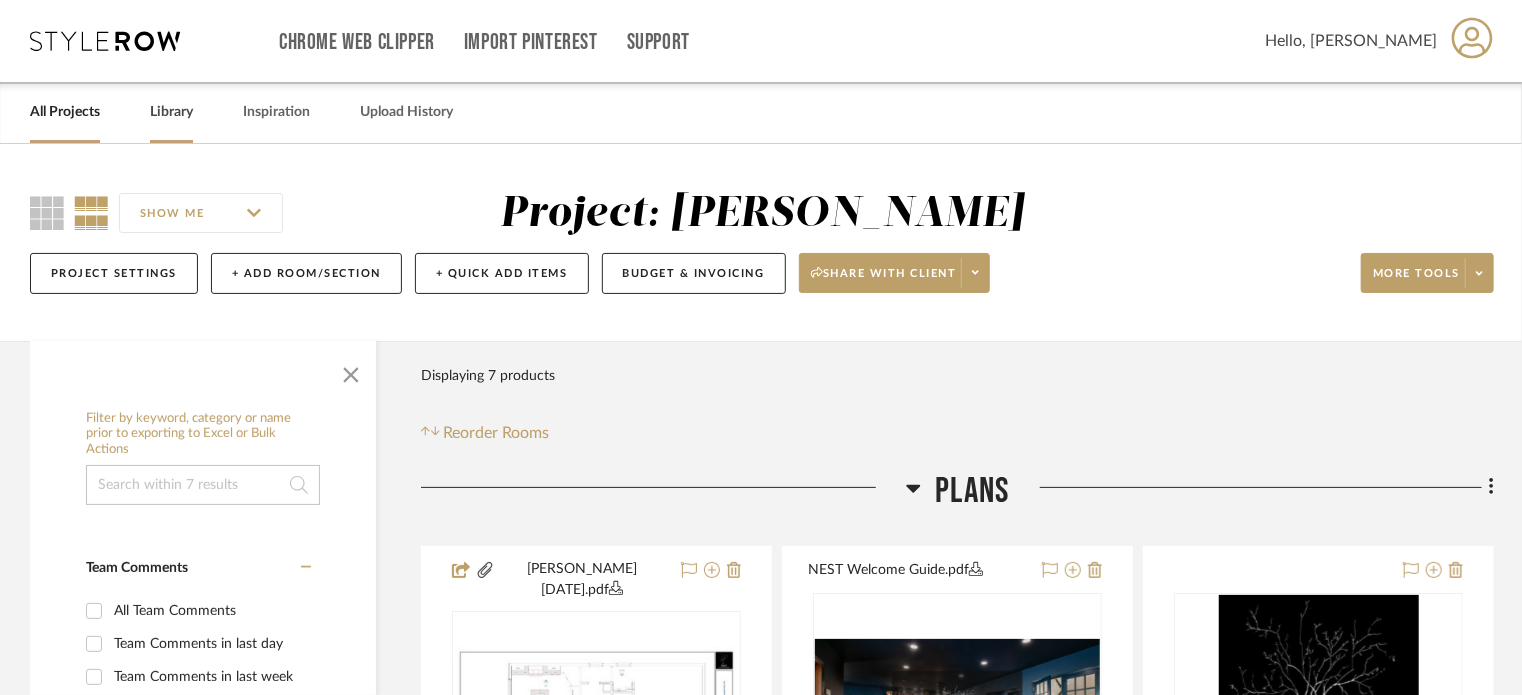 click on "Library" at bounding box center [171, 112] 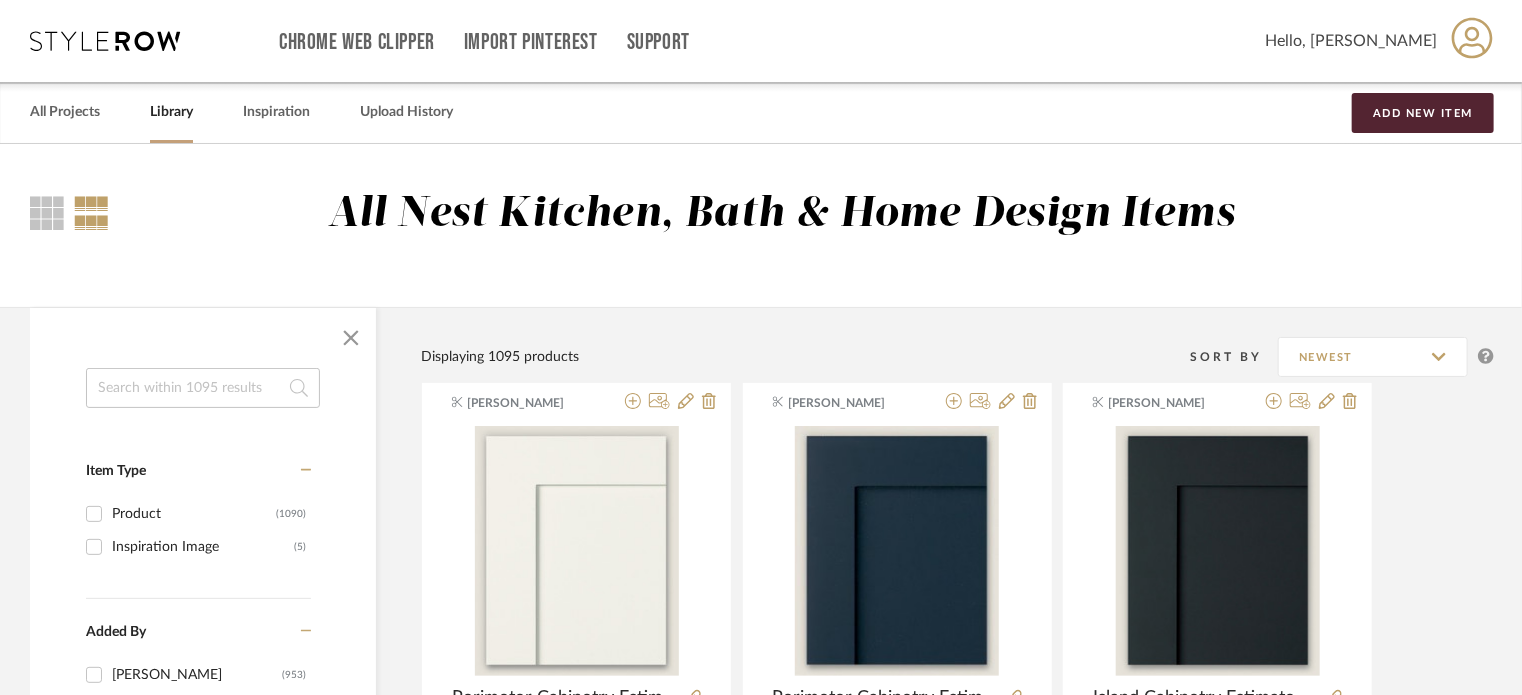 click 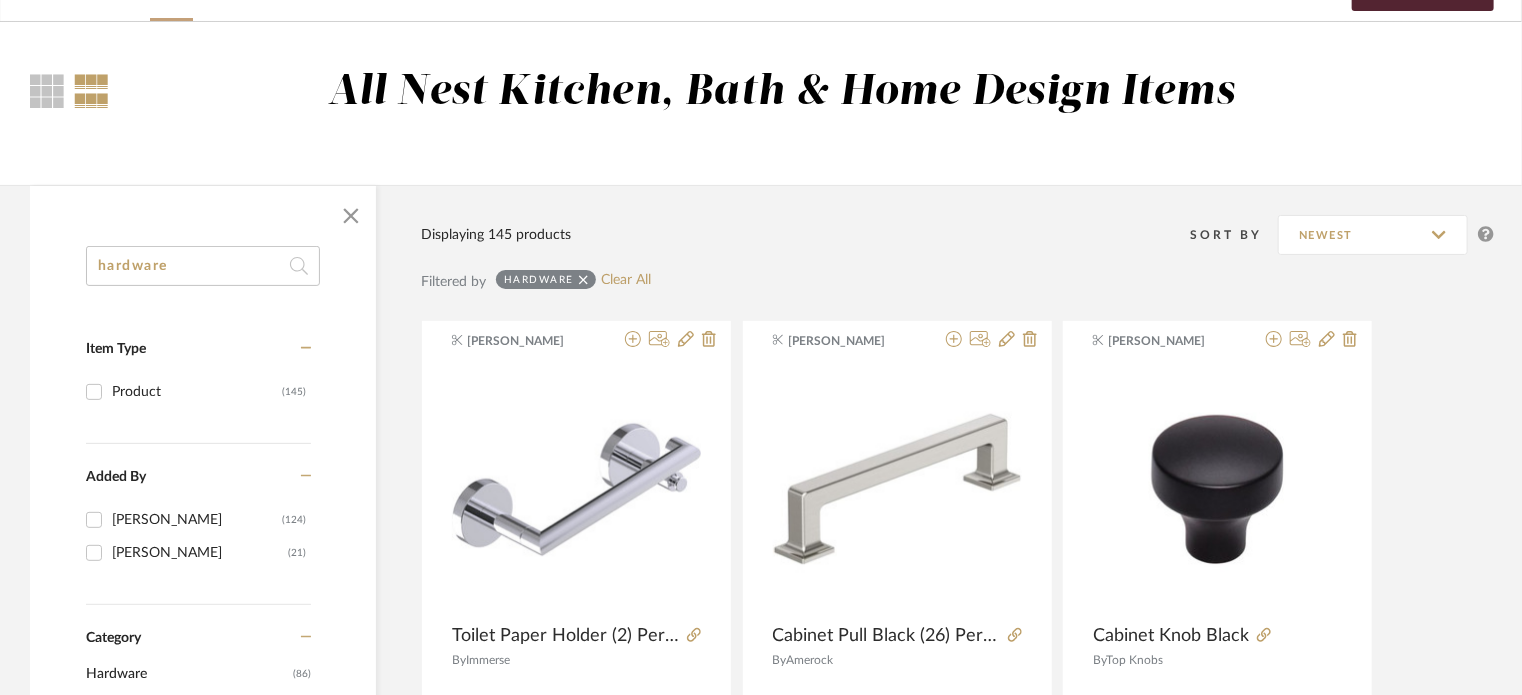 scroll, scrollTop: 0, scrollLeft: 0, axis: both 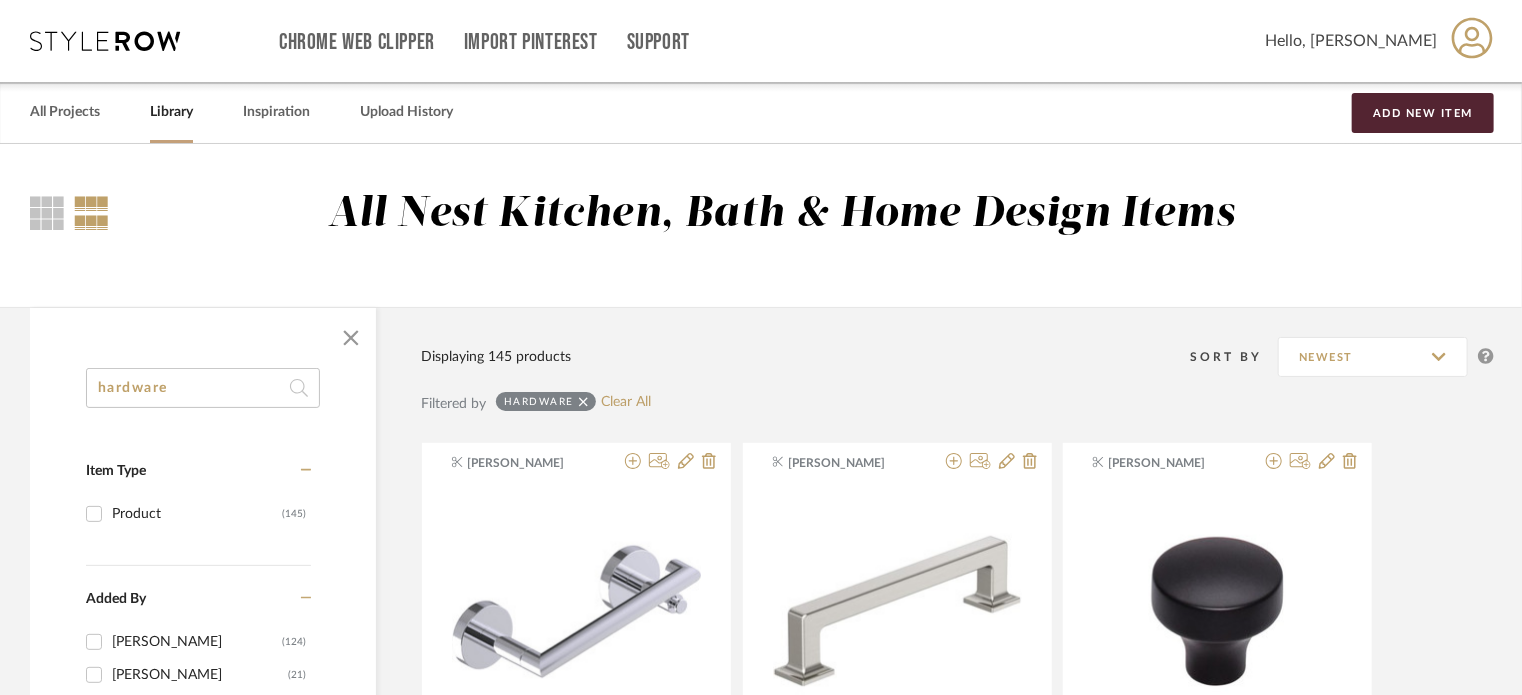 drag, startPoint x: 28, startPoint y: 386, endPoint x: 0, endPoint y: 386, distance: 28 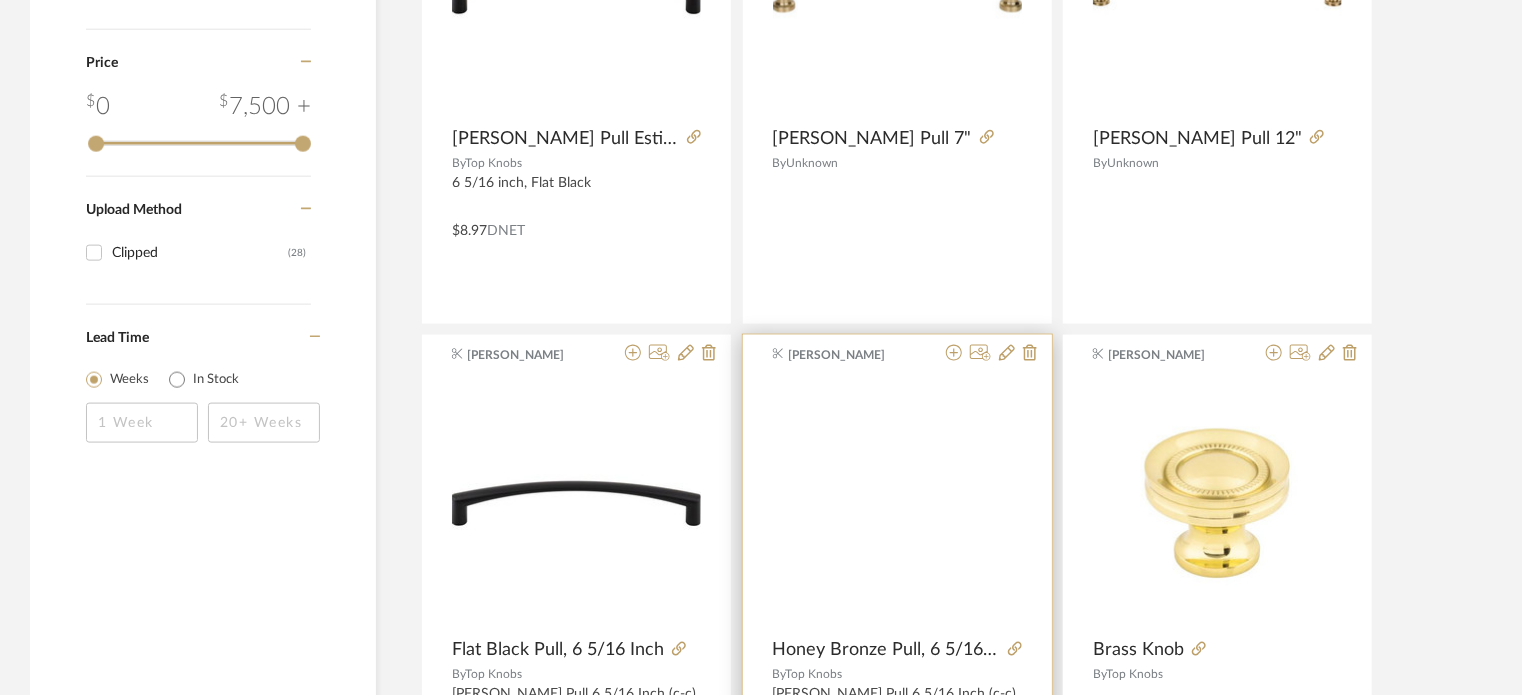 scroll, scrollTop: 1300, scrollLeft: 0, axis: vertical 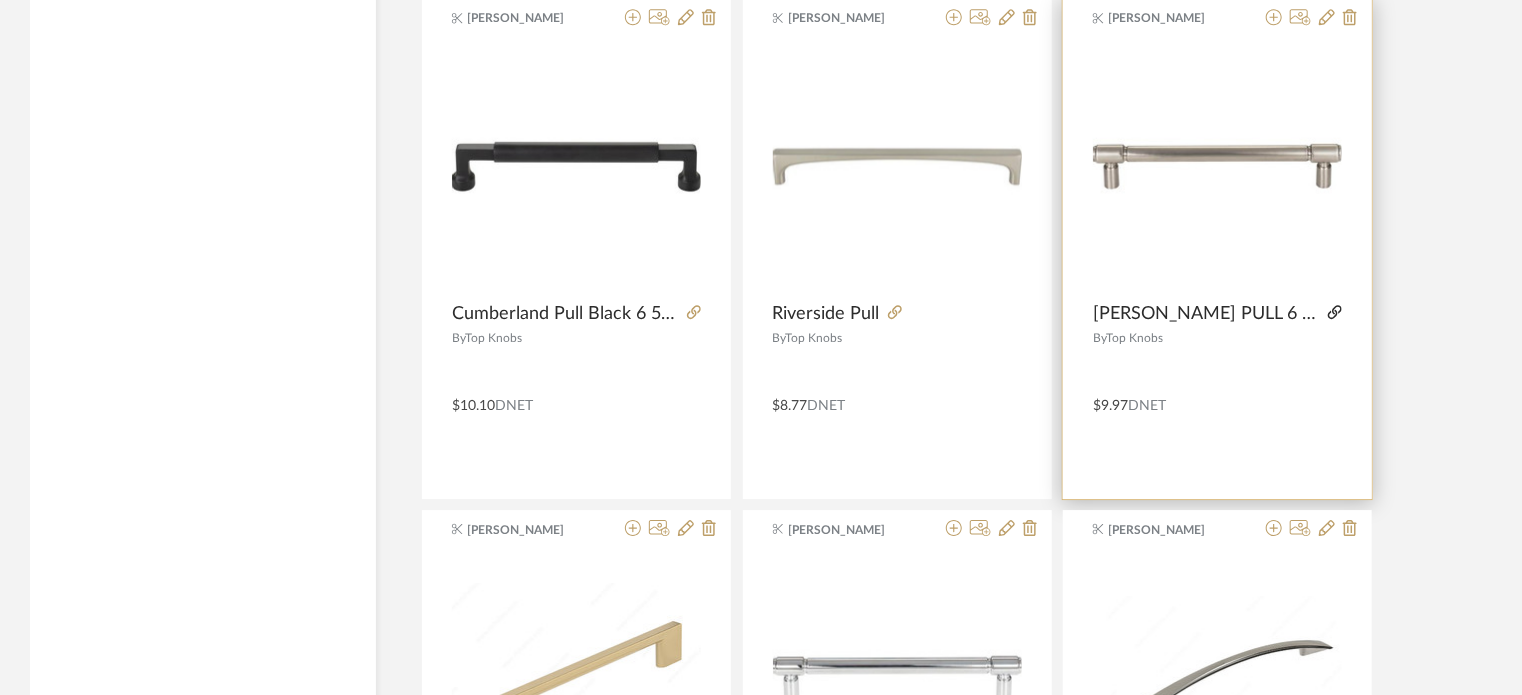 click 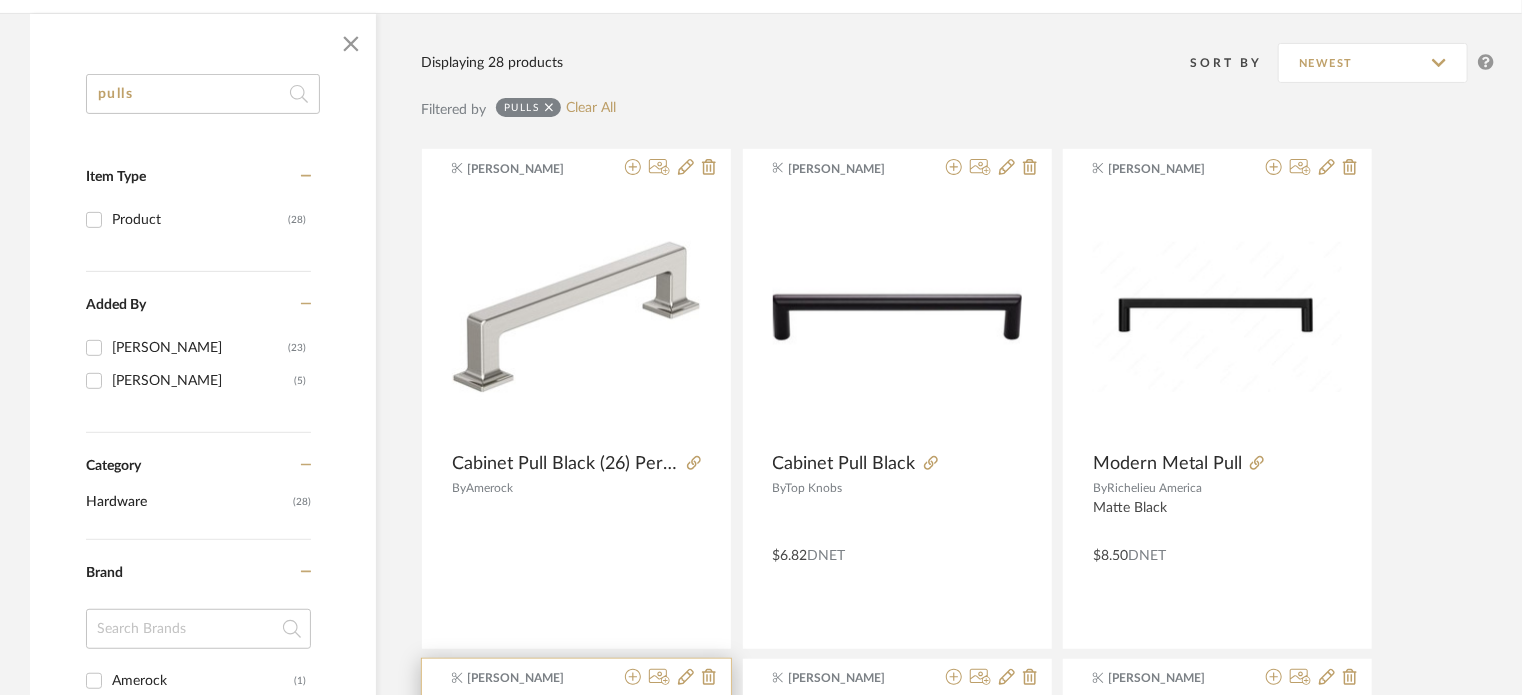 scroll, scrollTop: 0, scrollLeft: 0, axis: both 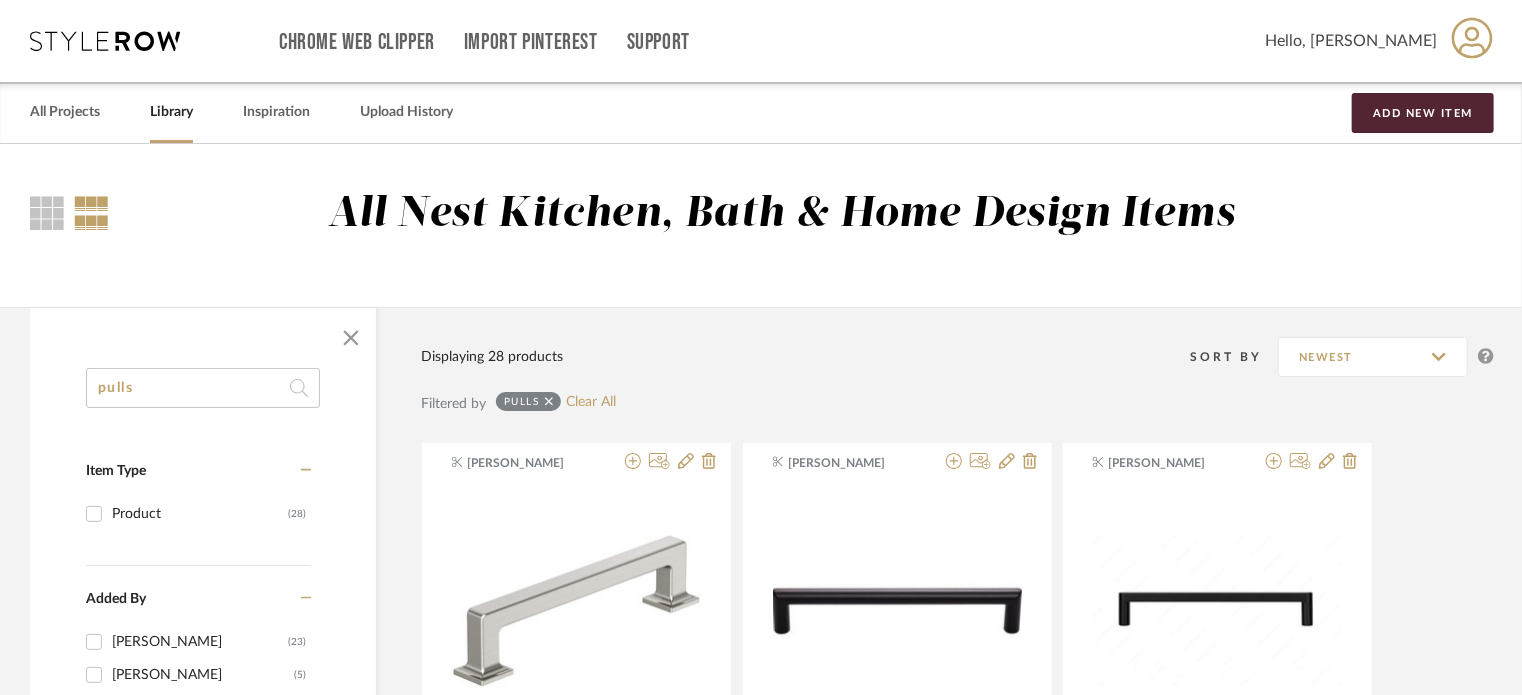 drag, startPoint x: 162, startPoint y: 389, endPoint x: 35, endPoint y: 385, distance: 127.06297 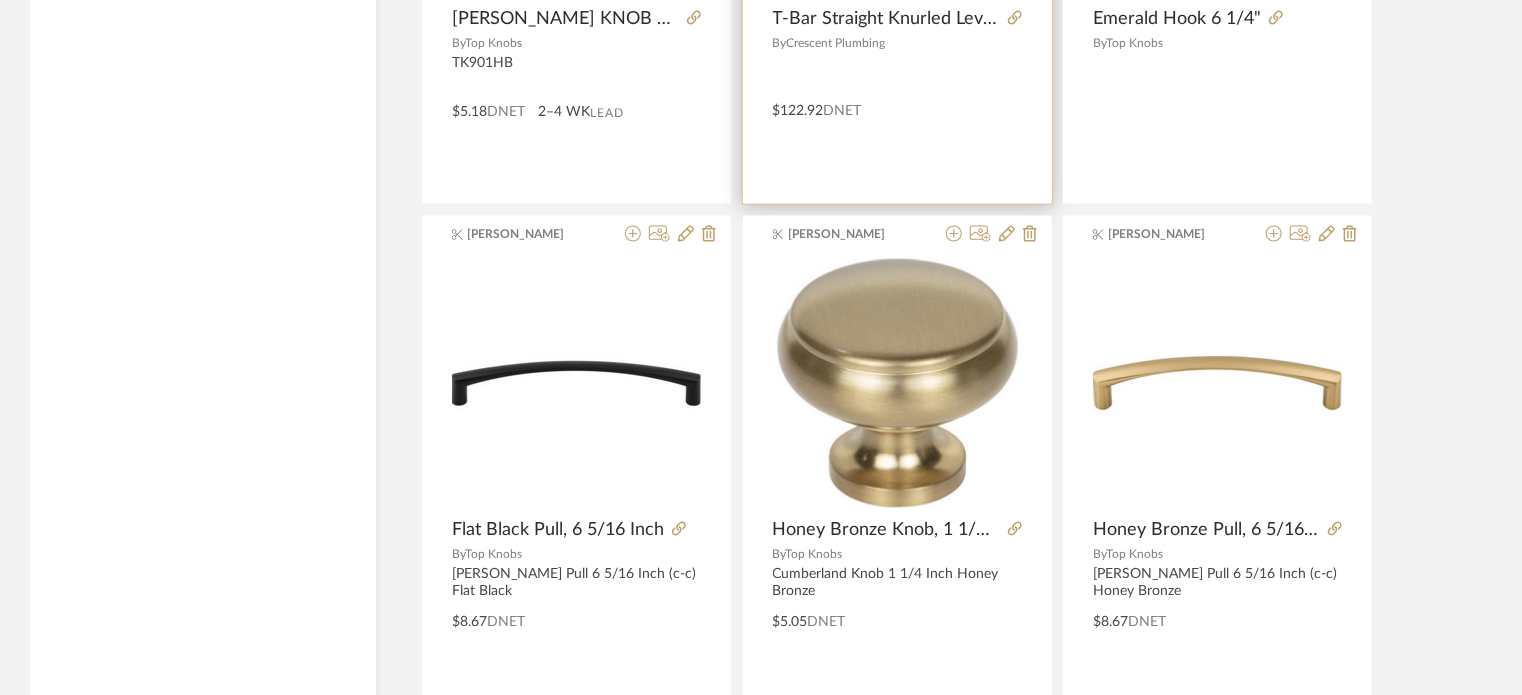 scroll, scrollTop: 1800, scrollLeft: 0, axis: vertical 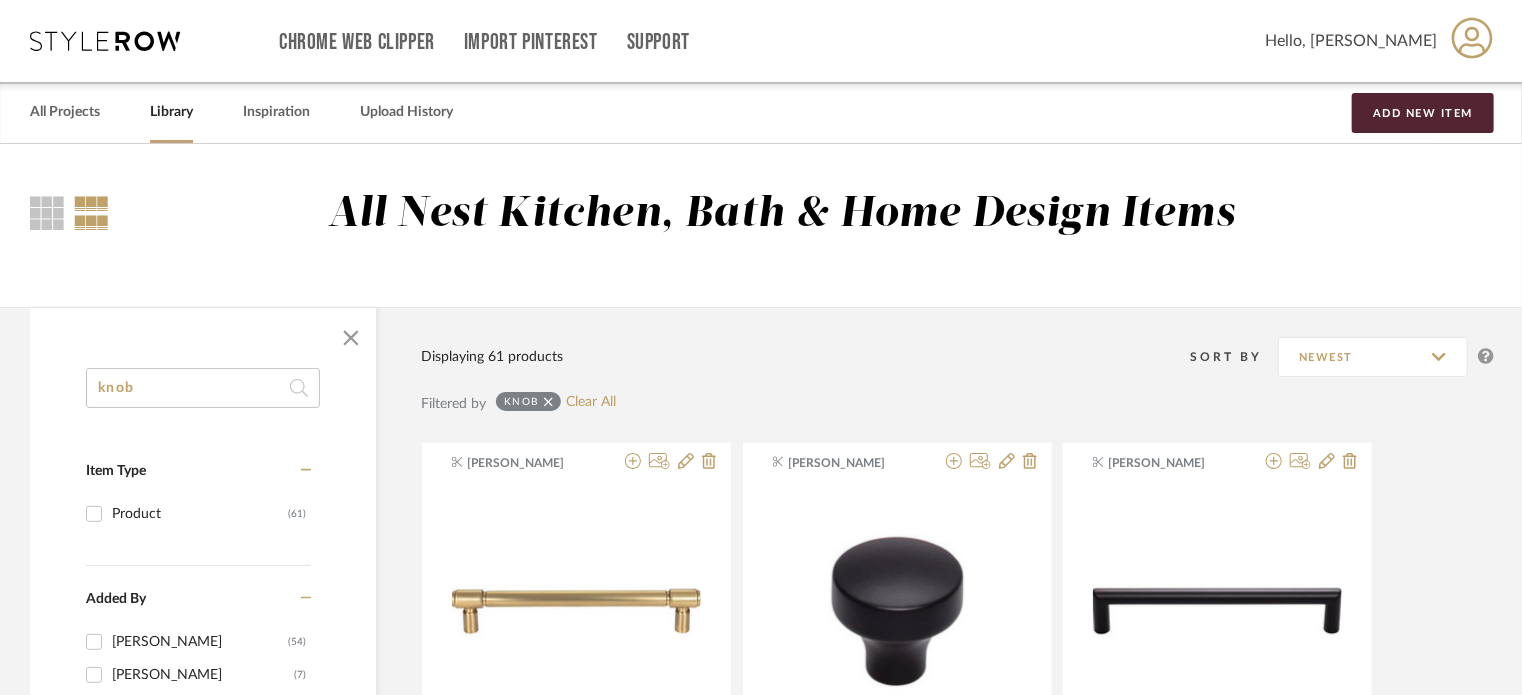drag, startPoint x: 165, startPoint y: 381, endPoint x: 0, endPoint y: 377, distance: 165.04848 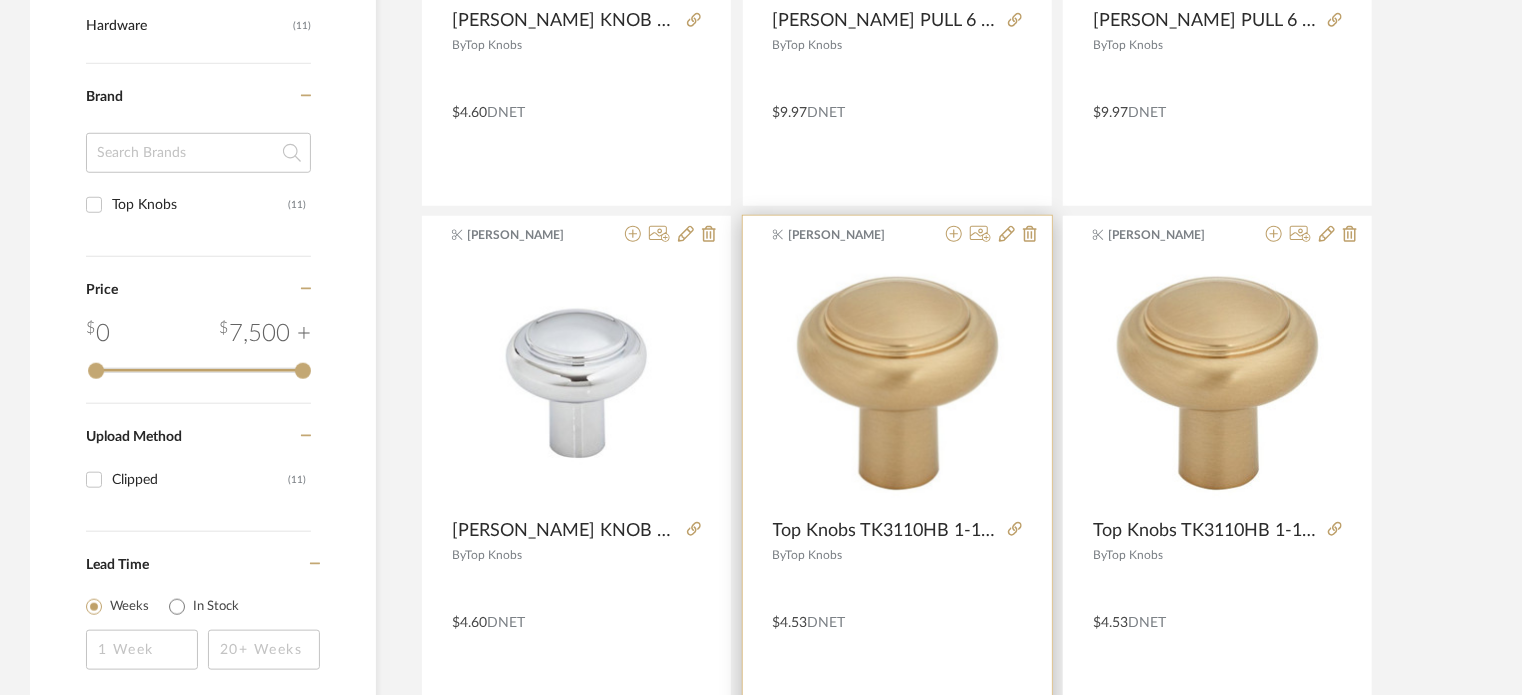 scroll, scrollTop: 800, scrollLeft: 0, axis: vertical 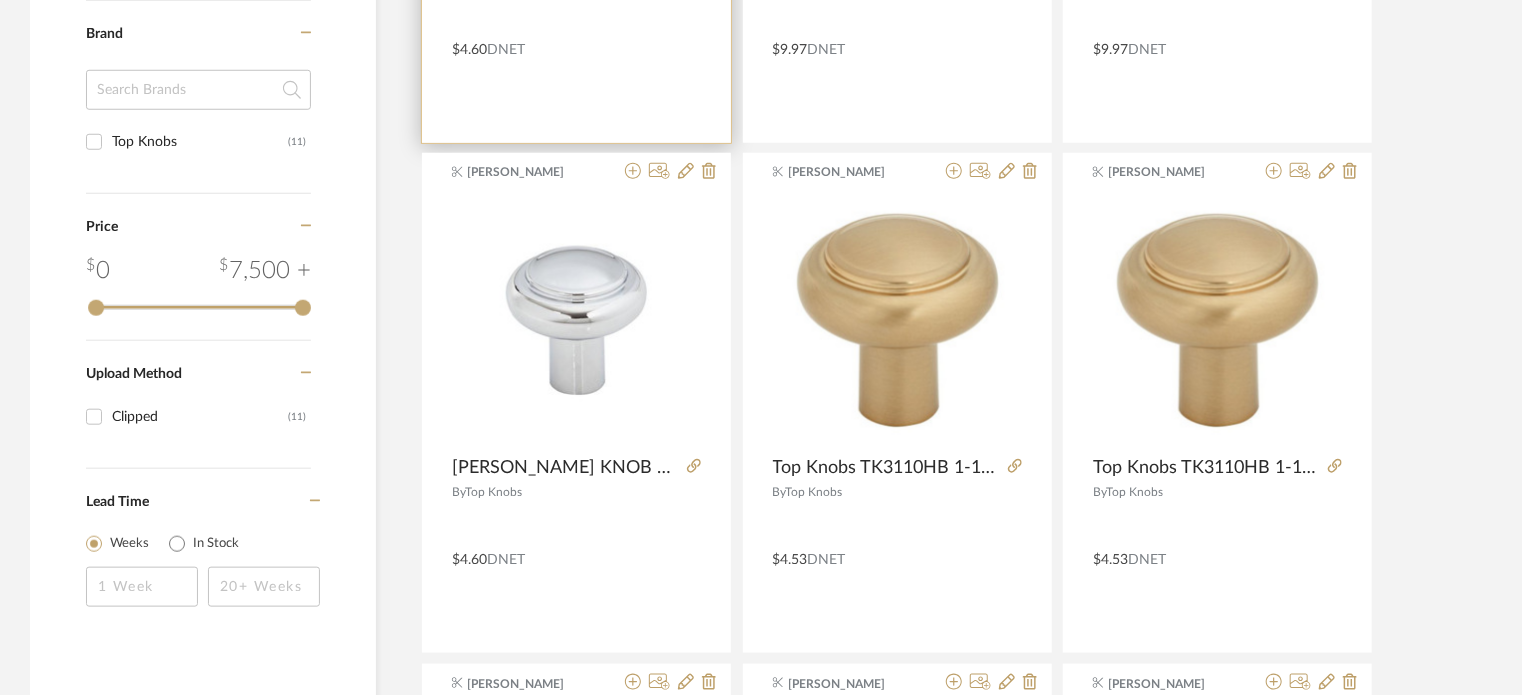 type on "[PERSON_NAME]" 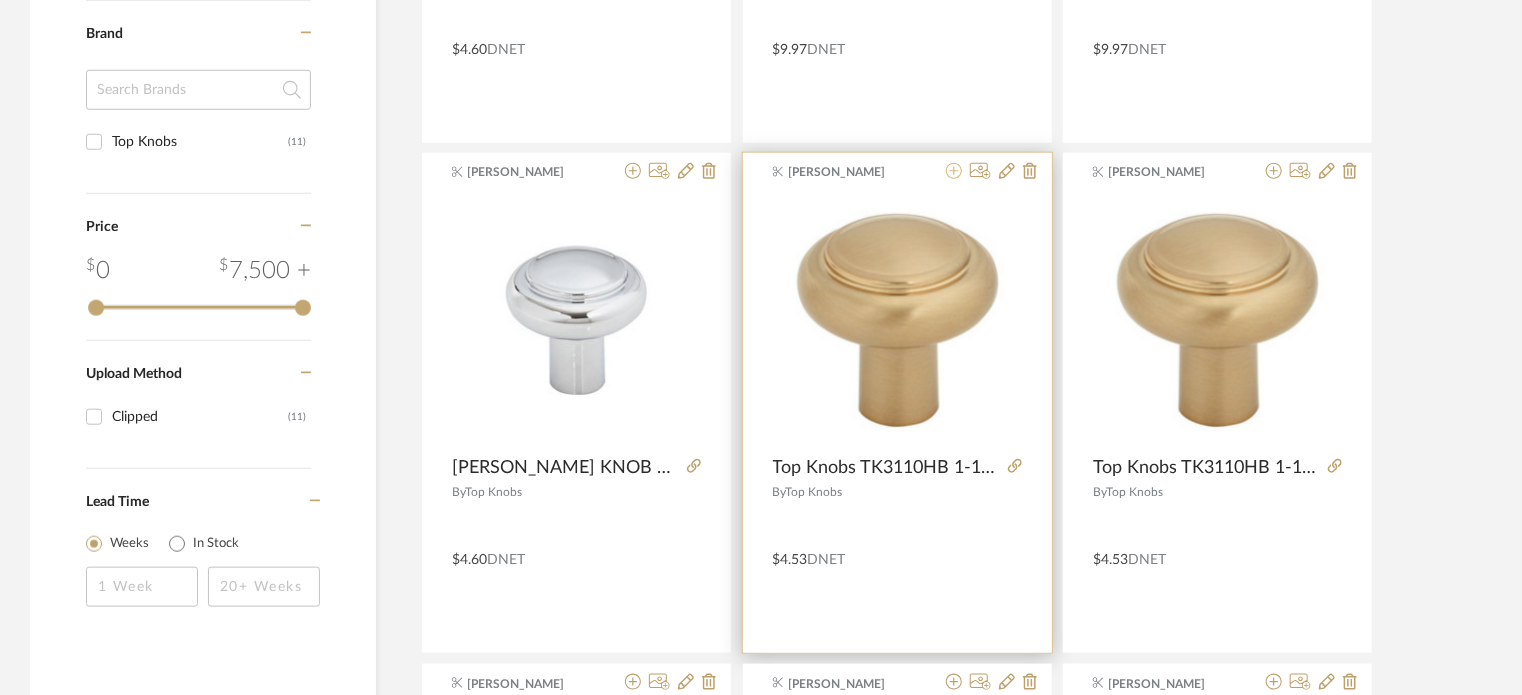 click 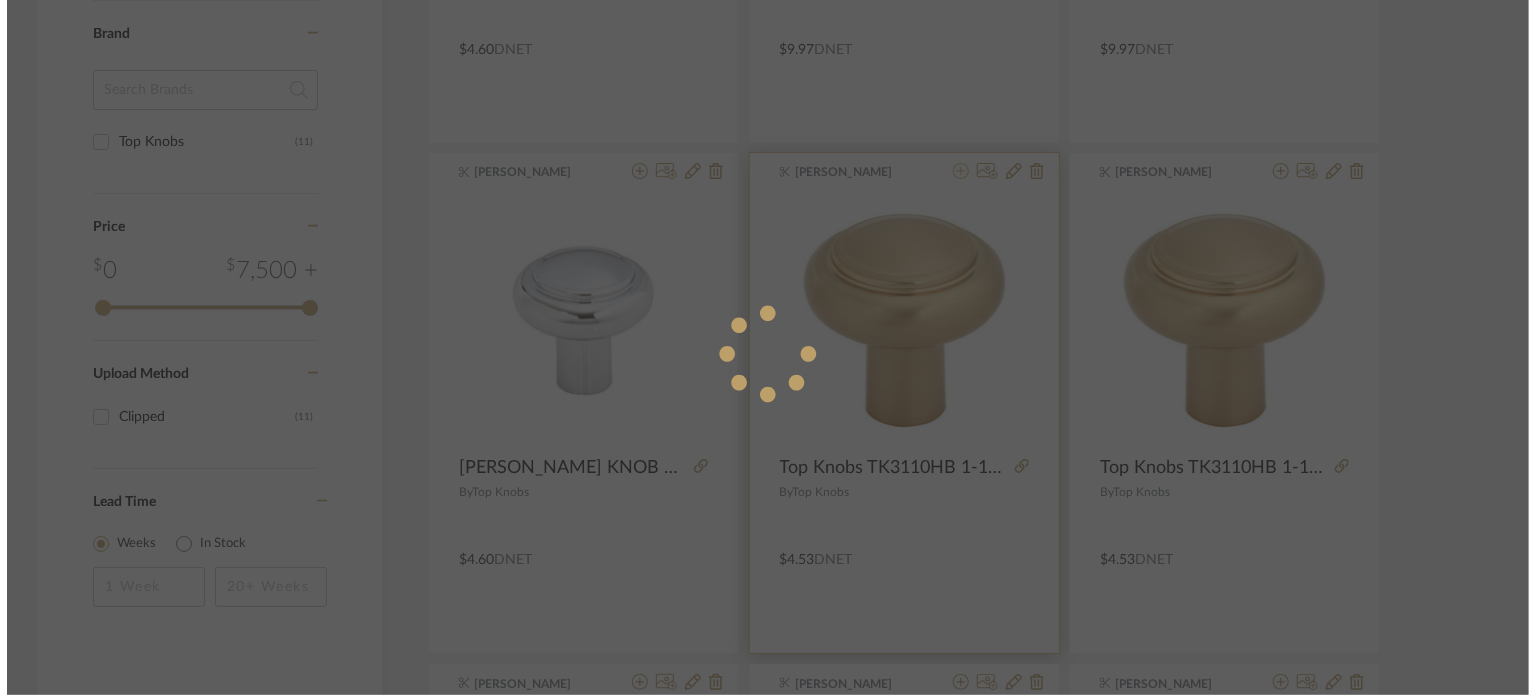 scroll, scrollTop: 0, scrollLeft: 0, axis: both 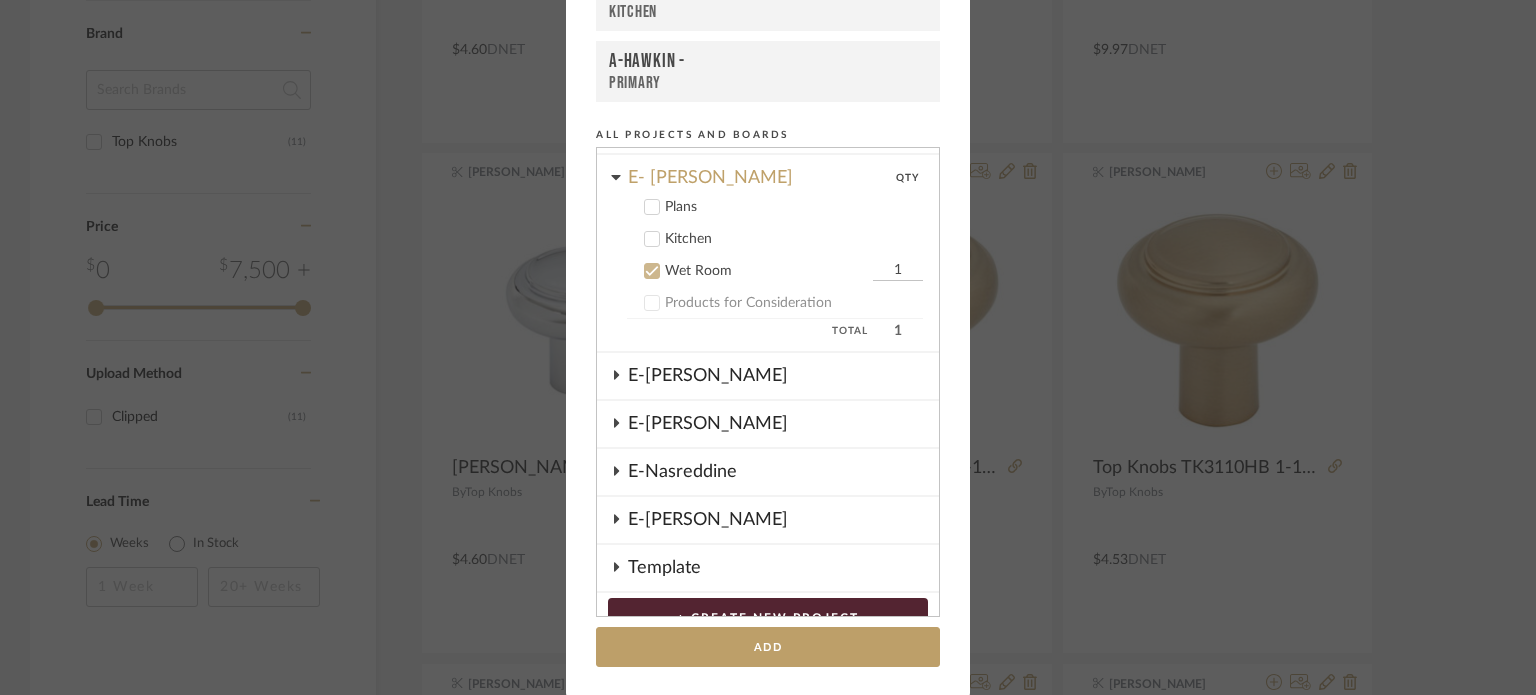 click 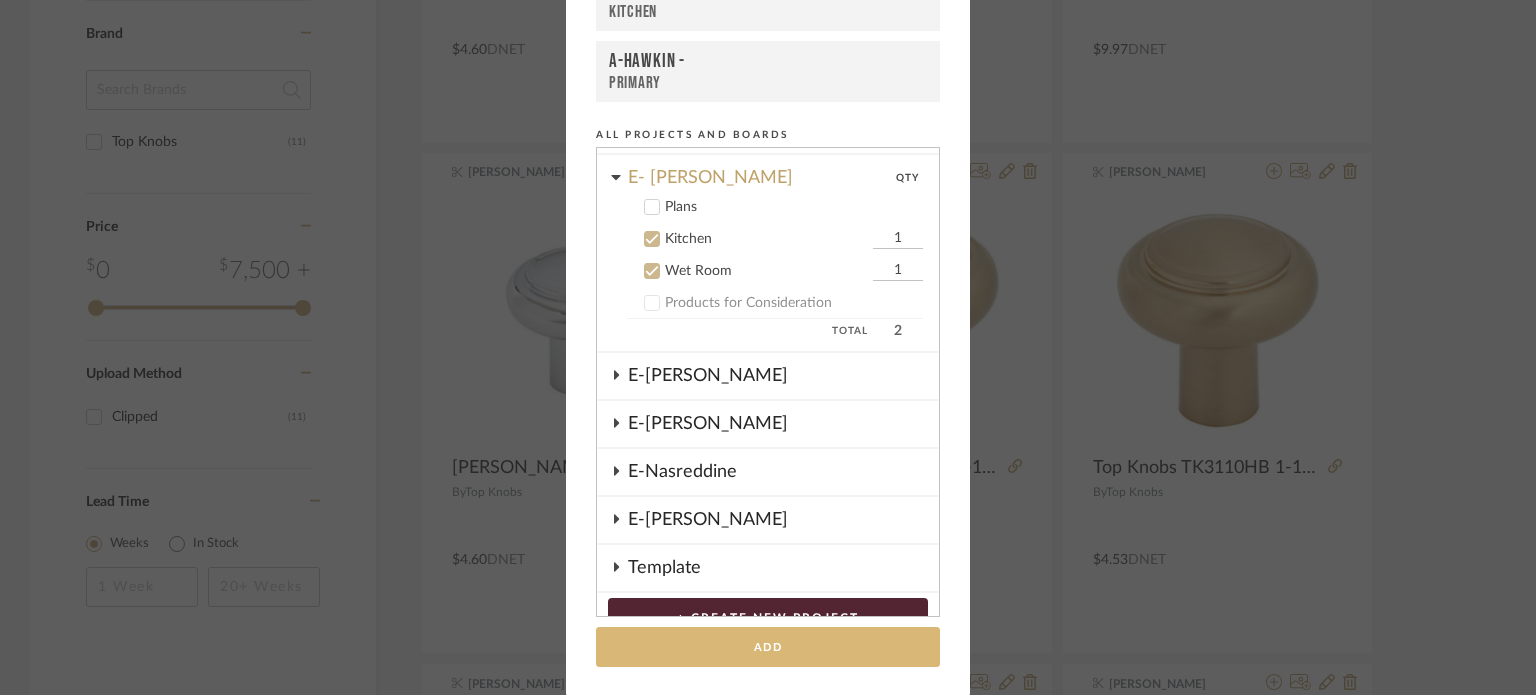 click on "Add" at bounding box center [768, 647] 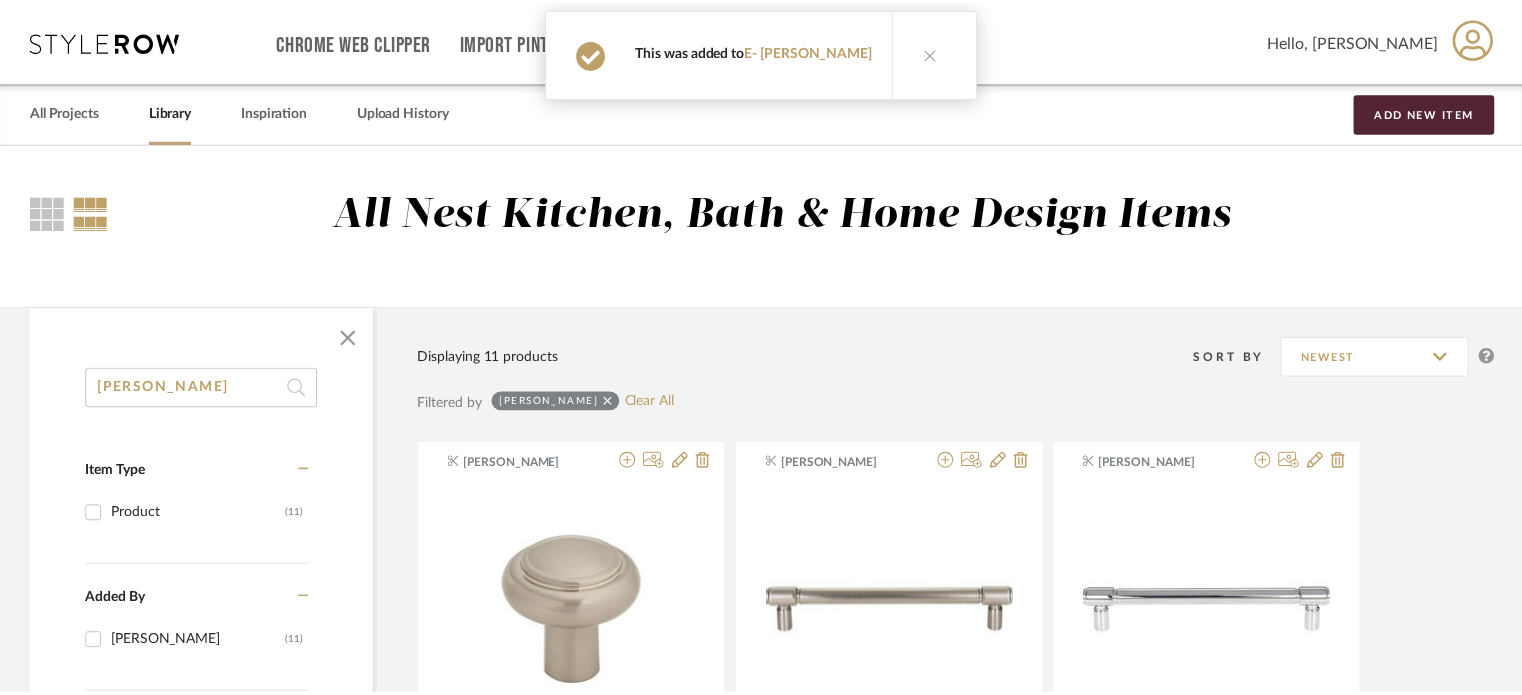 scroll, scrollTop: 800, scrollLeft: 0, axis: vertical 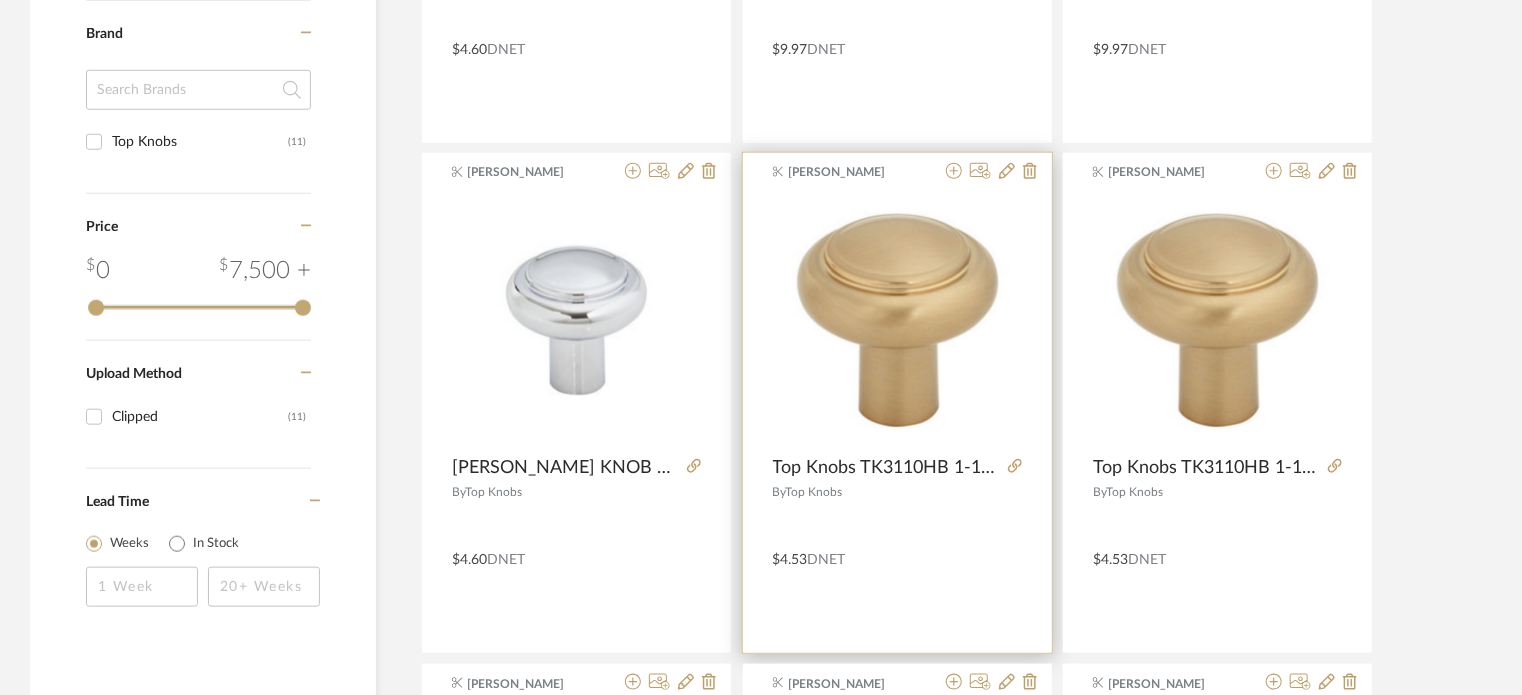 click at bounding box center (897, 521) 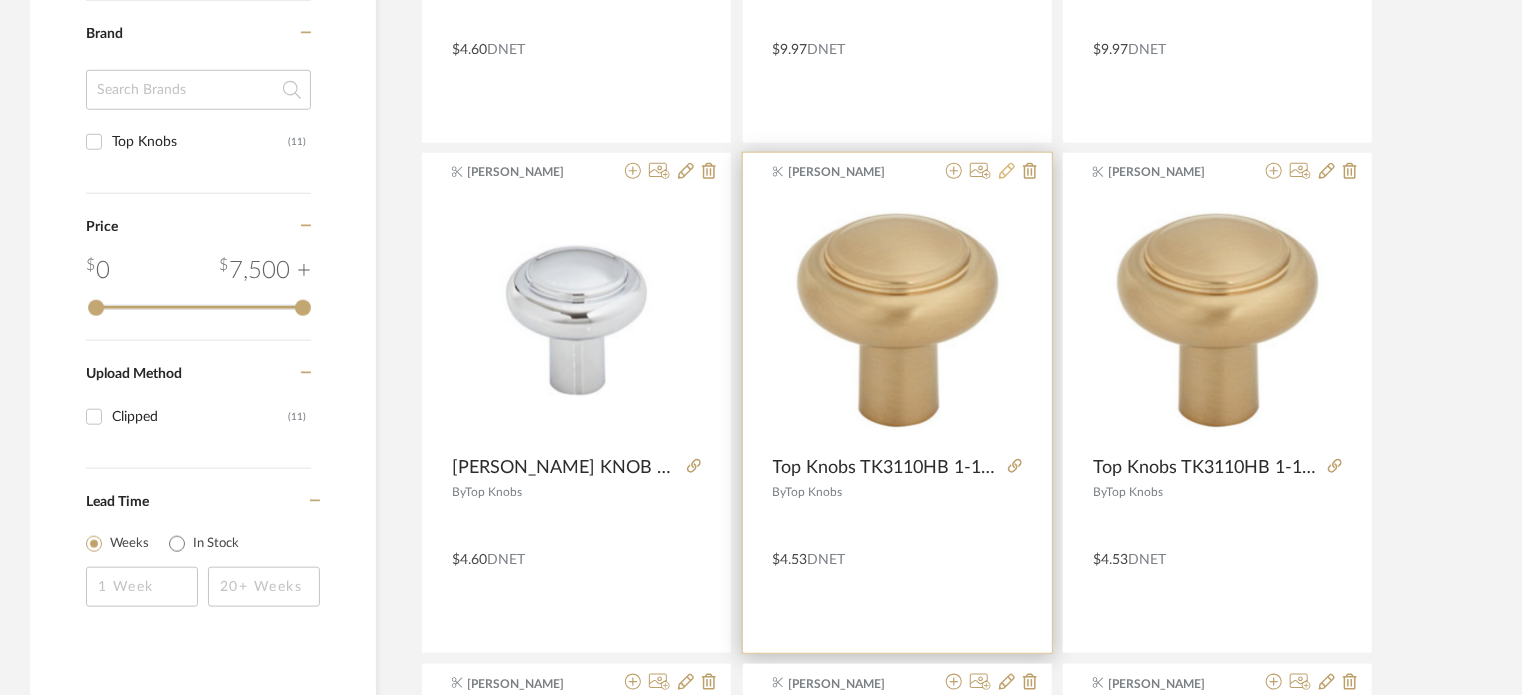 click 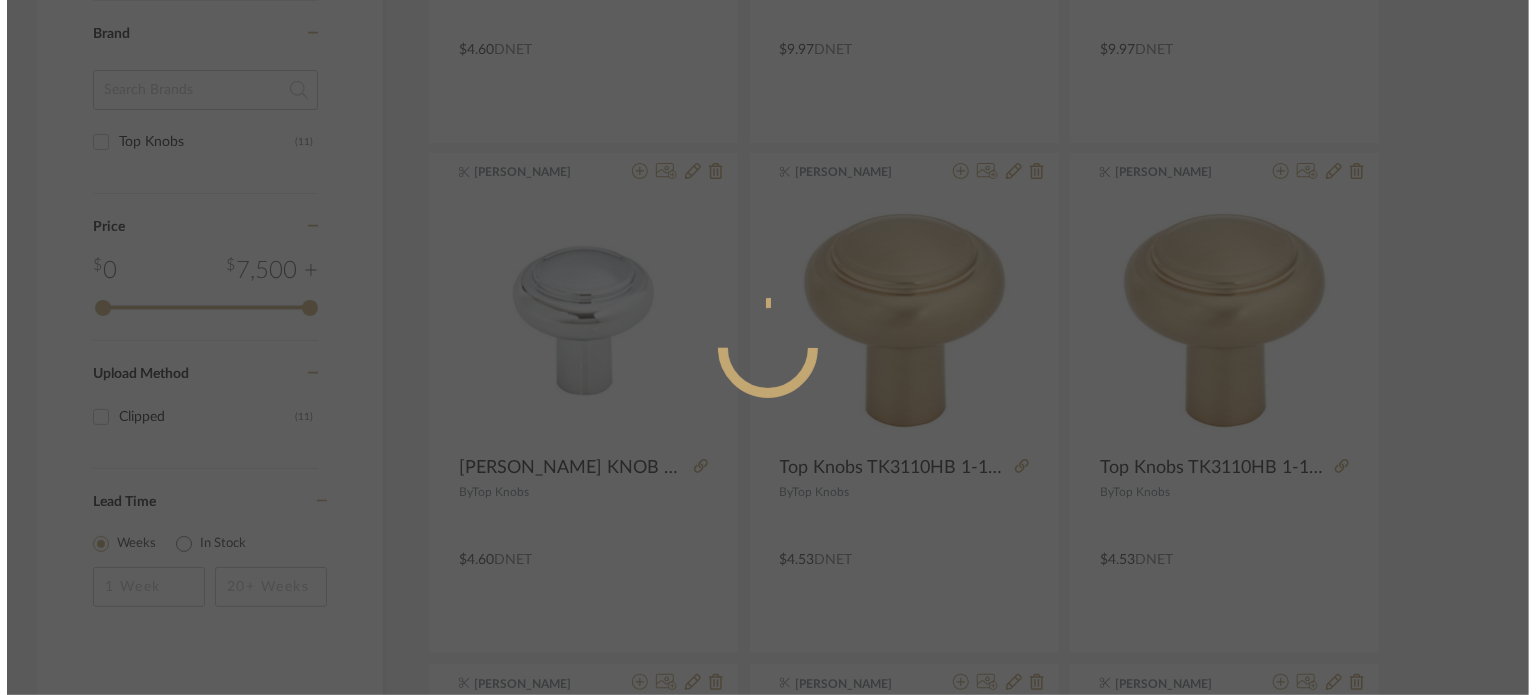 scroll, scrollTop: 0, scrollLeft: 0, axis: both 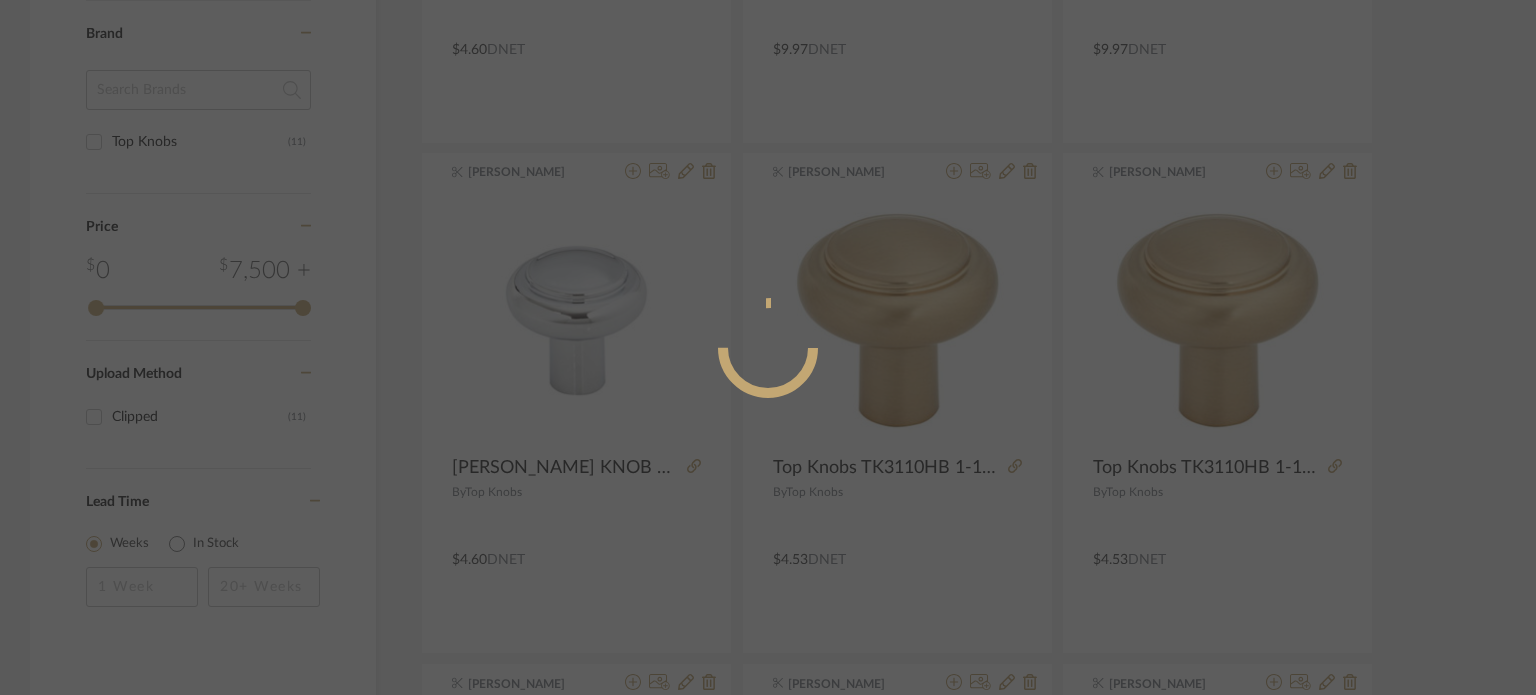 radio on "true" 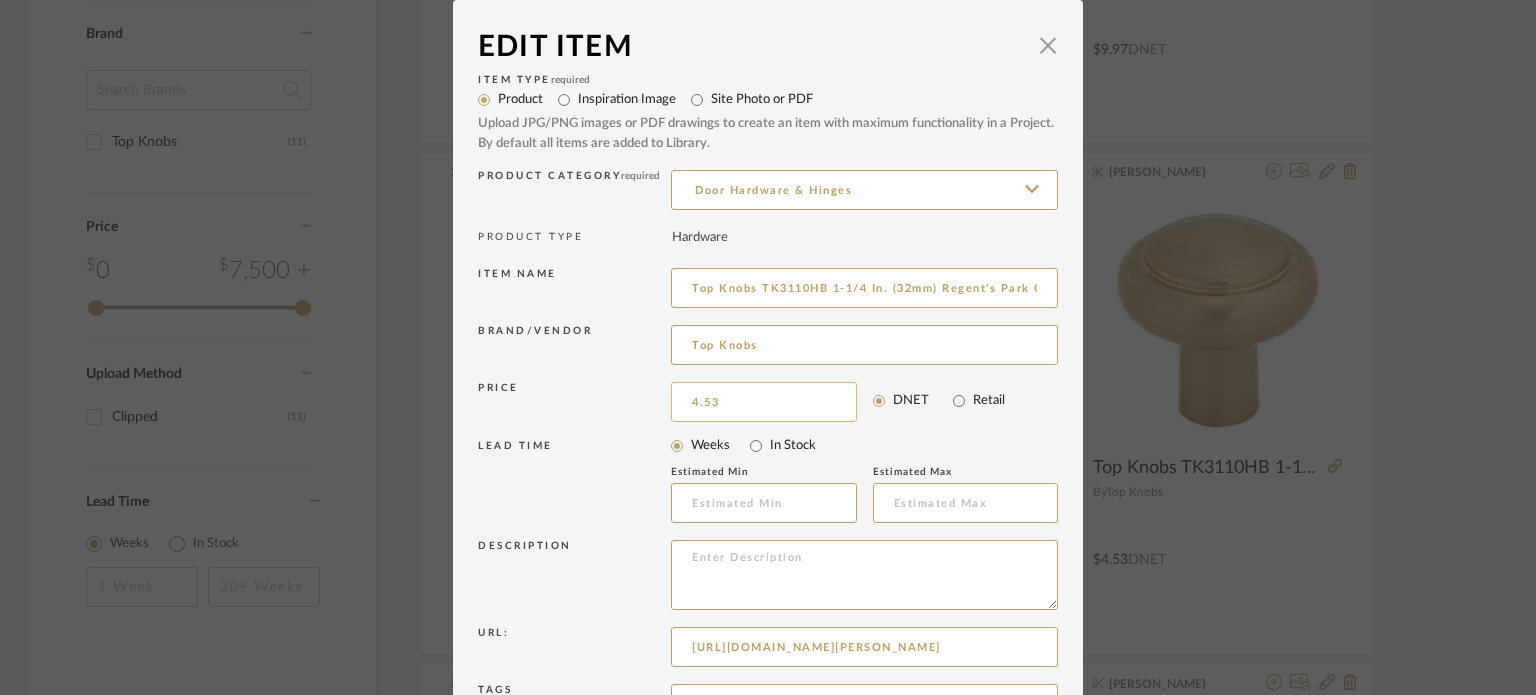 click on "4.53" at bounding box center (764, 402) 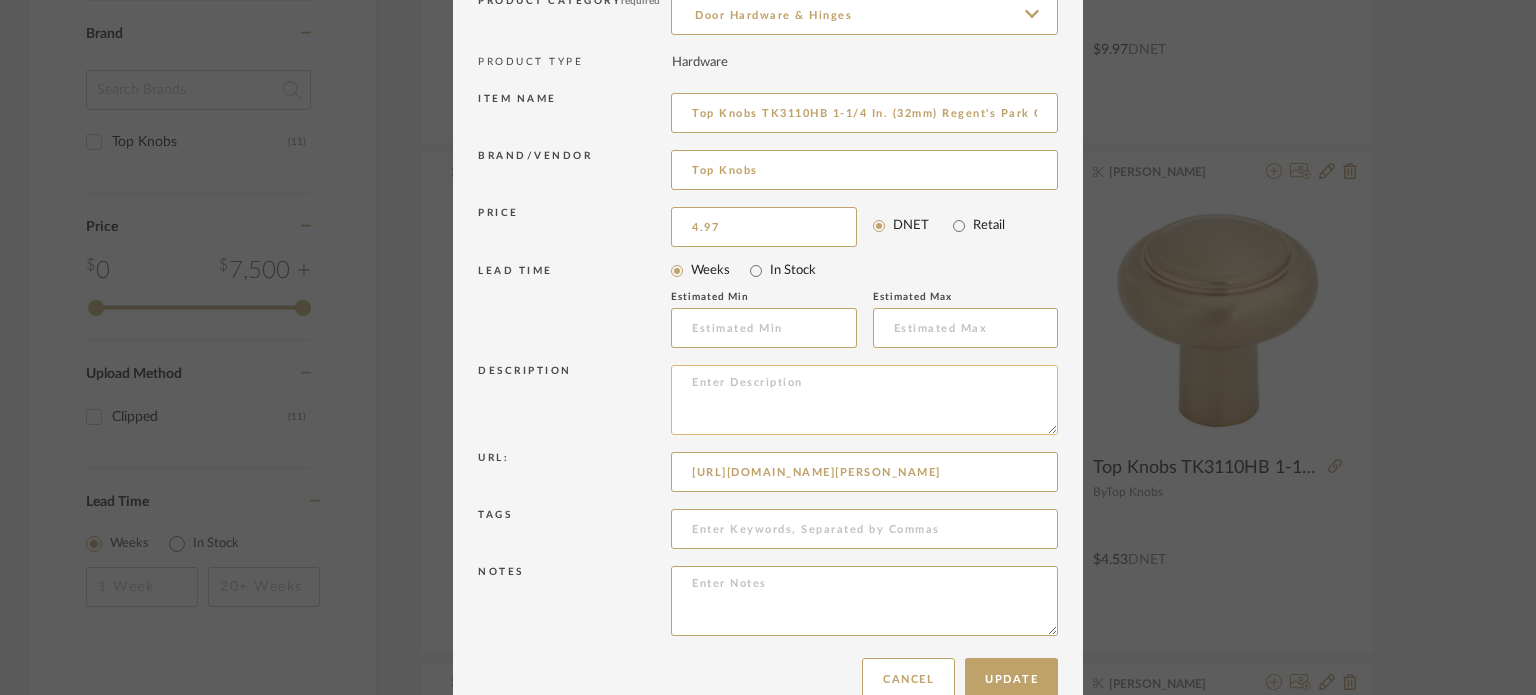 scroll, scrollTop: 215, scrollLeft: 0, axis: vertical 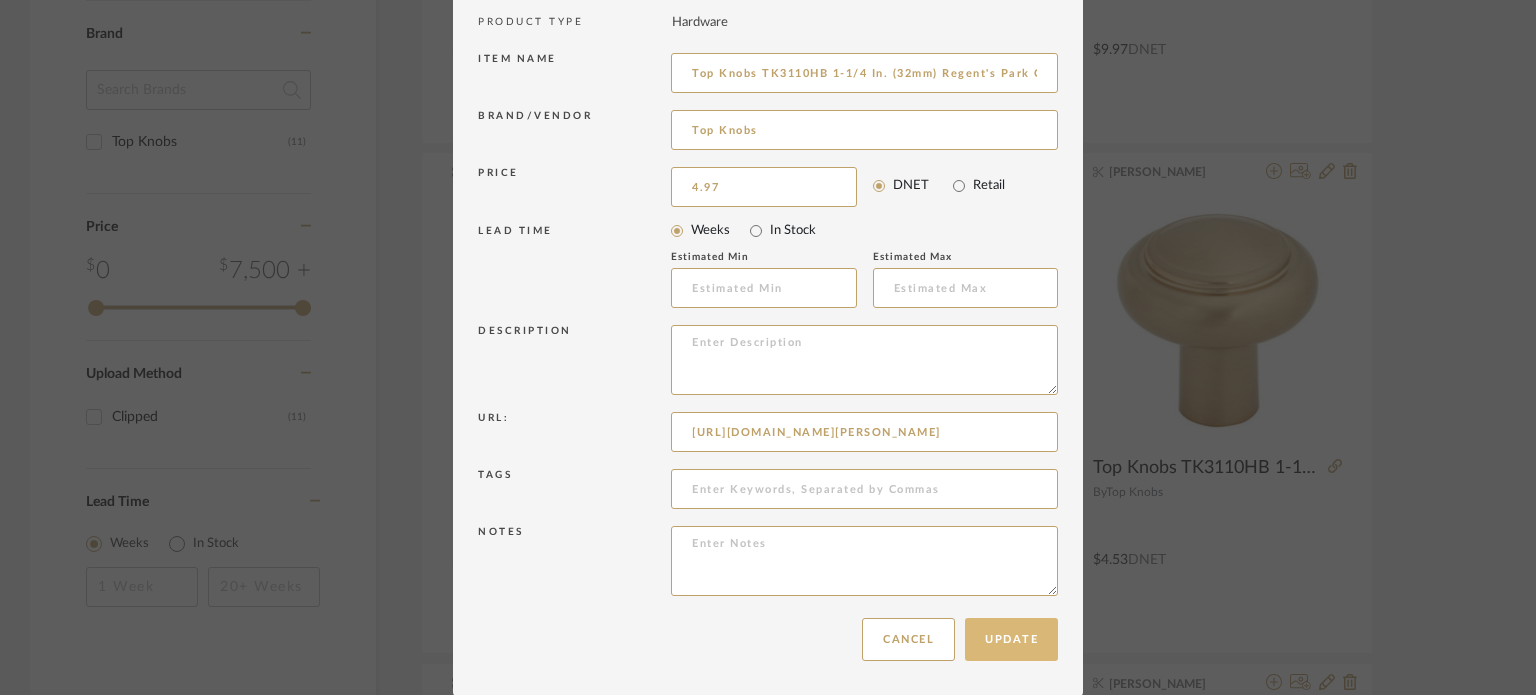 type on "$4.97" 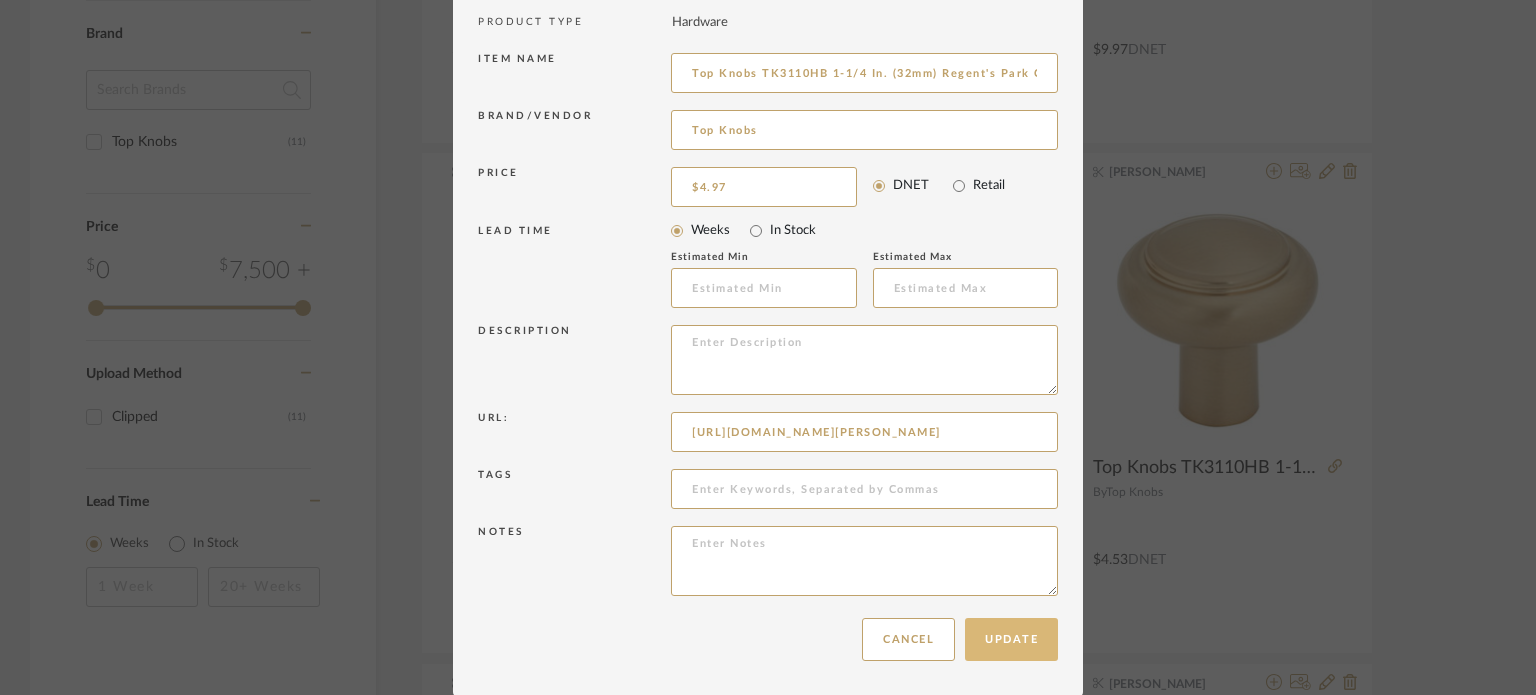 click on "Update" at bounding box center (1011, 639) 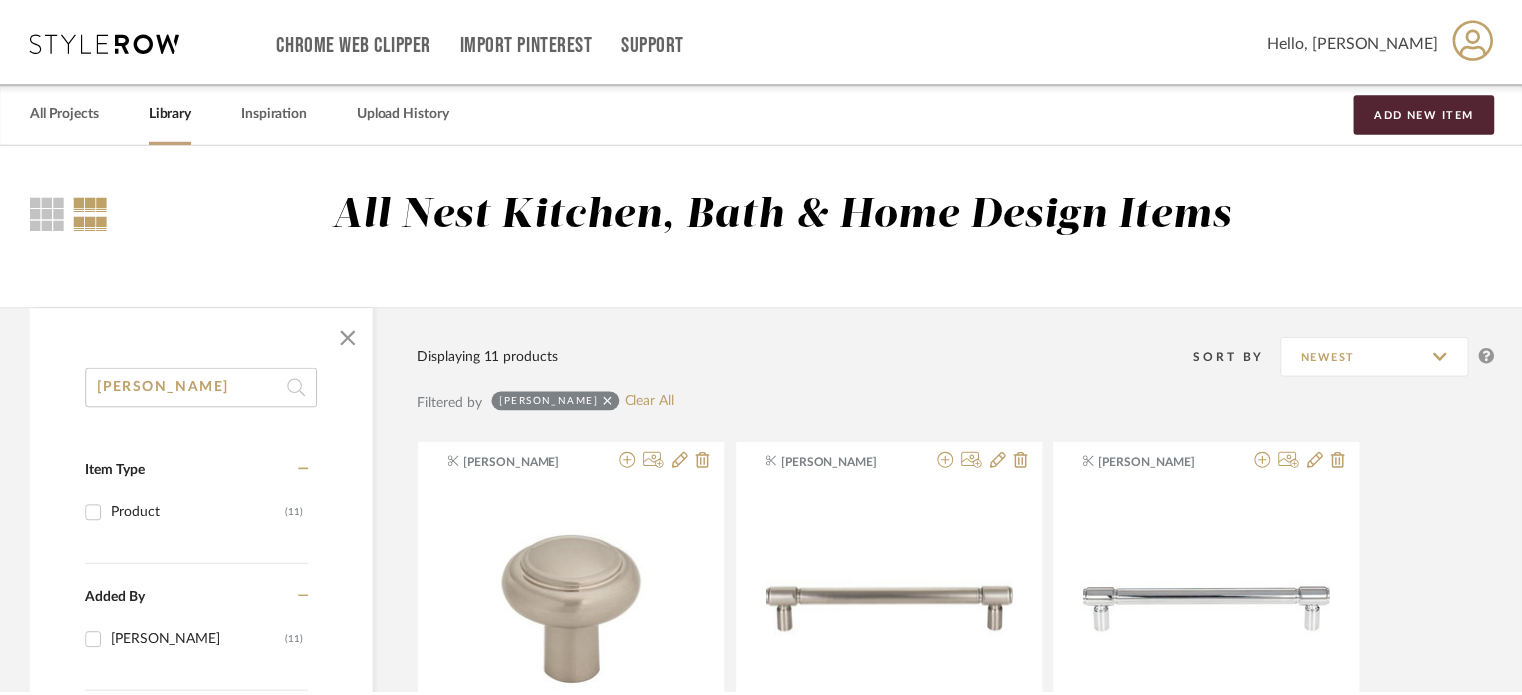 scroll, scrollTop: 800, scrollLeft: 0, axis: vertical 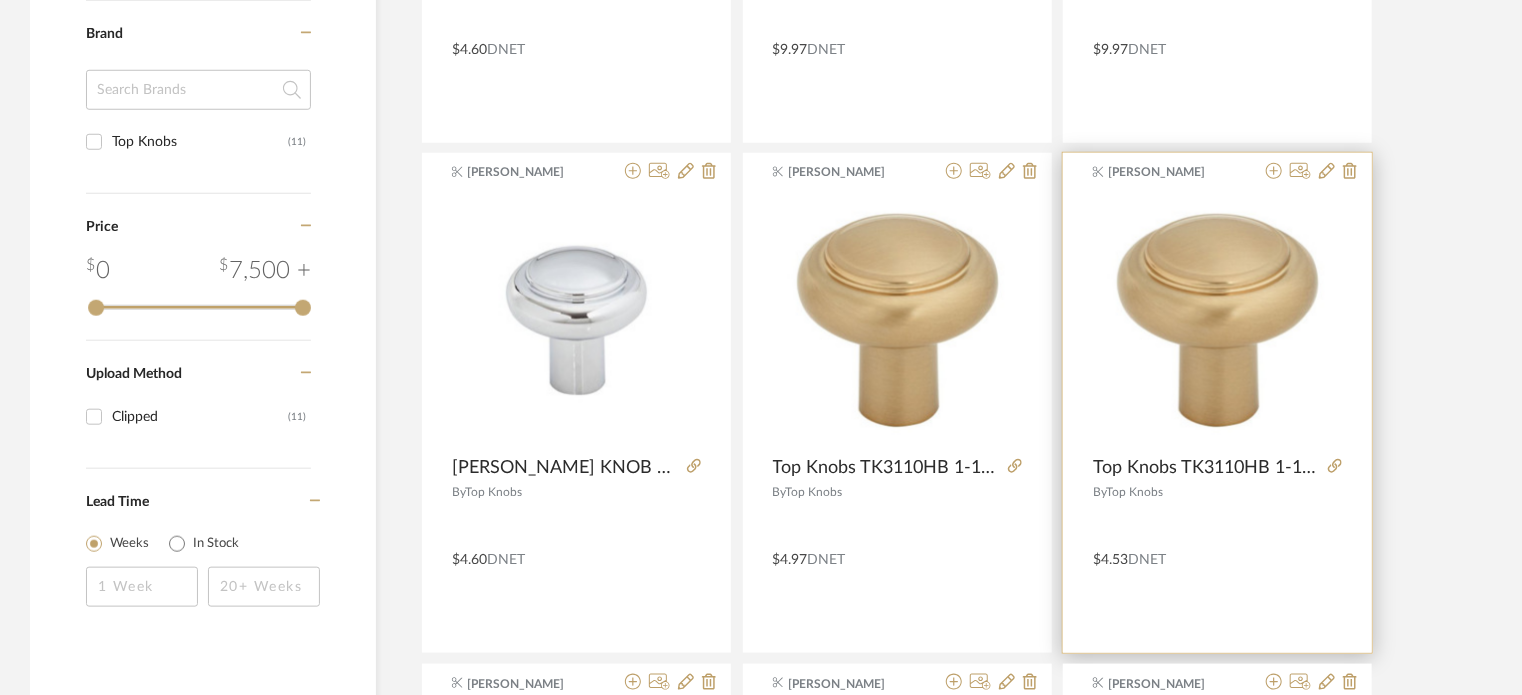 click at bounding box center [1217, 523] 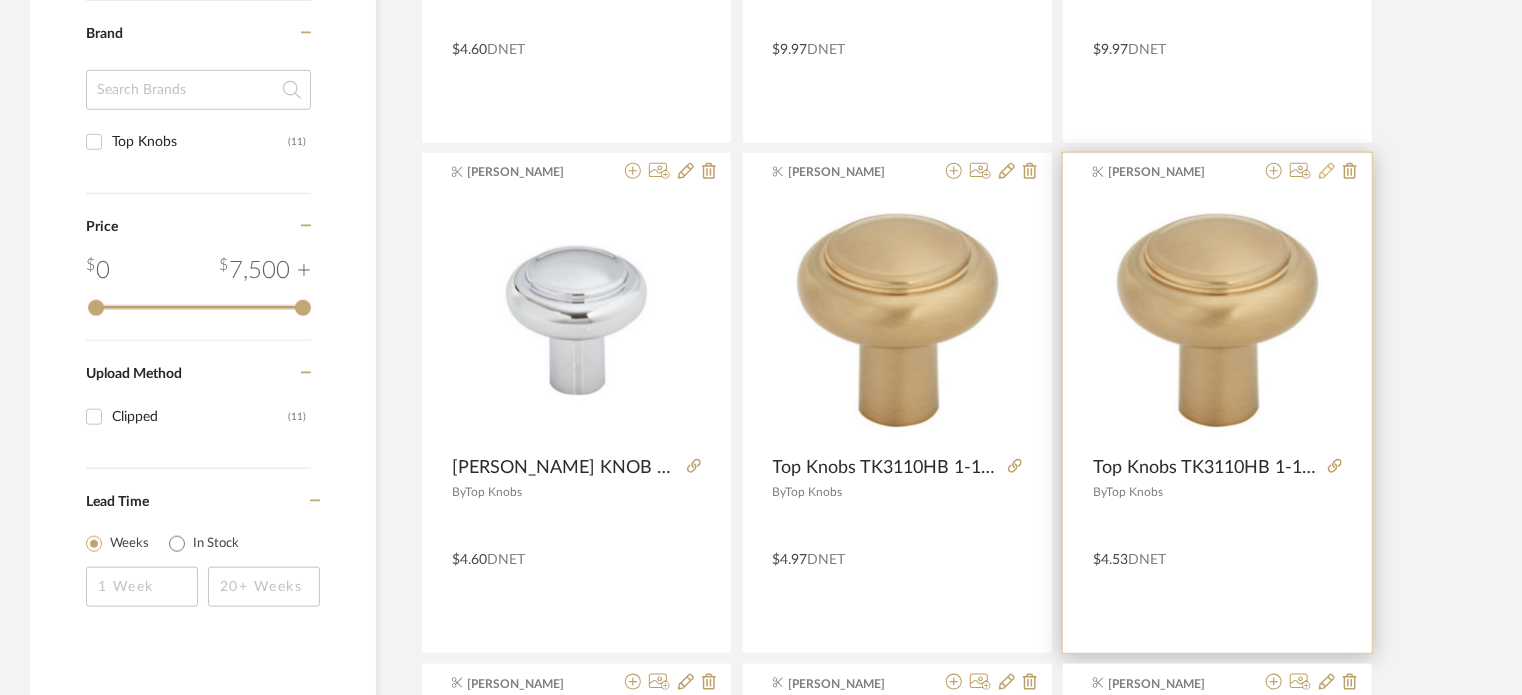 click 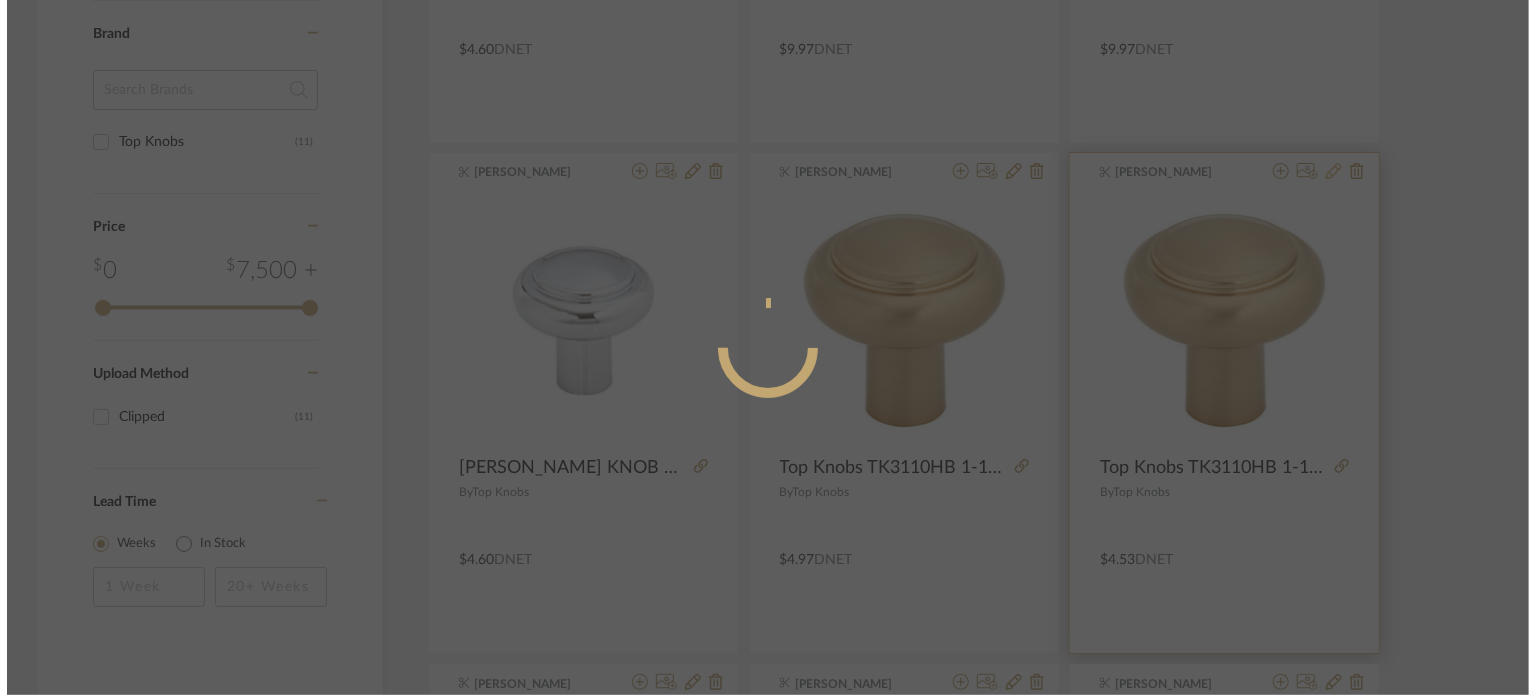 scroll, scrollTop: 0, scrollLeft: 0, axis: both 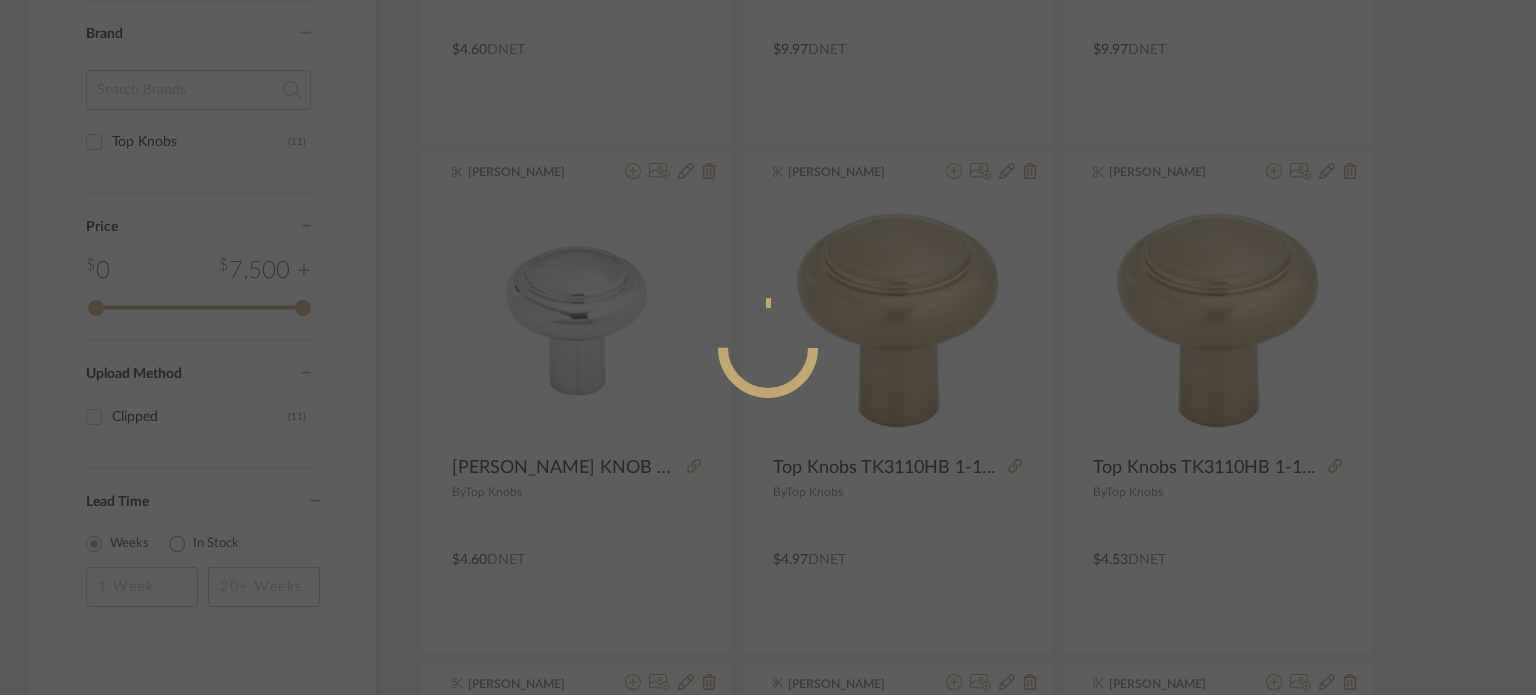 radio on "true" 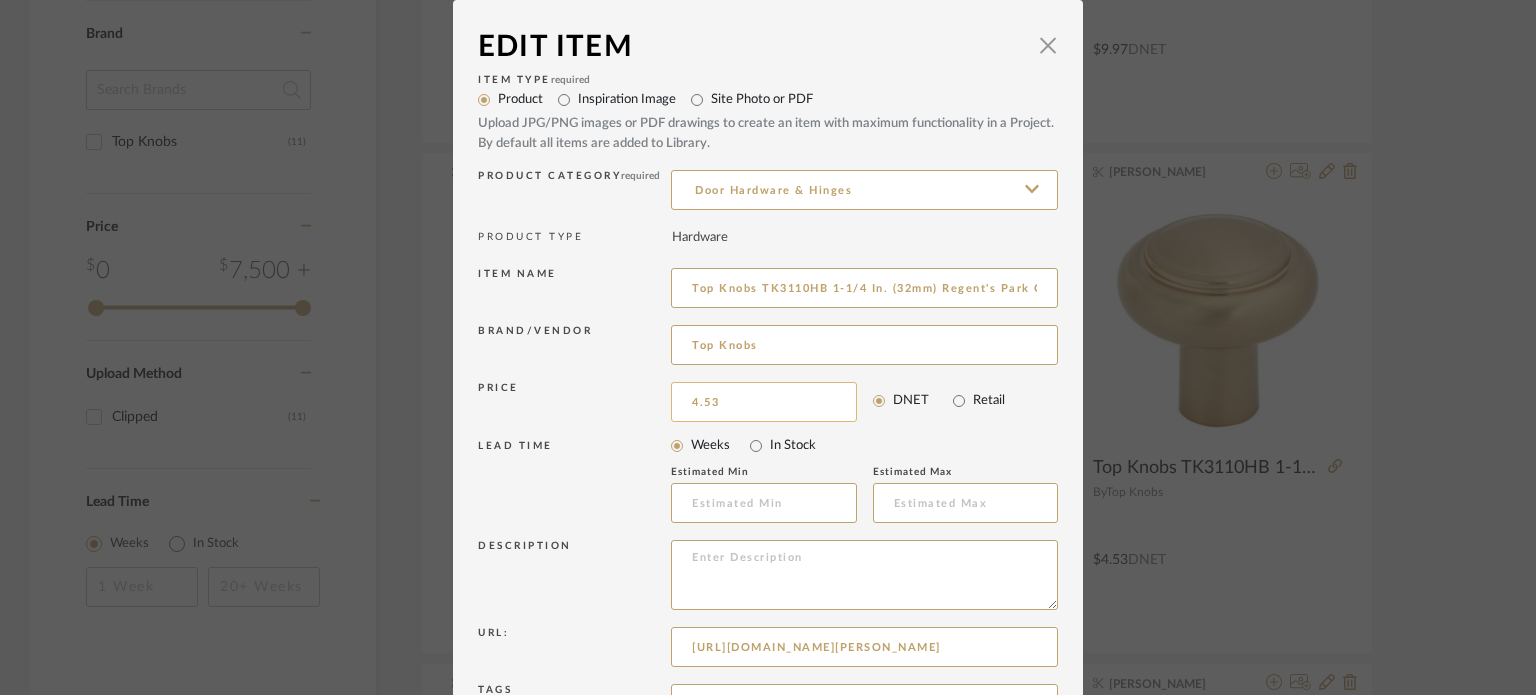 click on "4.53" at bounding box center (764, 402) 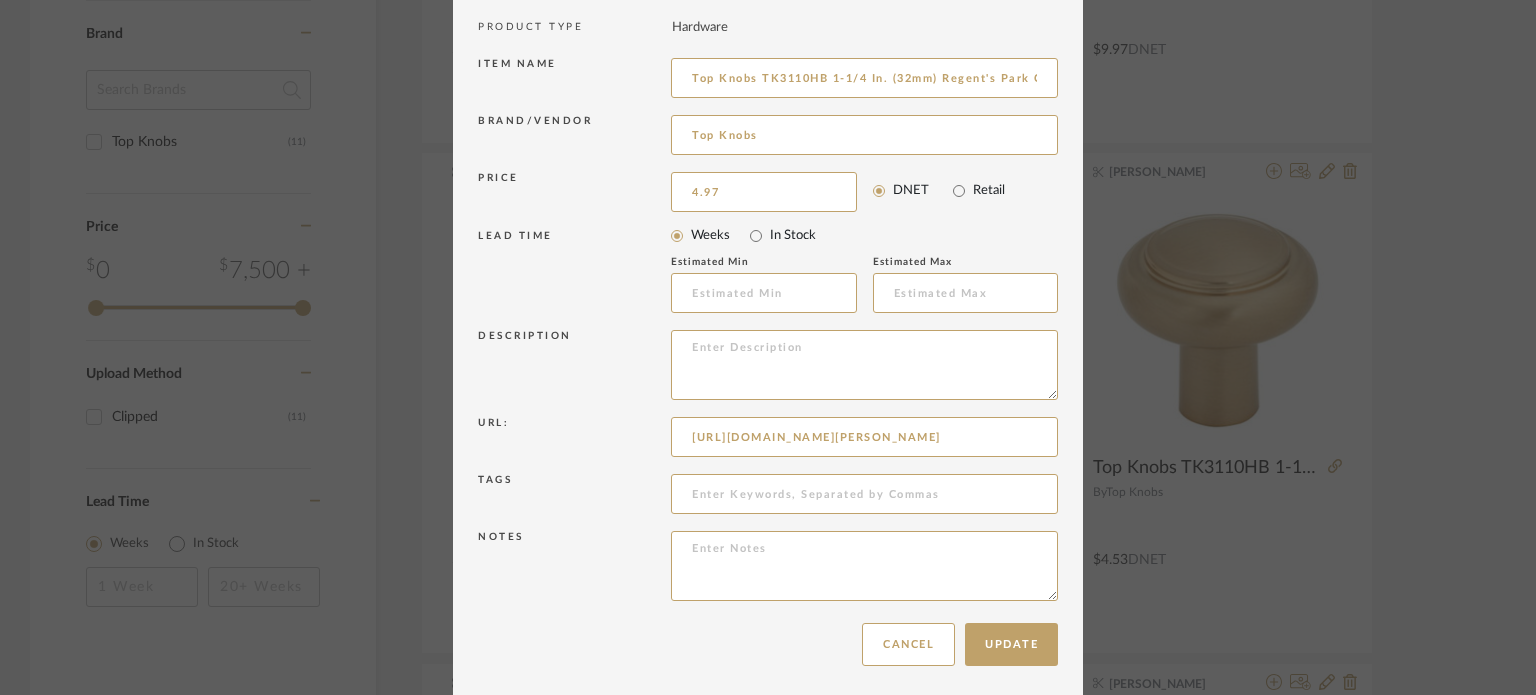 scroll, scrollTop: 215, scrollLeft: 0, axis: vertical 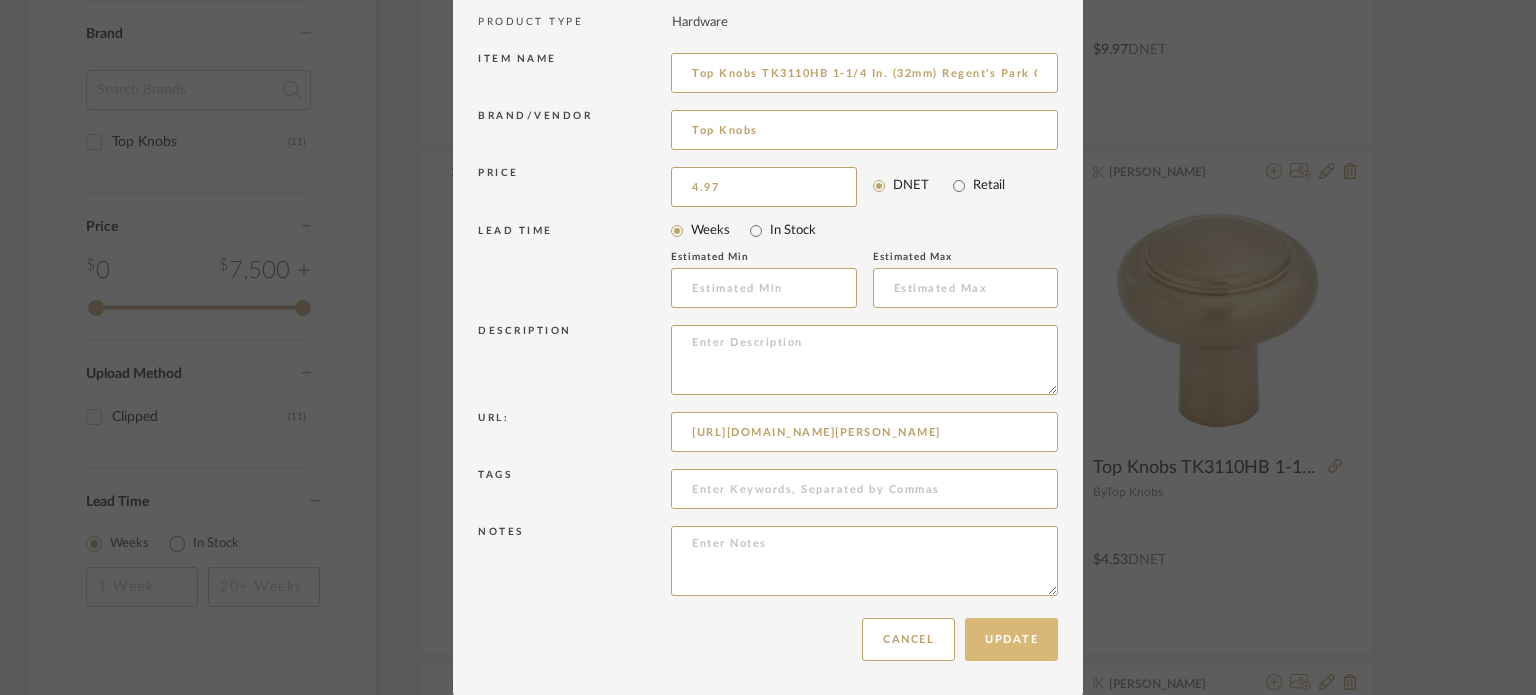 type on "$4.97" 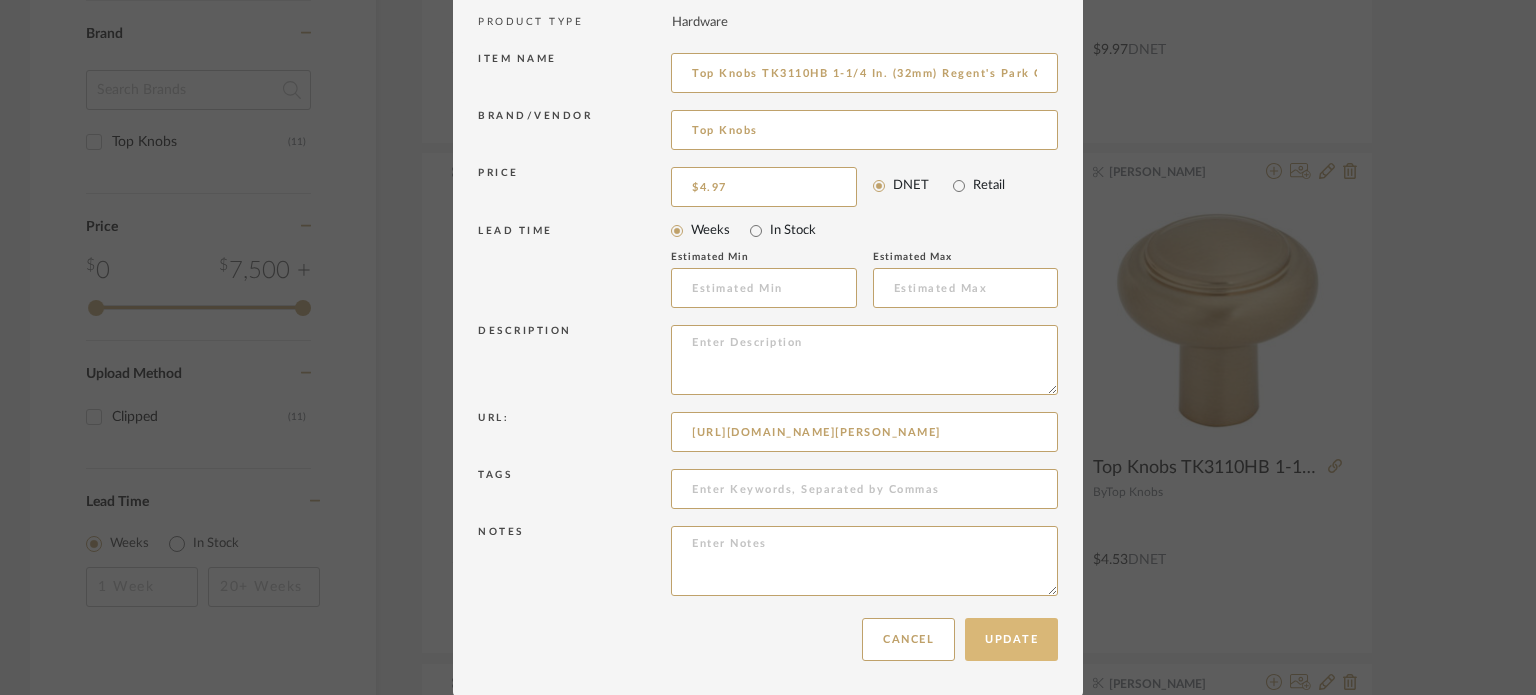 click on "Update" at bounding box center (1011, 639) 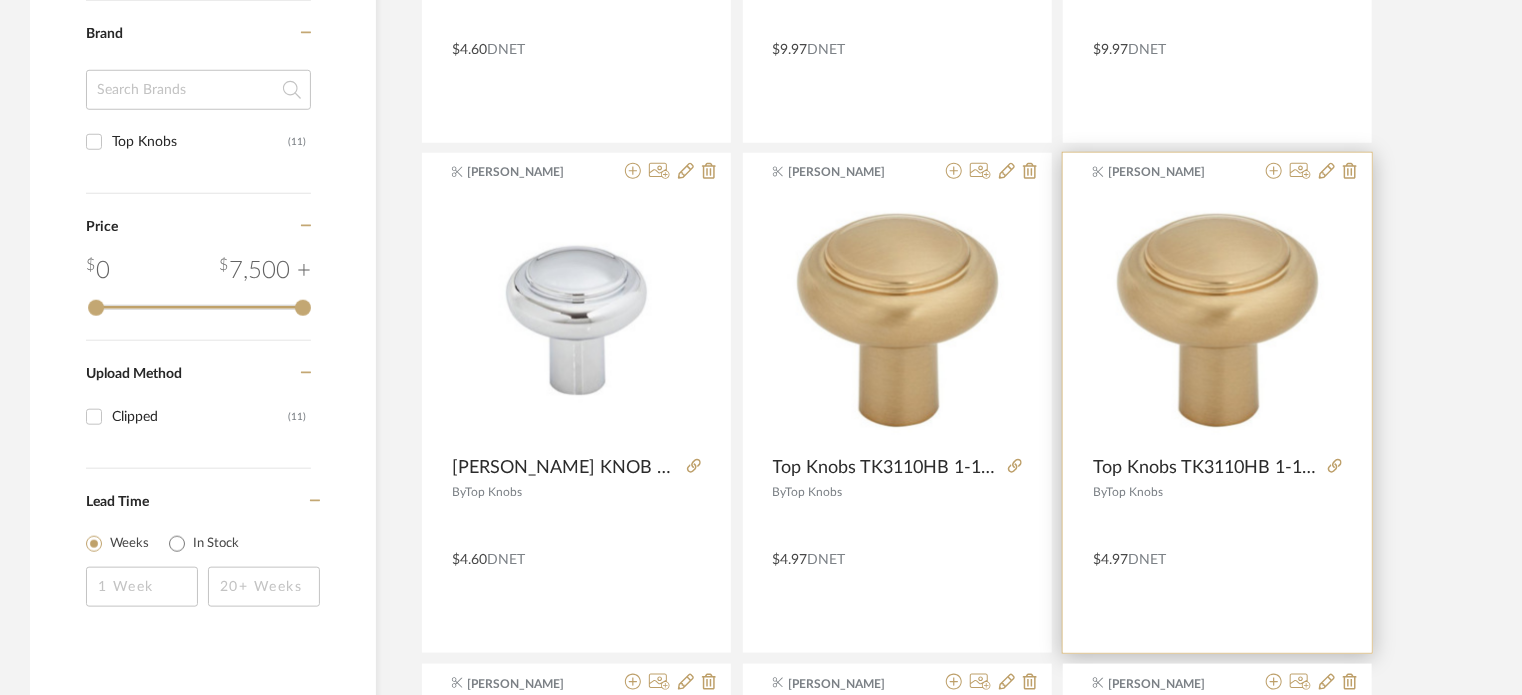 click on "By   Top Knobs" 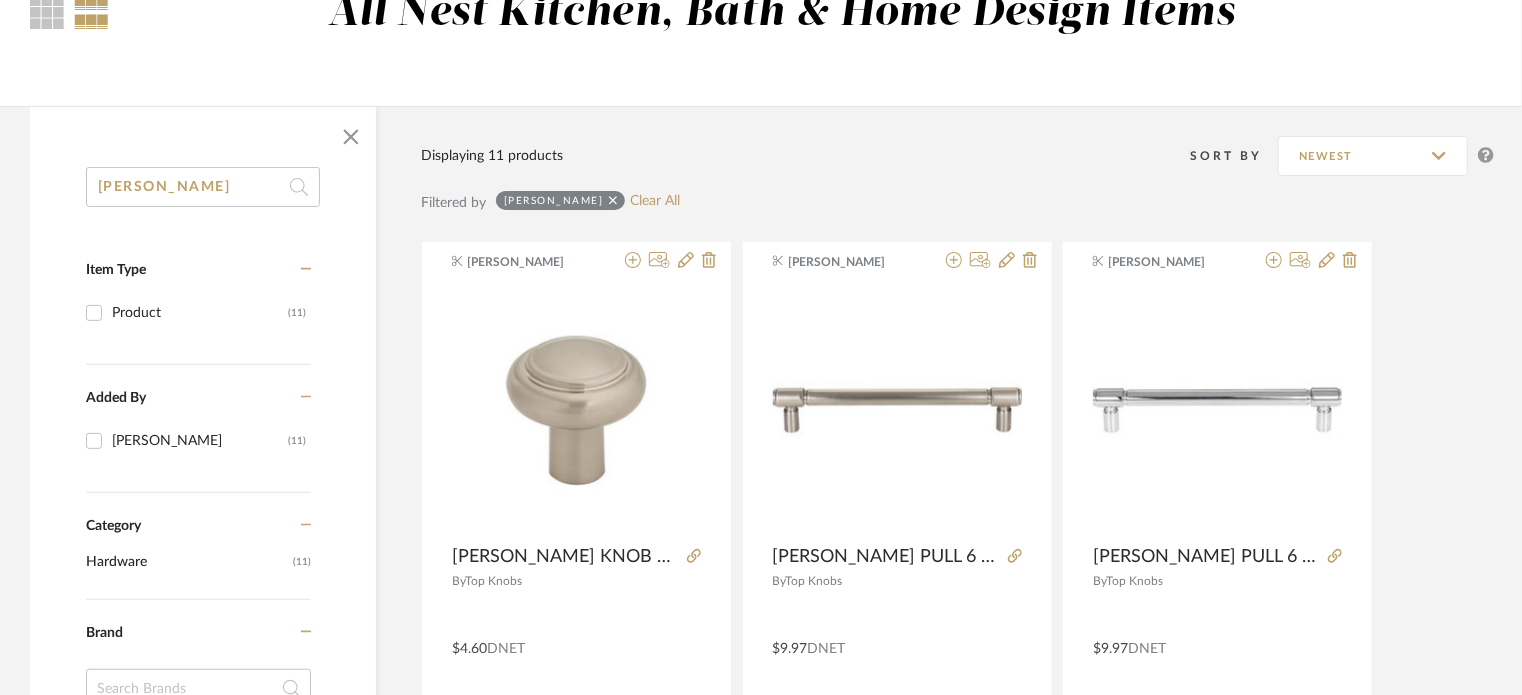 scroll, scrollTop: 0, scrollLeft: 0, axis: both 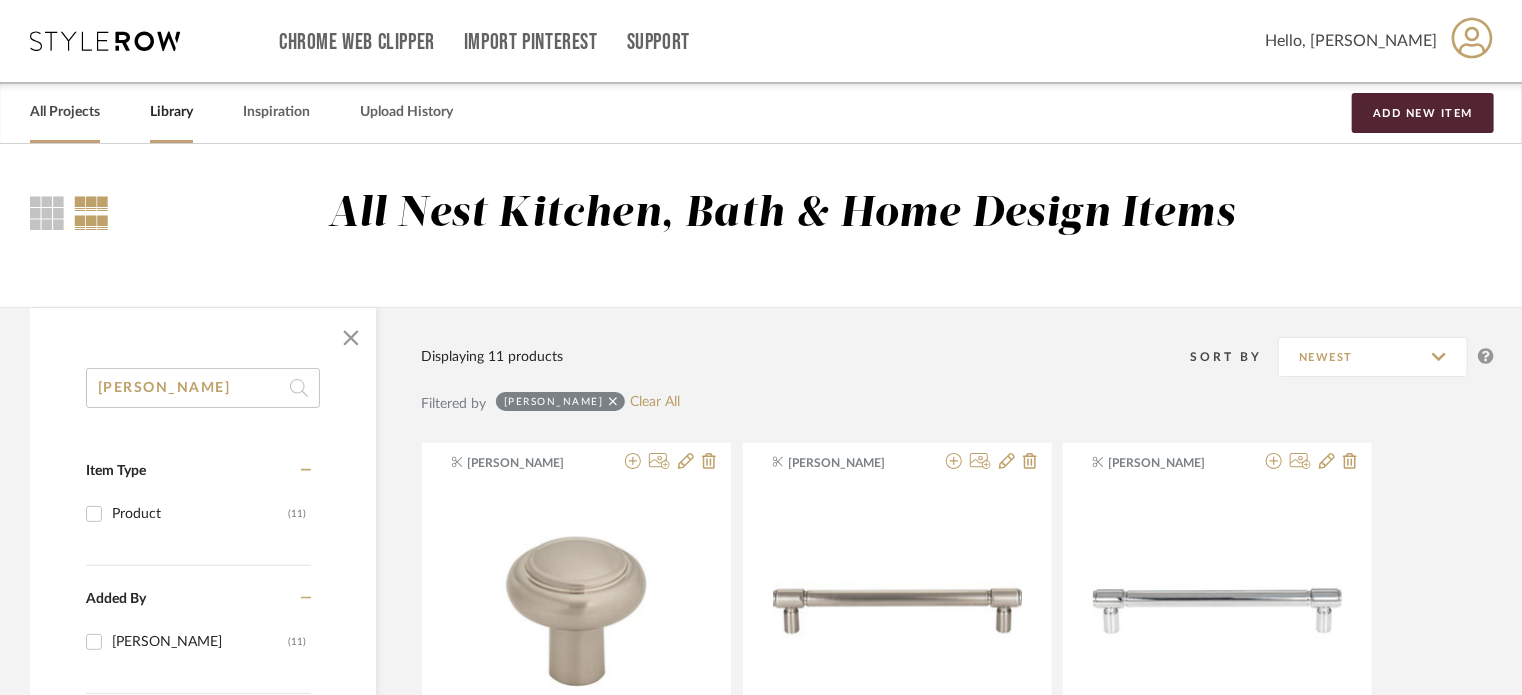 click on "All Projects" at bounding box center [65, 112] 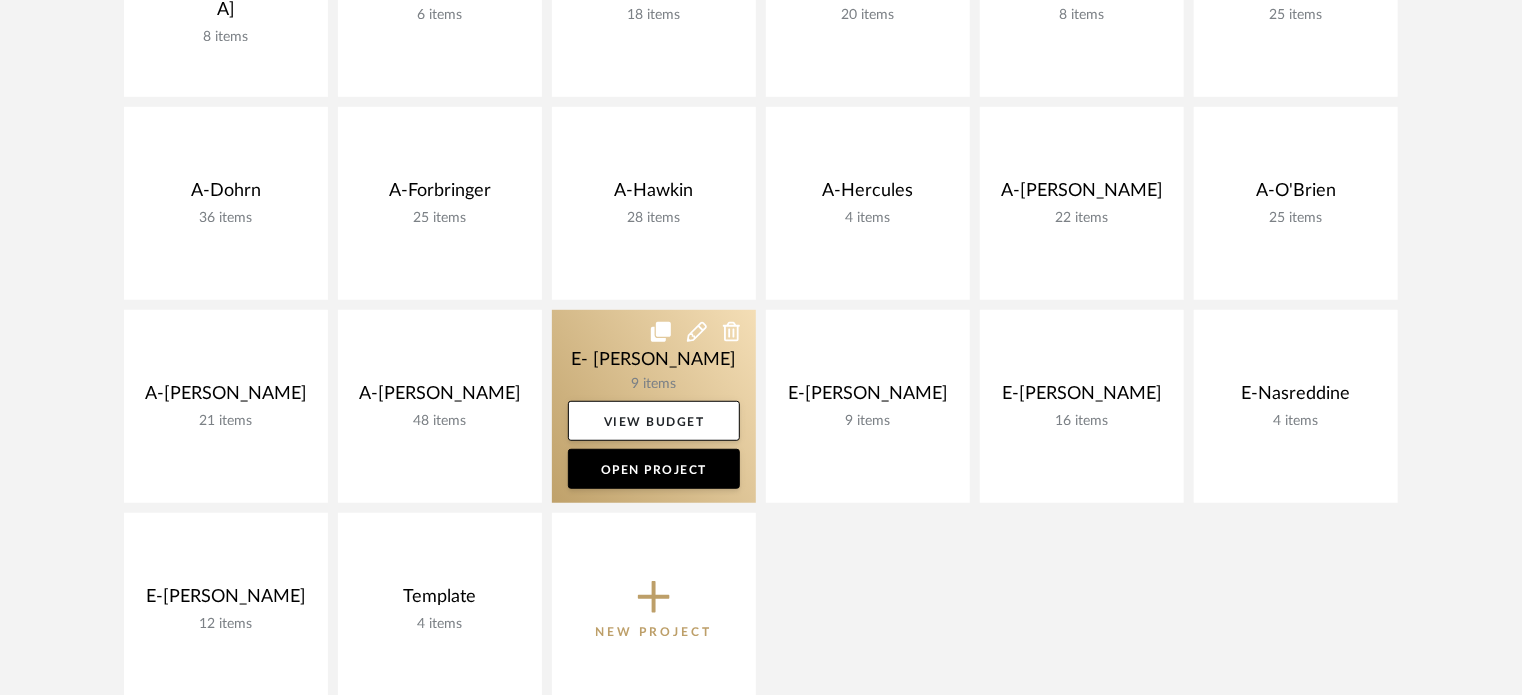scroll, scrollTop: 500, scrollLeft: 0, axis: vertical 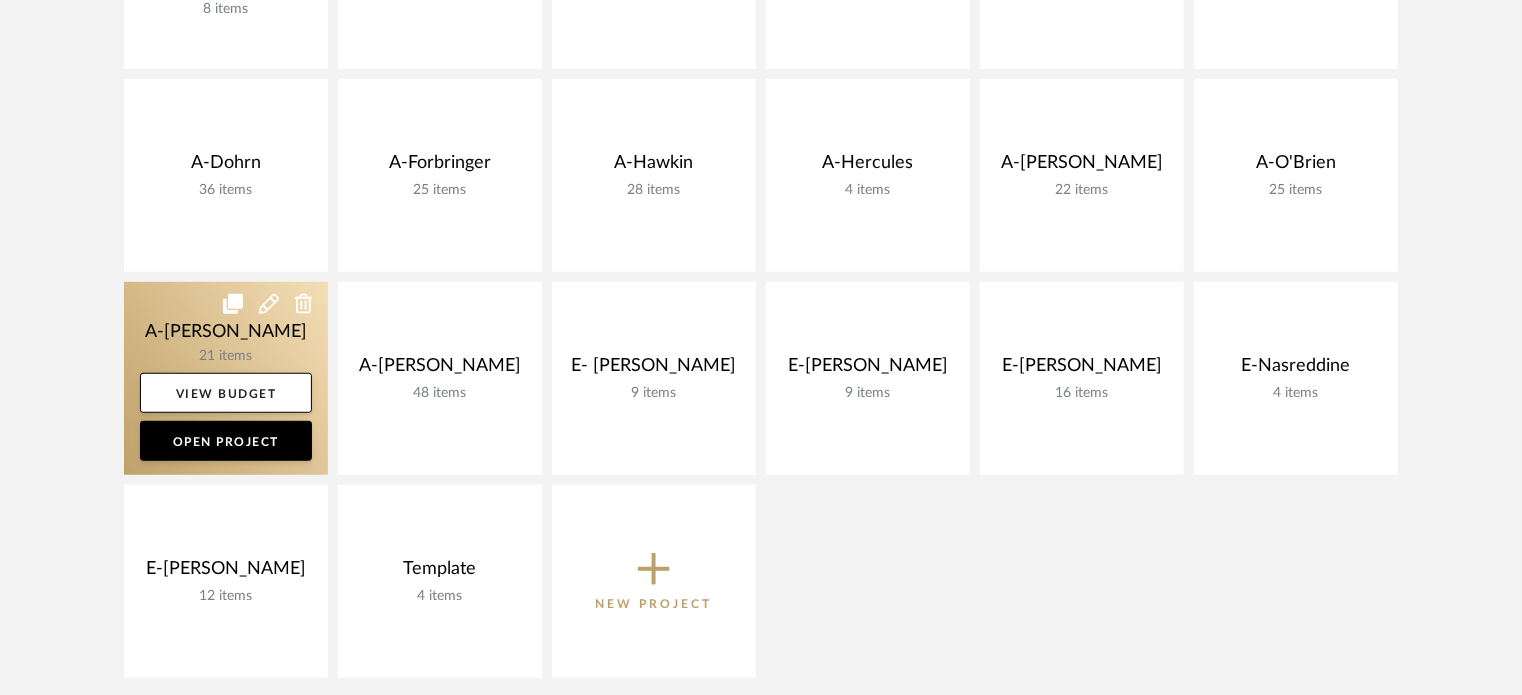 click 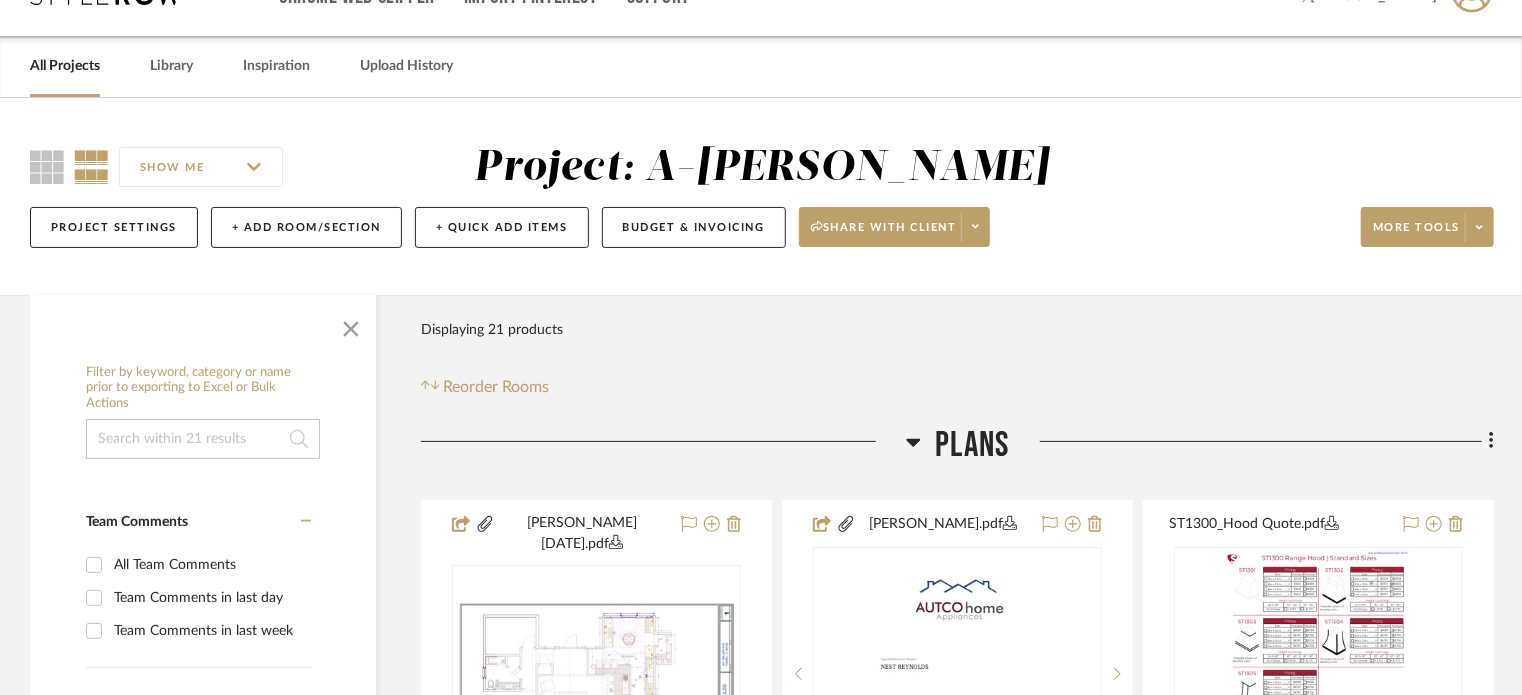 scroll, scrollTop: 0, scrollLeft: 0, axis: both 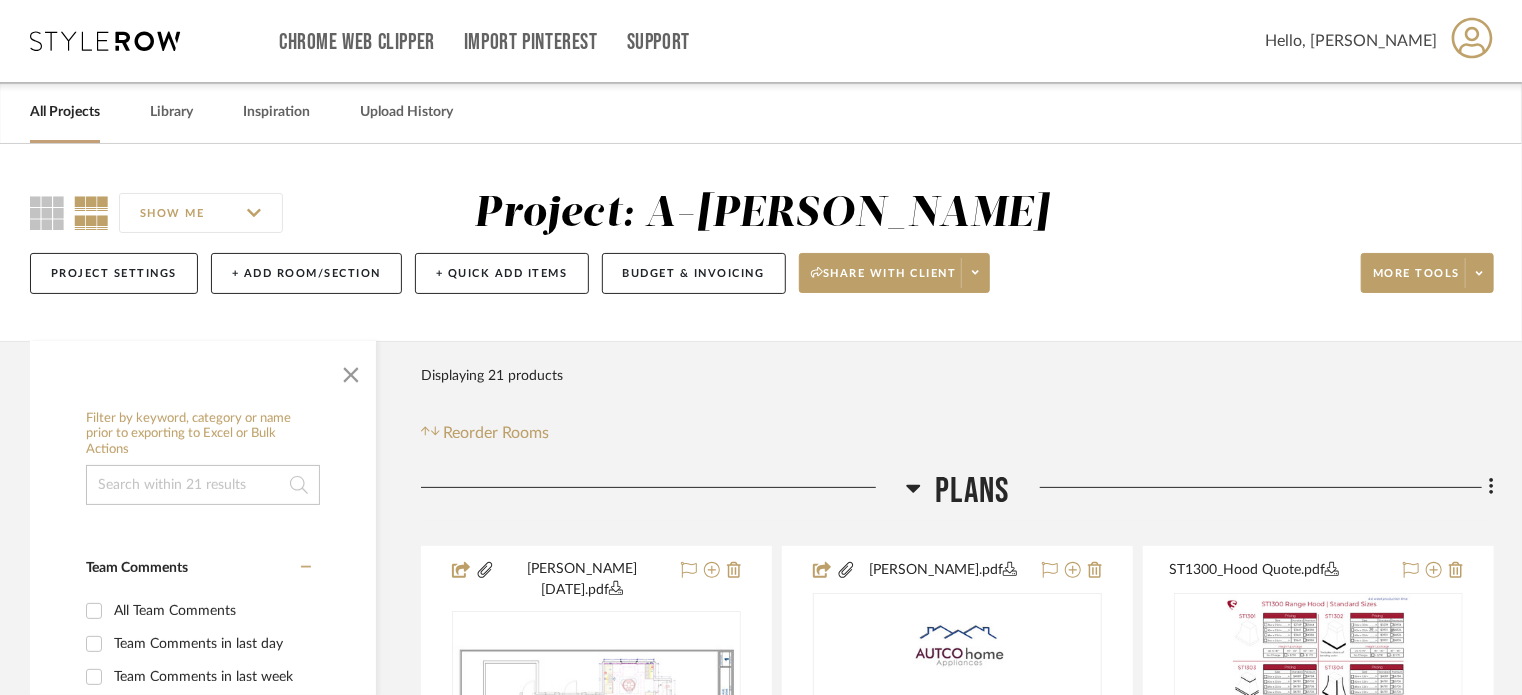 click on "All Projects" at bounding box center [65, 112] 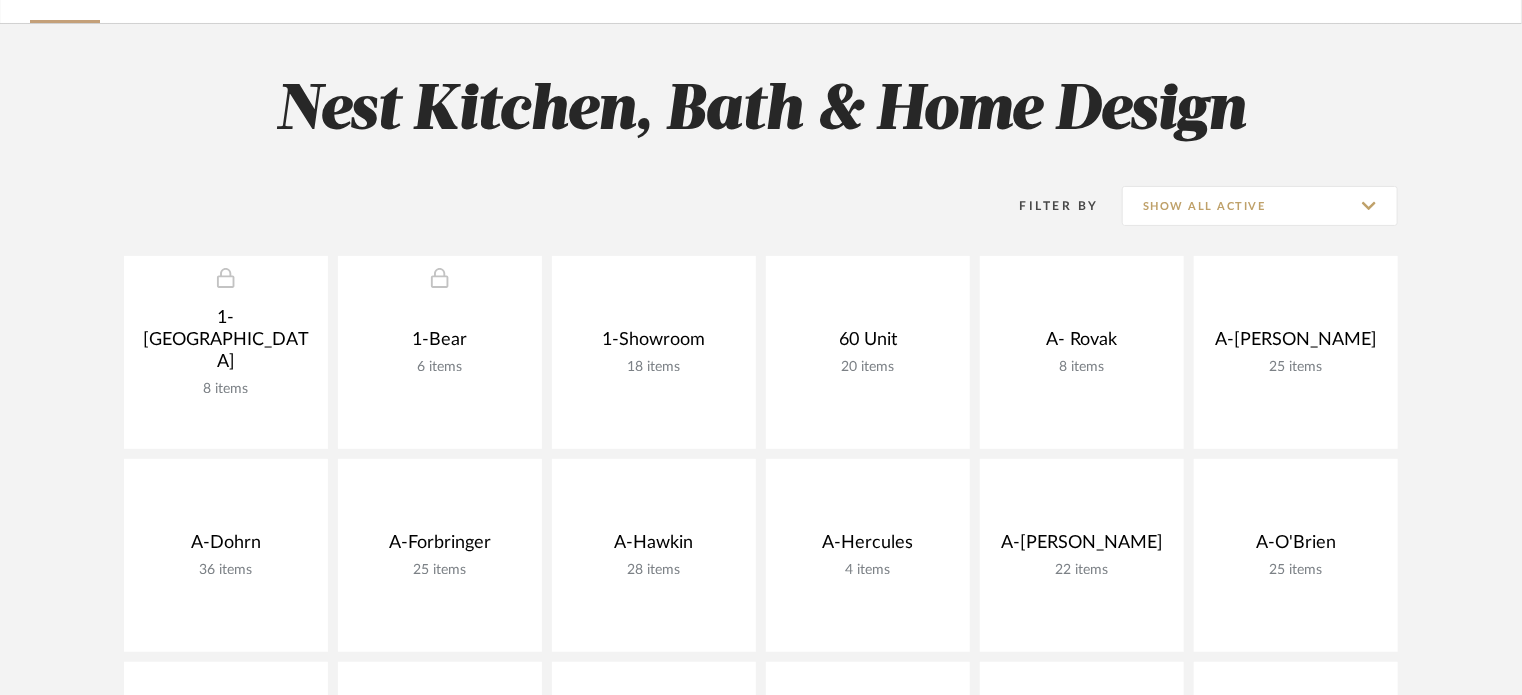 scroll, scrollTop: 400, scrollLeft: 0, axis: vertical 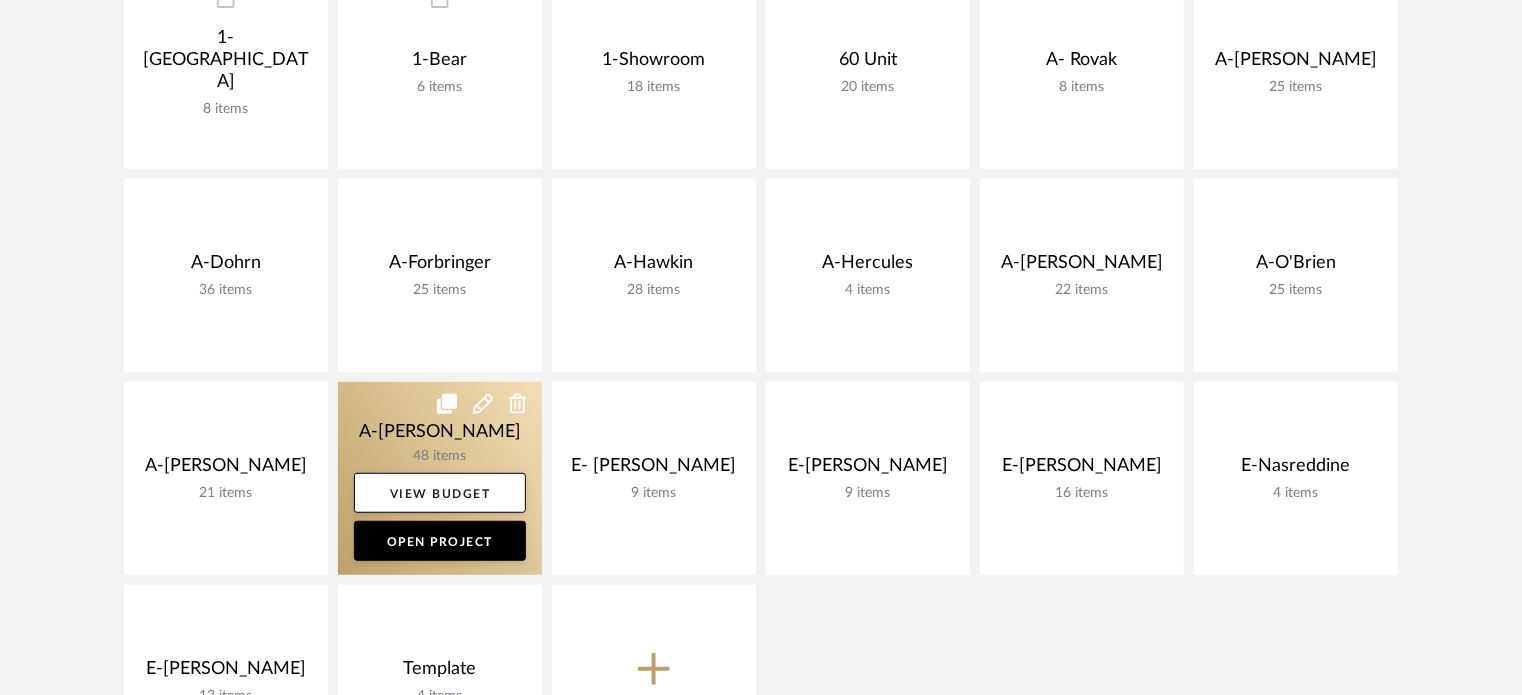 click 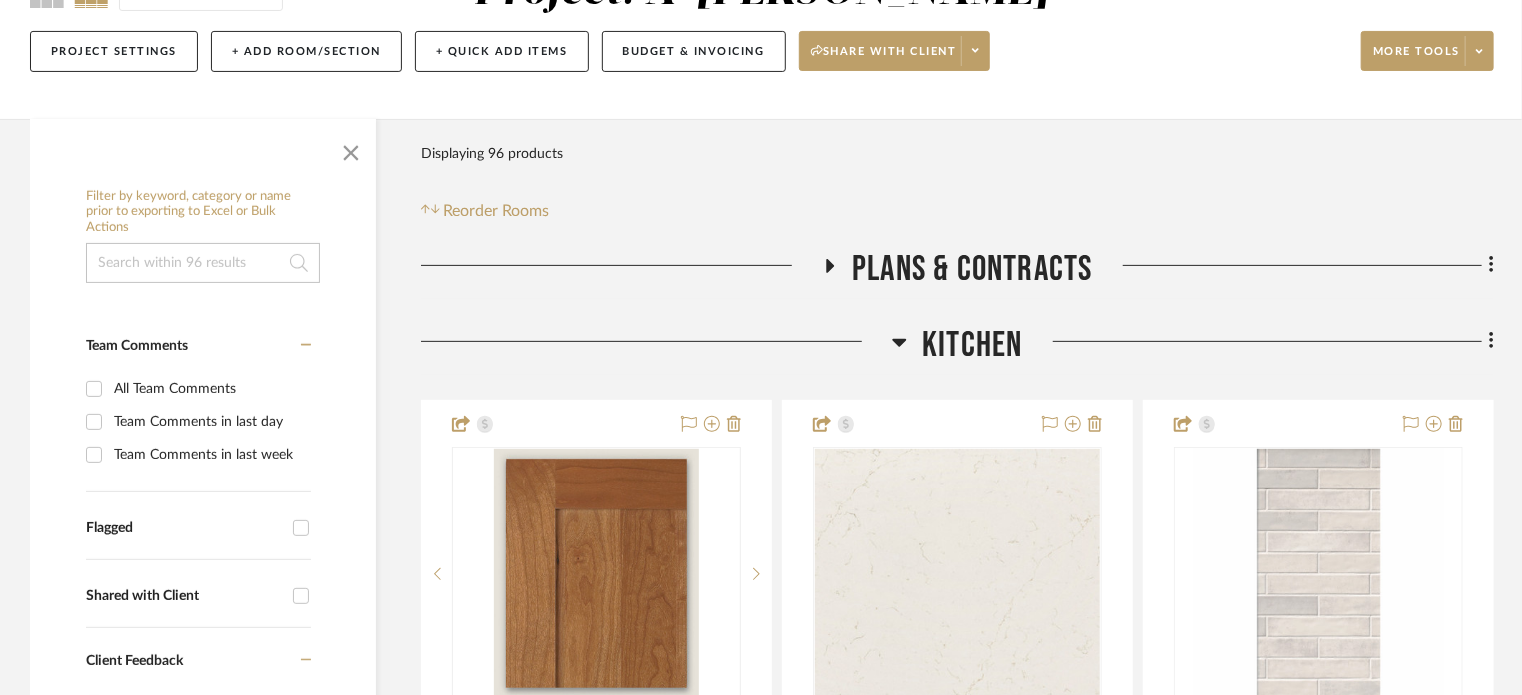 scroll, scrollTop: 300, scrollLeft: 0, axis: vertical 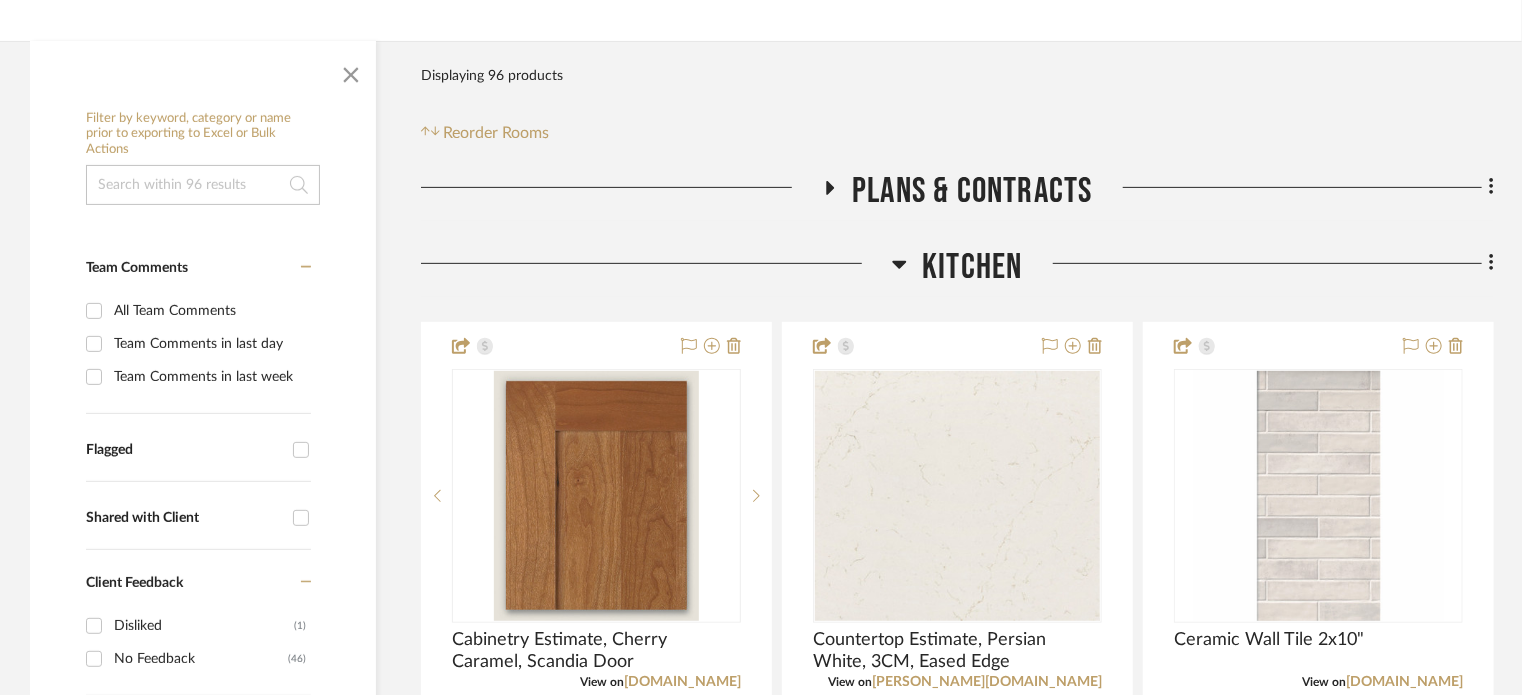 click 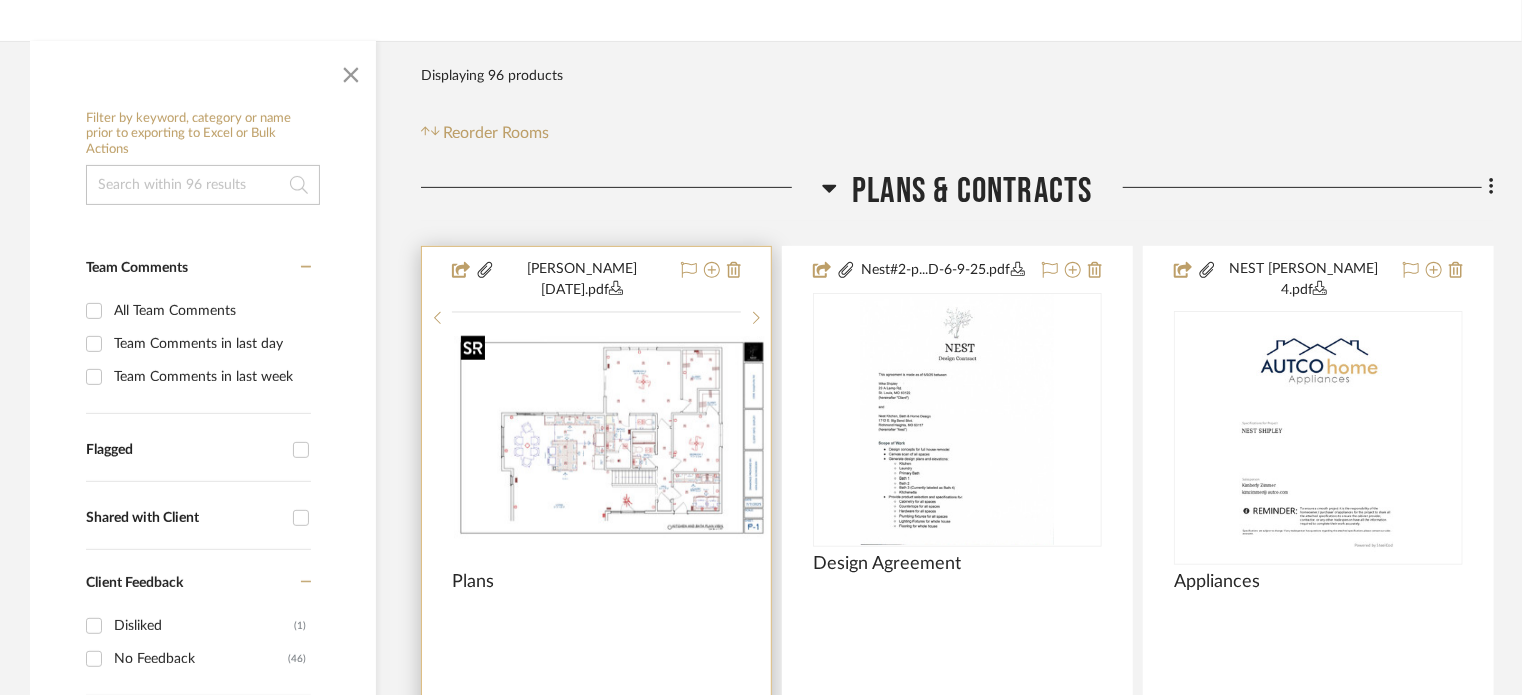 click at bounding box center [0, 0] 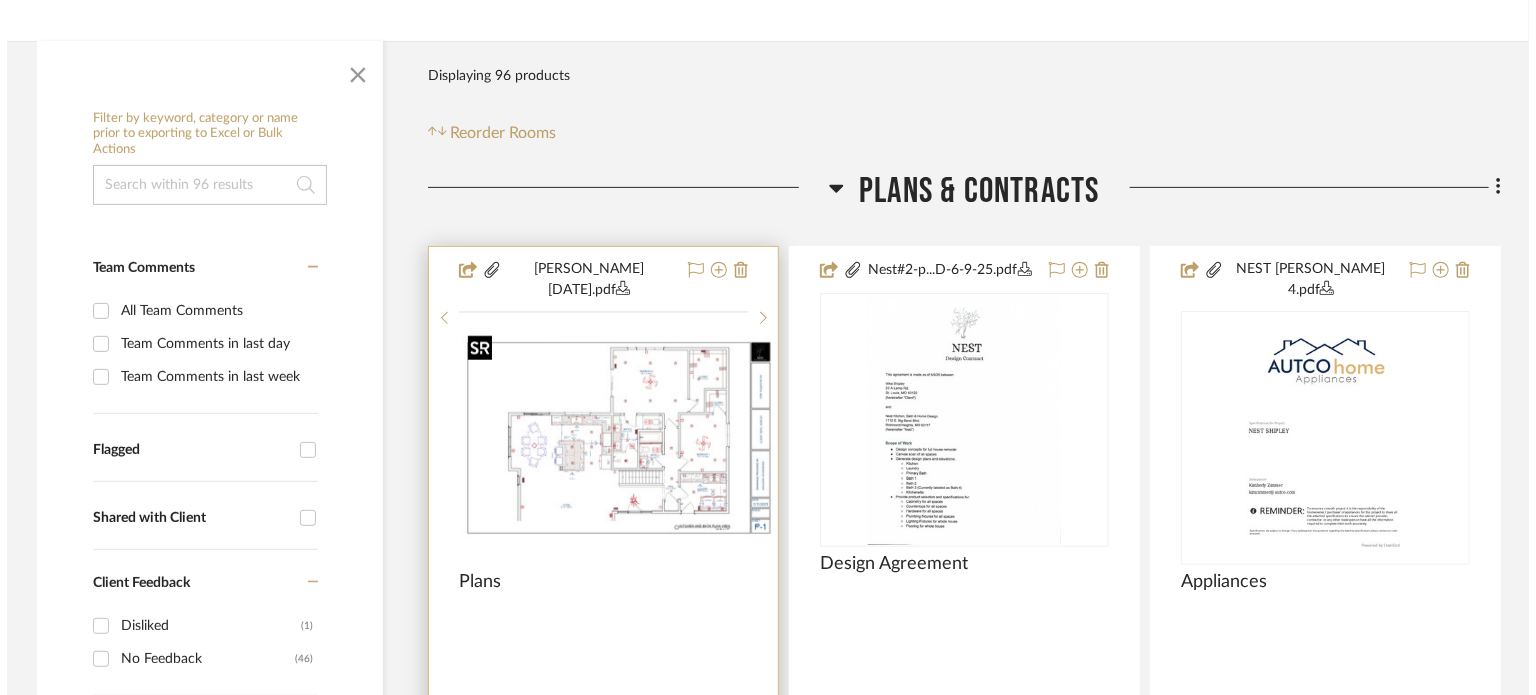 scroll, scrollTop: 0, scrollLeft: 0, axis: both 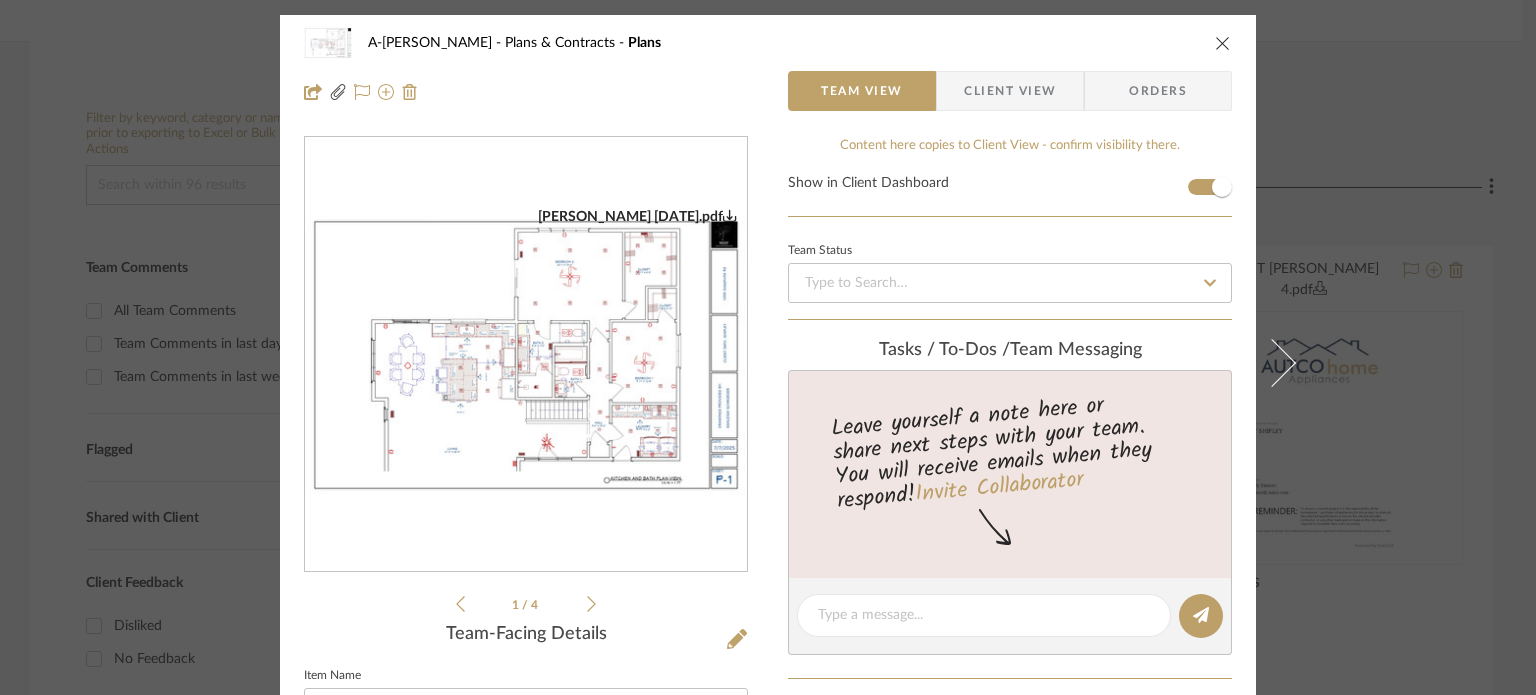 click at bounding box center (526, 355) 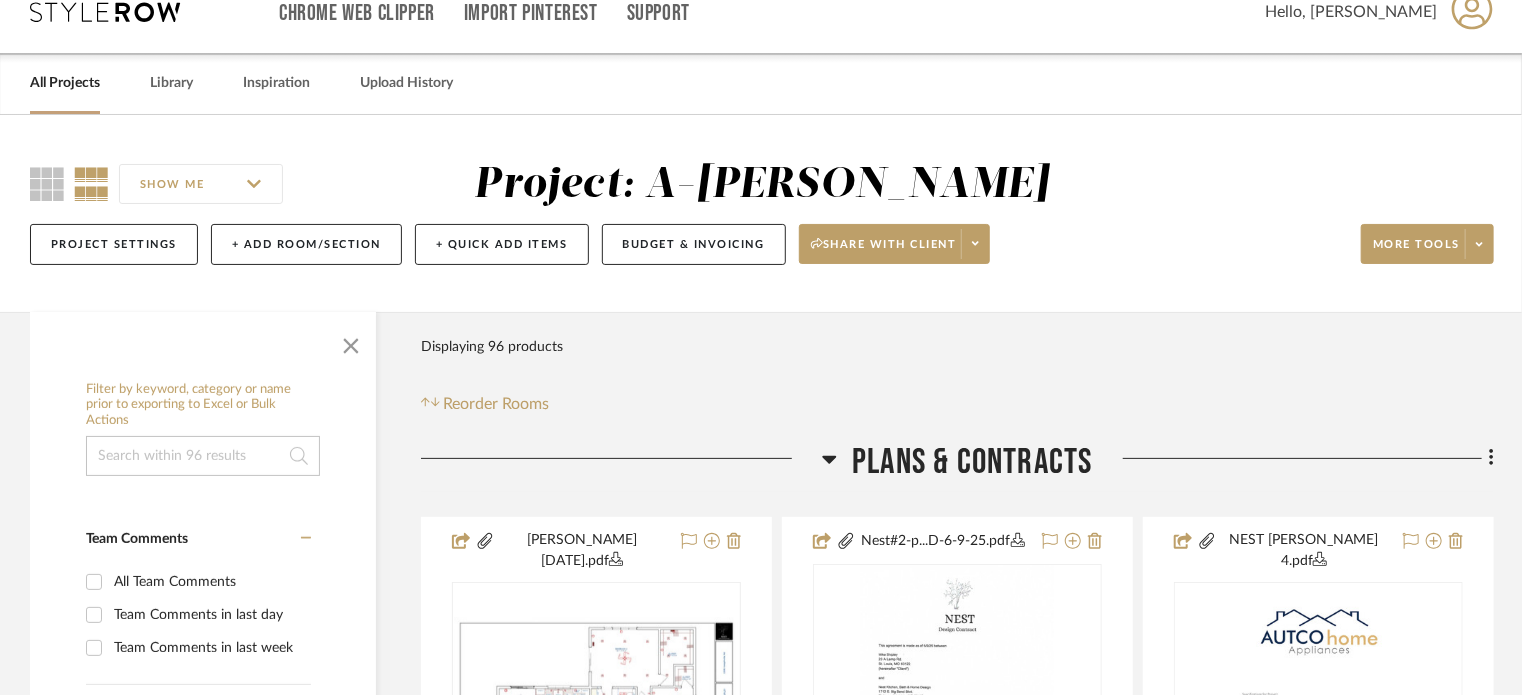 scroll, scrollTop: 0, scrollLeft: 0, axis: both 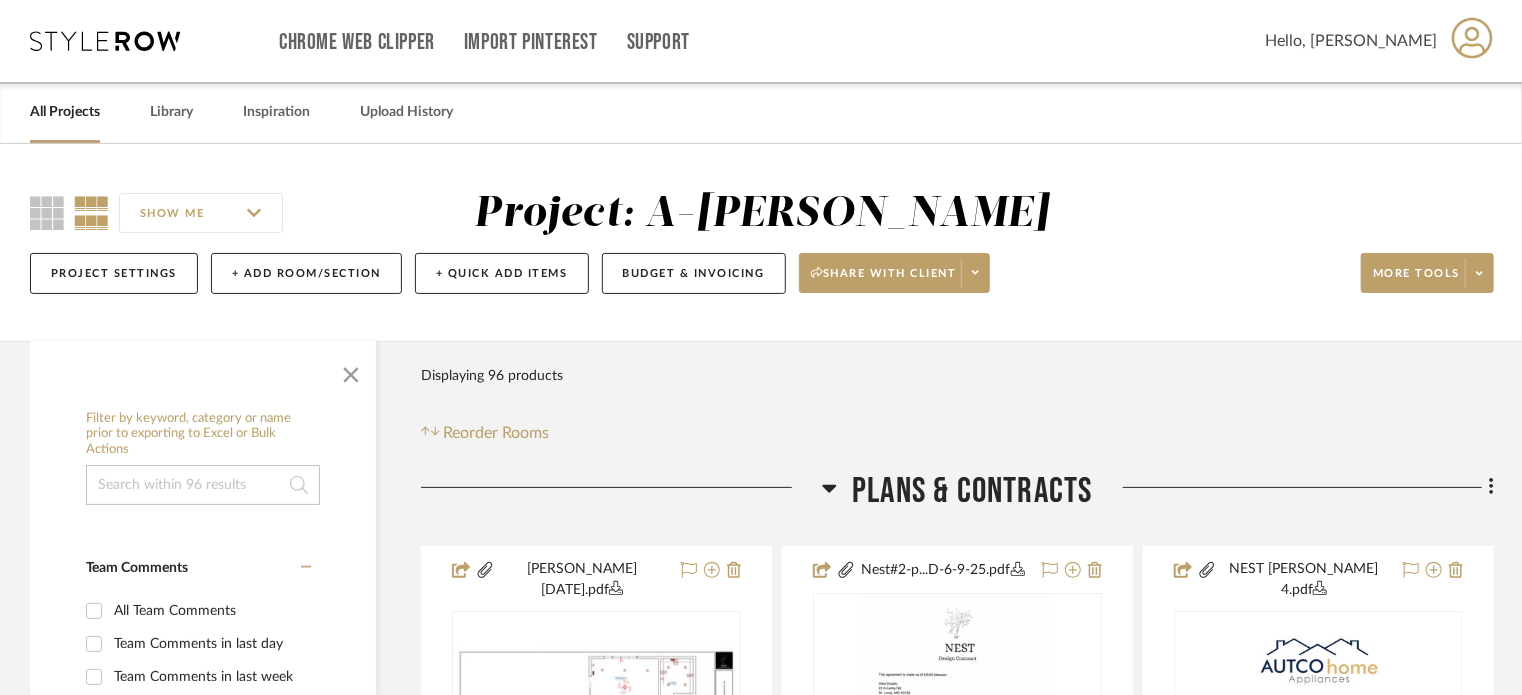 click on "All Projects" at bounding box center (65, 112) 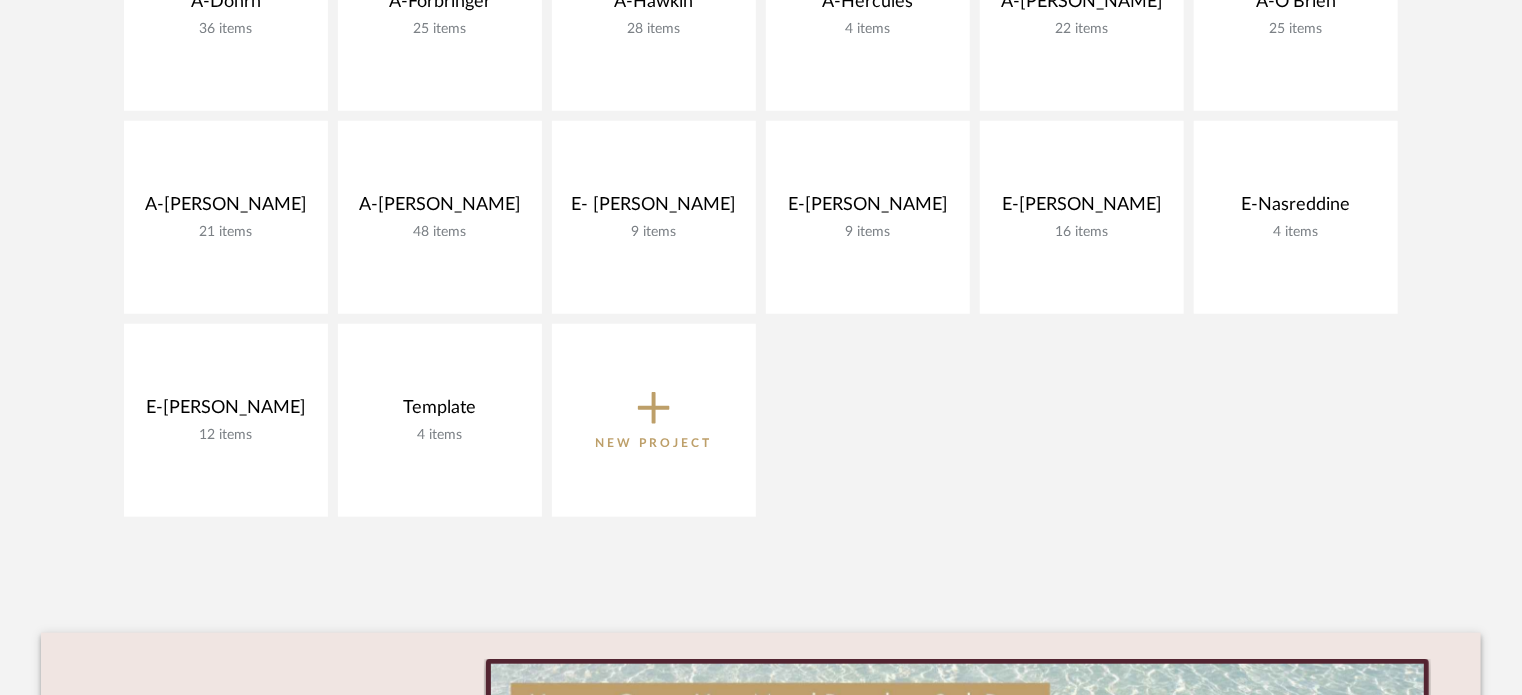 scroll, scrollTop: 700, scrollLeft: 0, axis: vertical 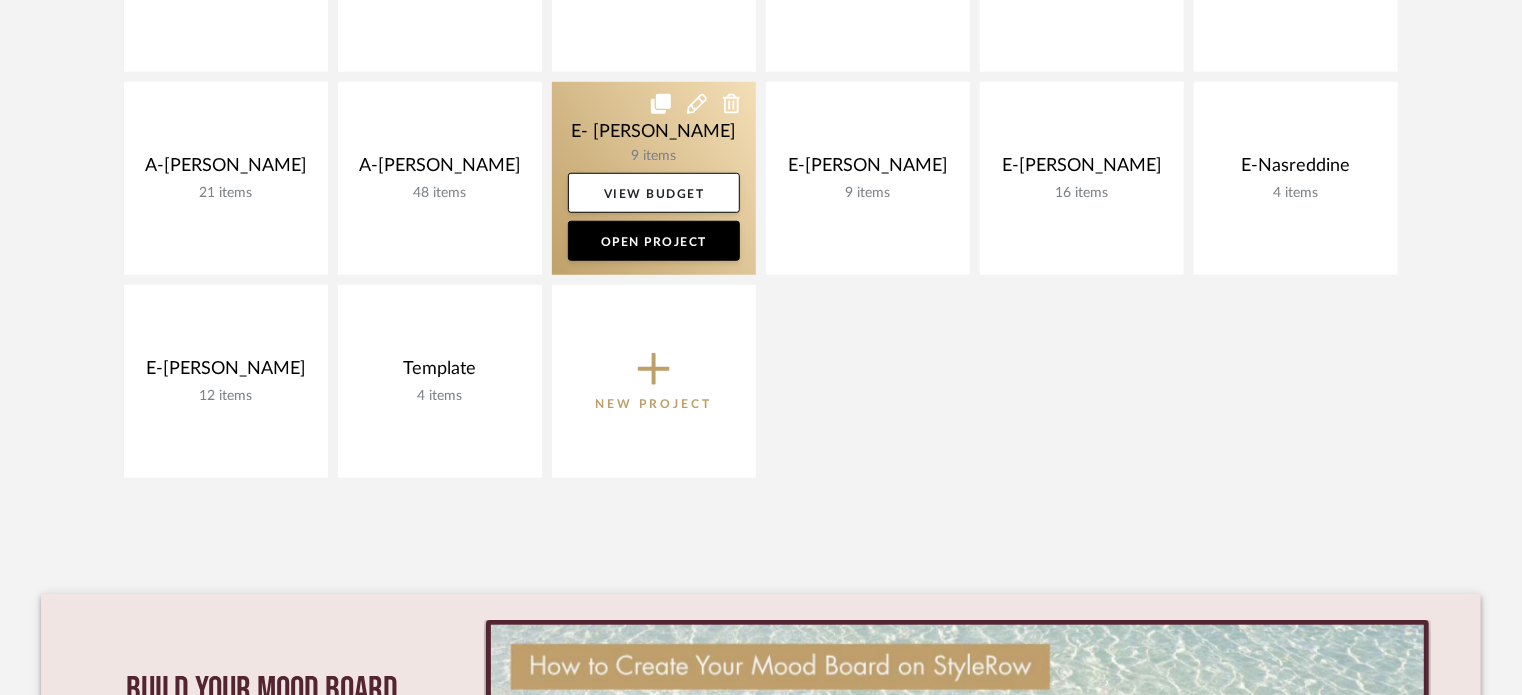 click 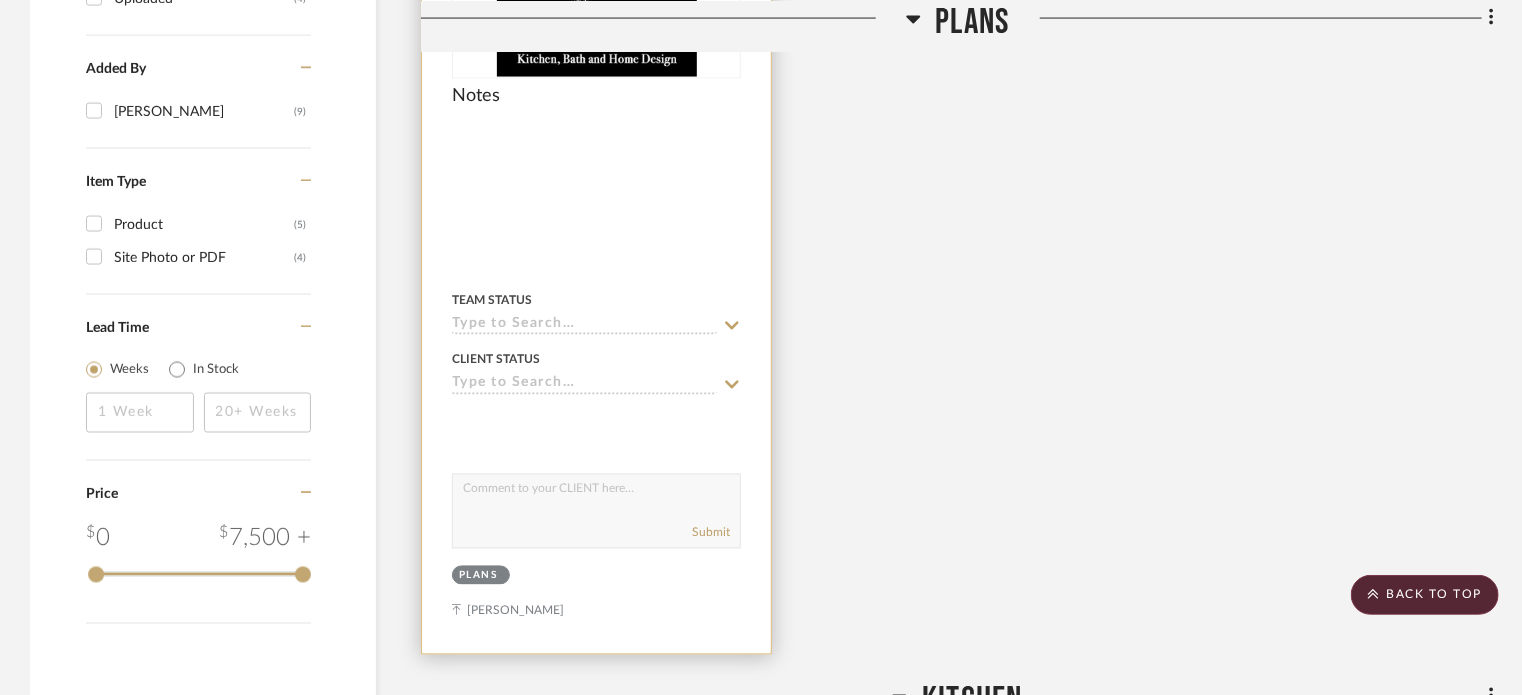 scroll, scrollTop: 1700, scrollLeft: 0, axis: vertical 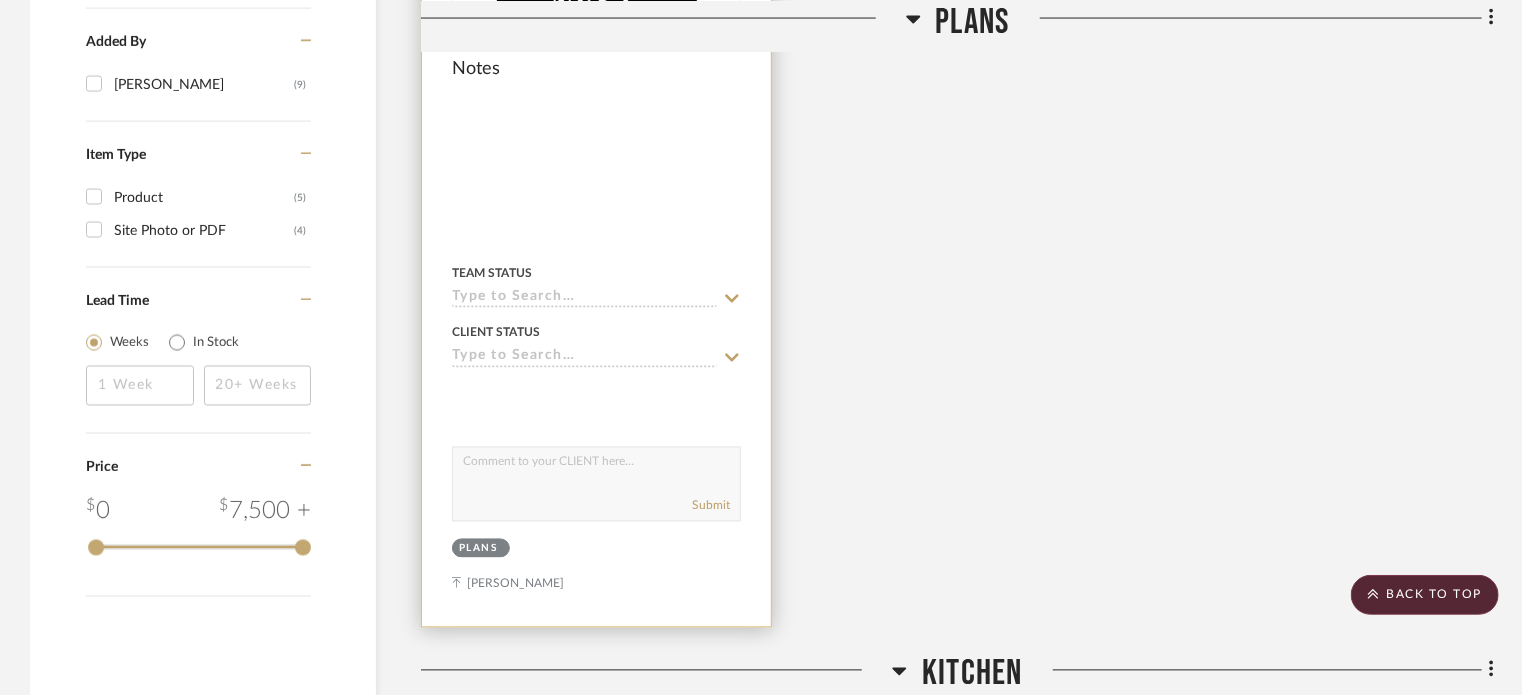 click at bounding box center [596, 189] 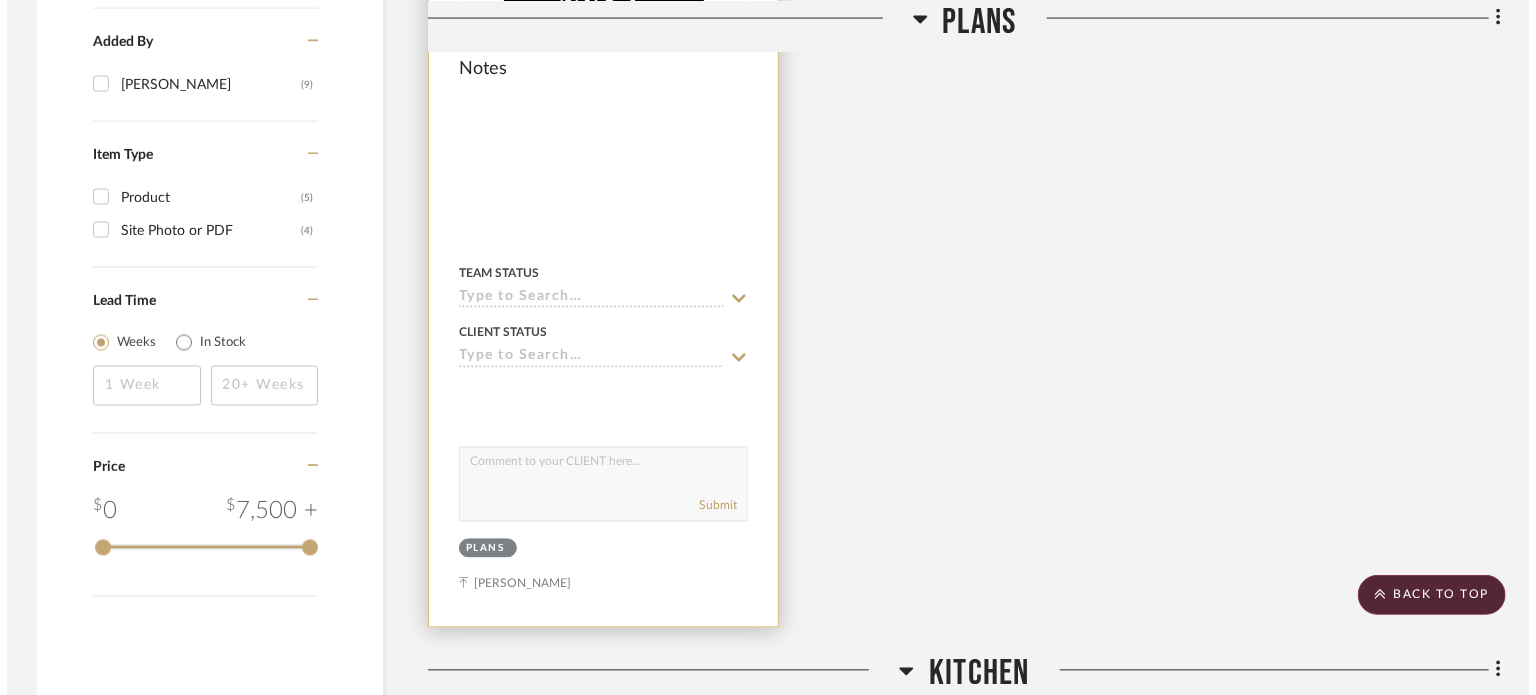 scroll, scrollTop: 0, scrollLeft: 0, axis: both 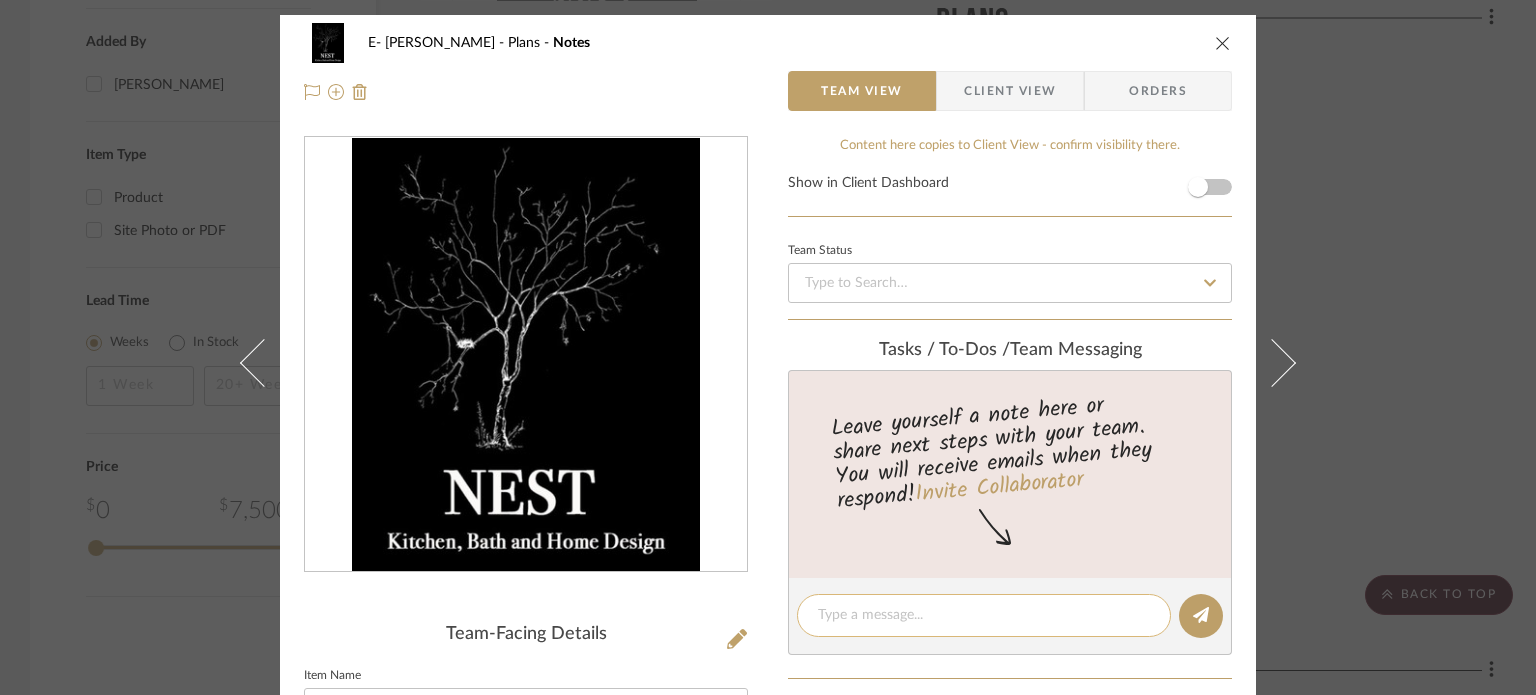 click 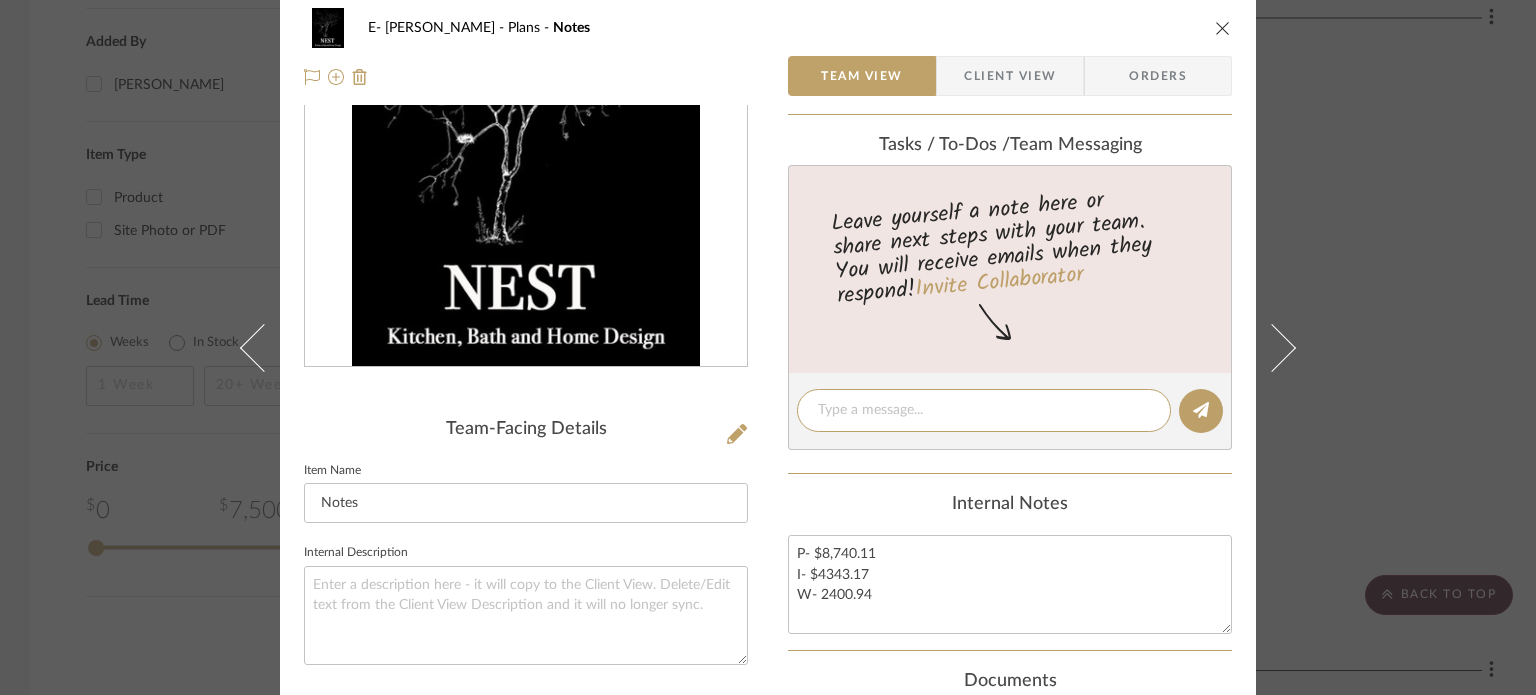 scroll, scrollTop: 0, scrollLeft: 0, axis: both 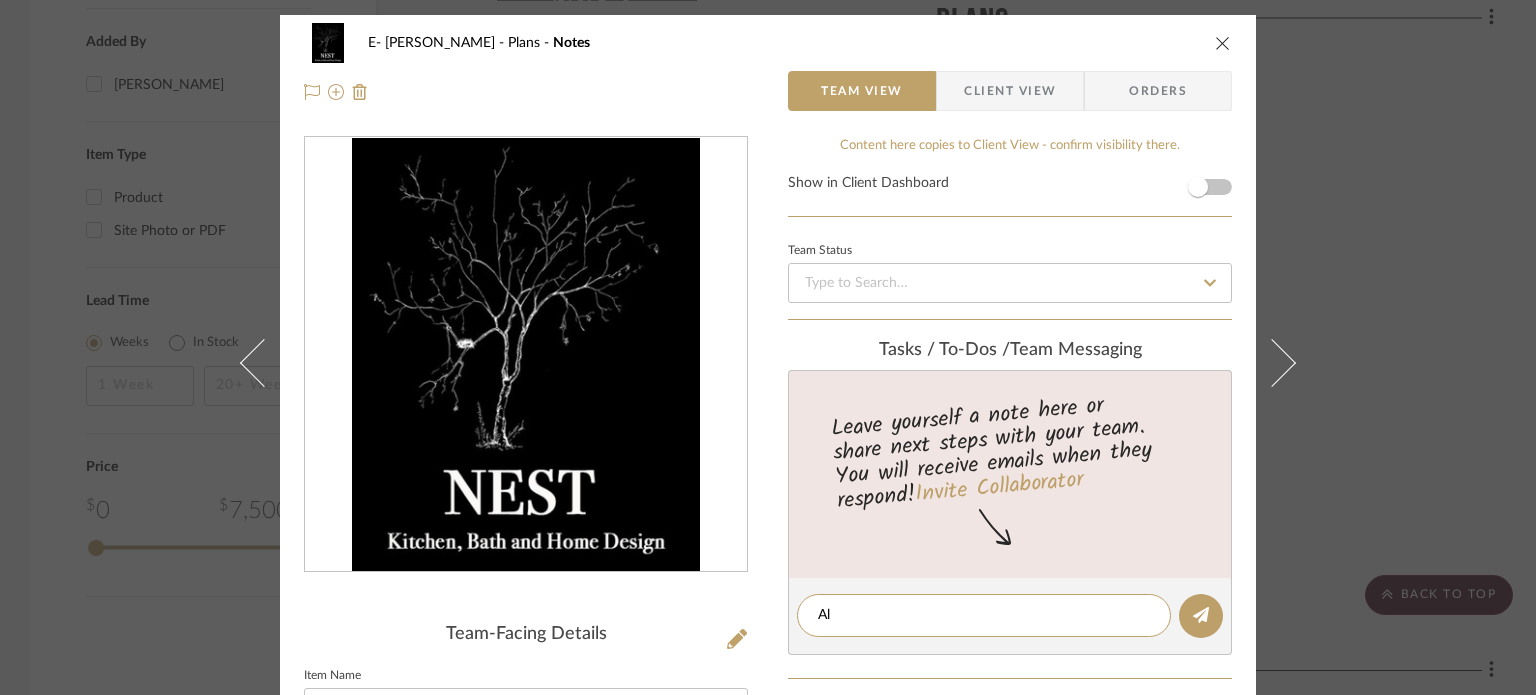 type on "A" 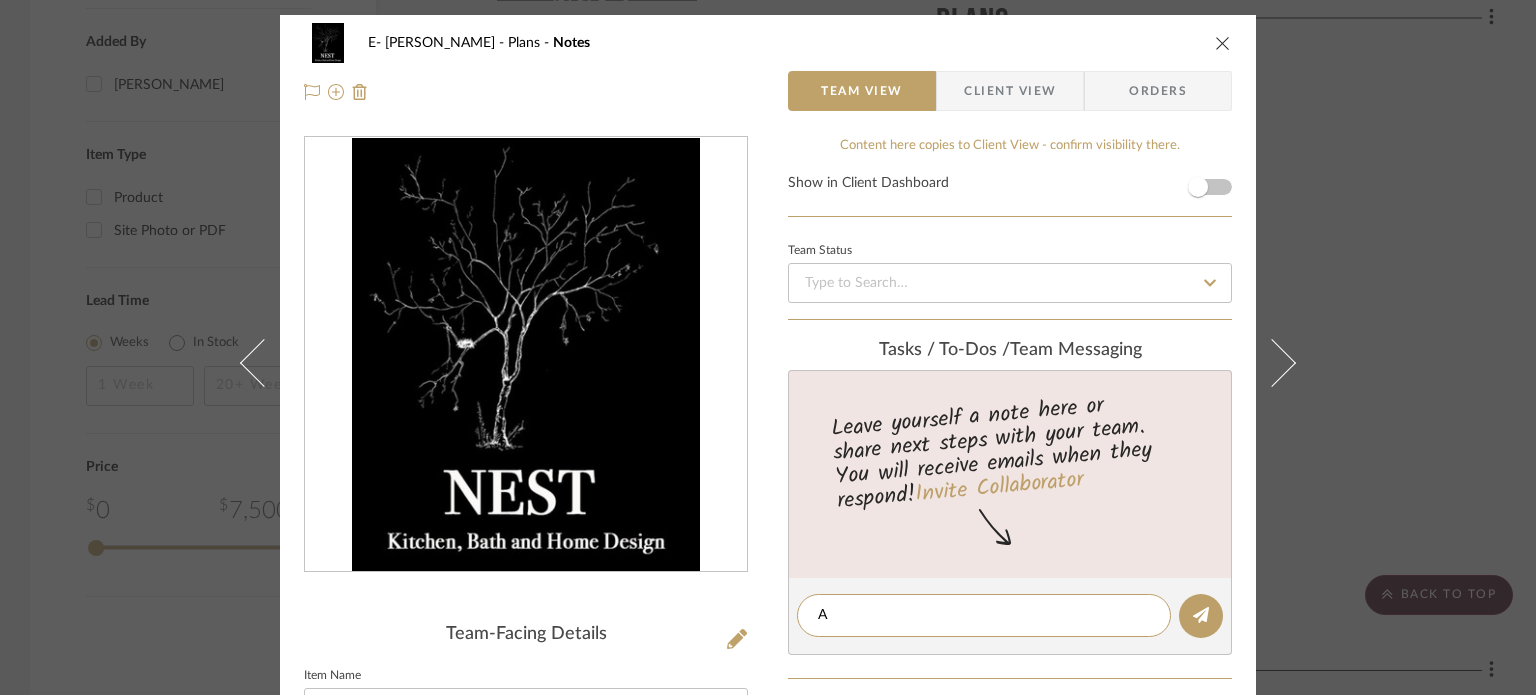 type 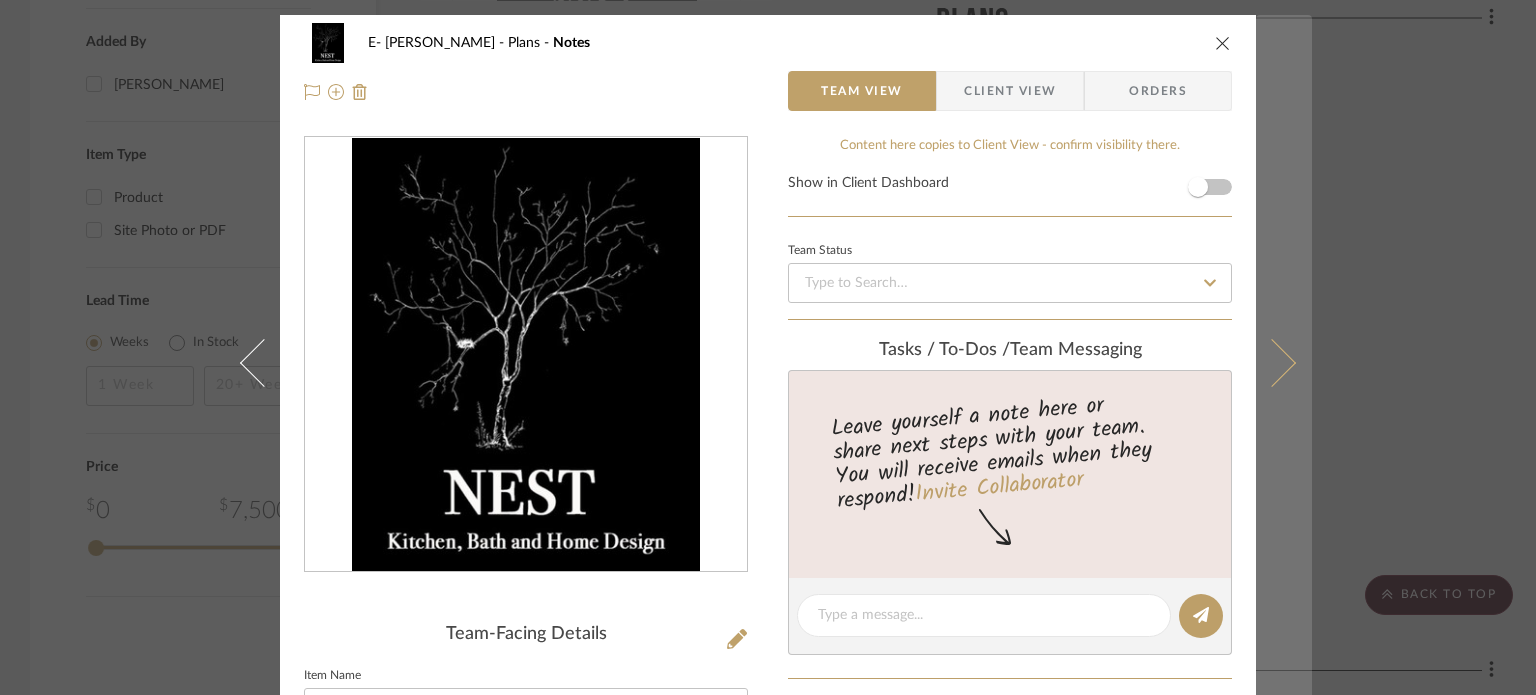 click at bounding box center (1284, 362) 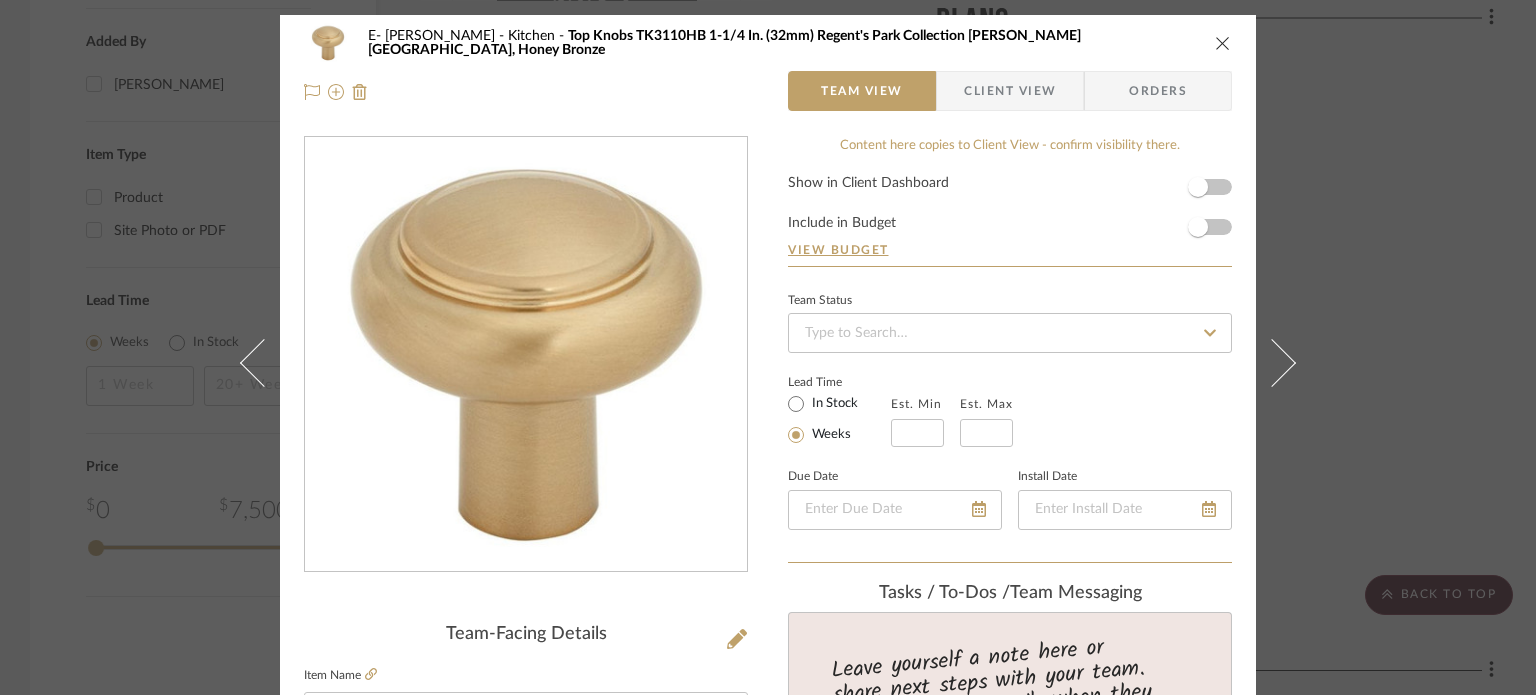 scroll, scrollTop: 608, scrollLeft: 0, axis: vertical 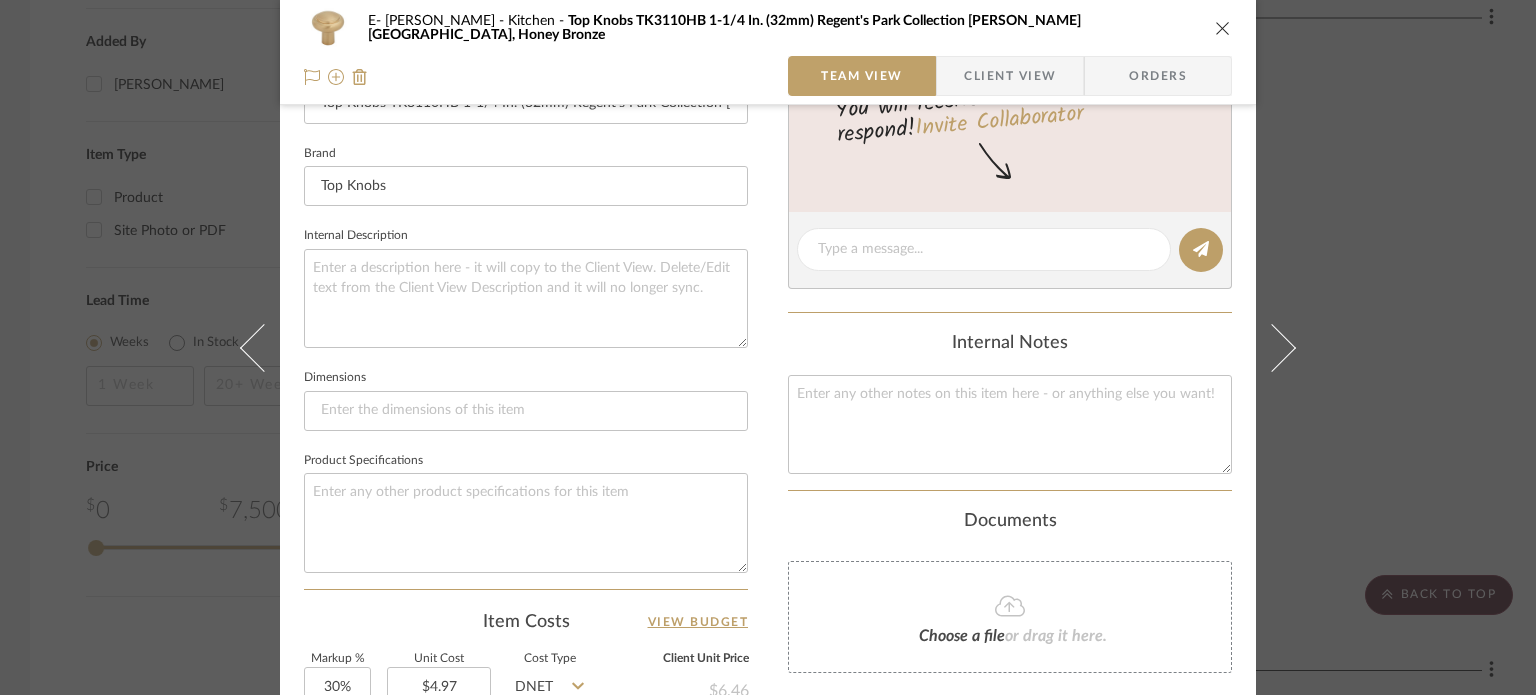 click on "E- [PERSON_NAME] Kitchen Top Knobs TK3110HB 1-1/4 In. (32mm) Regent's Park Collection [PERSON_NAME] Knob, Honey Bronze Team View Client View Orders  Team-Facing Details   Item Name  Top Knobs TK3110HB 1-1/4 In. (32mm) Regent's Park Collection [PERSON_NAME] Knob, Honey Bronze  Brand  Top Knobs  Internal Description   Dimensions   Product Specifications   Item Costs   View Budget   Markup %  30%  Unit Cost  $4.97  Cost Type  DNET  Client Unit Price   $6.46   Quantity  1  Unit Type  Each  Subtotal   $6.46   Tax %  9.49%  Total Tax   $0.61   Shipping Cost  $0.65  Ship. Markup %  0% Taxable  Total Shipping   $0.65  Total Client Price  $7.72  Your Cost  $6.09  Your Margin  $1.49  Content here copies to Client View - confirm visibility there.  Show in Client Dashboard   Include in Budget   View Budget  Team Status  Lead Time  In Stock Weeks  Est. Min   Est. Max   Due Date   Install Date  Tasks / To-Dos /  team Messaging Invite Collaborator Internal Notes  Documents  Choose a file  or drag it here. Change Room/Update Quantity (1)" at bounding box center [768, 347] 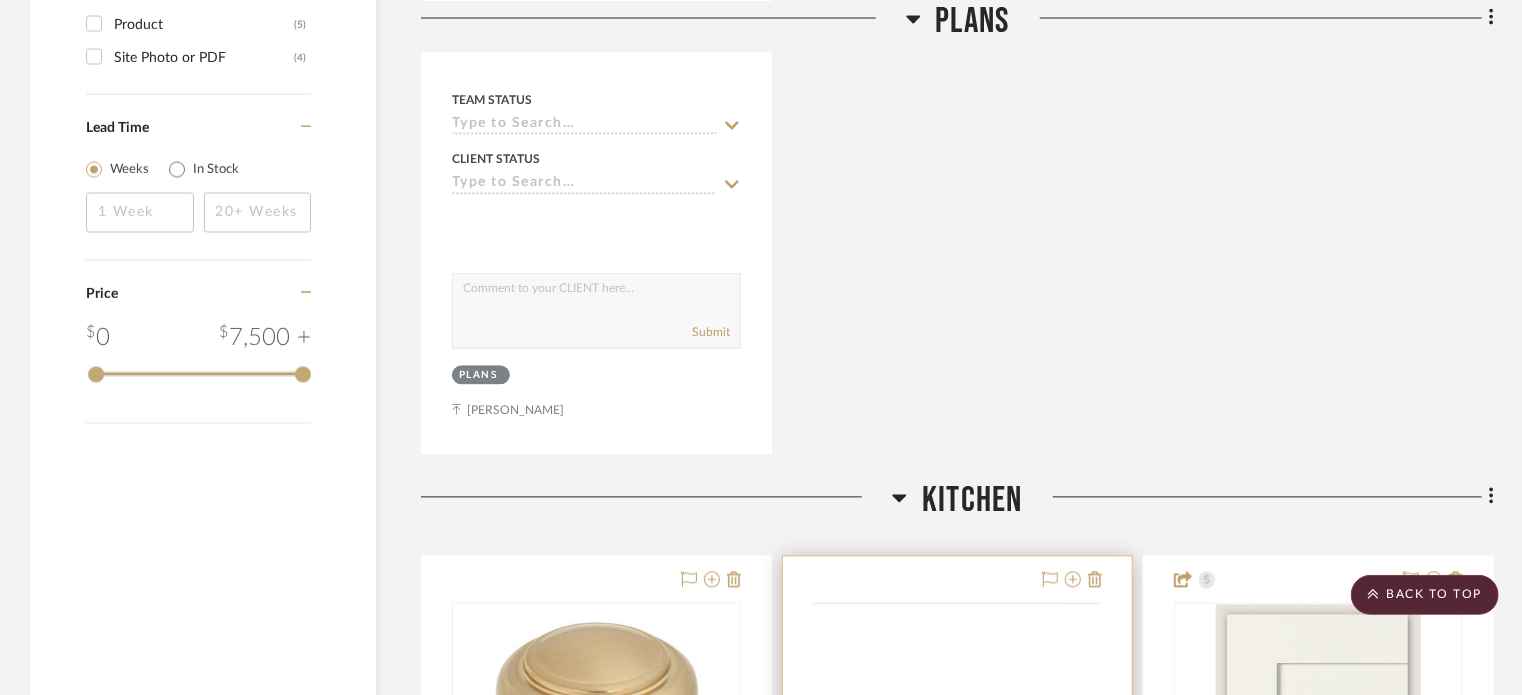 scroll, scrollTop: 2300, scrollLeft: 0, axis: vertical 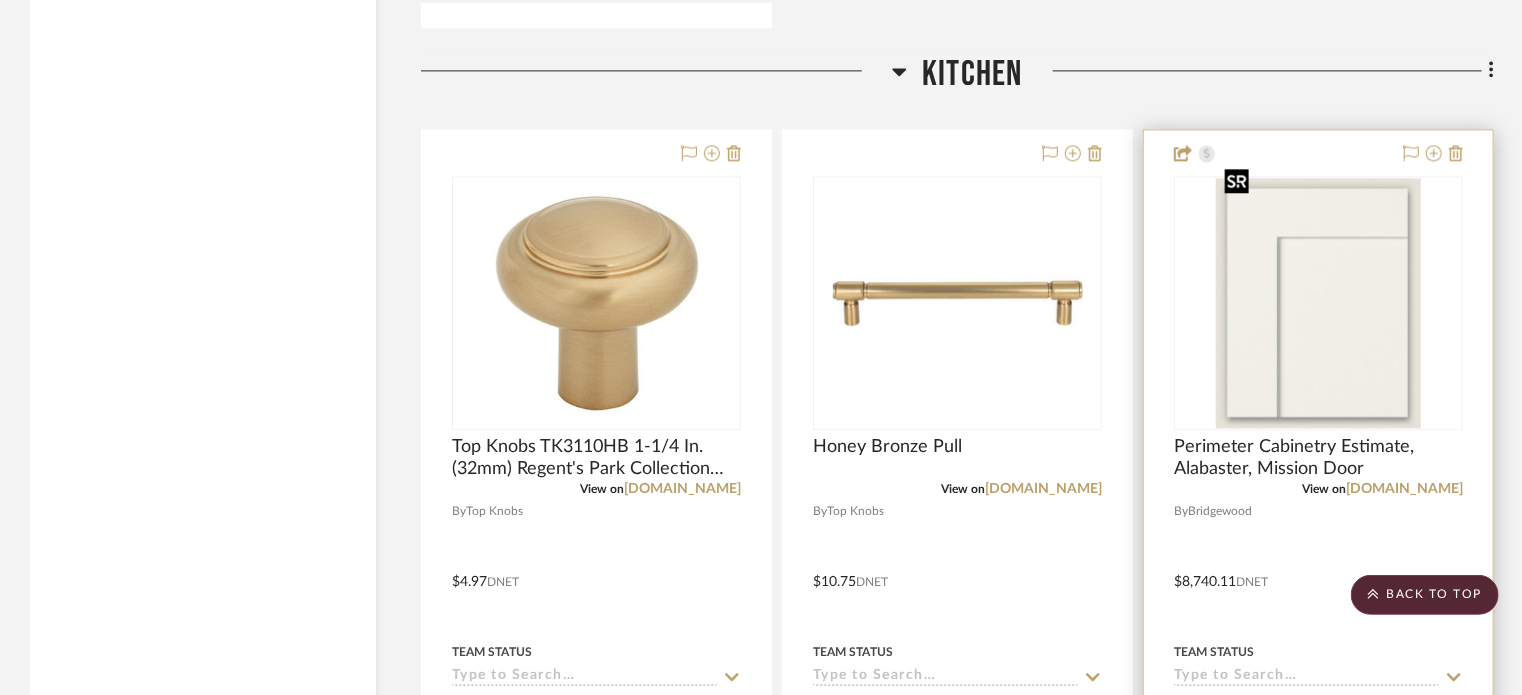 type 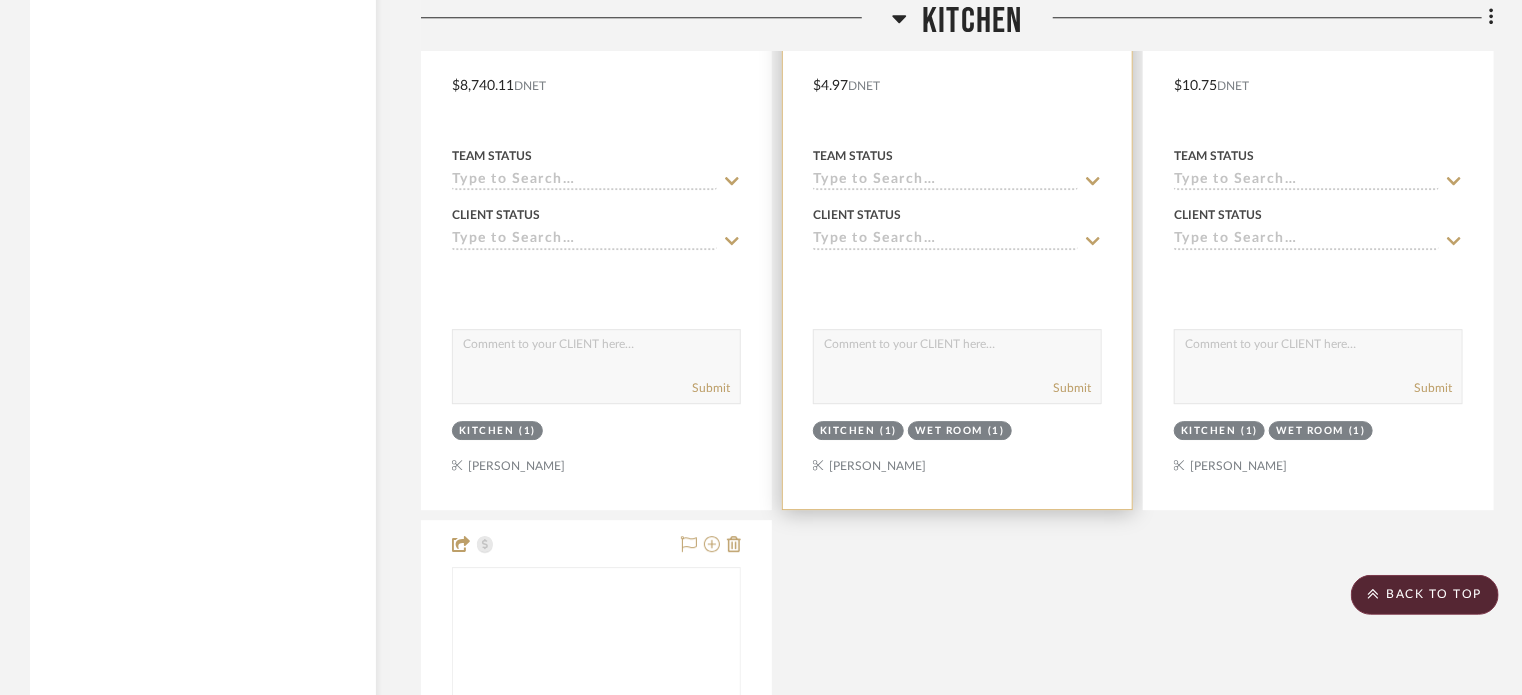 scroll, scrollTop: 2800, scrollLeft: 0, axis: vertical 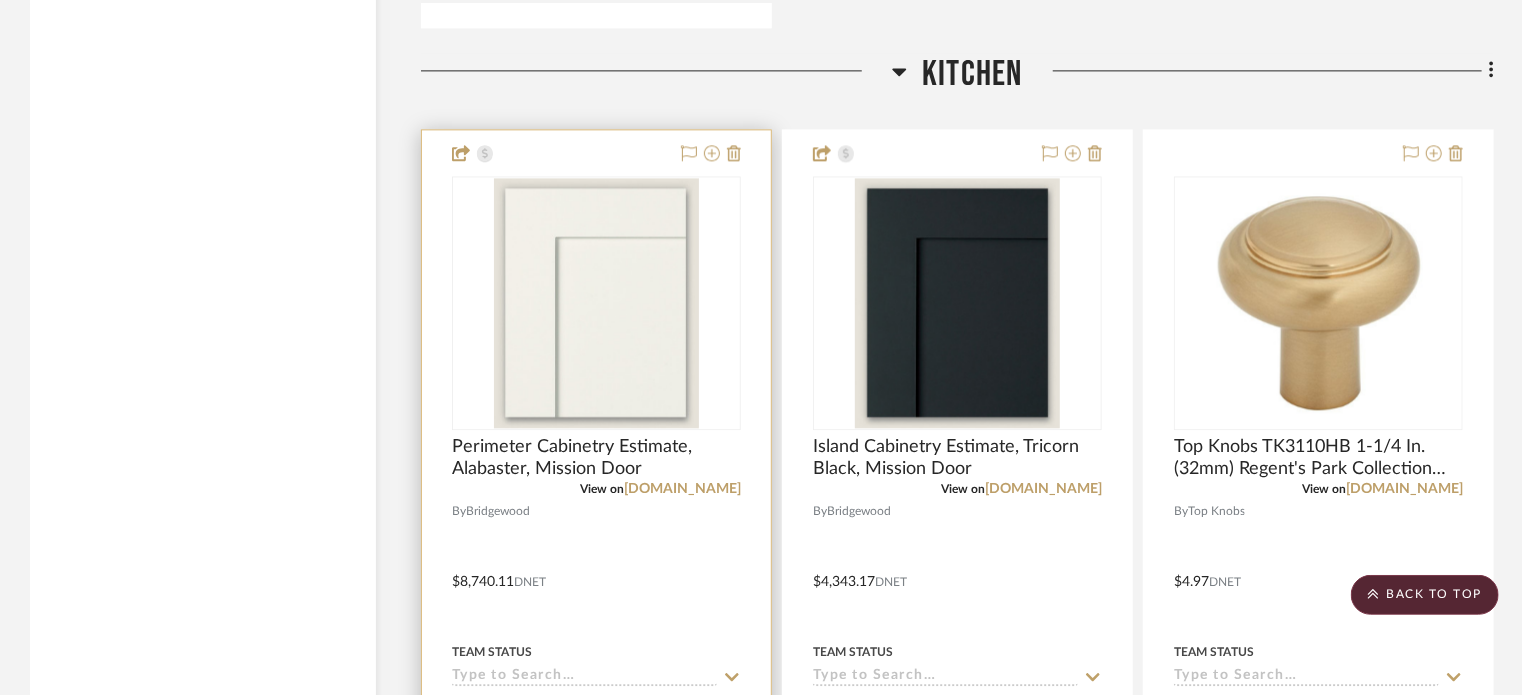 click at bounding box center (596, 567) 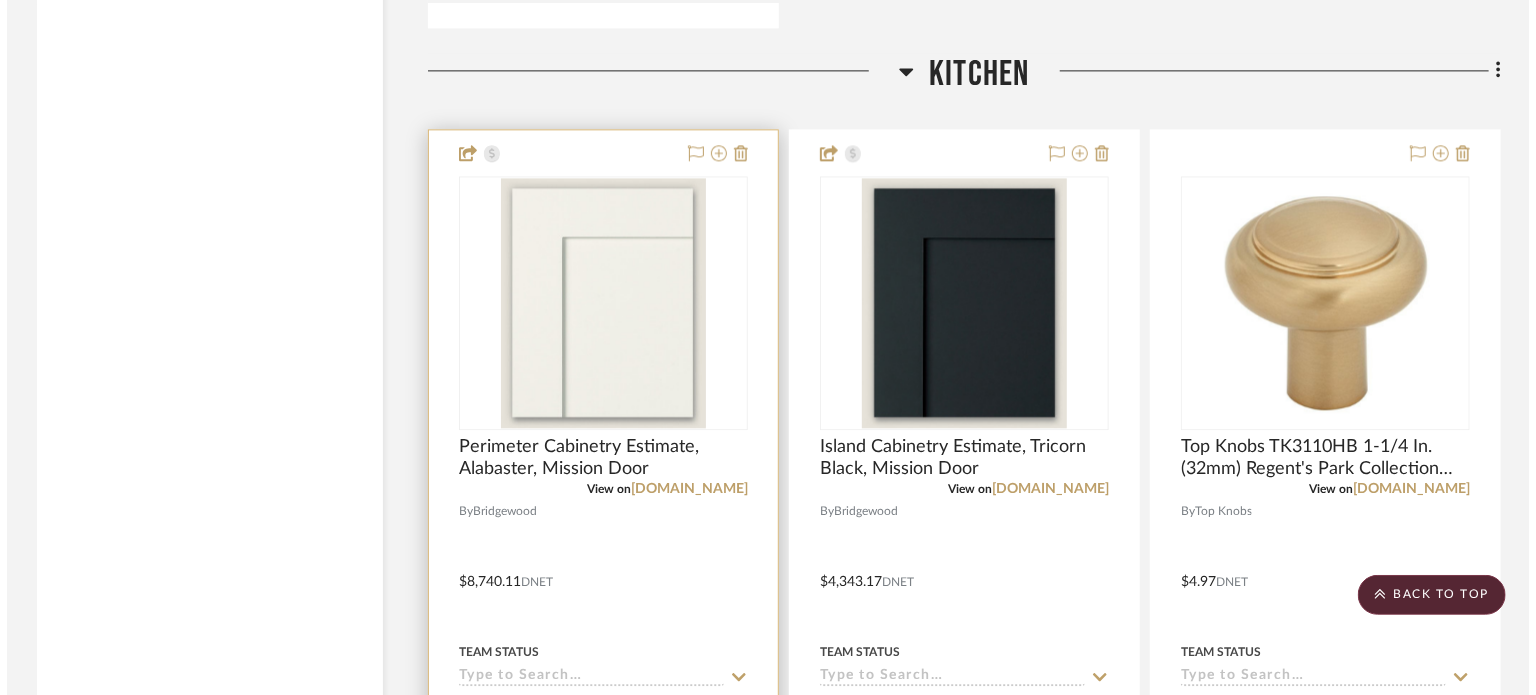 scroll, scrollTop: 0, scrollLeft: 0, axis: both 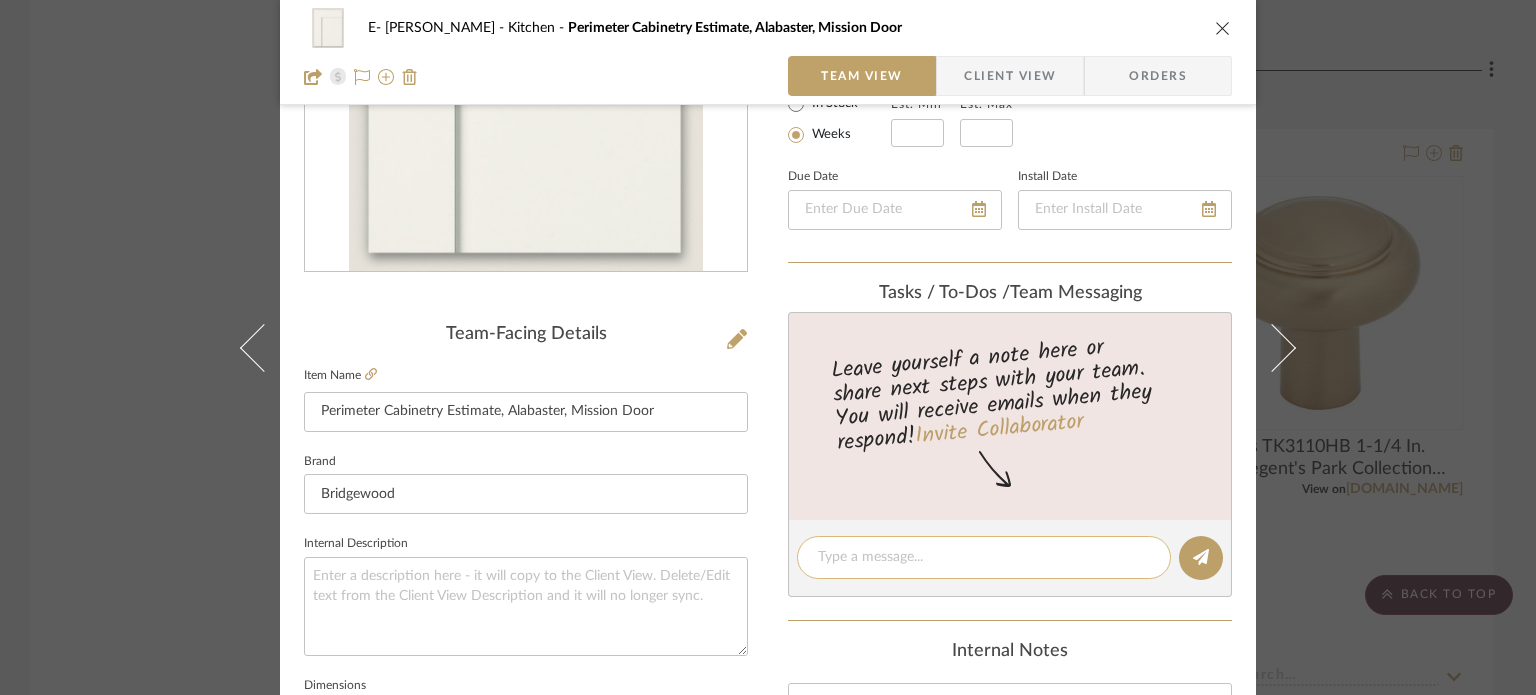 click 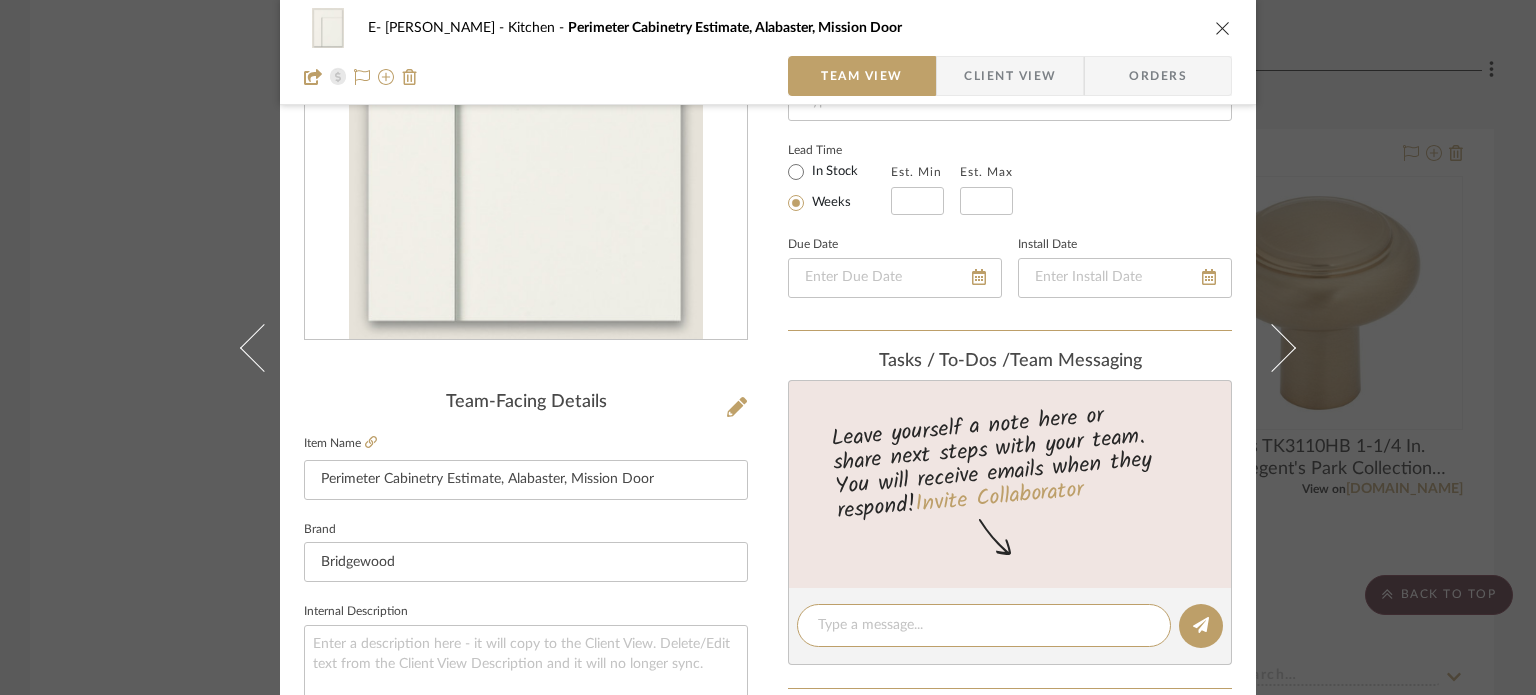 scroll, scrollTop: 200, scrollLeft: 0, axis: vertical 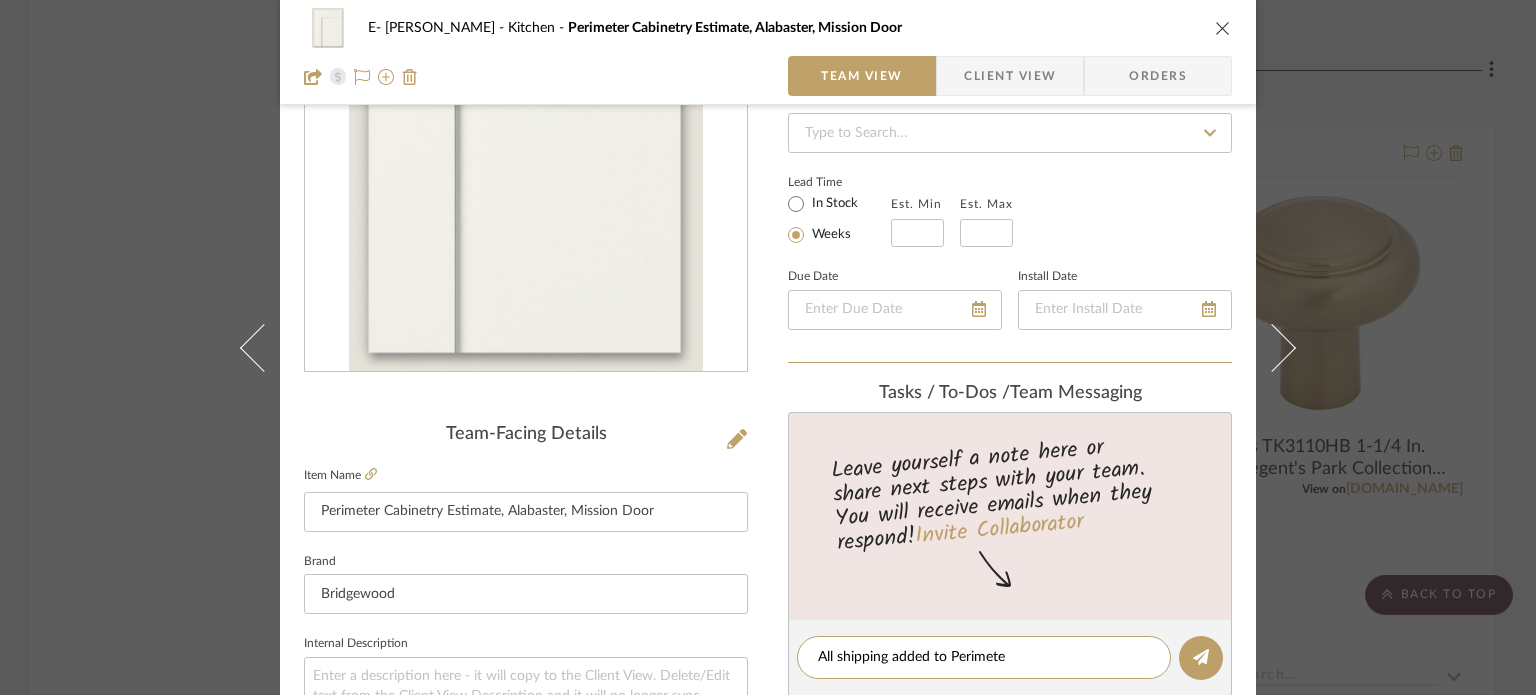 type on "All shipping added to Perimeter" 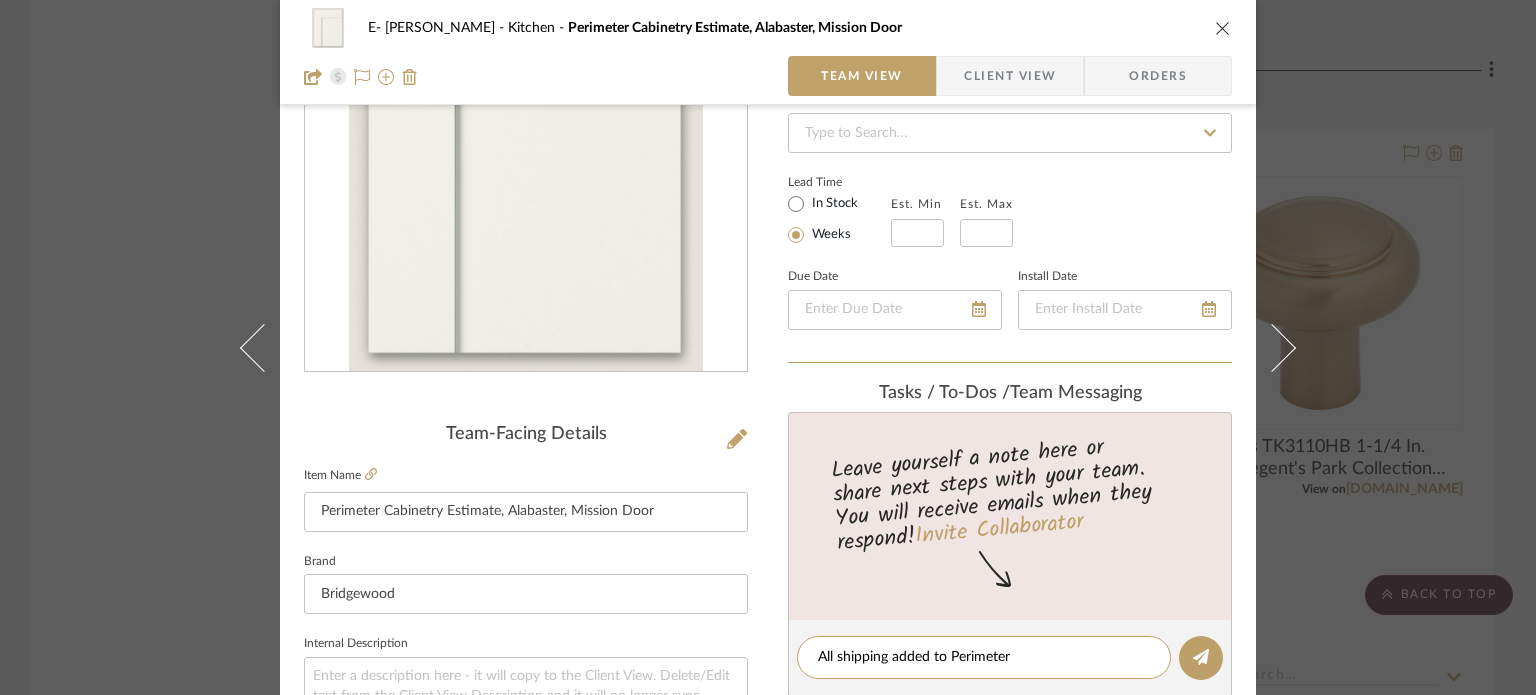 type 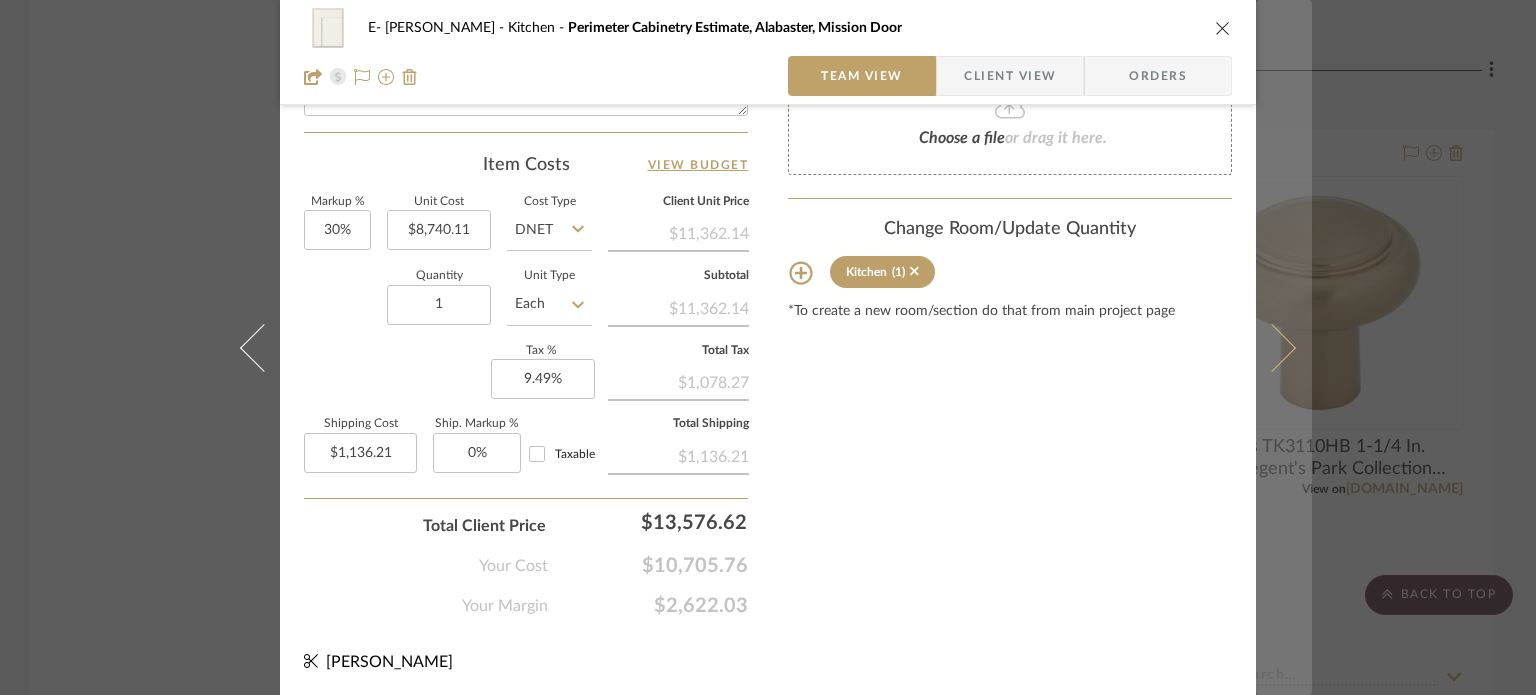 click at bounding box center [1272, 347] 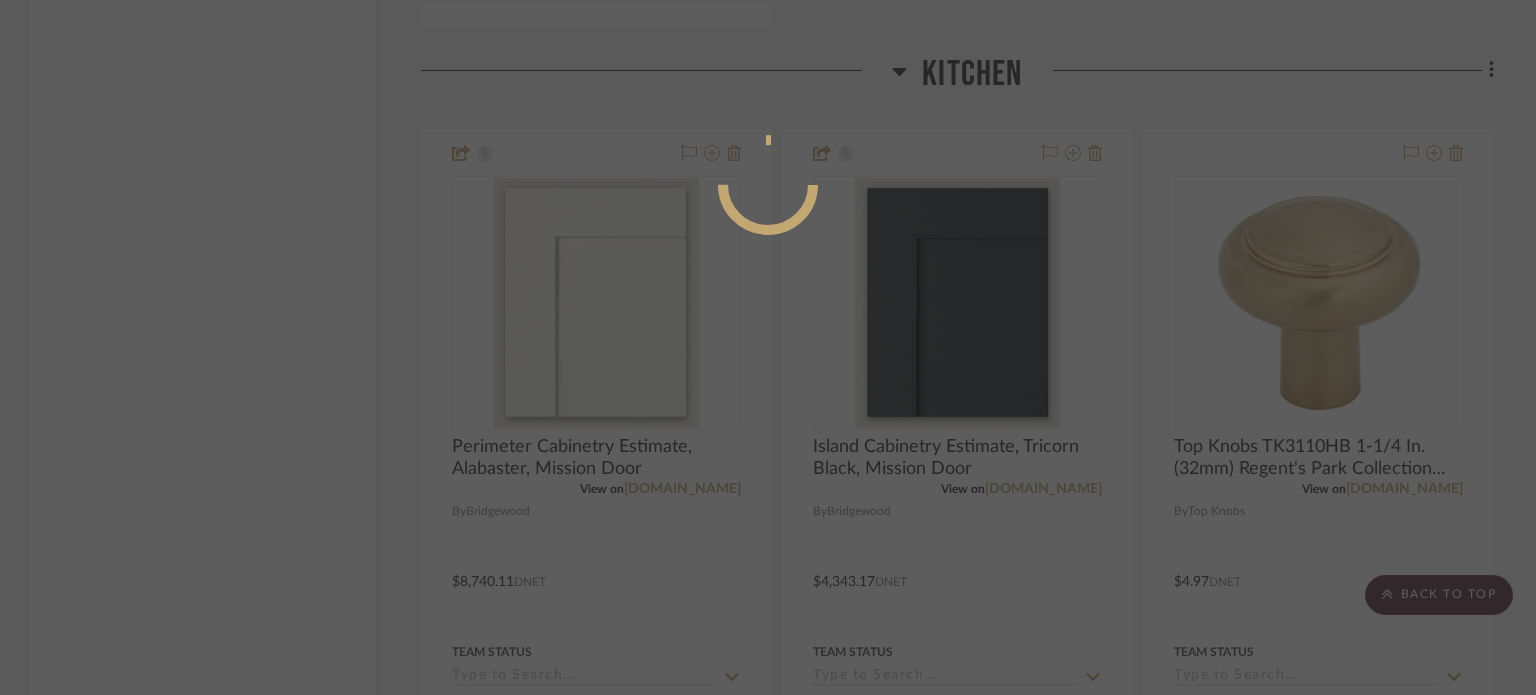 scroll, scrollTop: 1065, scrollLeft: 0, axis: vertical 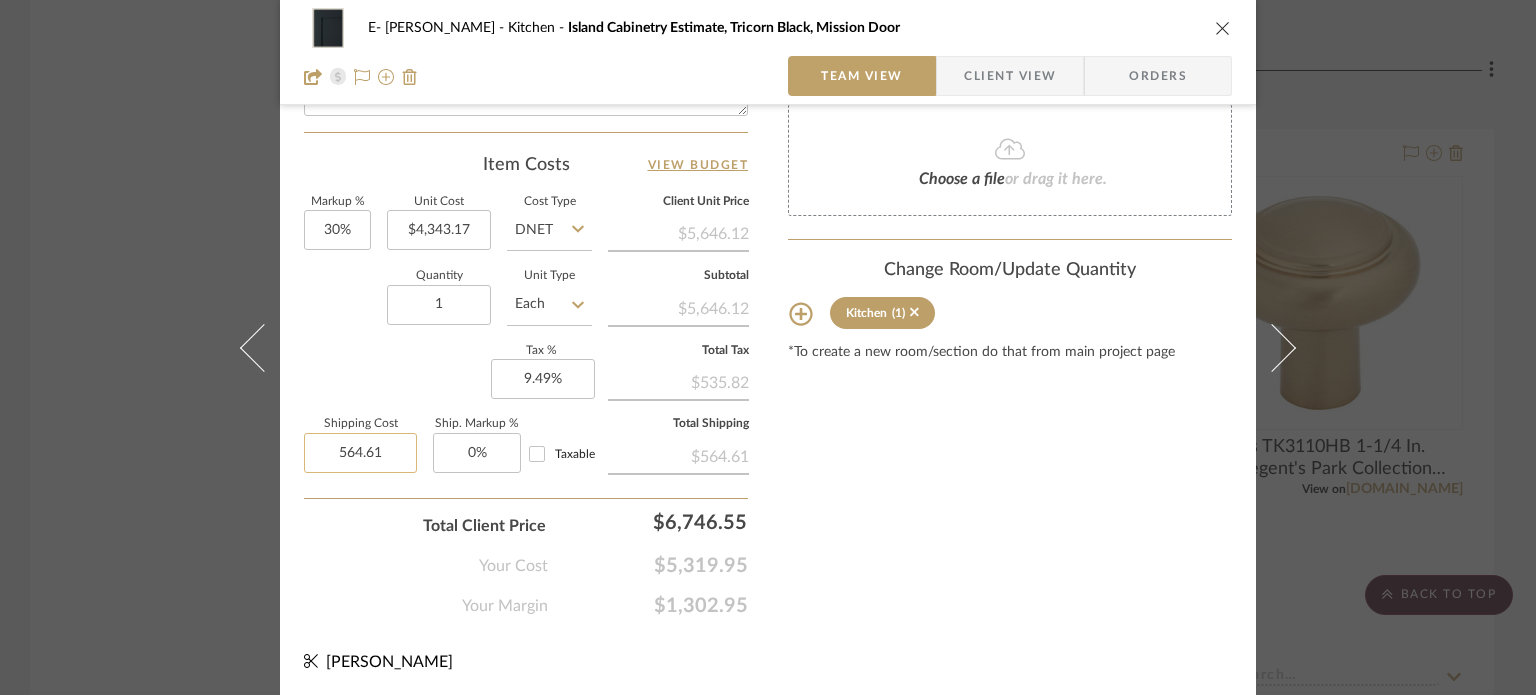 click on "564.61" 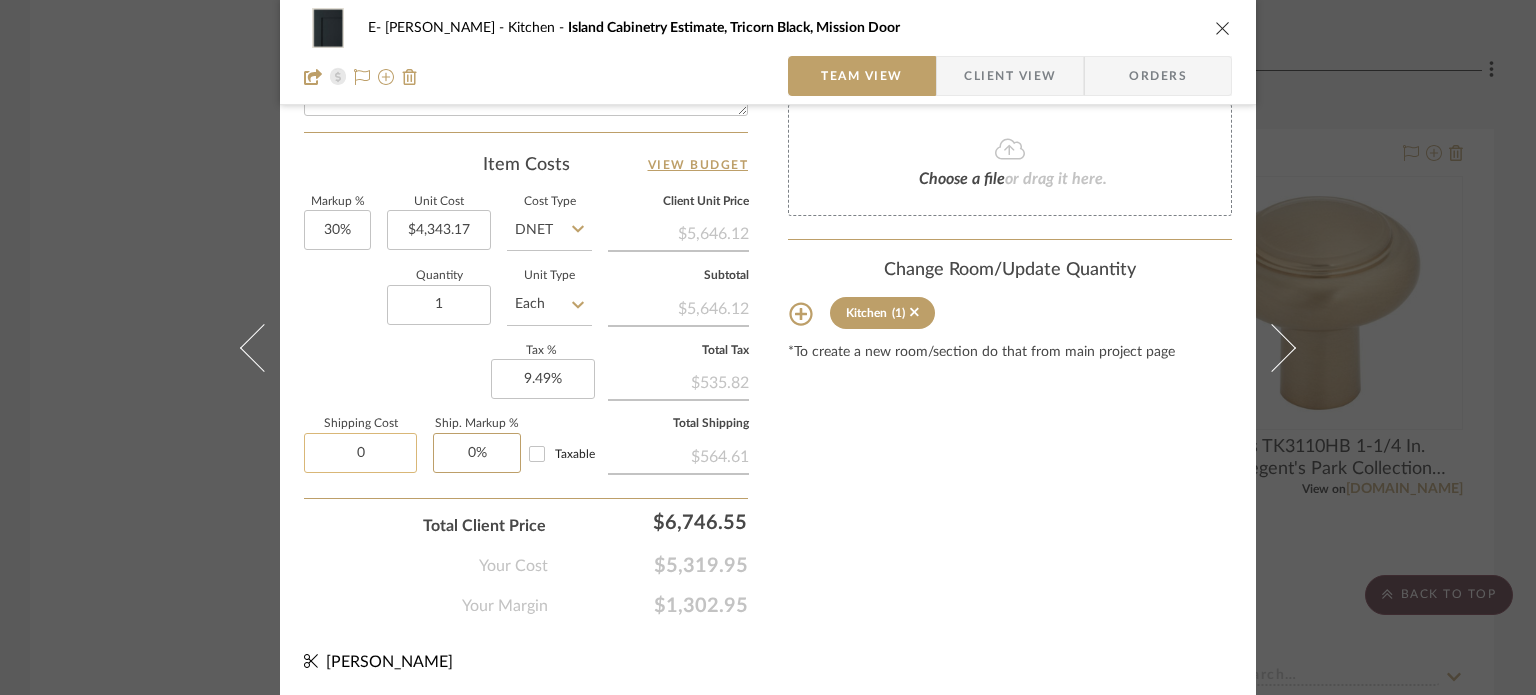 type on "$0.00" 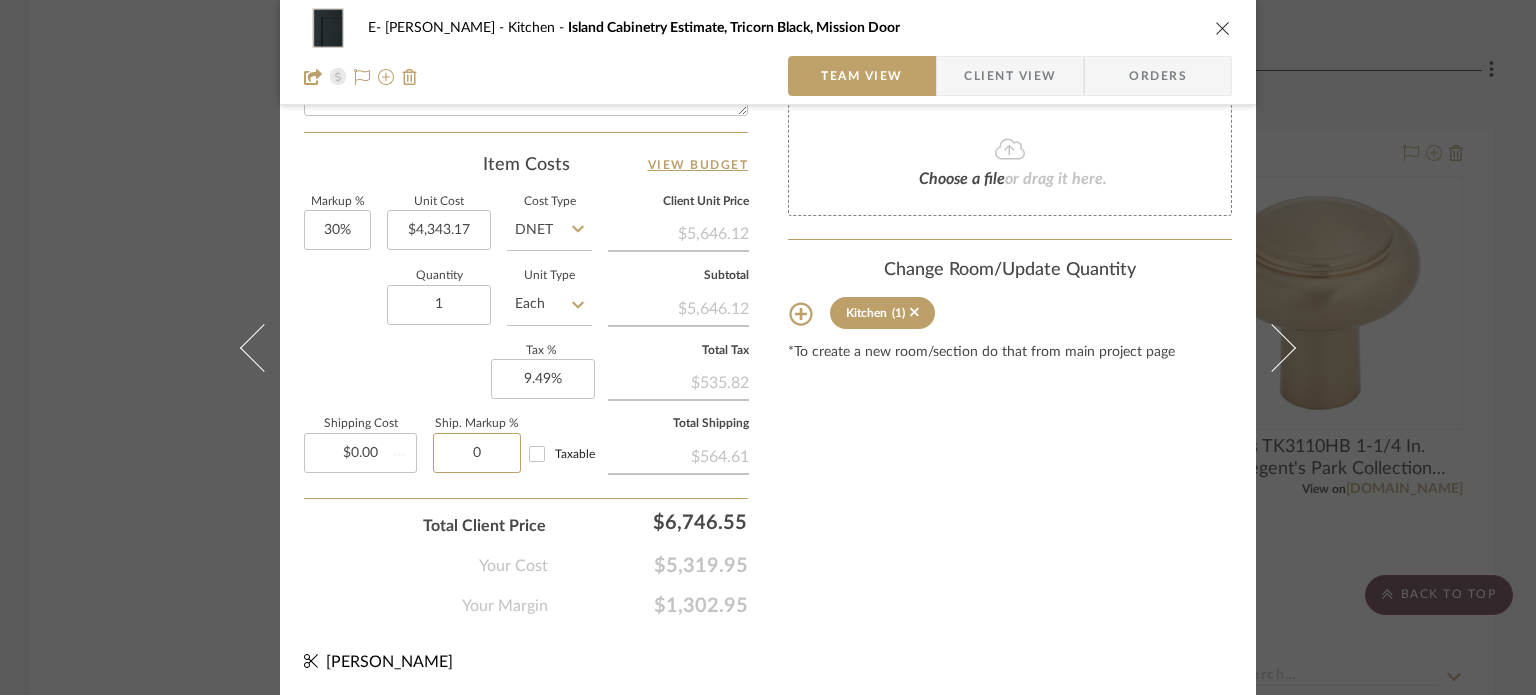 type 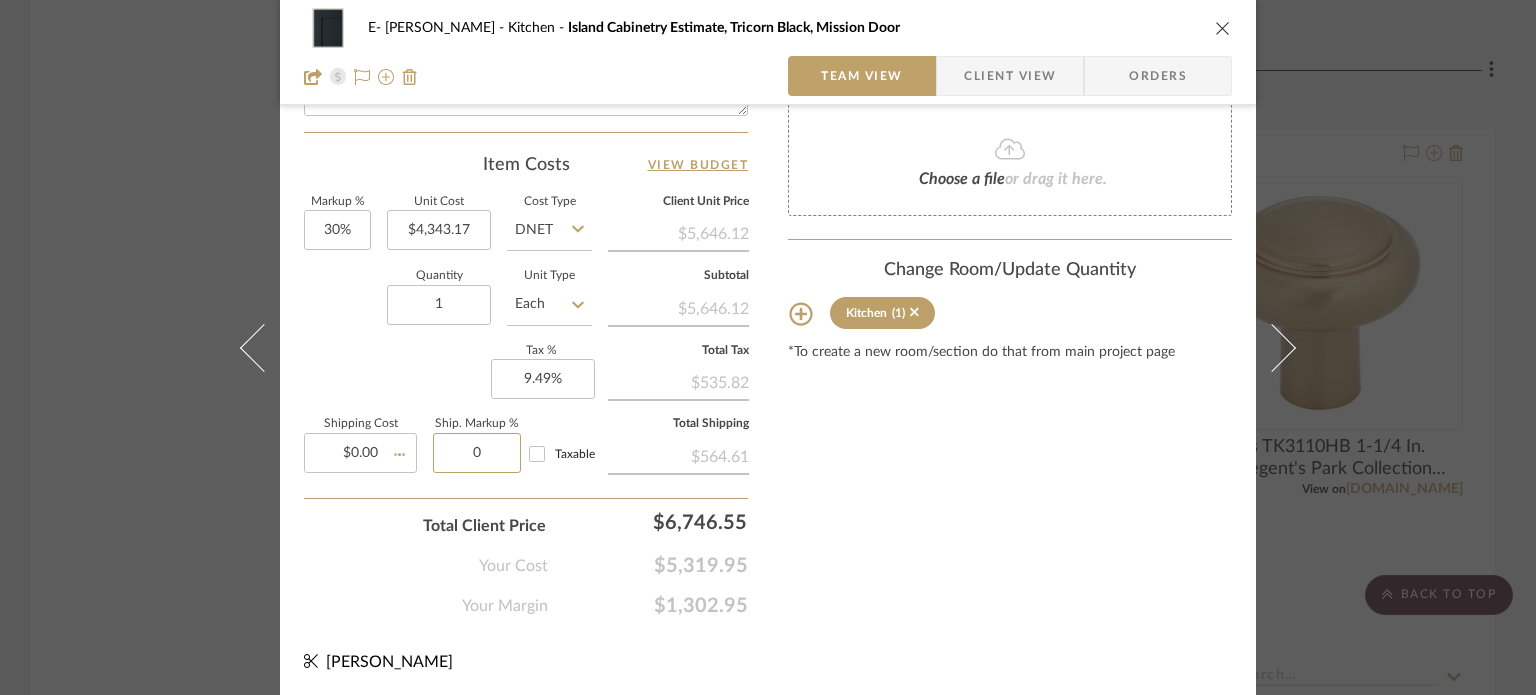 type 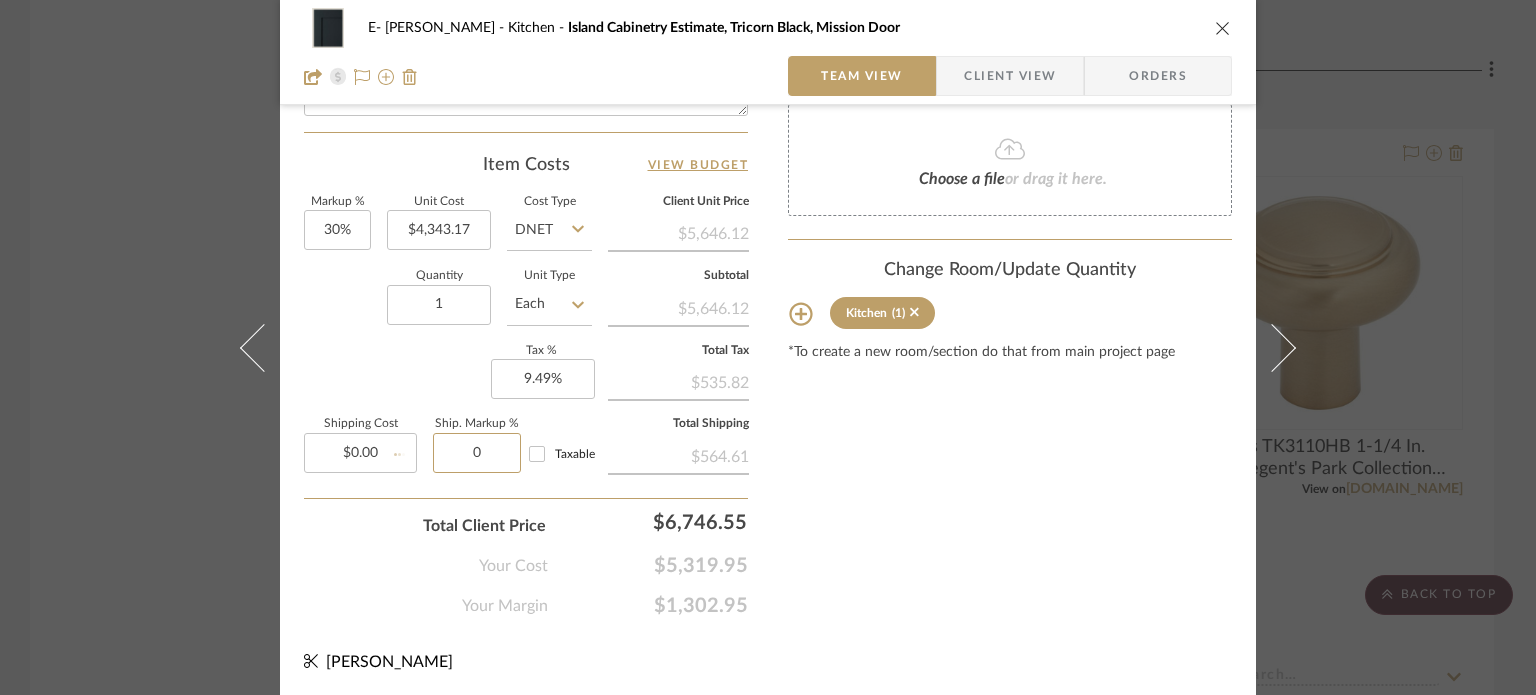 type 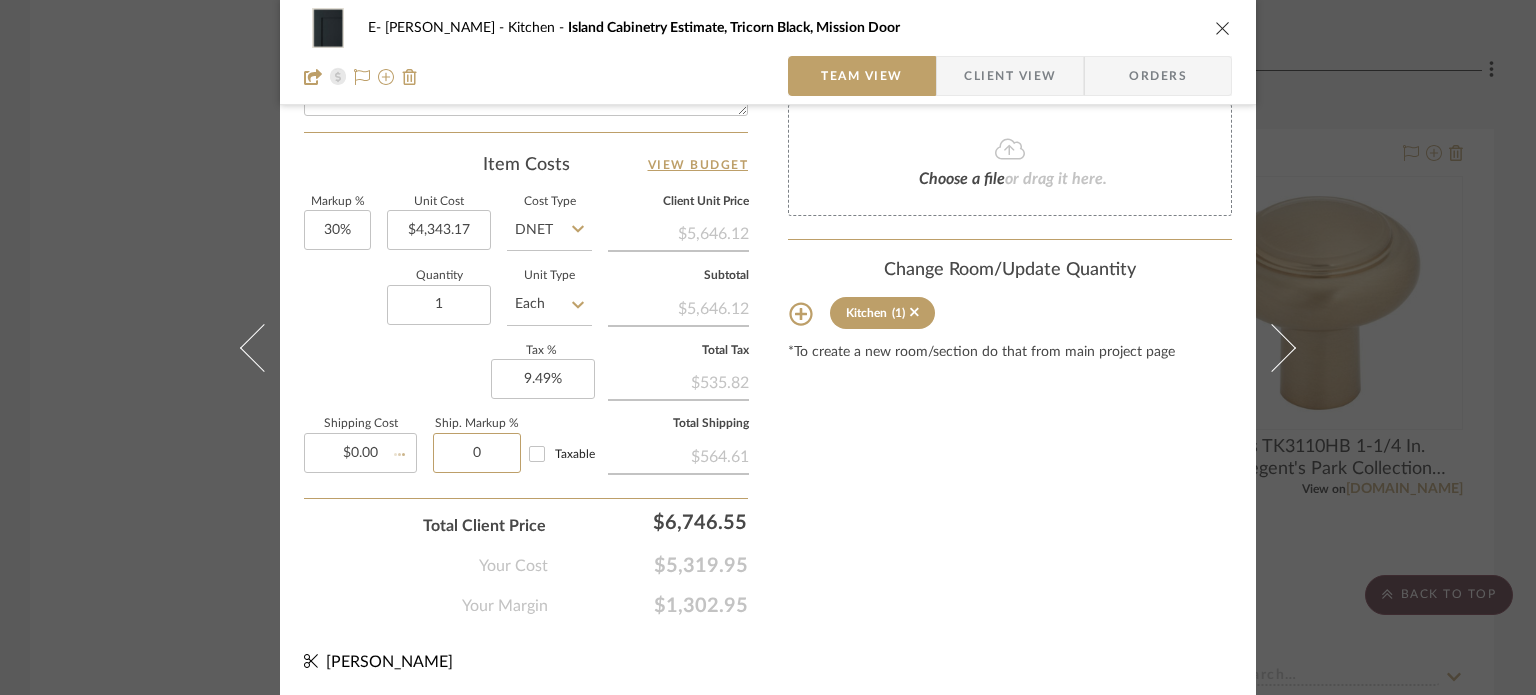 type 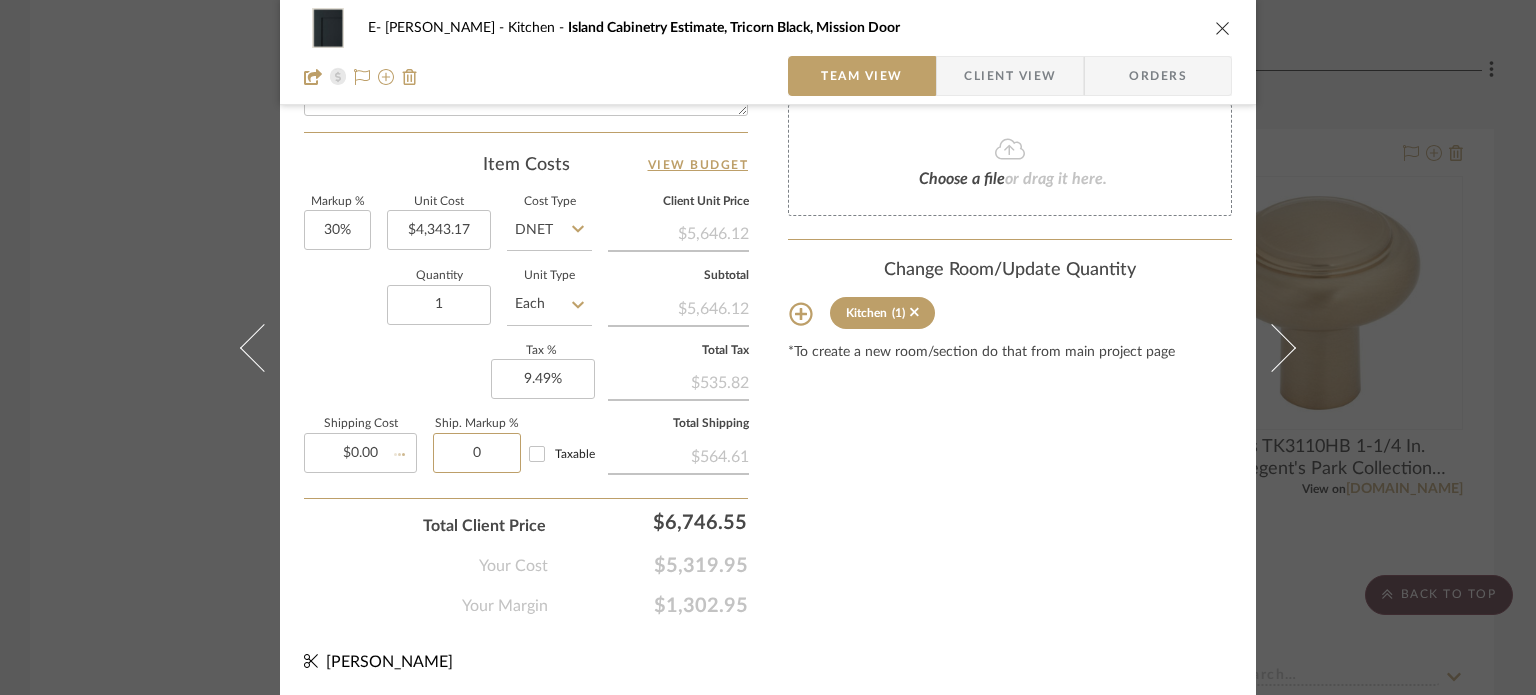 type 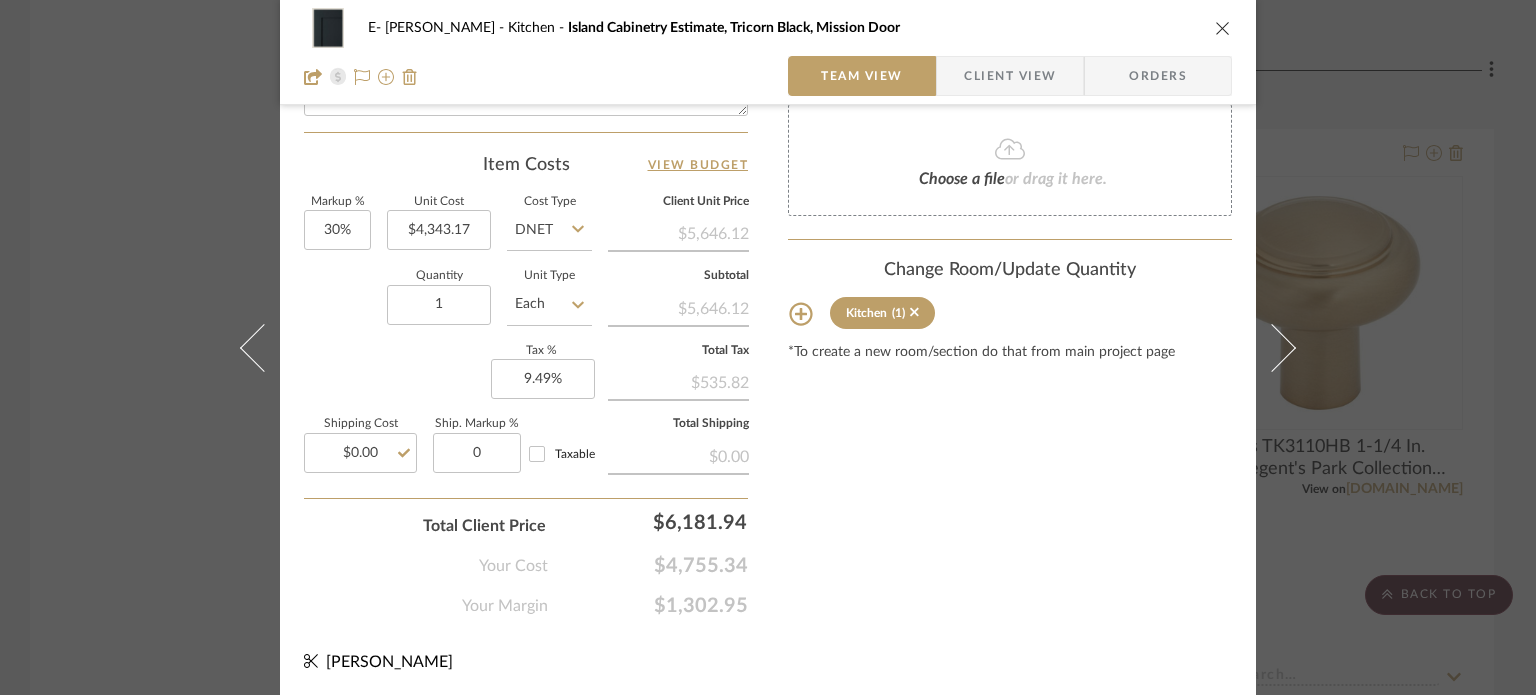 type on "0%" 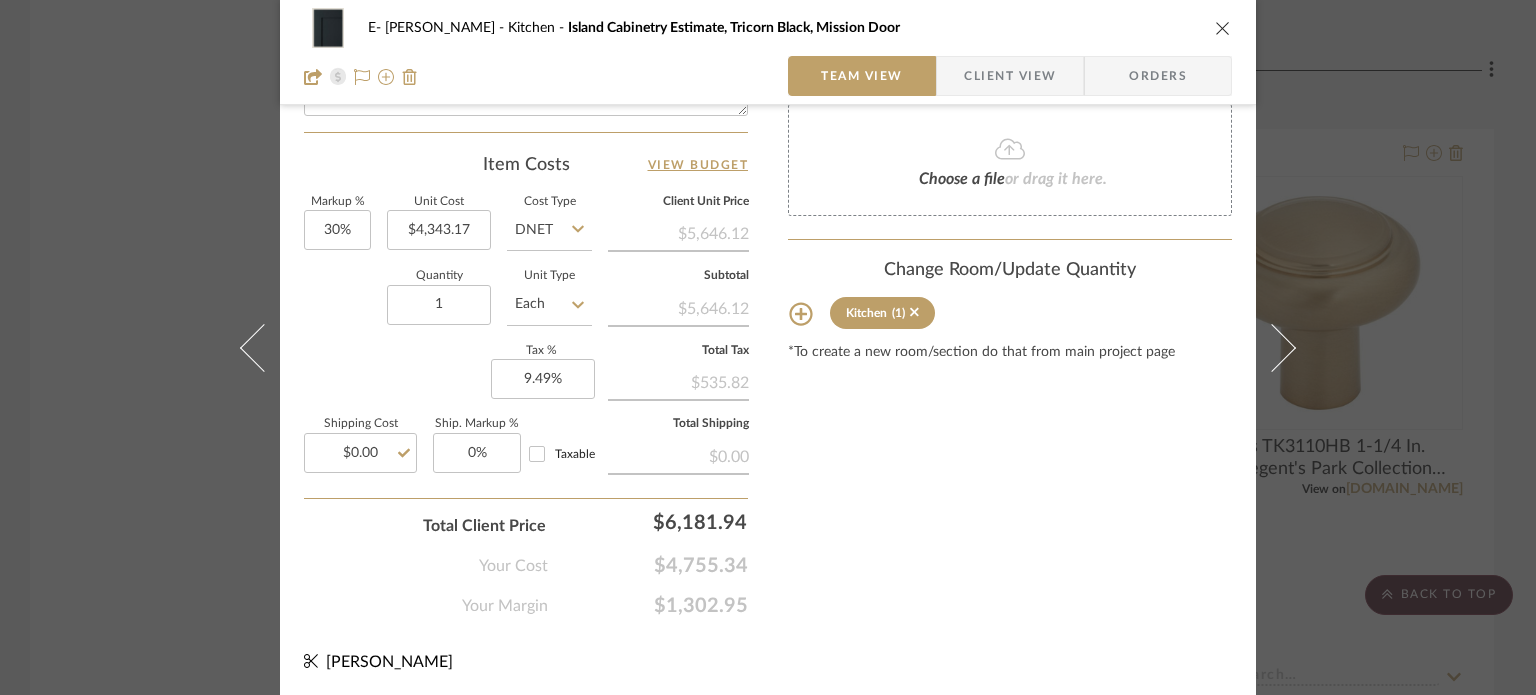 click on "E- [PERSON_NAME] Kitchen Island Cabinetry Estimate, Tricorn Black, Mission Door Team View Client View Orders  Team-Facing Details   Item Name  Island Cabinetry Estimate, Tricorn Black, Mission Door  Brand  Bridgewood  Internal Description   Dimensions   Product Specifications   Item Costs   View Budget   Markup %  30%  Unit Cost  $4,343.17  Cost Type  DNET  Client Unit Price   $5,646.12   Quantity  1  Unit Type  Each  Subtotal   $5,646.12   Tax %  9.49%  Total Tax   $535.82   Shipping Cost  $0.00  Ship. Markup %  0% Taxable  Total Shipping   $0.00  Total Client Price  $6,181.94  Your Cost  $4,755.34  Your Margin  $1,302.95  Content here copies to Client View - confirm visibility there.  Show in Client Dashboard   Include in Budget   View Budget  Team Status  Lead Time  In Stock Weeks  Est. Min   Est. Max   Due Date   Install Date  Tasks / To-Dos /  team Messaging  Leave yourself a note here or share next steps with your team. You will receive emails when they
respond!  Invite Collaborator Internal Notes" at bounding box center (768, 347) 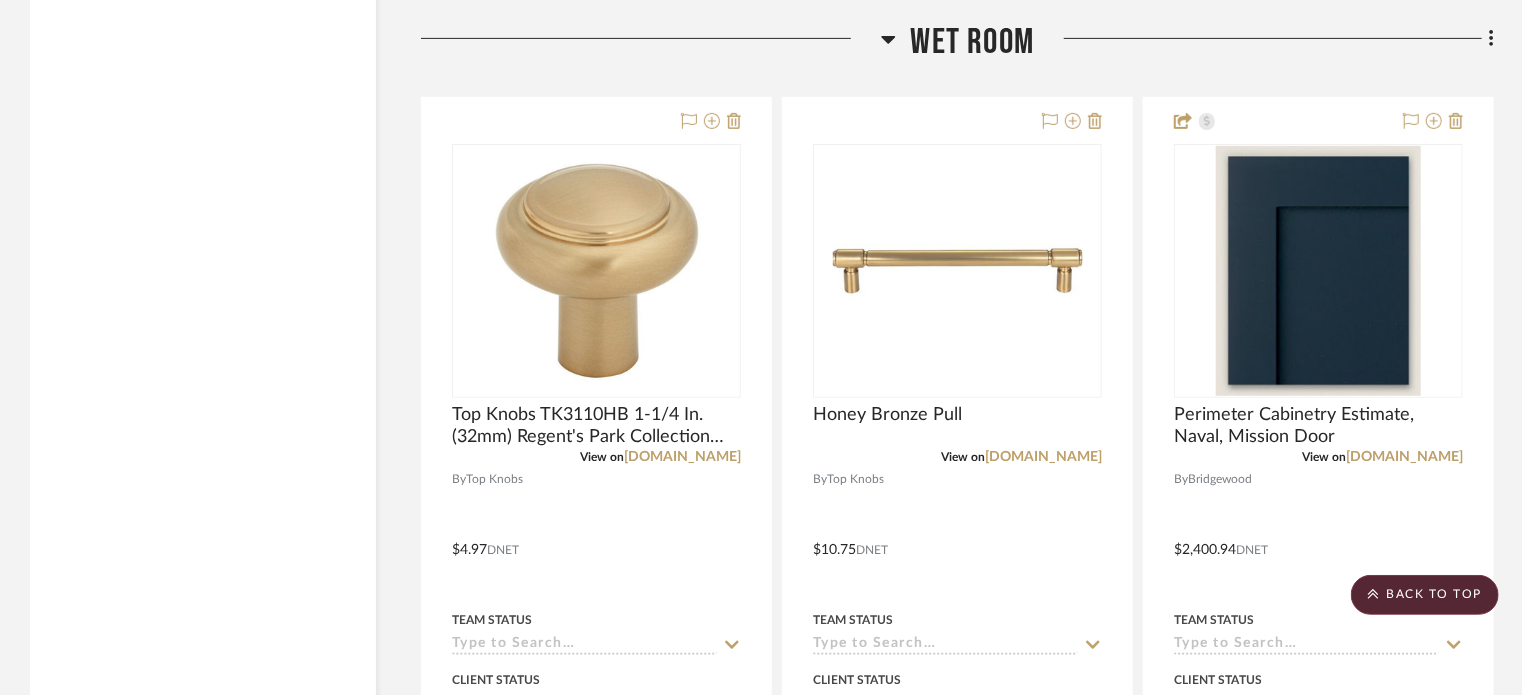 scroll, scrollTop: 4200, scrollLeft: 0, axis: vertical 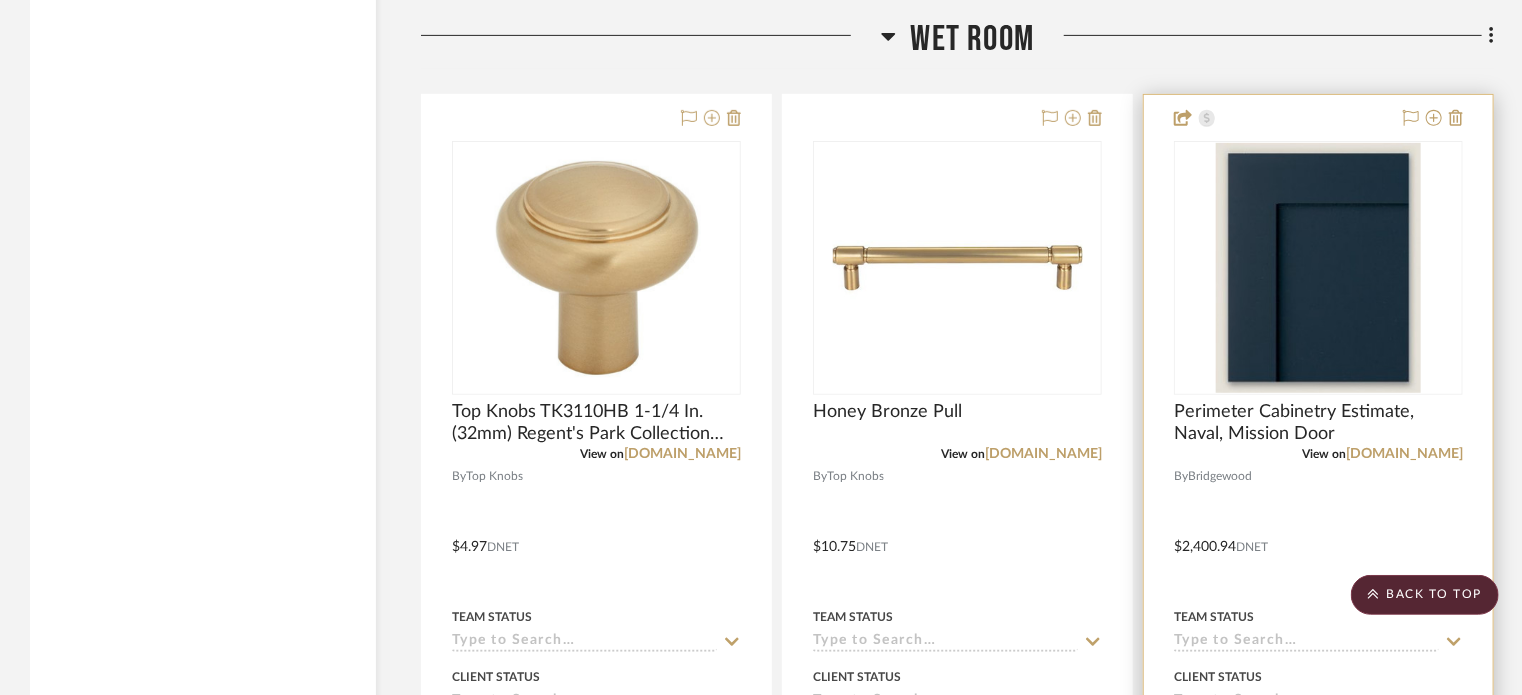 type 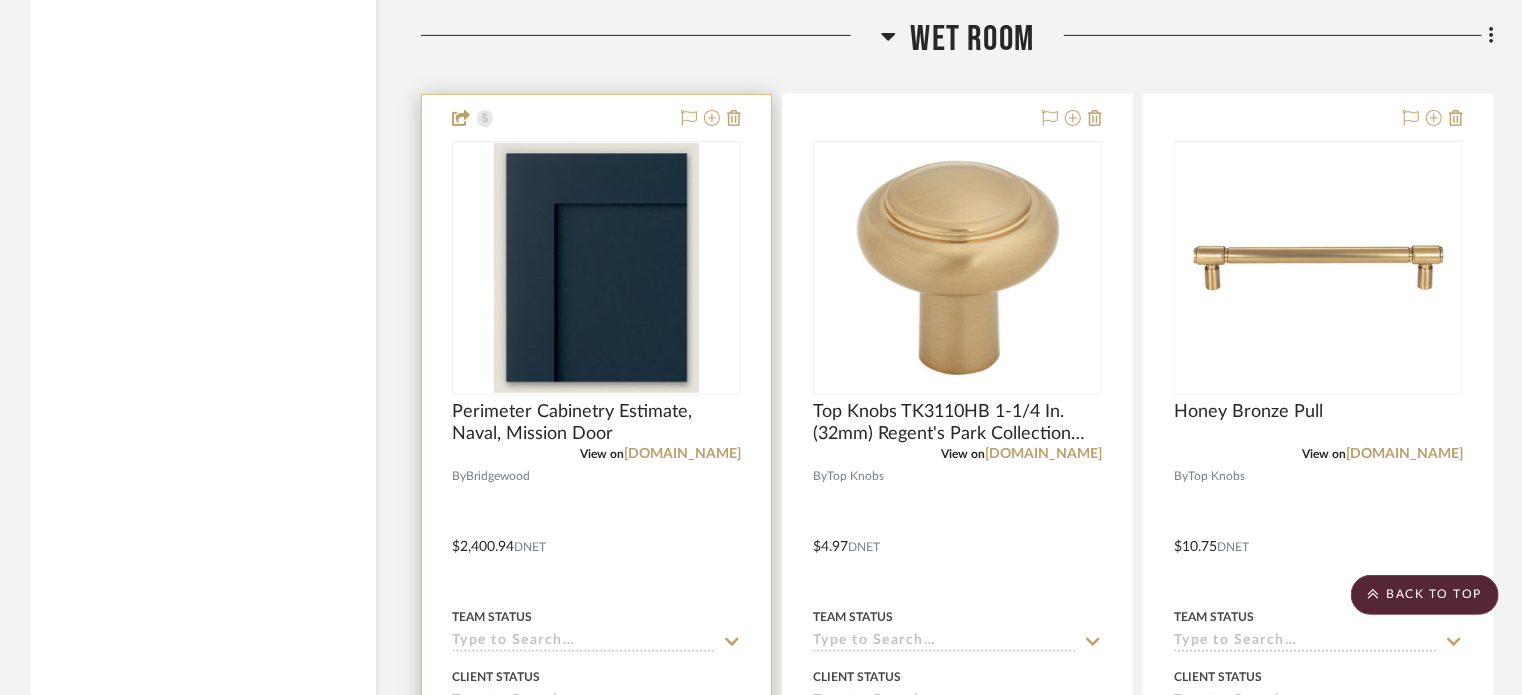 click at bounding box center (596, 532) 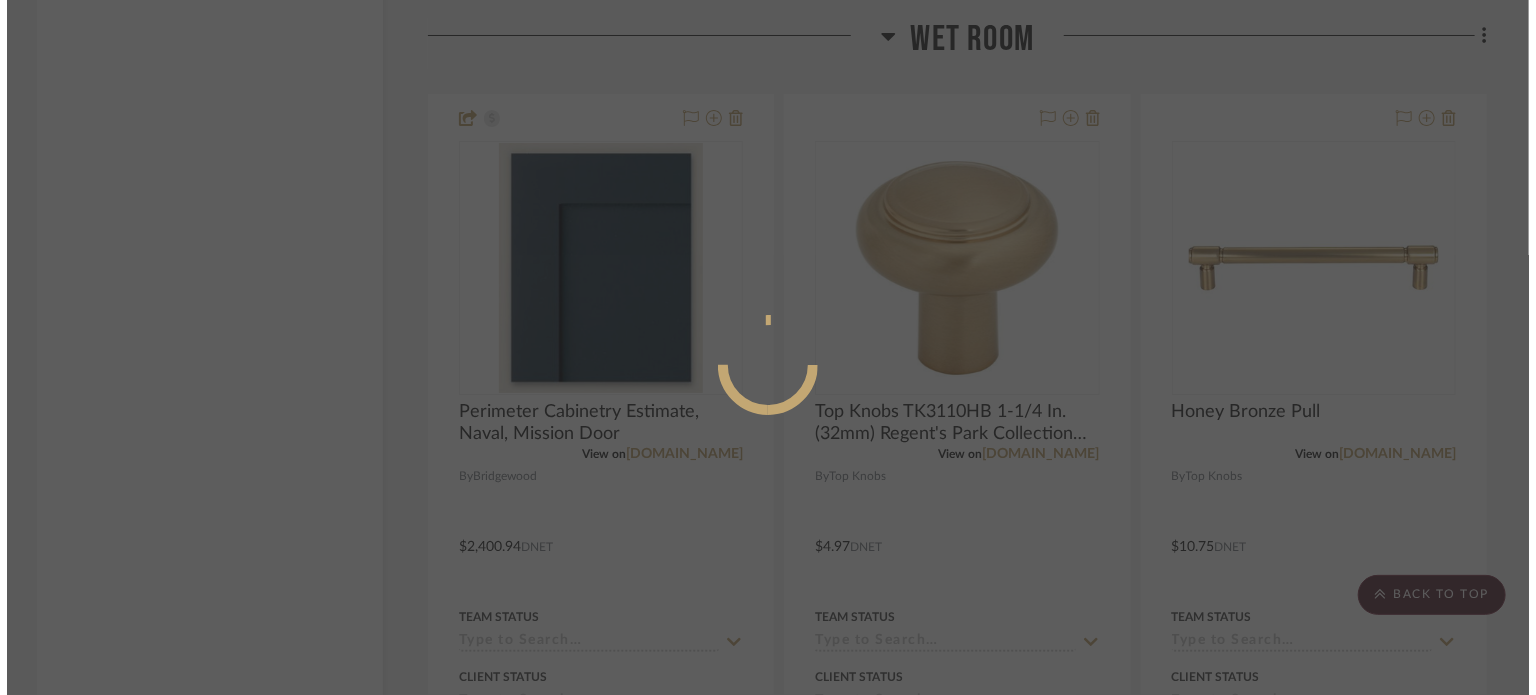 scroll, scrollTop: 0, scrollLeft: 0, axis: both 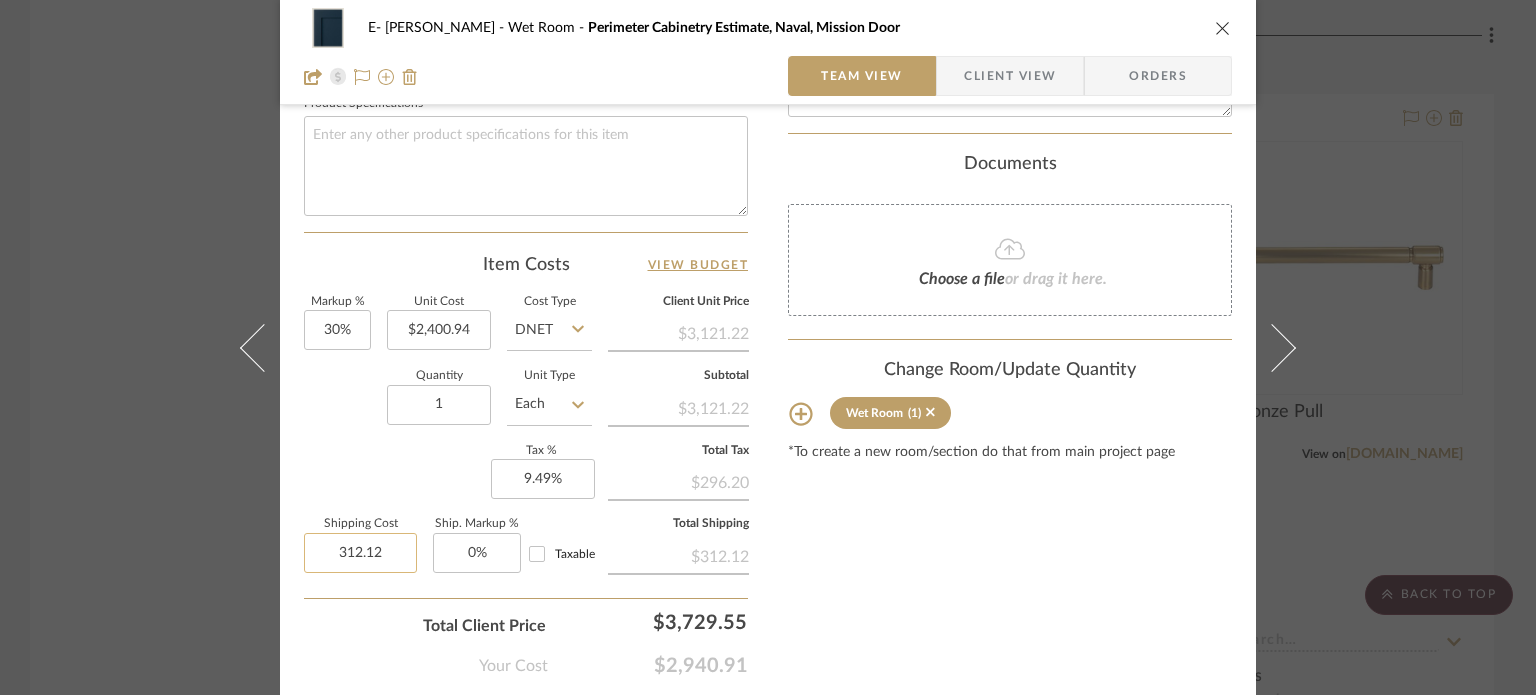 click on "312.12" 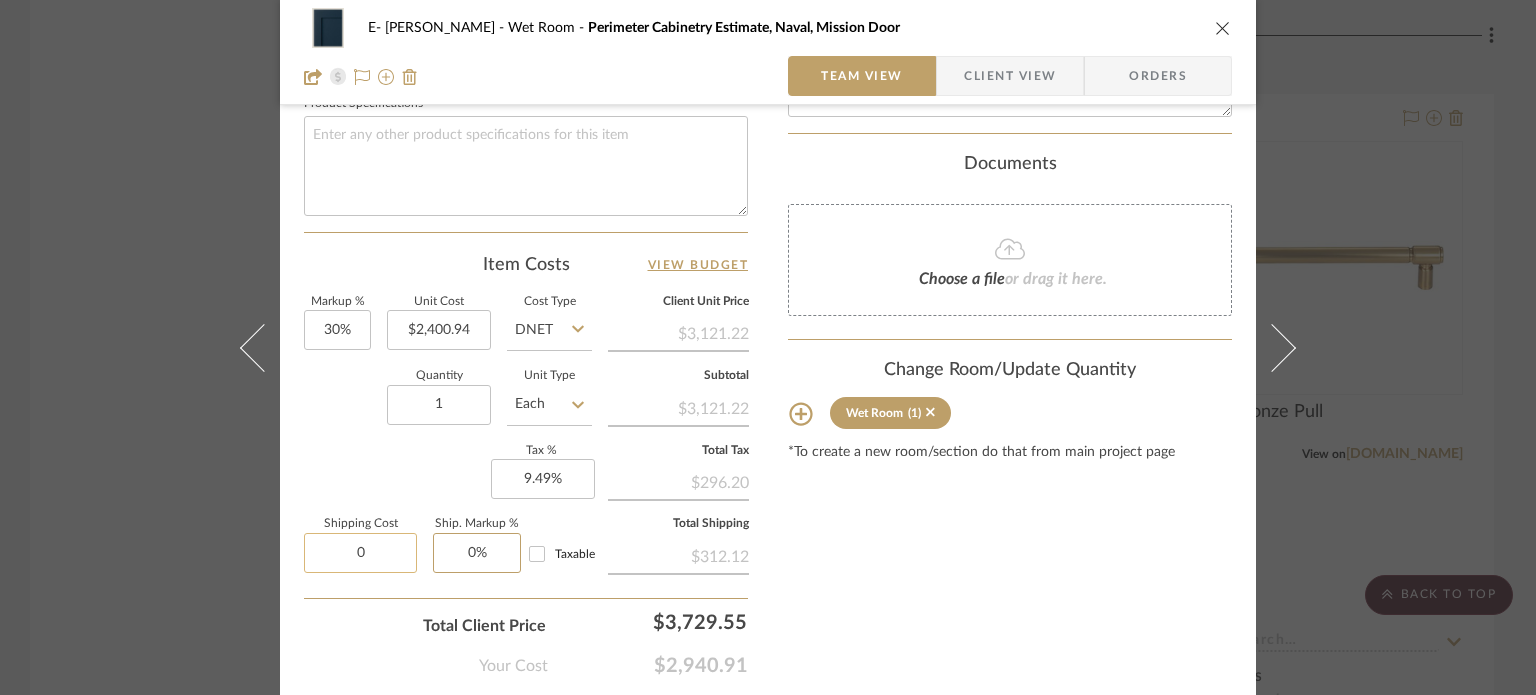 type on "$0.00" 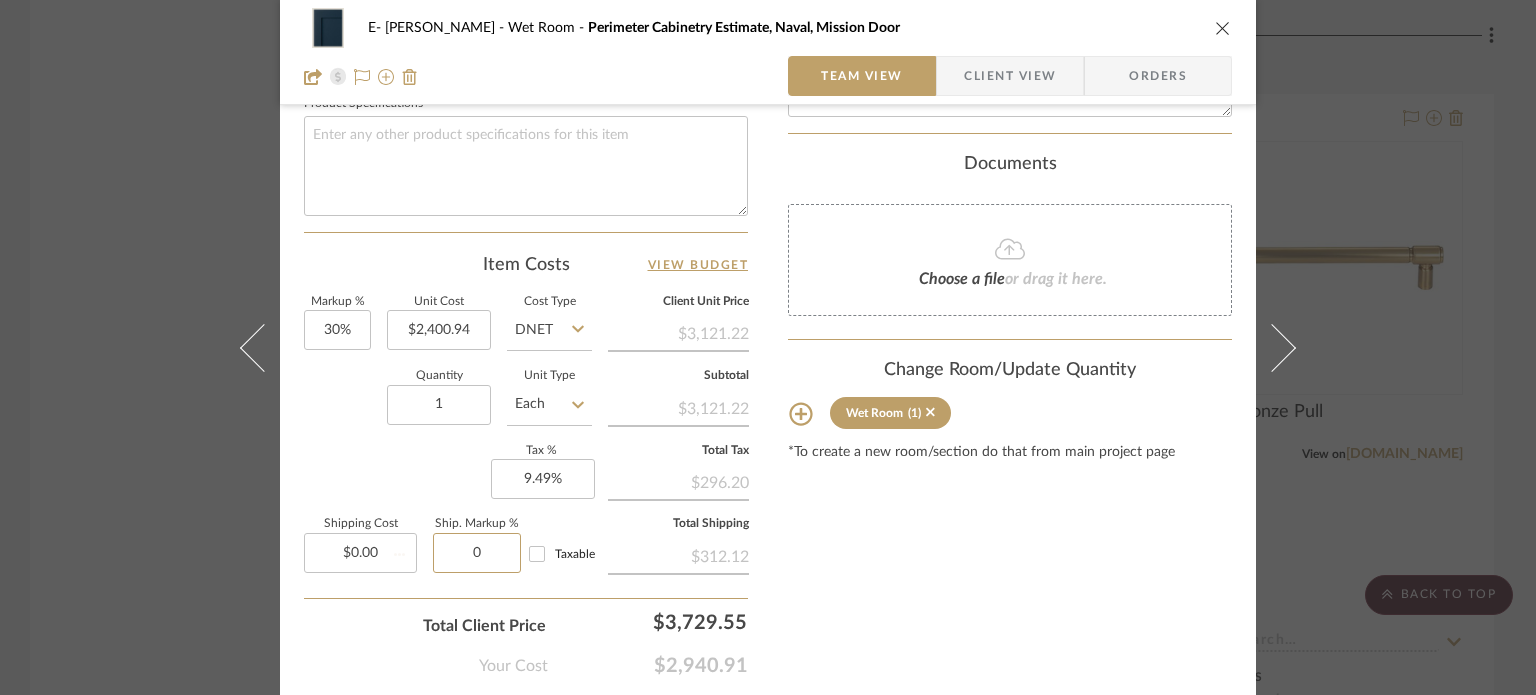 type 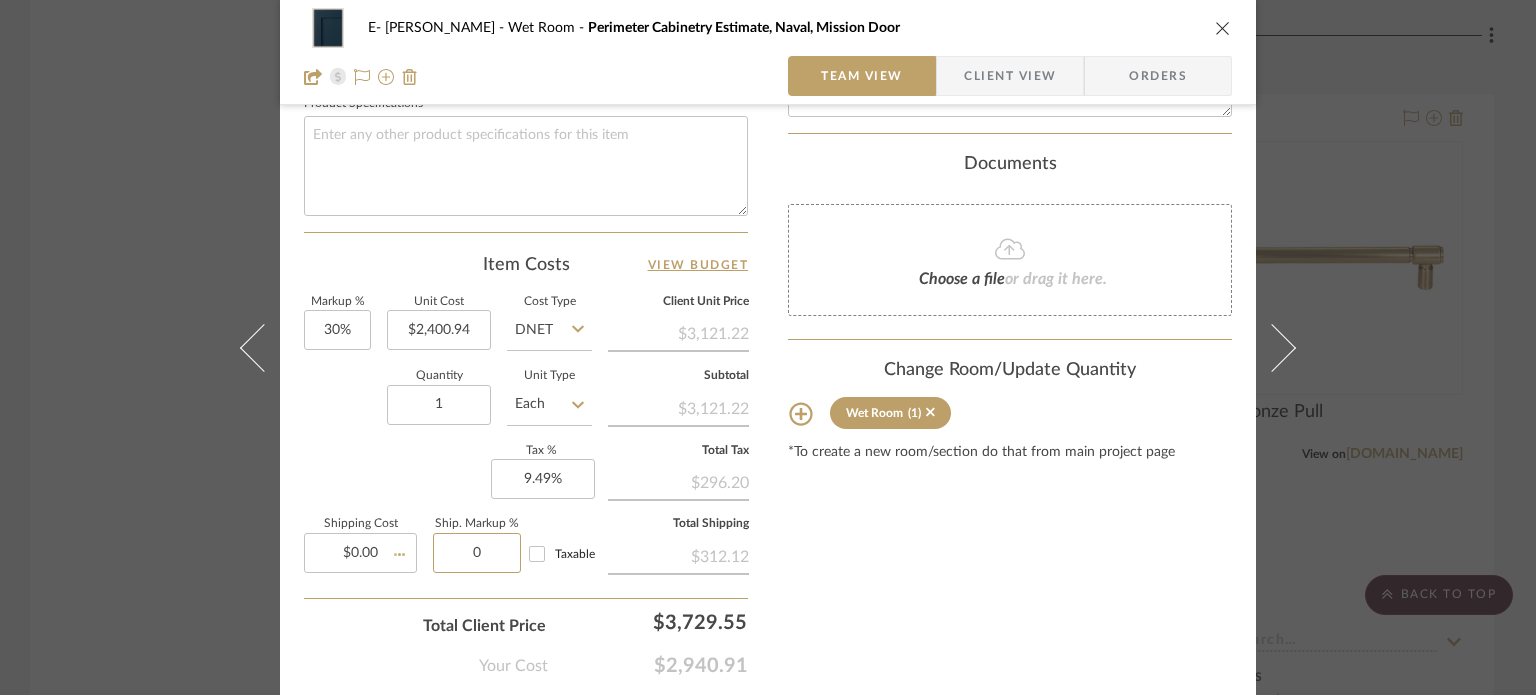 type 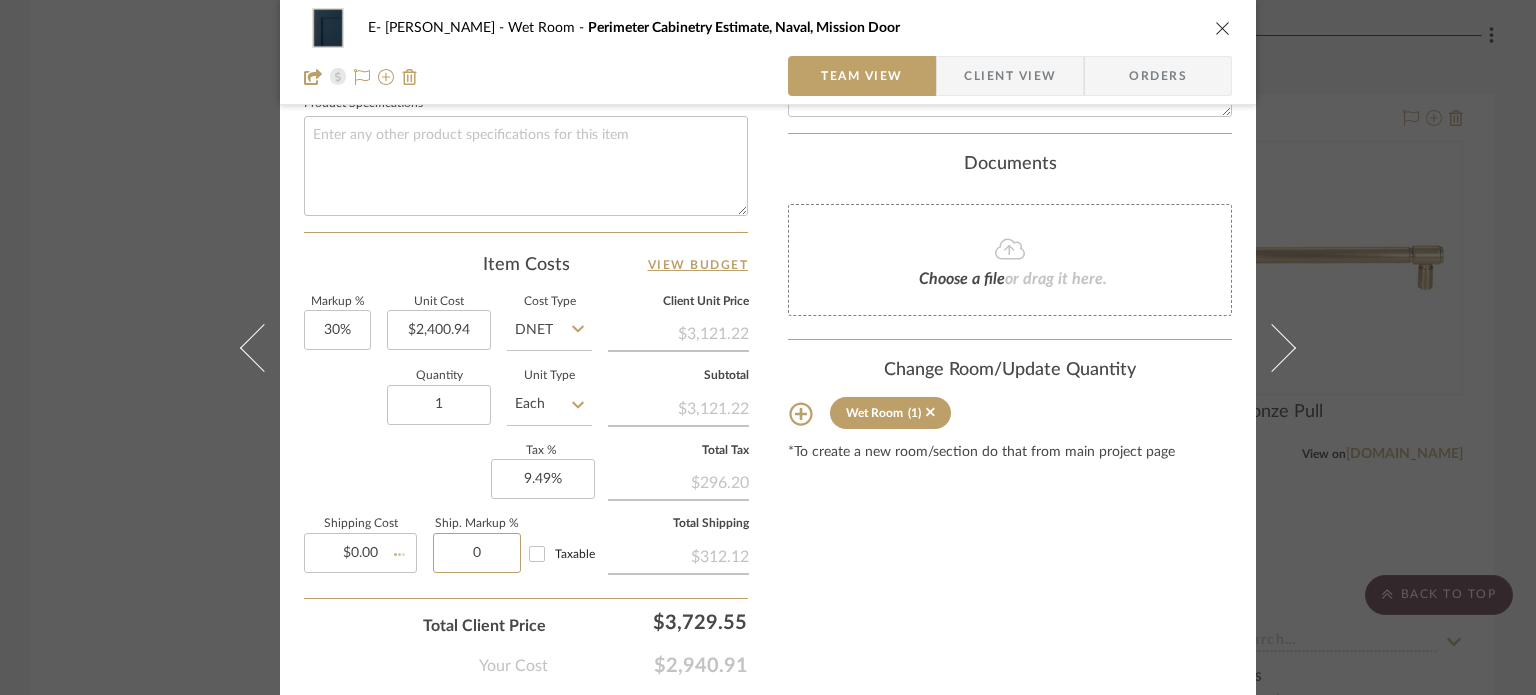 type 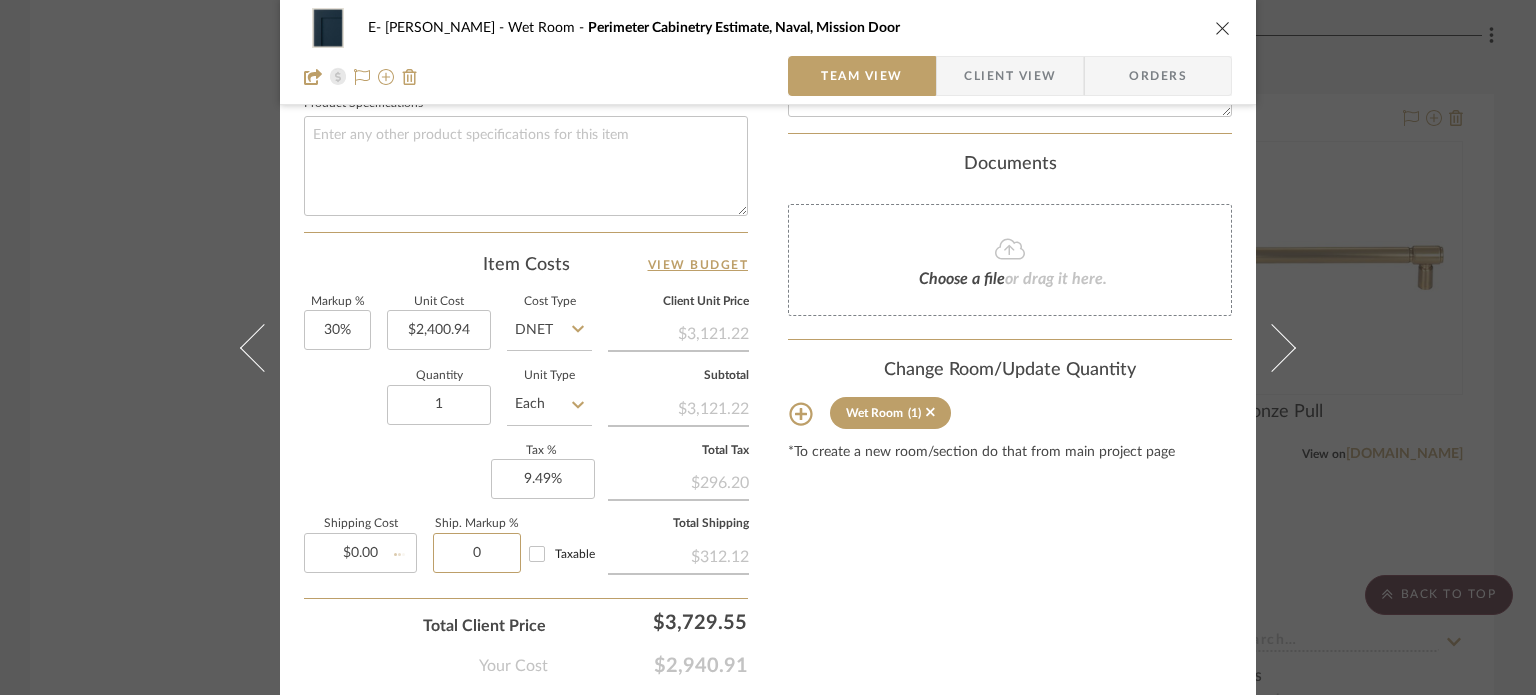 type 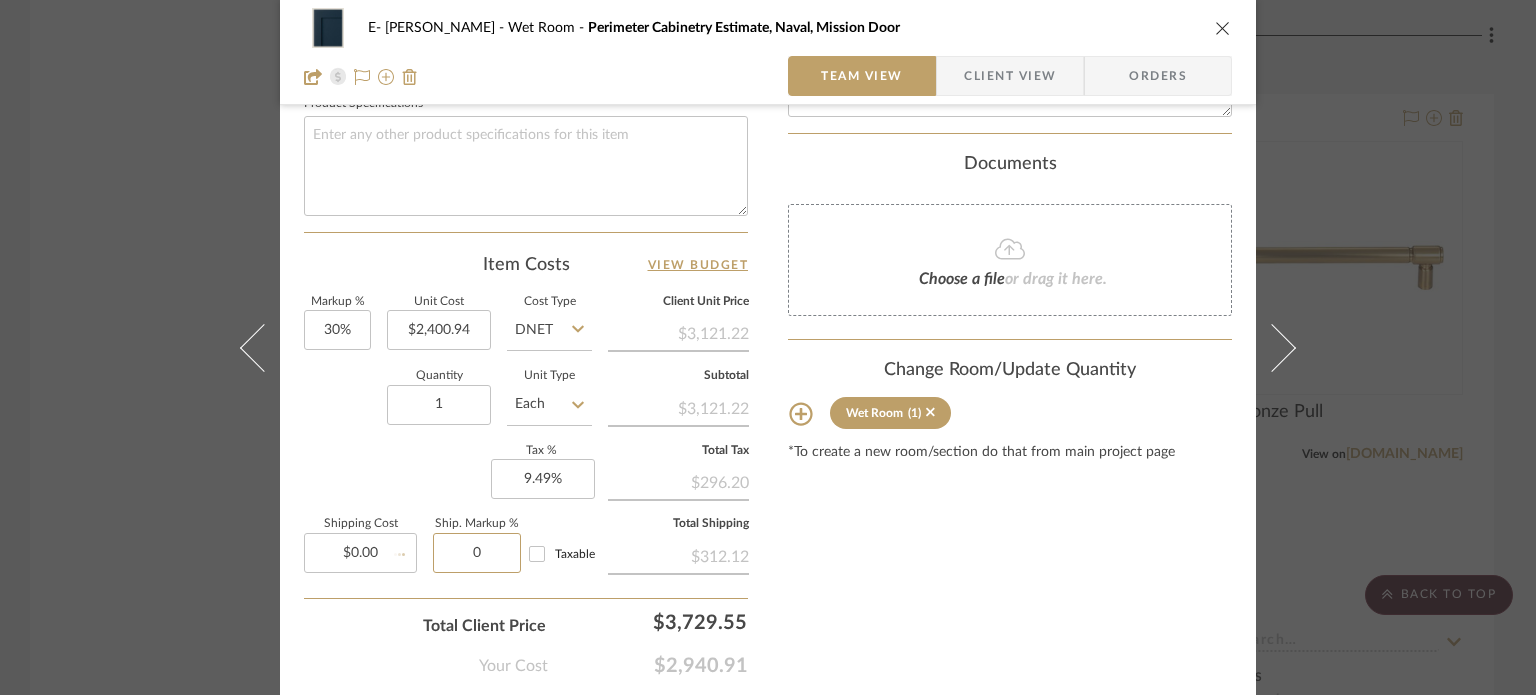 type 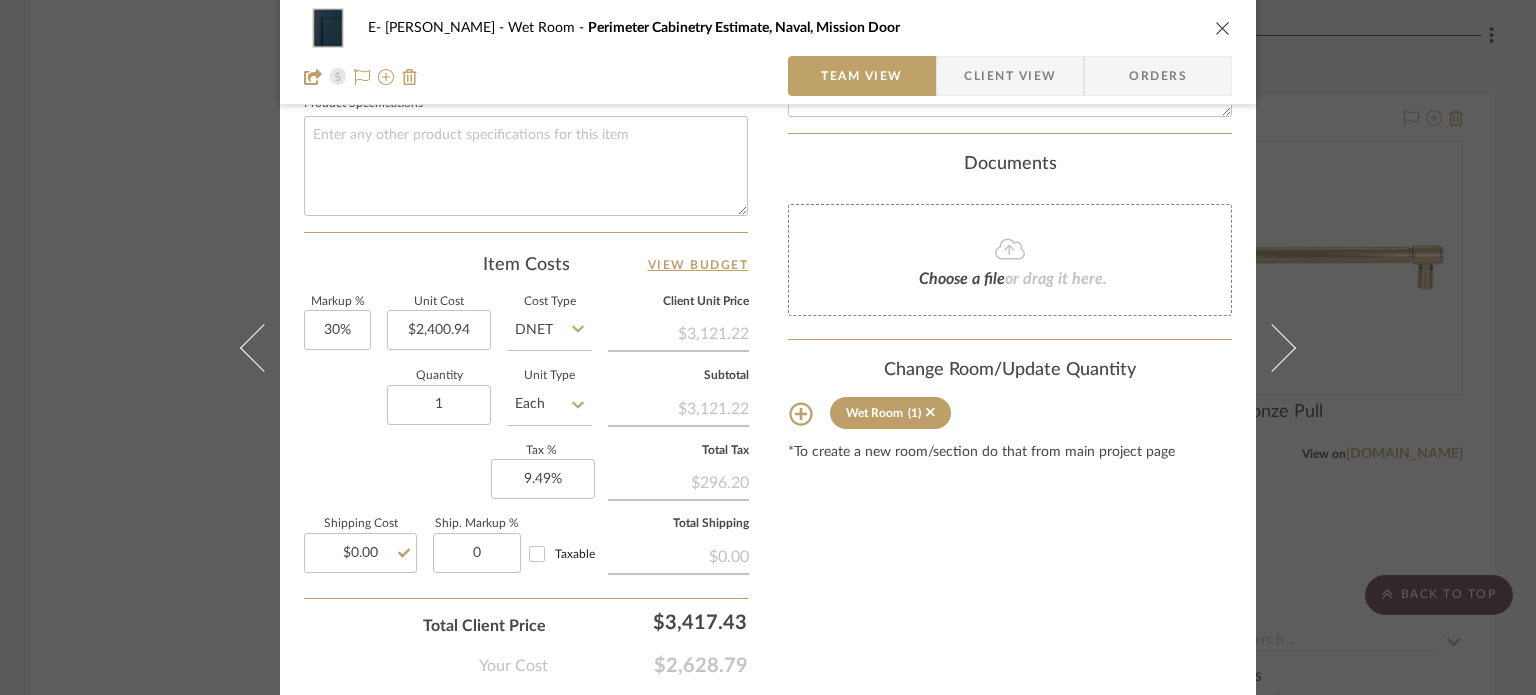 type on "0%" 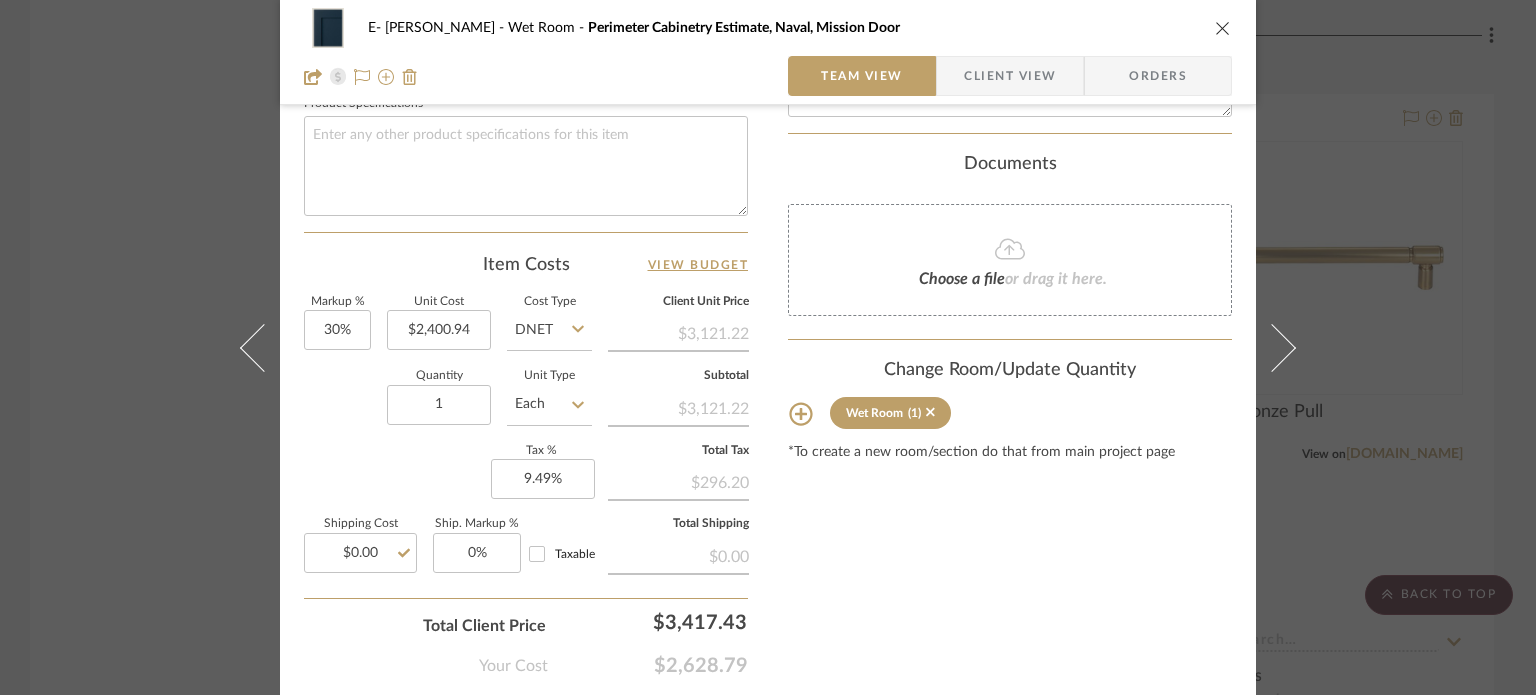drag, startPoint x: 146, startPoint y: 446, endPoint x: 264, endPoint y: 446, distance: 118 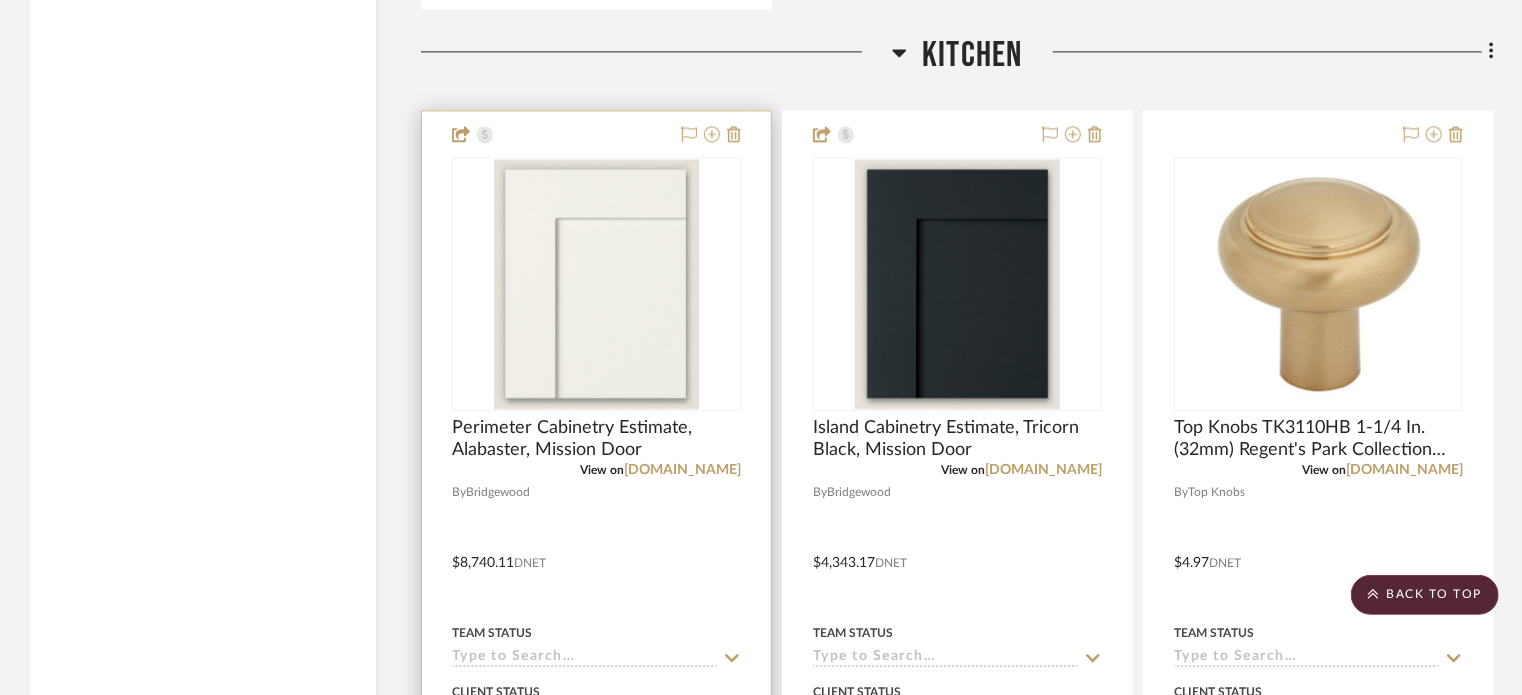 scroll, scrollTop: 2492, scrollLeft: 0, axis: vertical 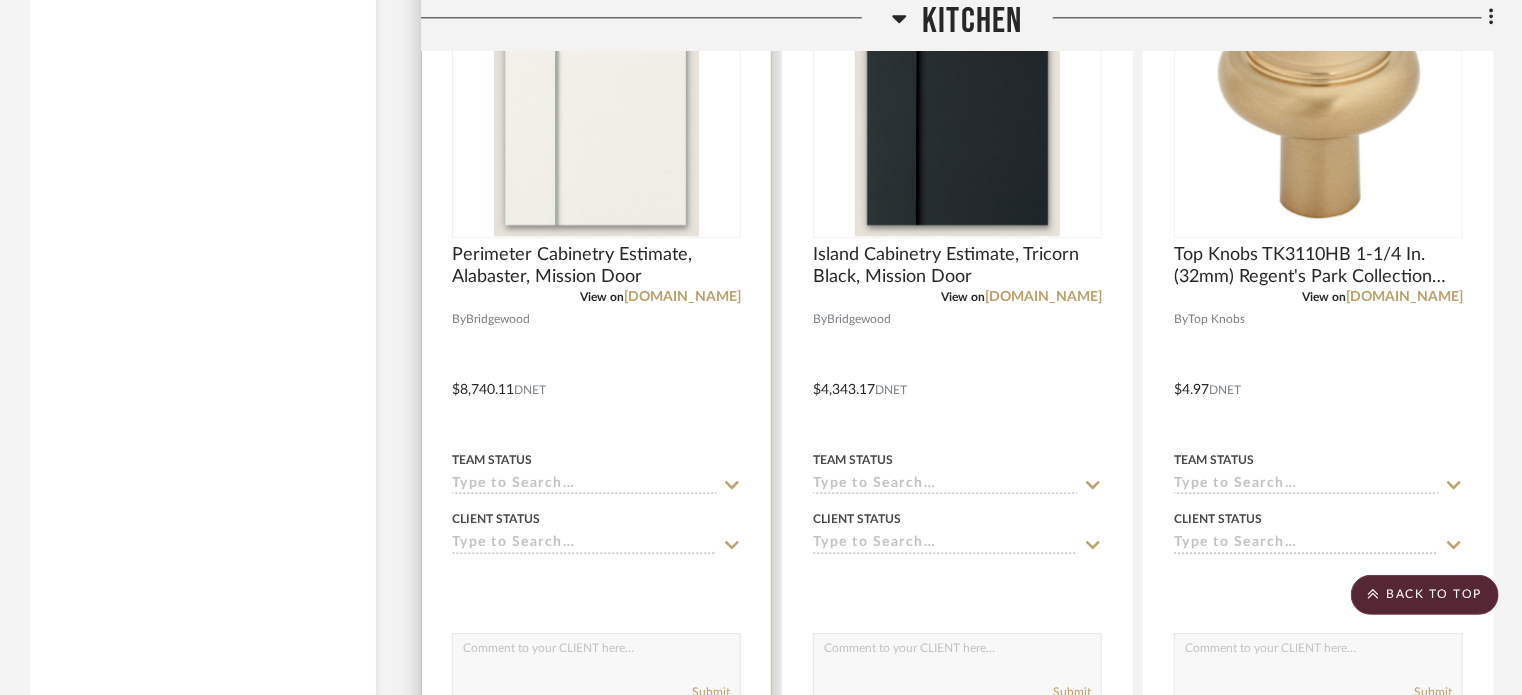 click at bounding box center [596, 375] 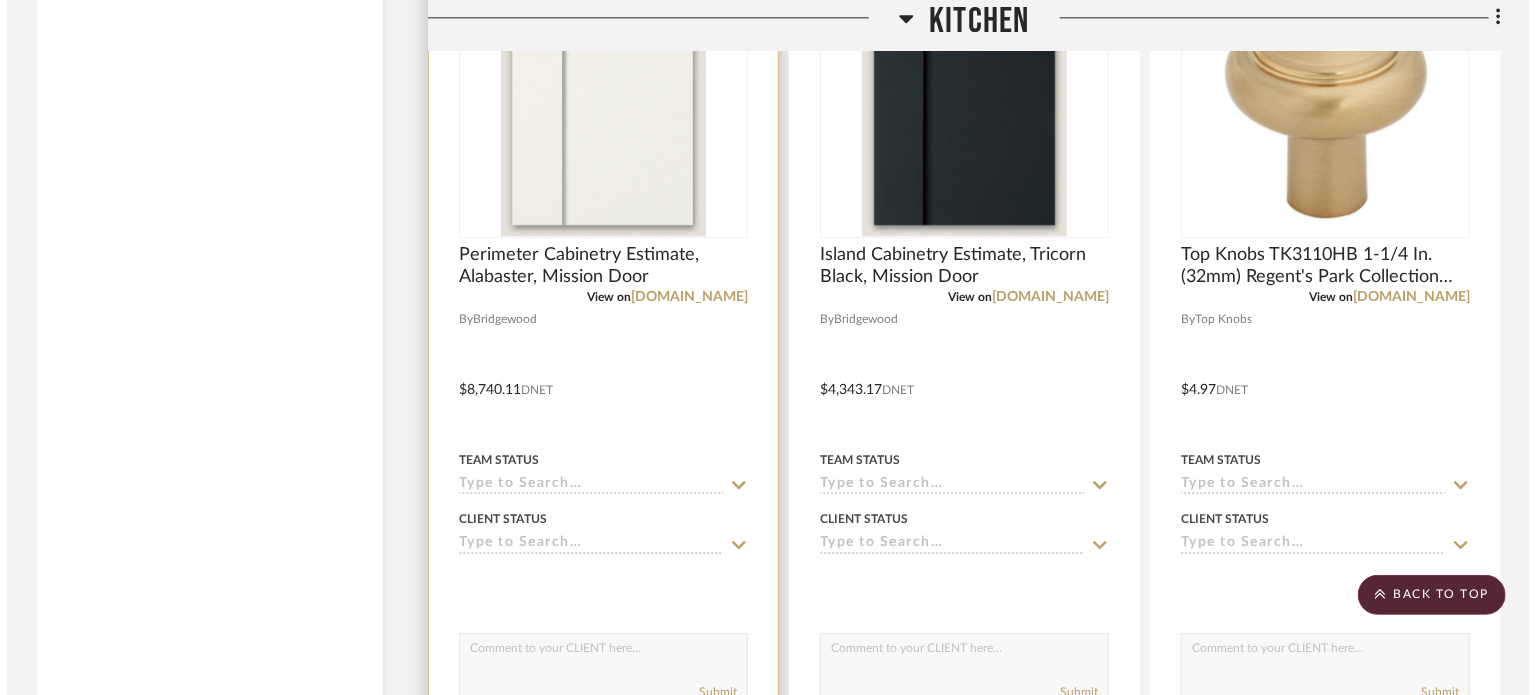 scroll, scrollTop: 0, scrollLeft: 0, axis: both 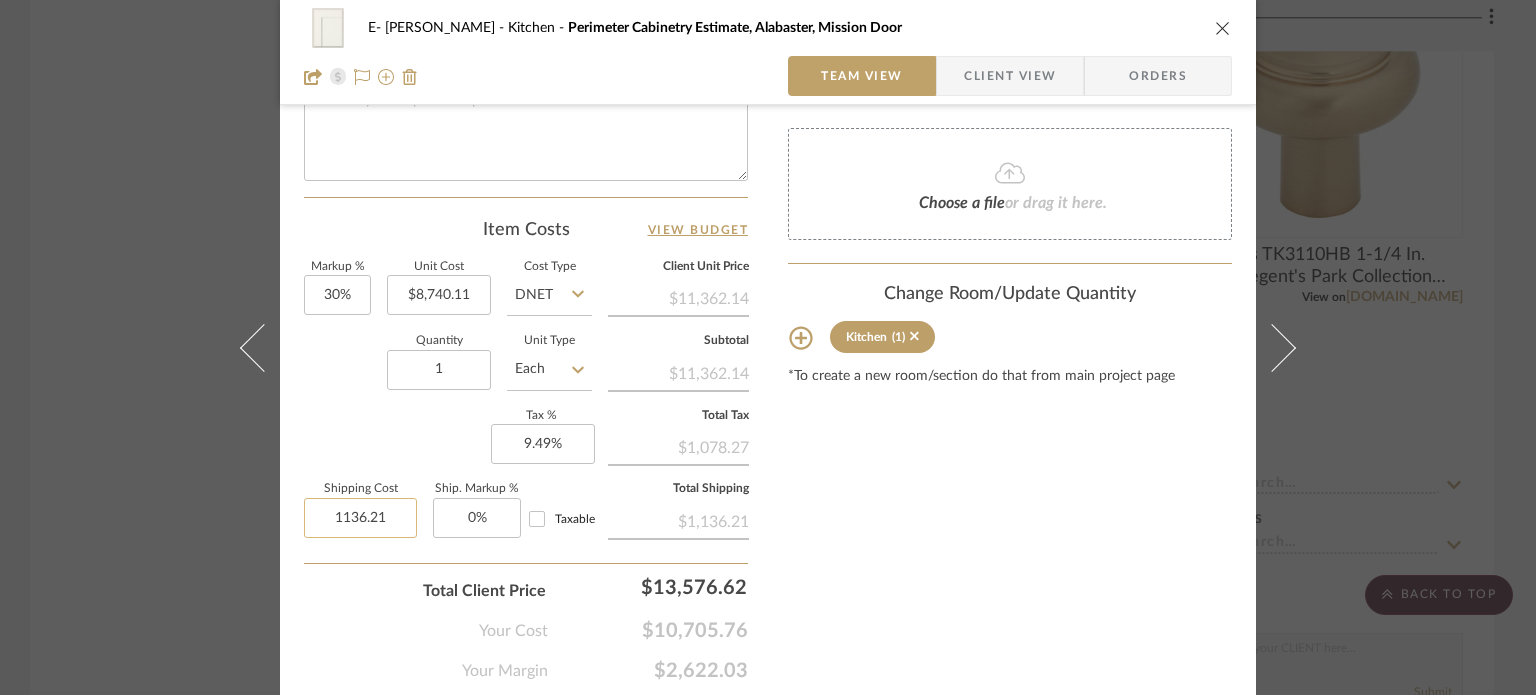 click on "1136.21" 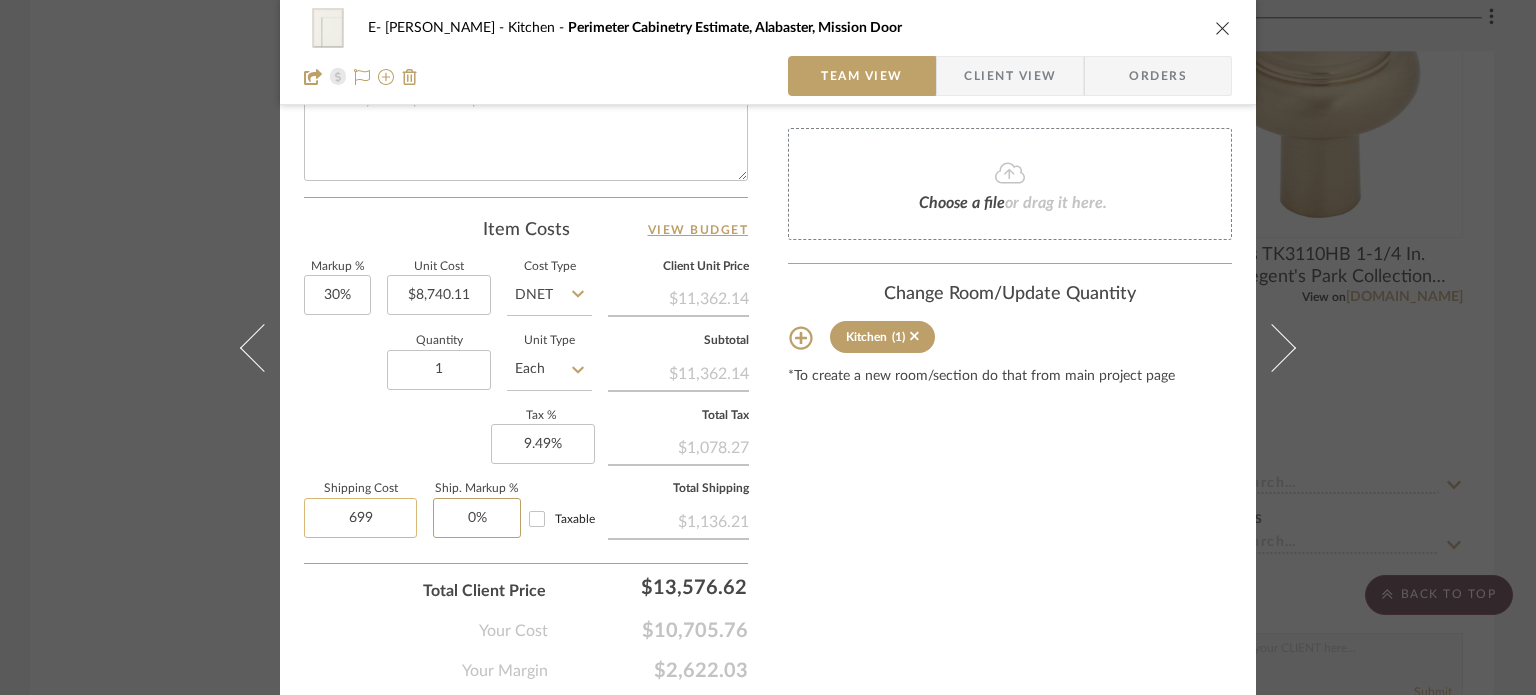 type on "$699.00" 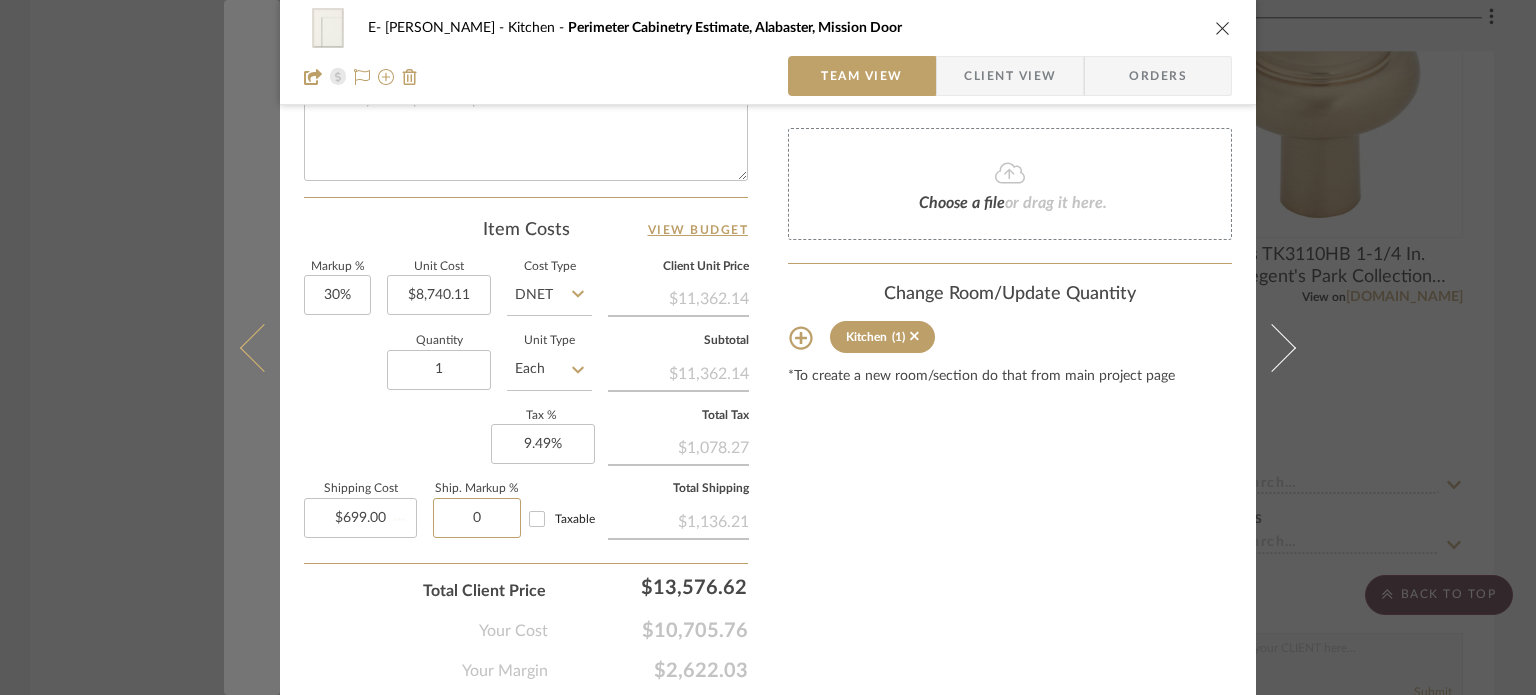 type 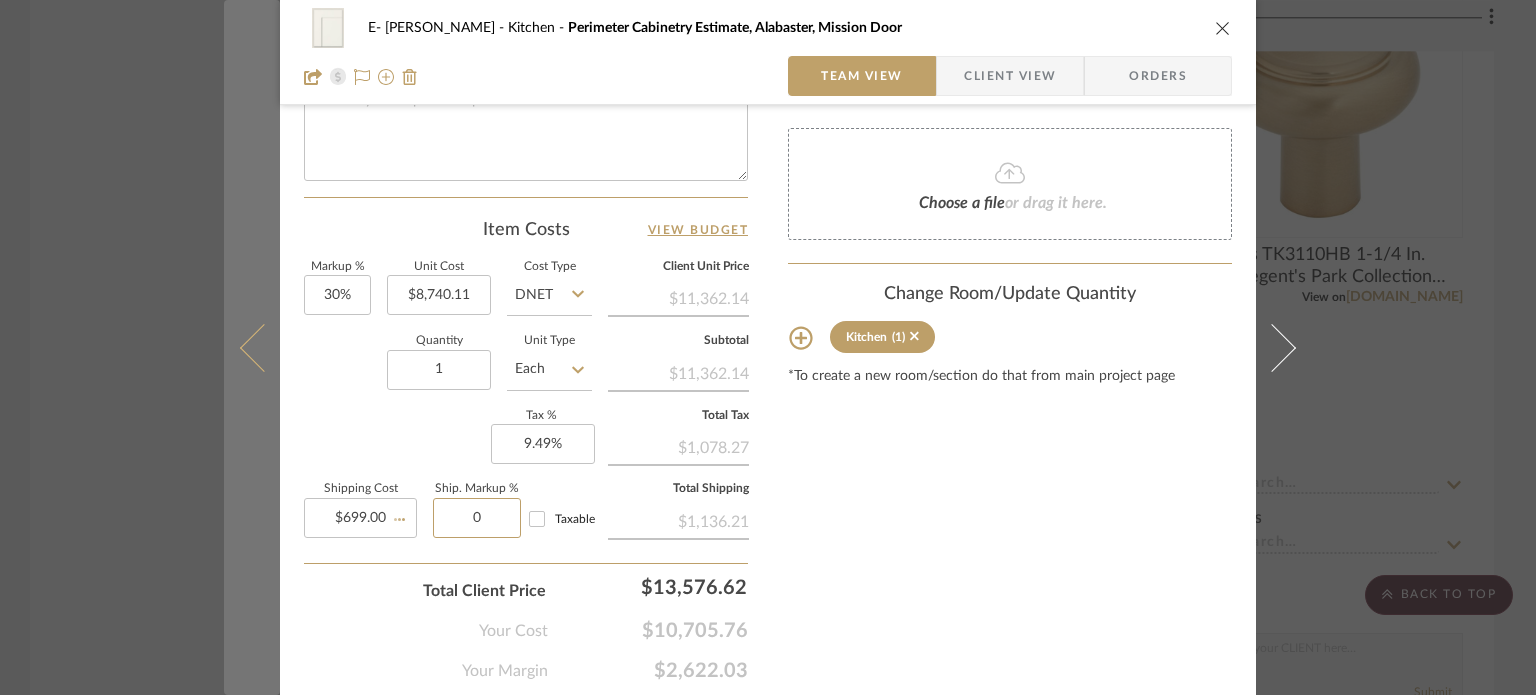 type 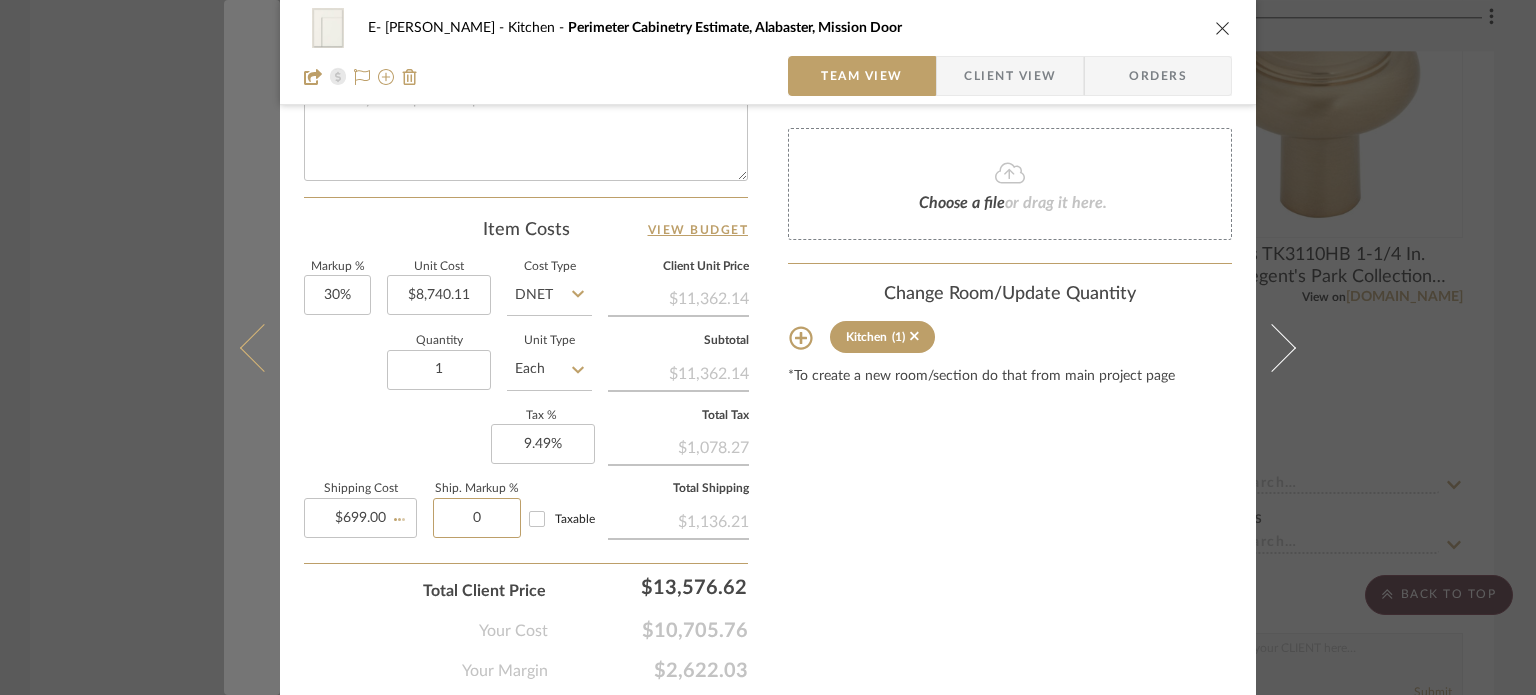 type 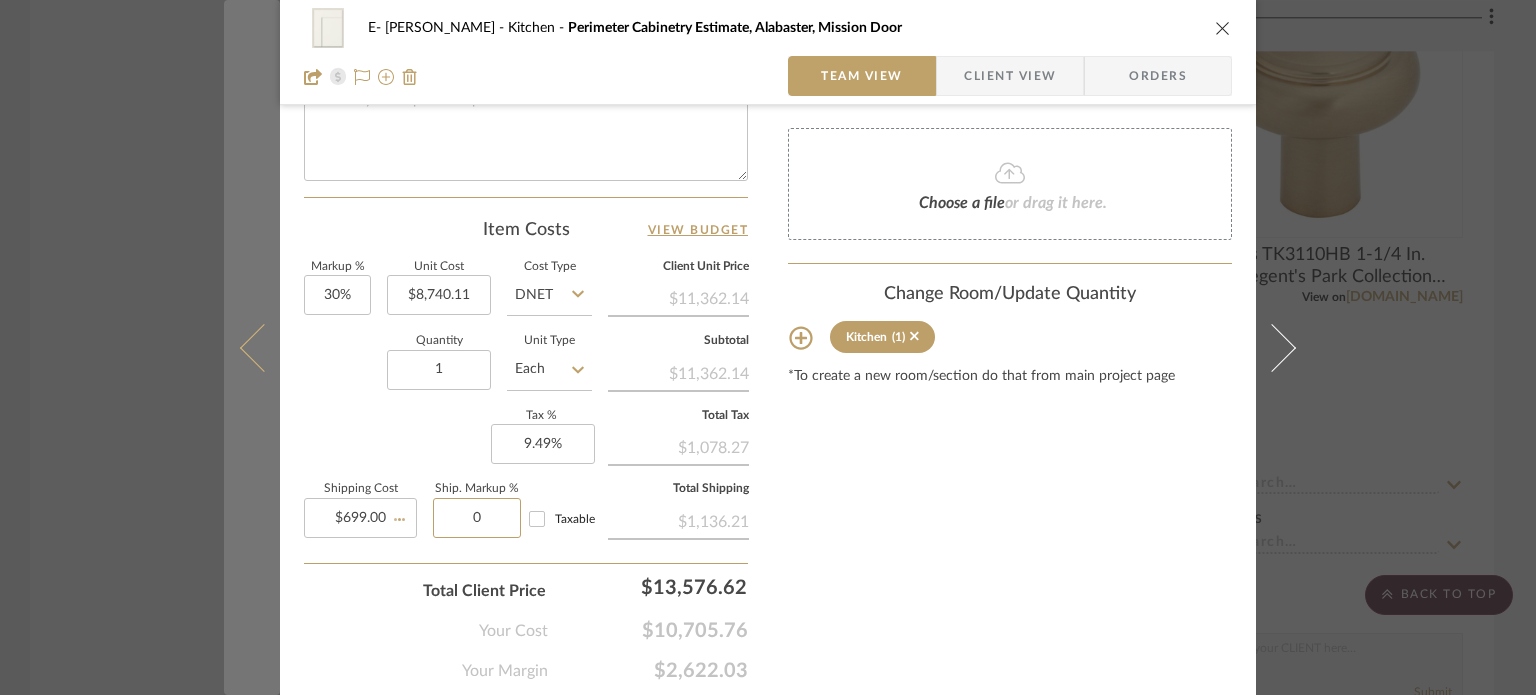 type 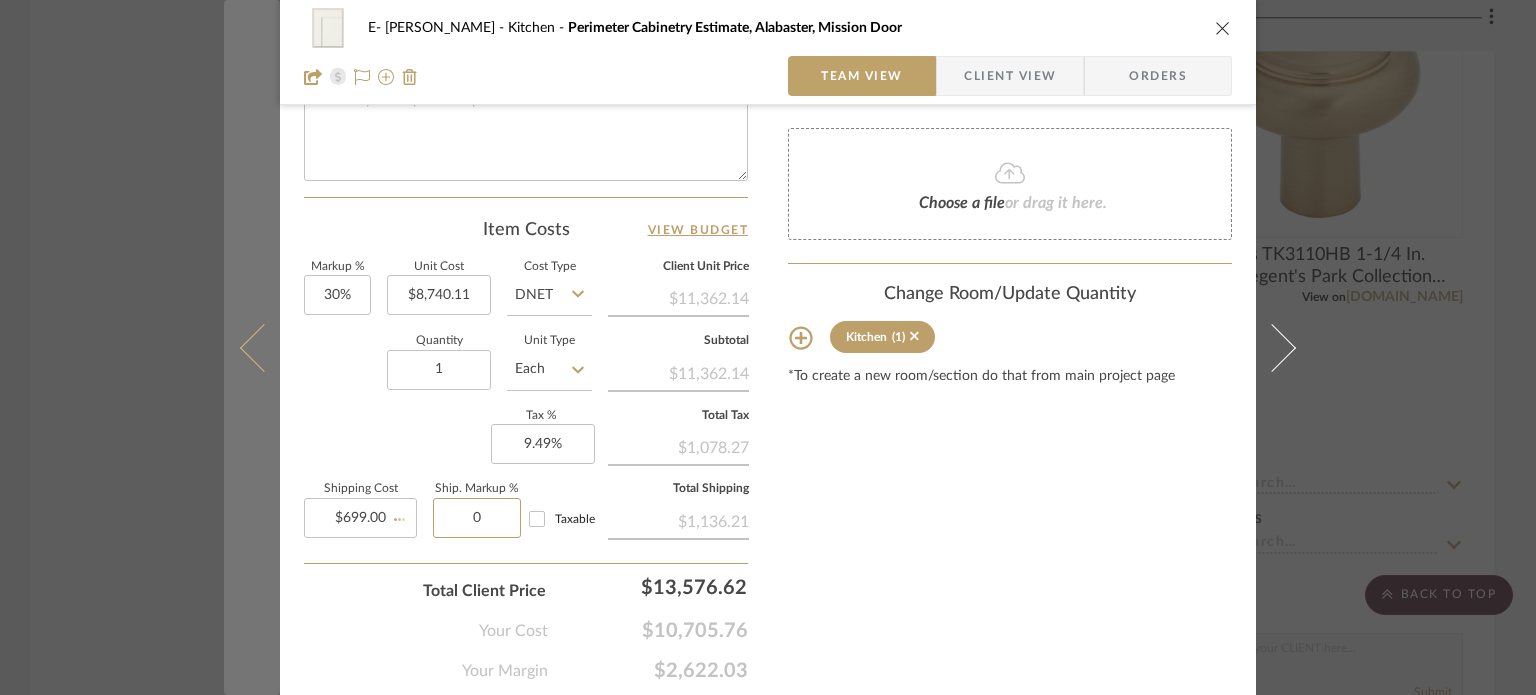 type 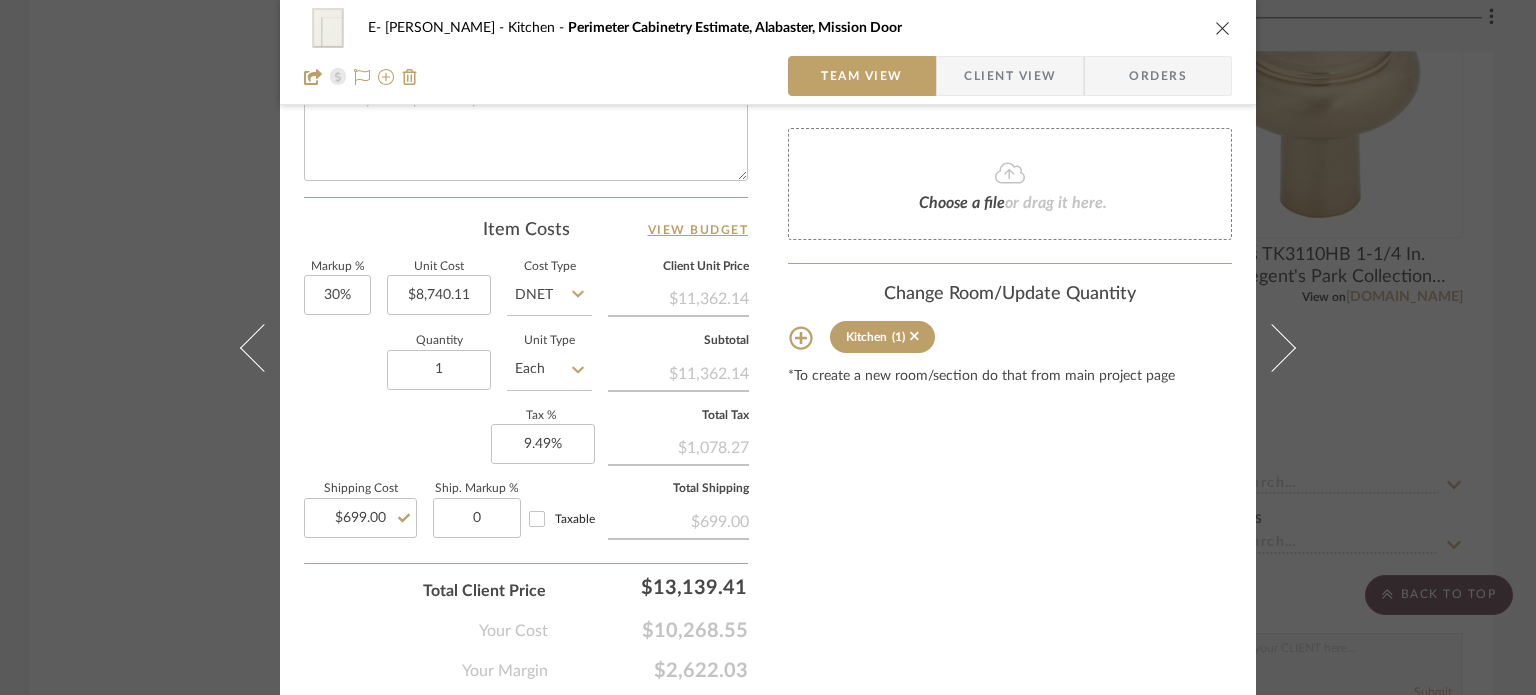 type on "0%" 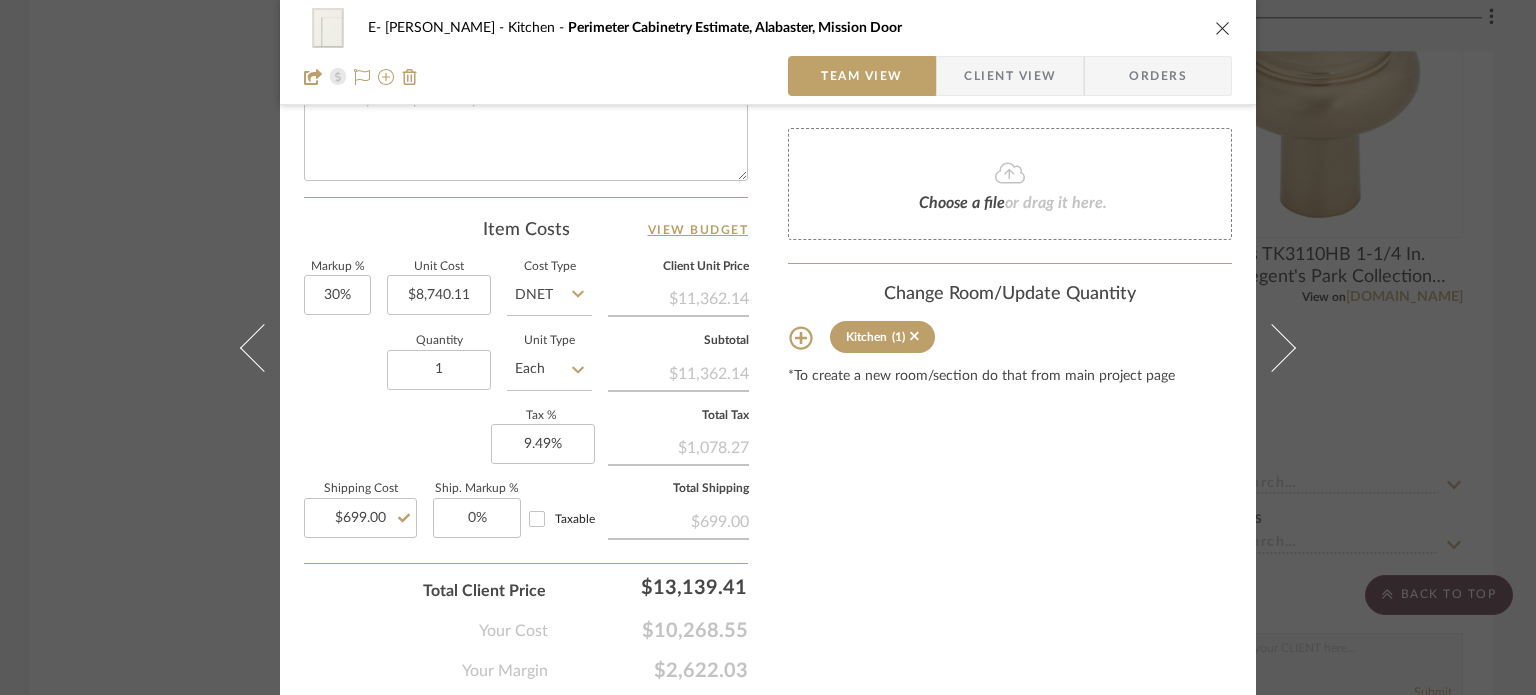 click on "Content here copies to Client View - confirm visibility there.  Show in Client Dashboard   Include in Budget   View Budget  Team Status  Lead Time  In Stock Weeks  Est. Min   Est. Max   Due Date   Install Date  Tasks / To-Dos /  team Messaging [DATE]  [PERSON_NAME]   12:58 PM  All shipping added to Perimeter Internal Notes  Documents  Choose a file  or drag it here. Change Room/Update Quantity  Kitchen  (1) *To create a new room/section do that from main project page" at bounding box center [1010, -91] 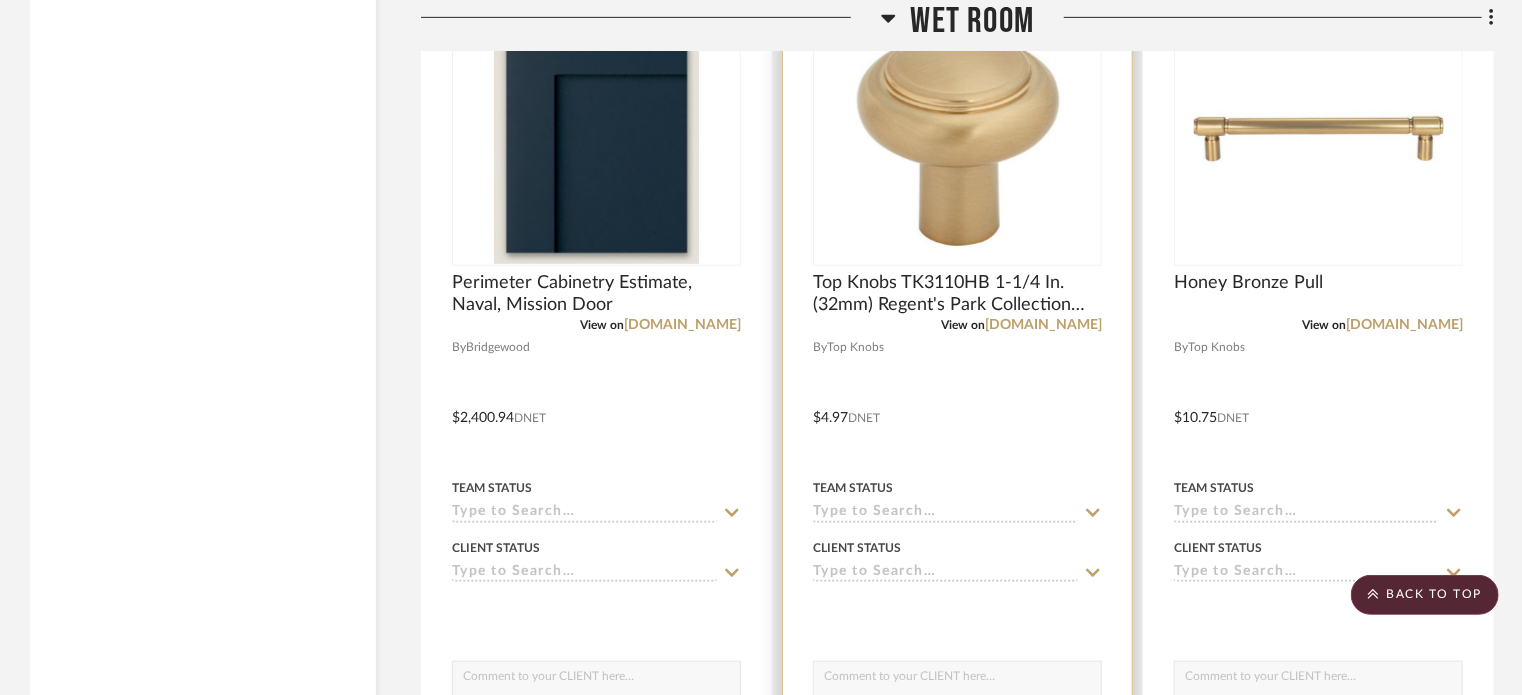 scroll, scrollTop: 4092, scrollLeft: 0, axis: vertical 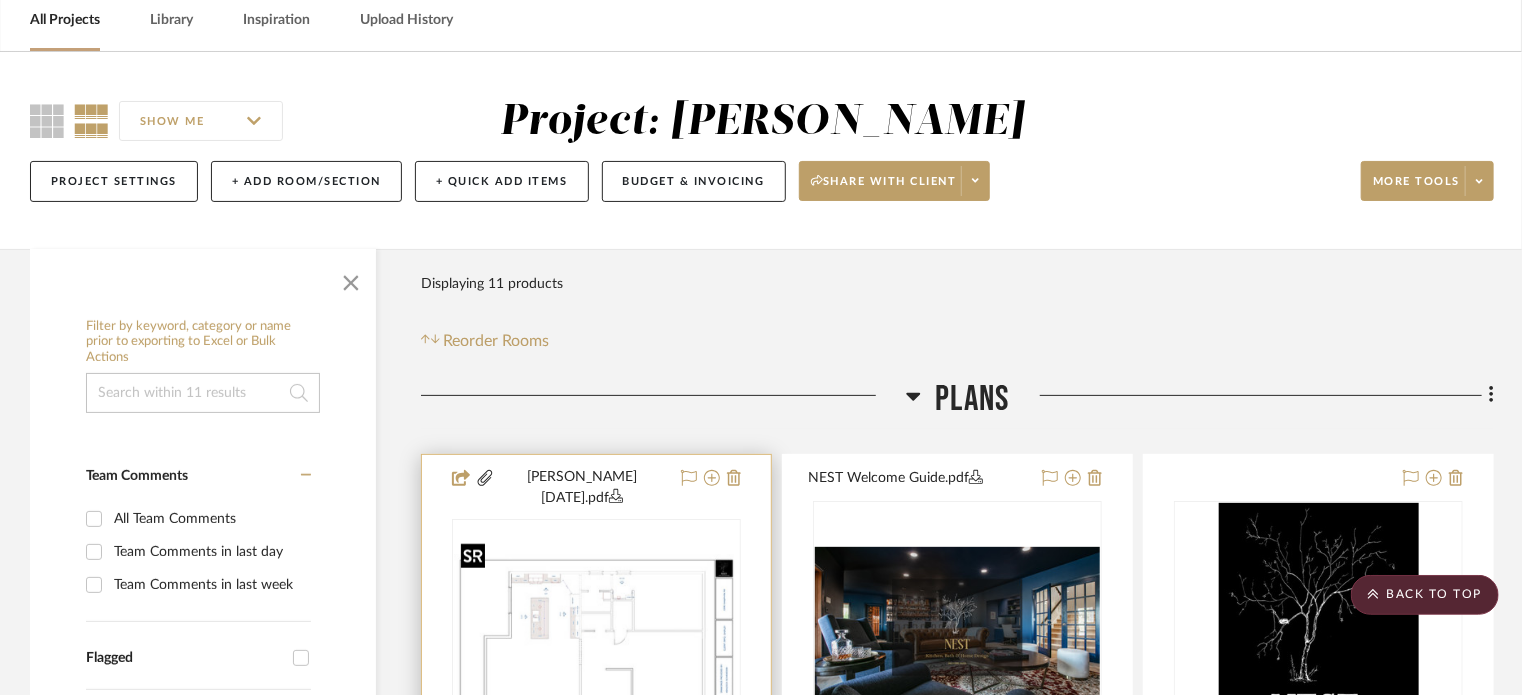 click at bounding box center [0, 0] 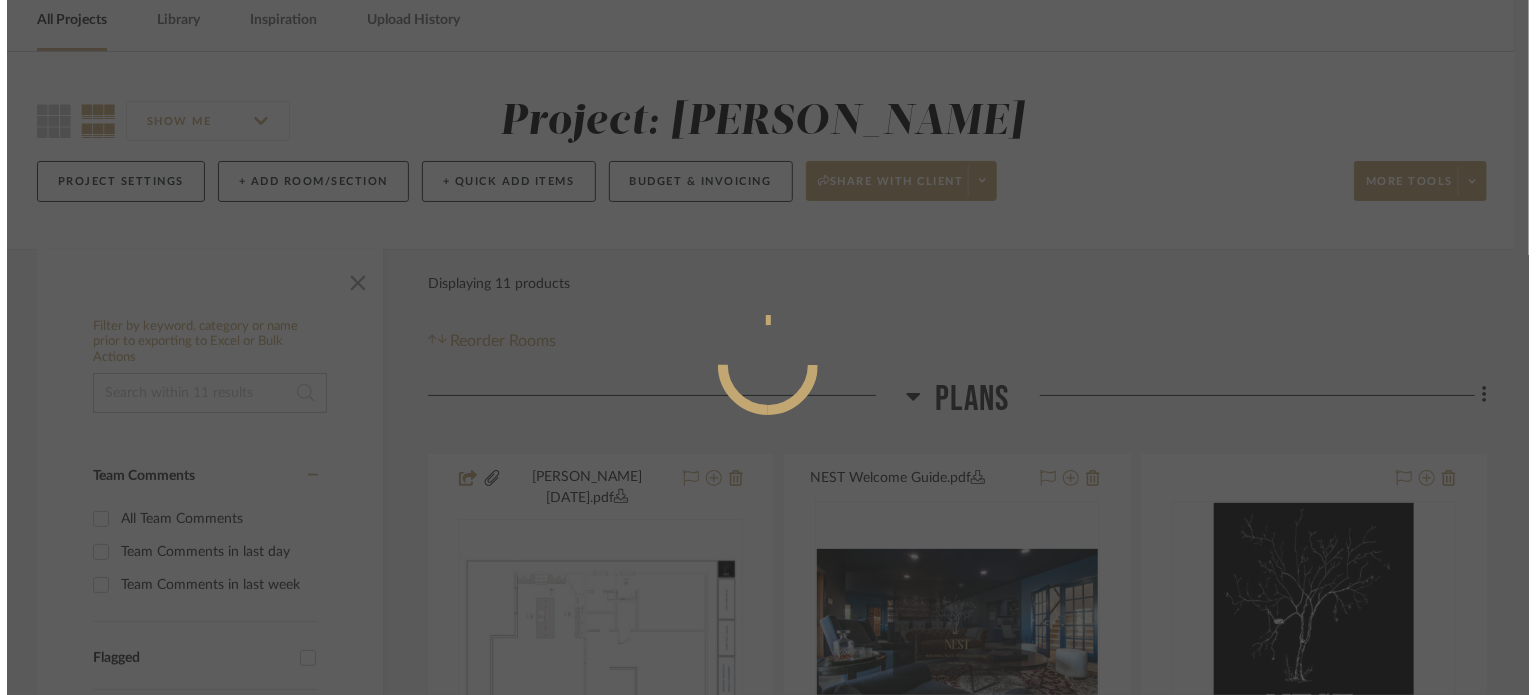 scroll, scrollTop: 0, scrollLeft: 0, axis: both 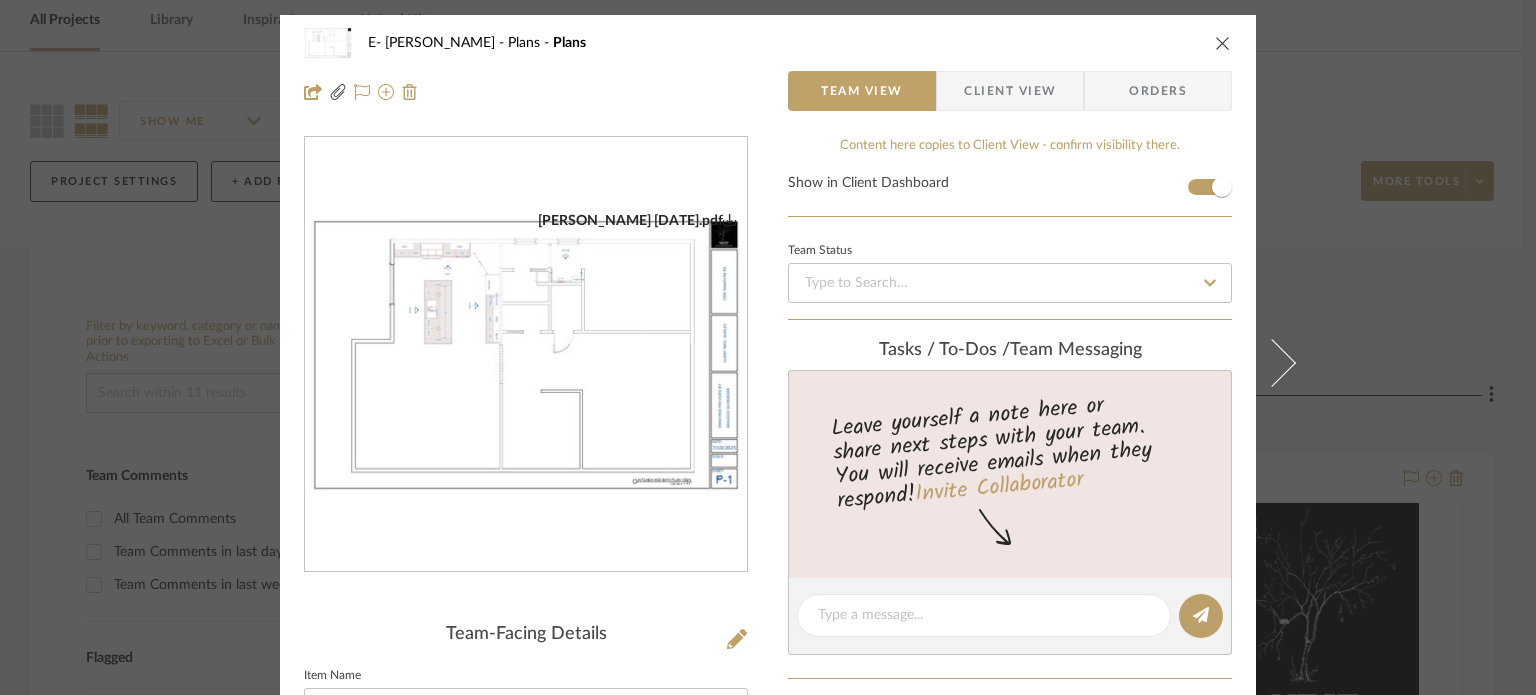 click on "E- [PERSON_NAME] Plans Plans Team View Client View Orders  [PERSON_NAME] [DATE].pdf   Team-Facing Details   Item Name  Plans  Internal Description  Content here copies to Client View - confirm visibility there.  Show in Client Dashboard  Team Status Tasks / To-Dos /  team Messaging  Leave yourself a note here or share next steps with your team. You will receive emails when they
respond!  Invite Collaborator Internal Notes  Documents  Choose a file  or drag it here. Change Room/Update Quantity  Plans  *To create a new room/section do that from main project page    [PERSON_NAME]" at bounding box center (768, 347) 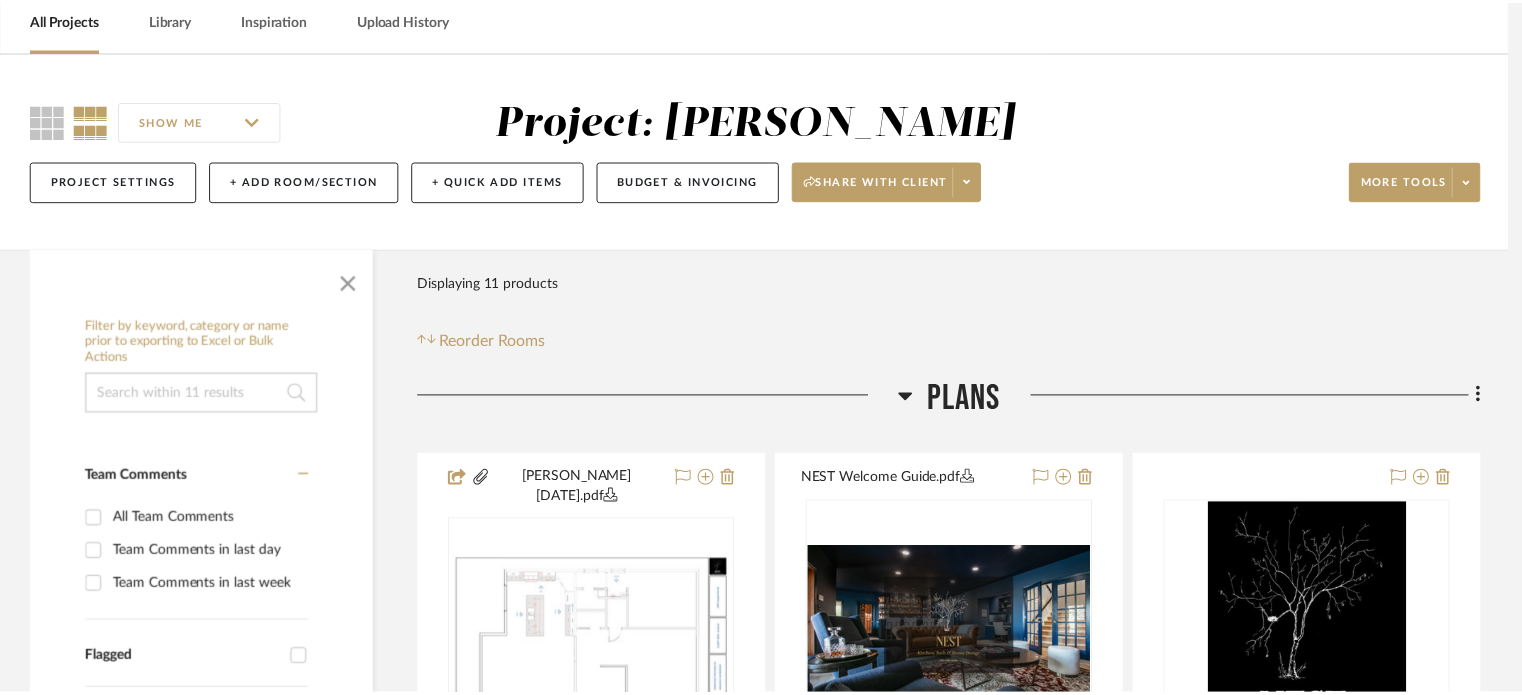 scroll, scrollTop: 92, scrollLeft: 0, axis: vertical 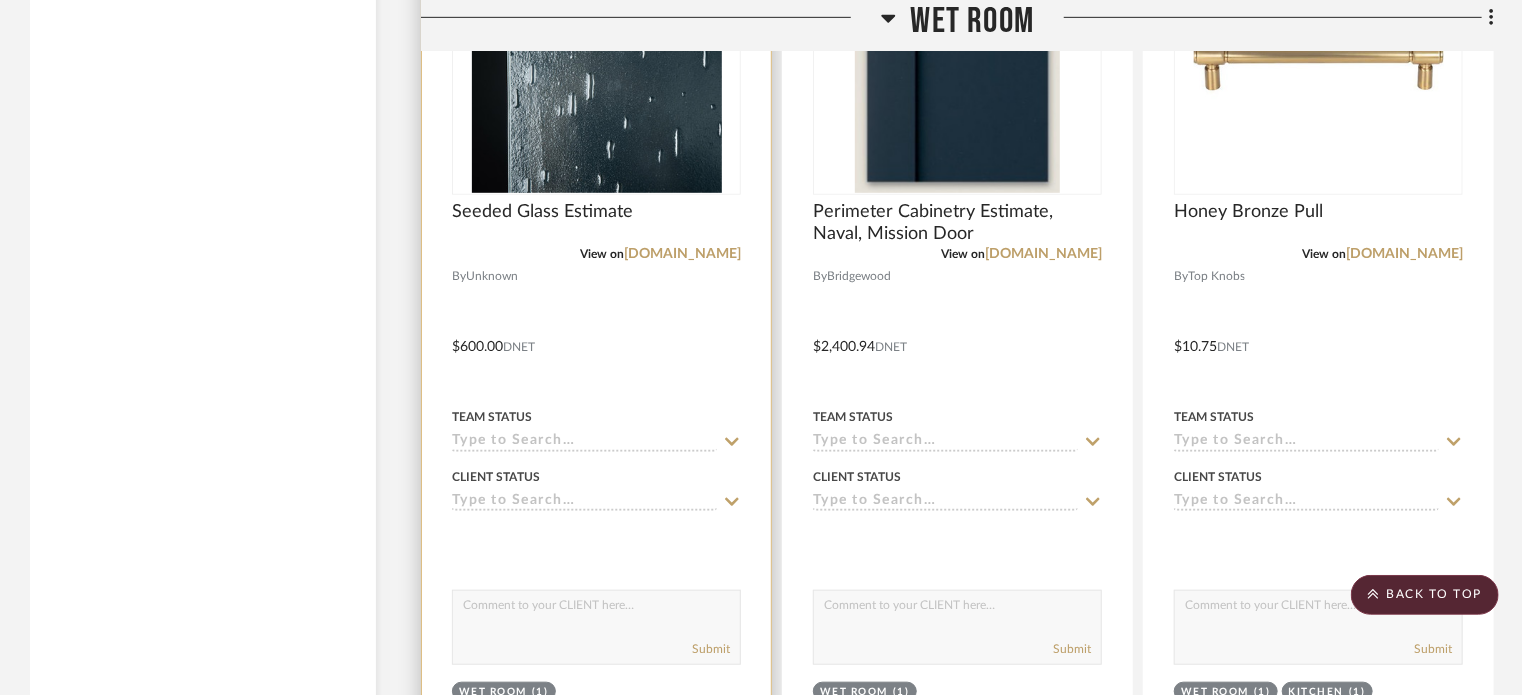 type 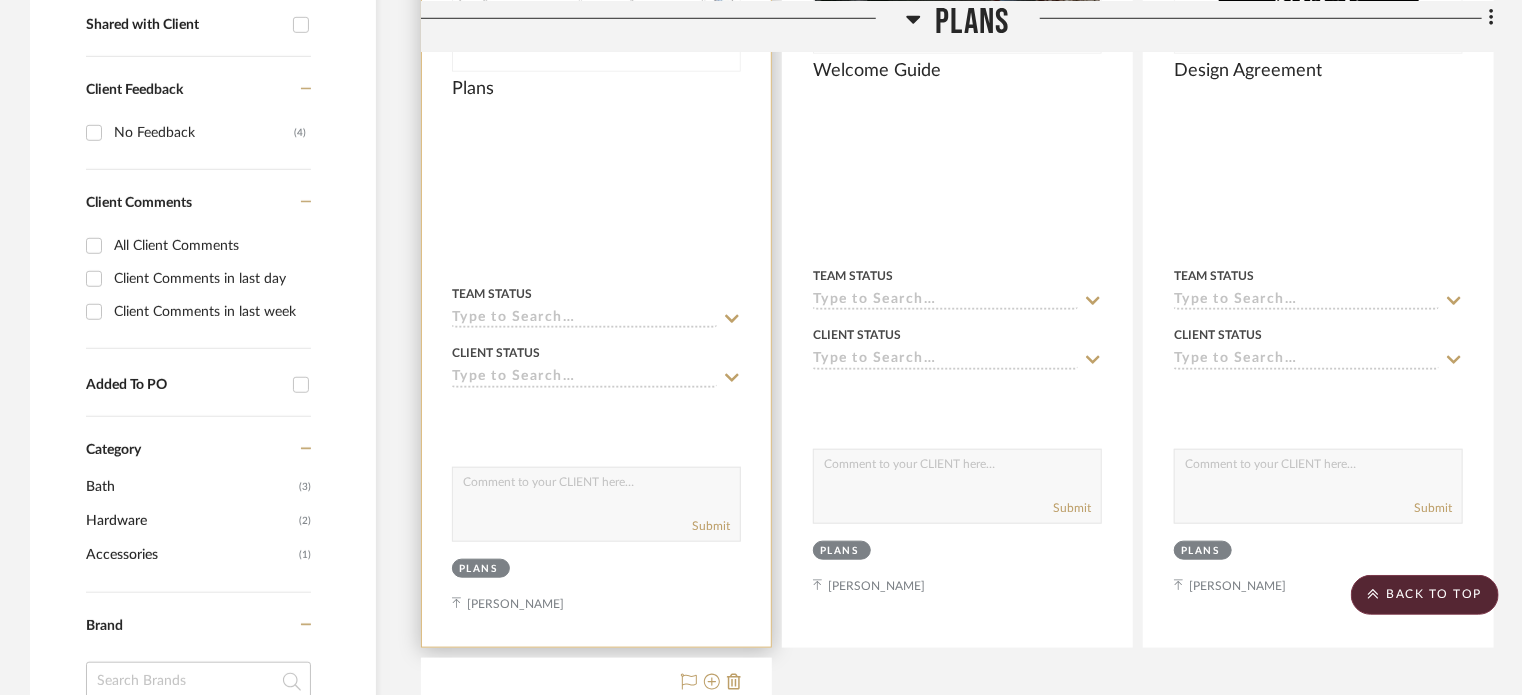 scroll, scrollTop: 300, scrollLeft: 0, axis: vertical 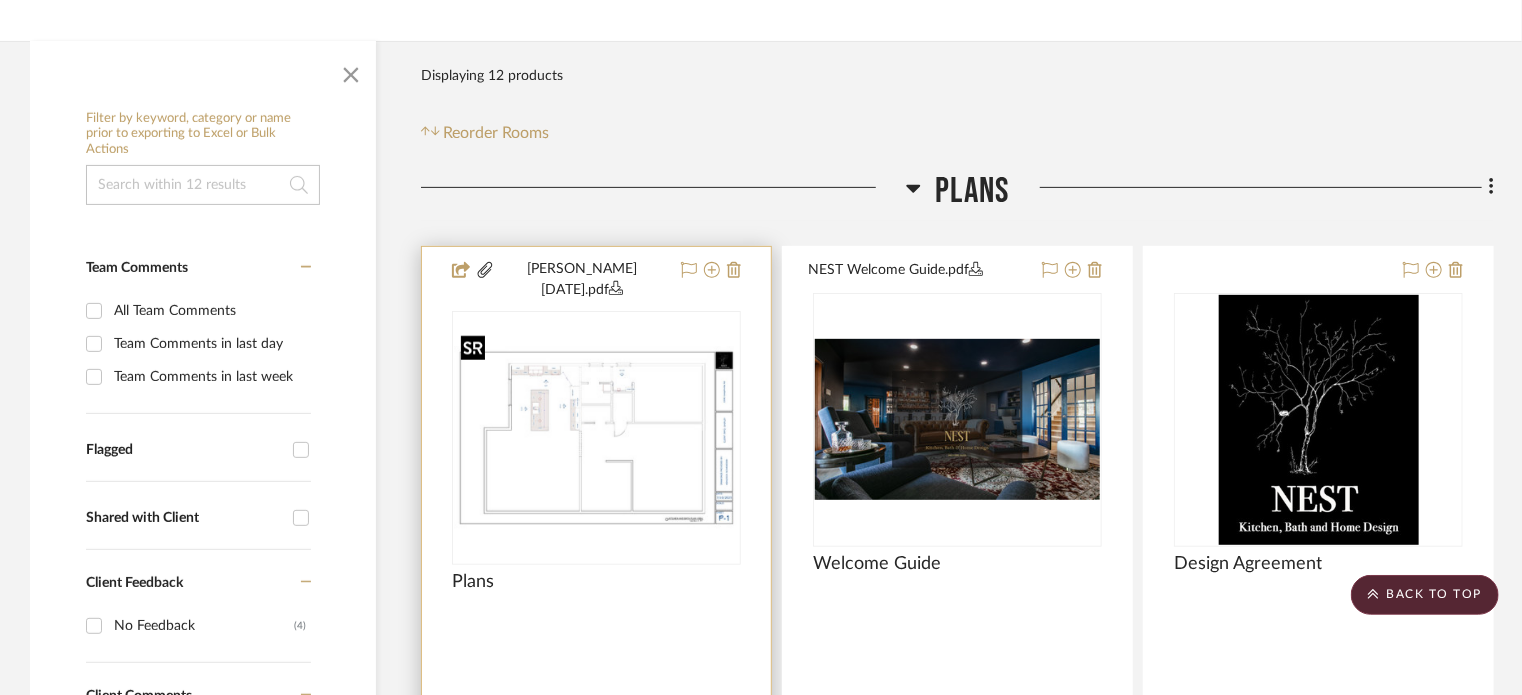 click at bounding box center [0, 0] 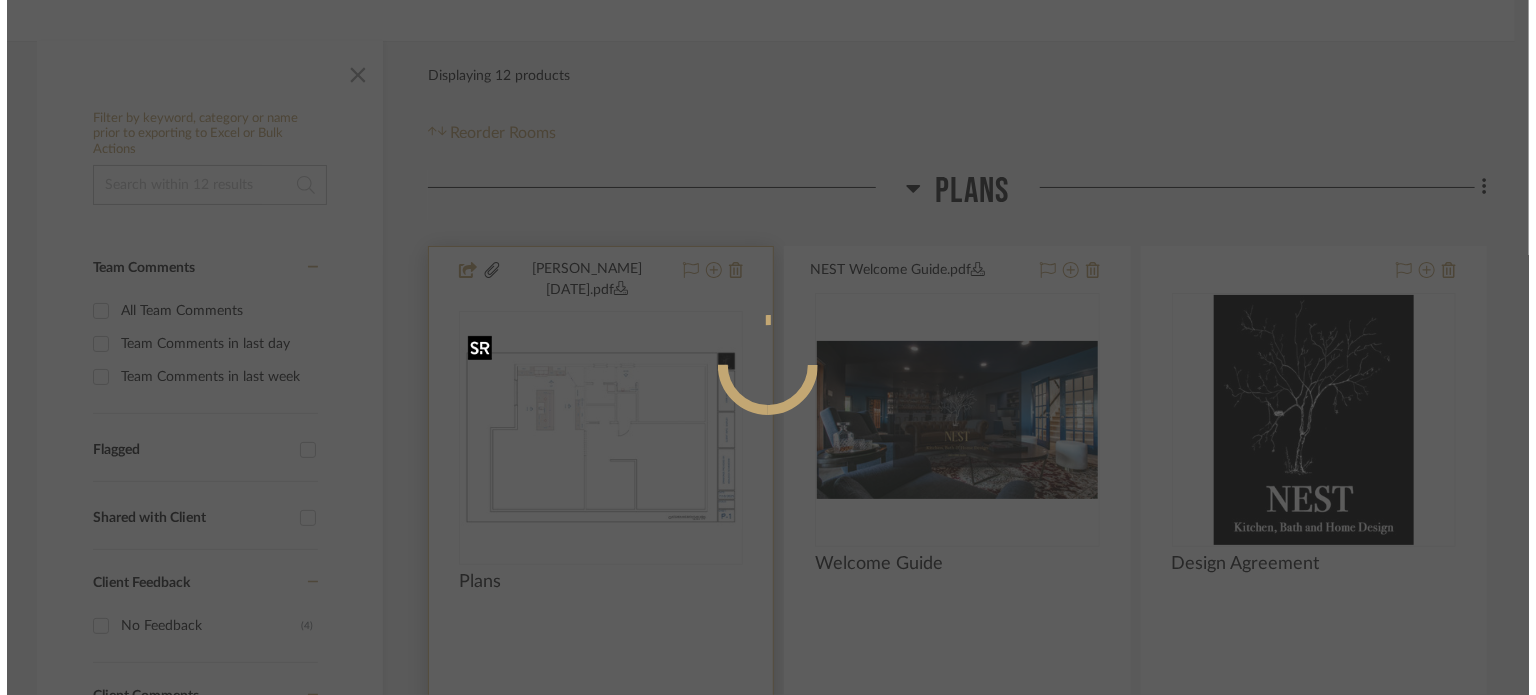 scroll, scrollTop: 0, scrollLeft: 0, axis: both 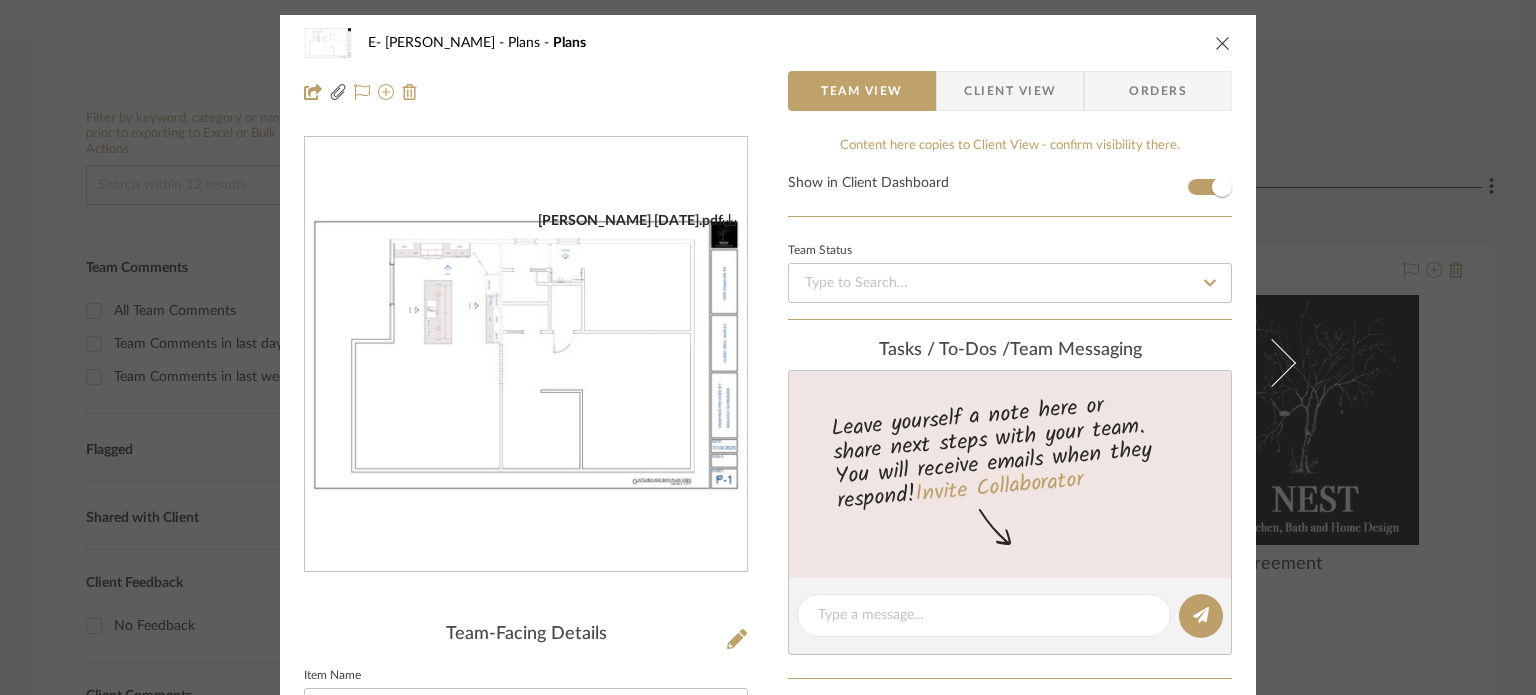 click at bounding box center [526, 355] 